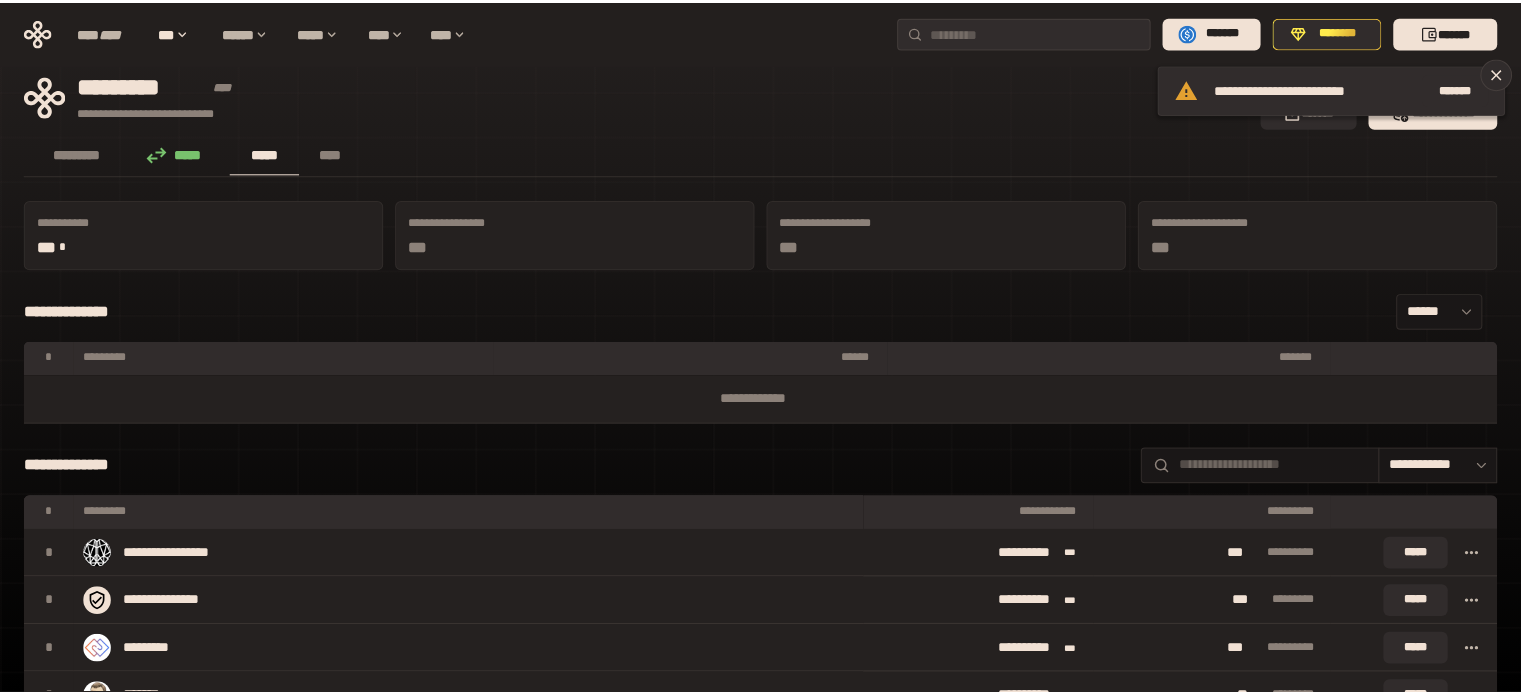 scroll, scrollTop: 0, scrollLeft: 0, axis: both 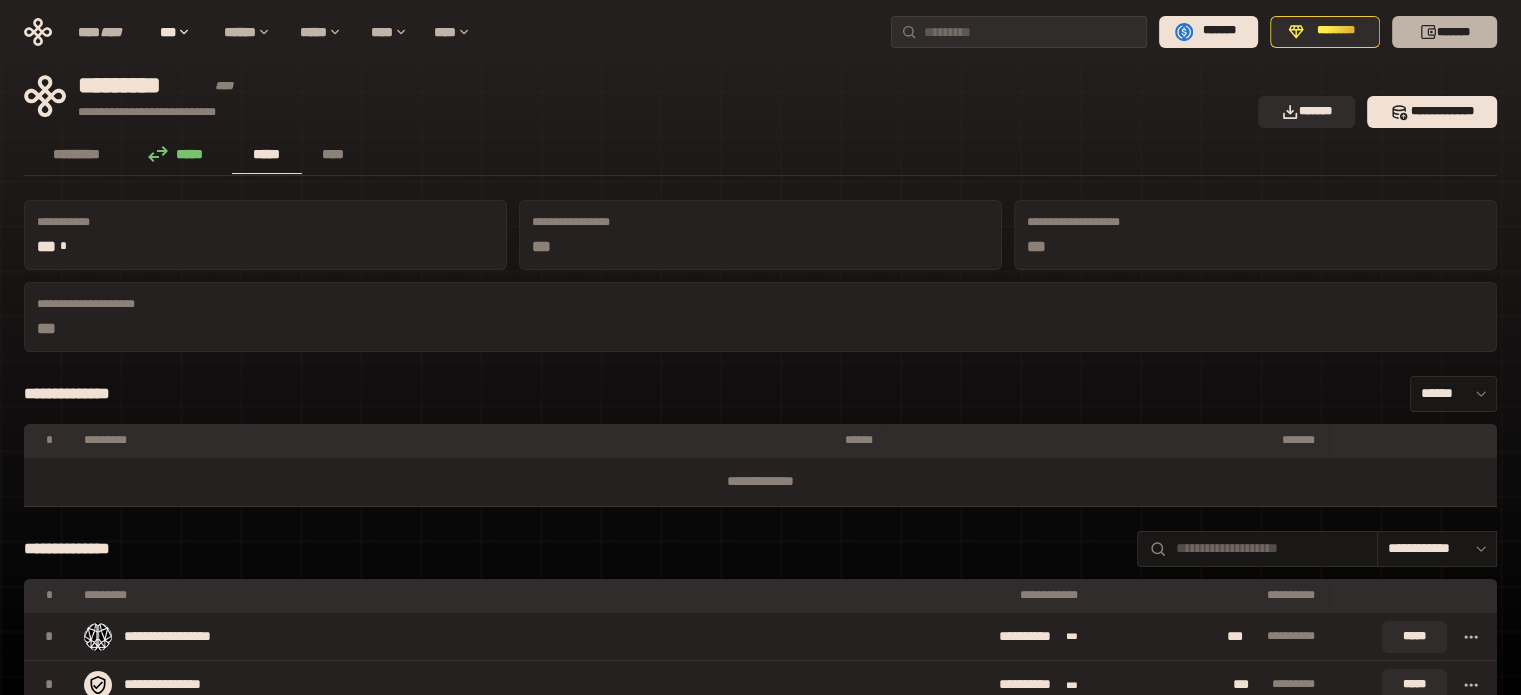 click on "*******" at bounding box center (1444, 32) 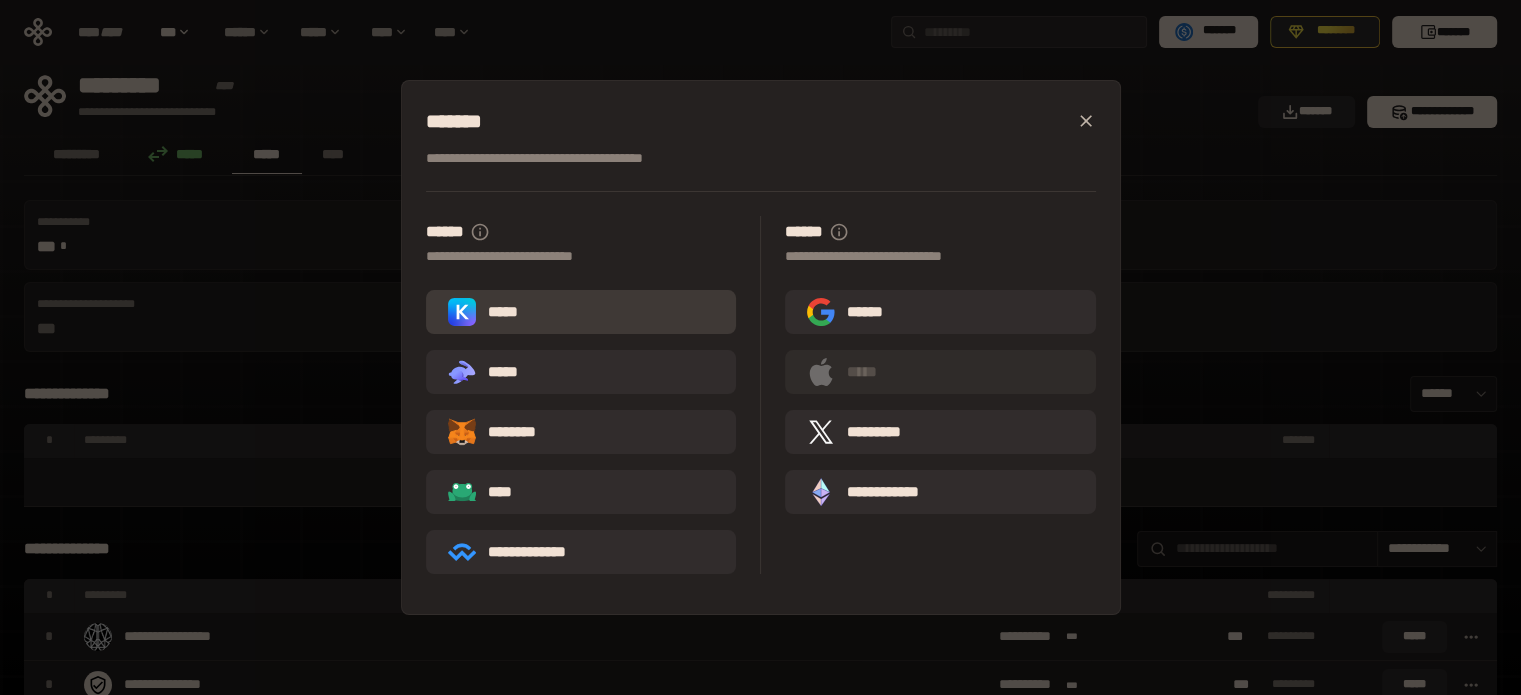 click on "*****" at bounding box center (581, 312) 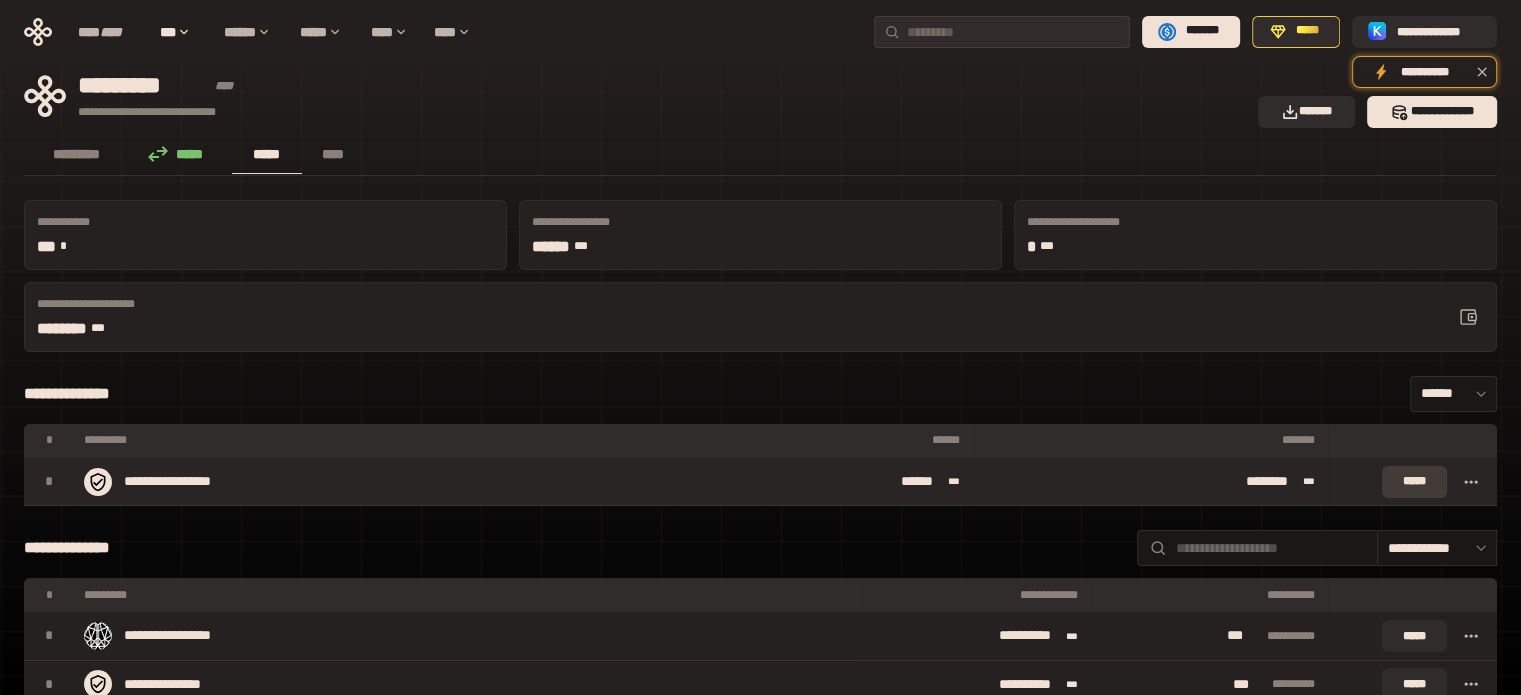 click on "*****" at bounding box center [1414, 482] 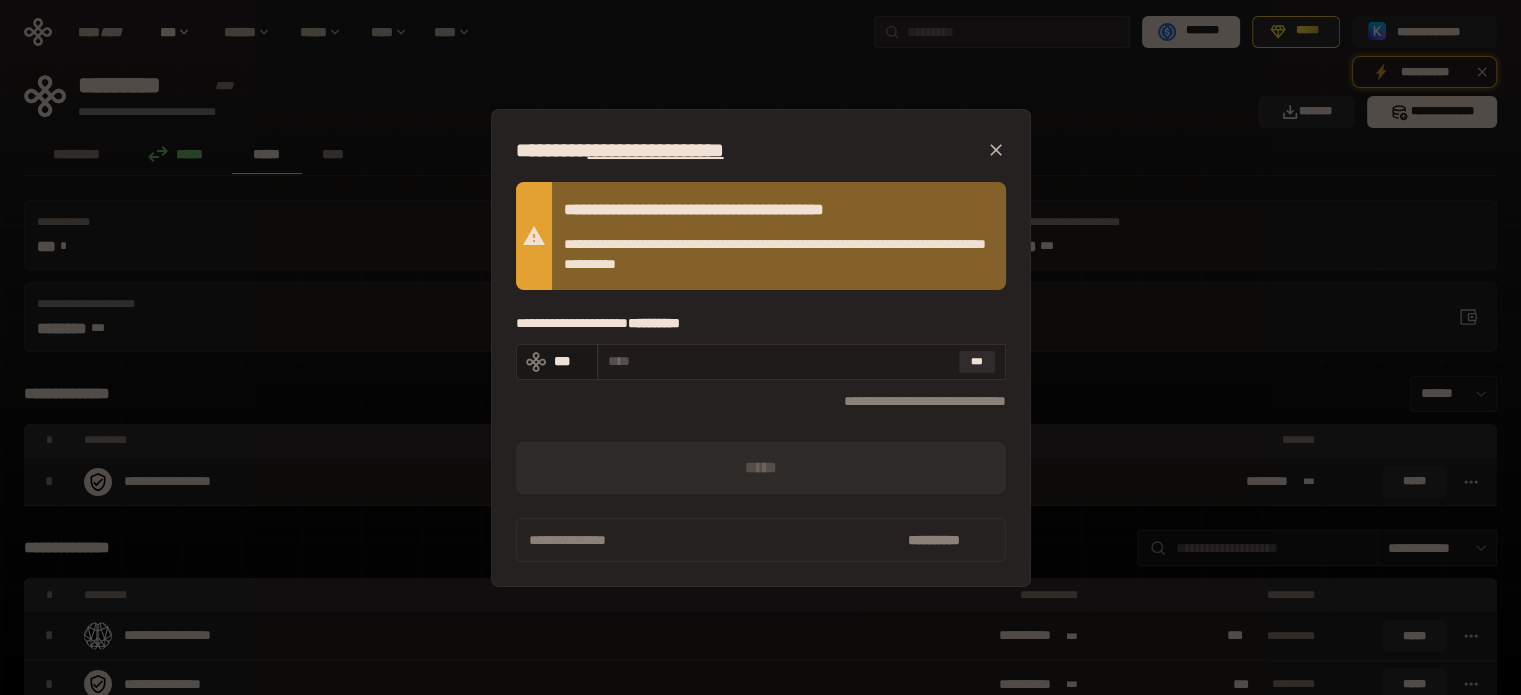 click at bounding box center [779, 361] 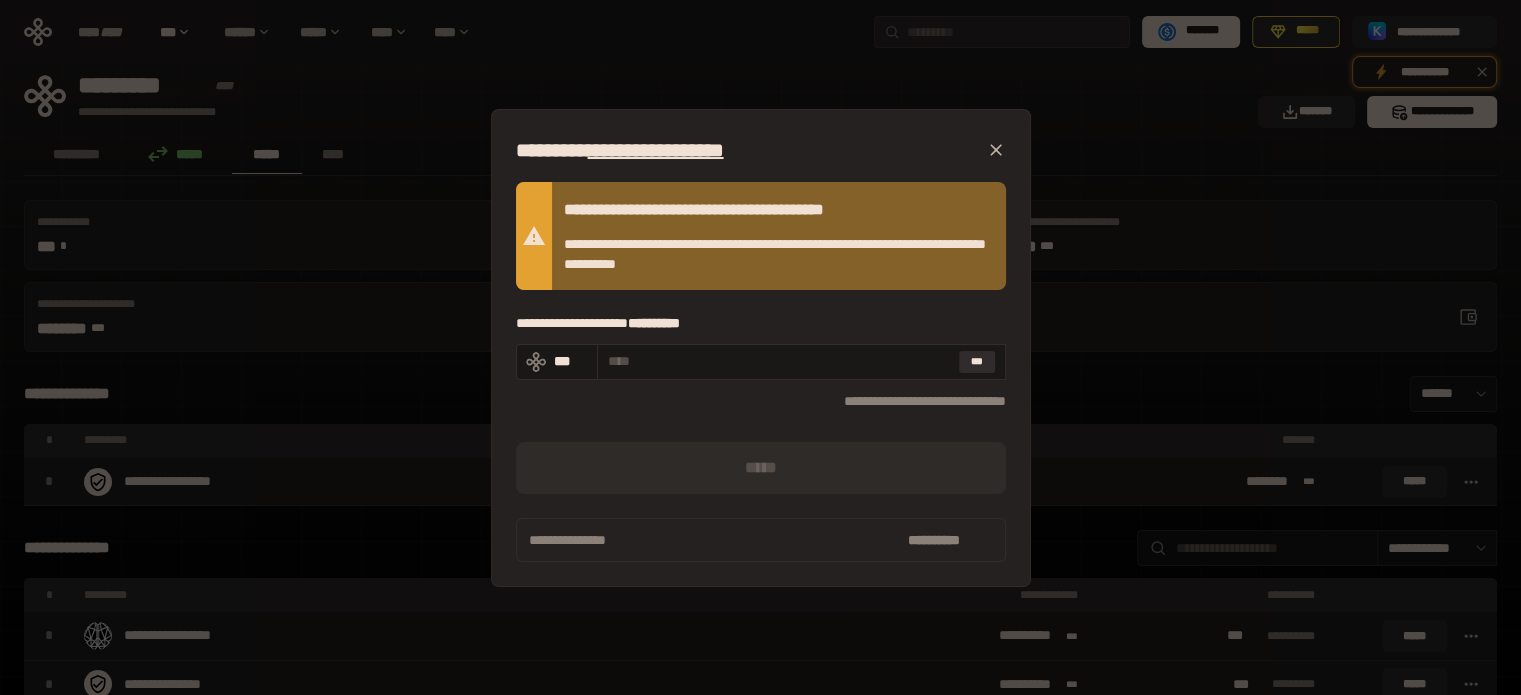 click 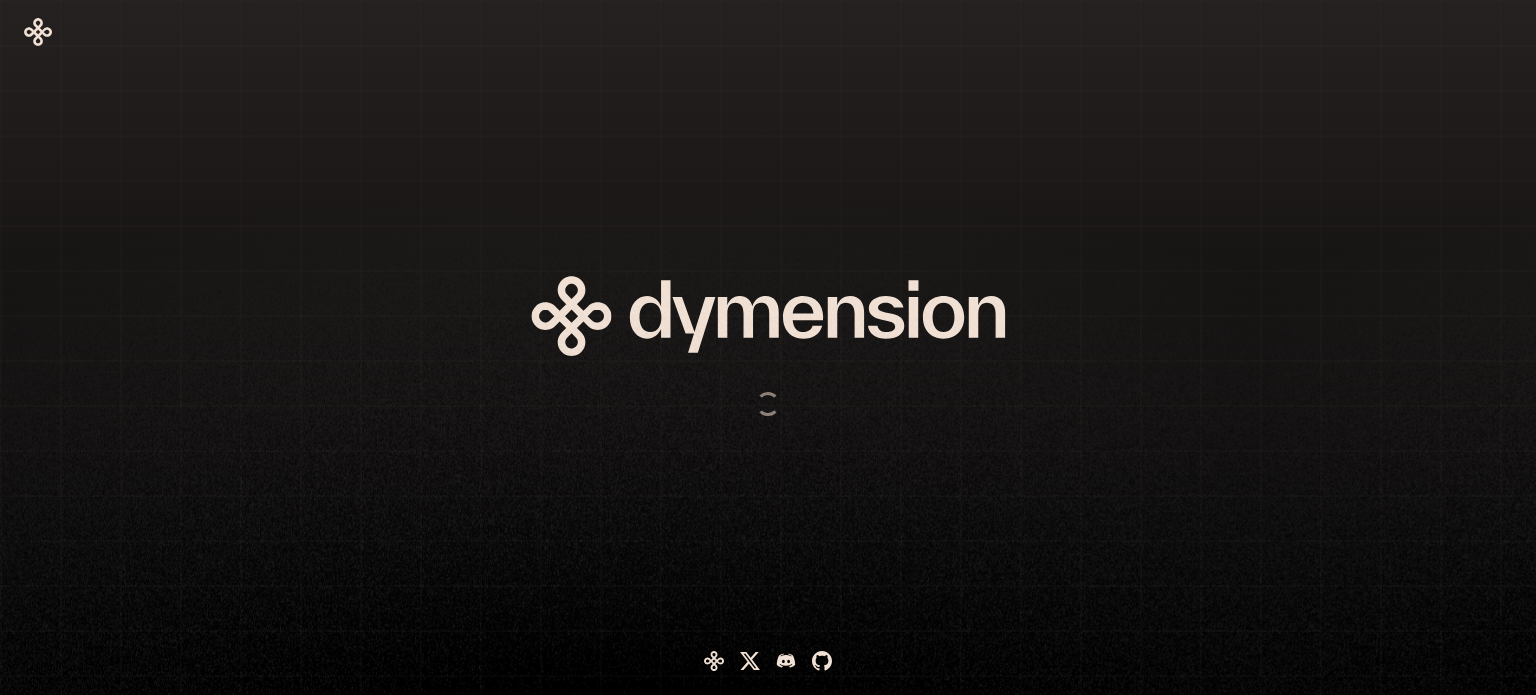 scroll, scrollTop: 0, scrollLeft: 0, axis: both 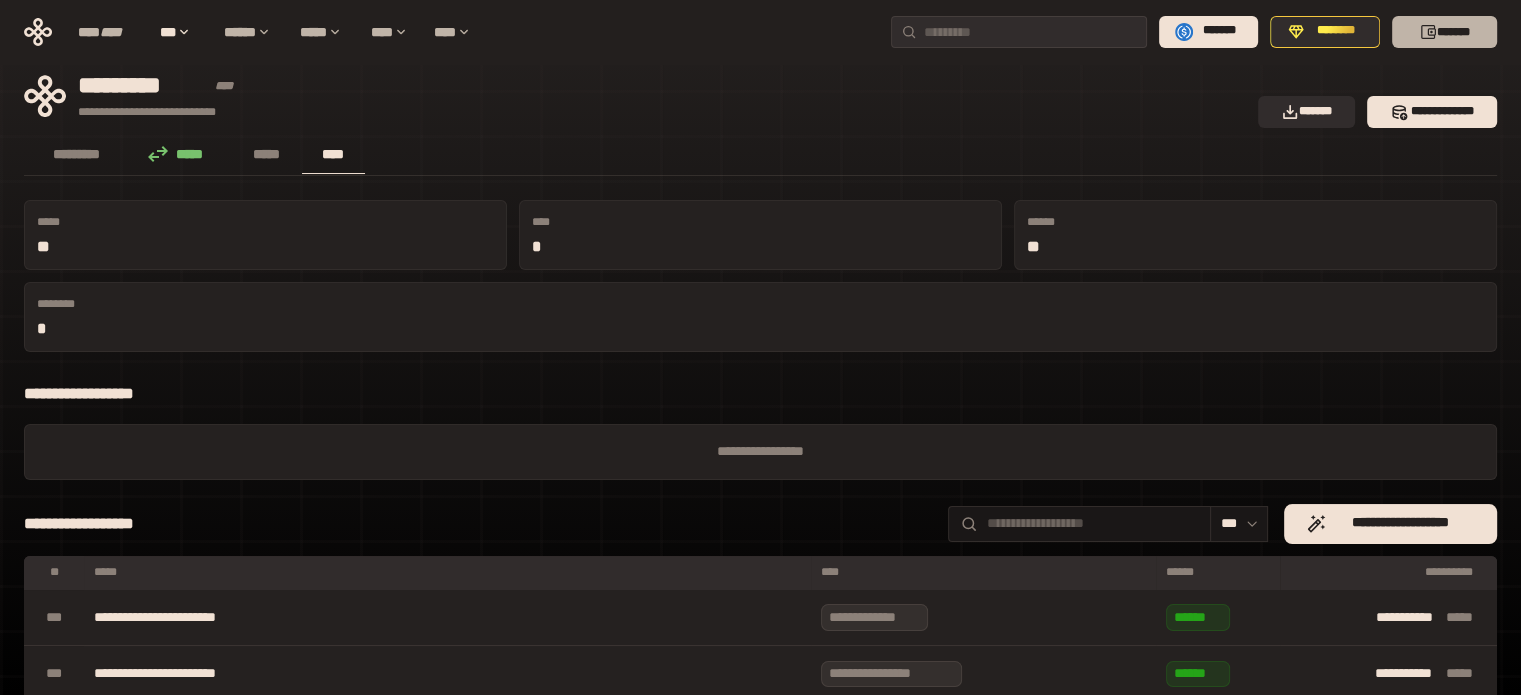 click 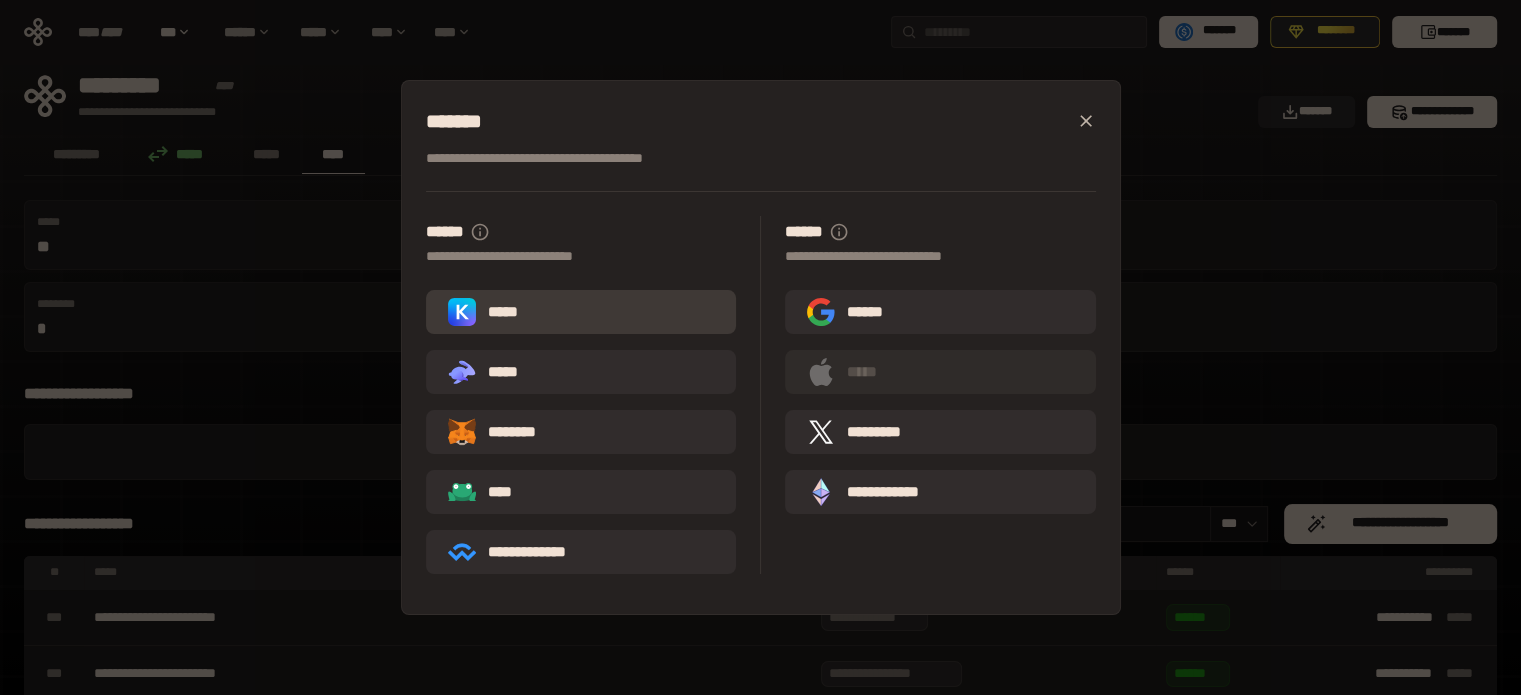 click on "*****" at bounding box center [581, 312] 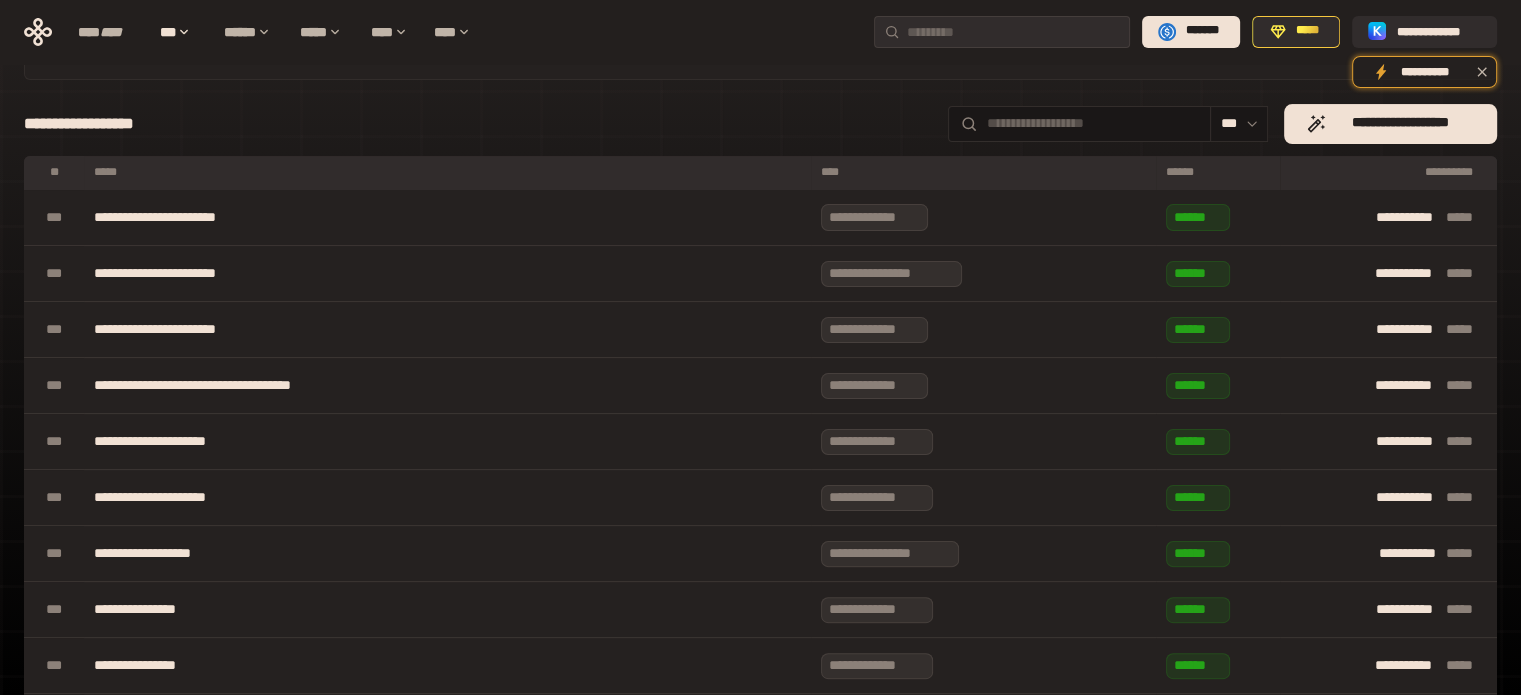 scroll, scrollTop: 100, scrollLeft: 0, axis: vertical 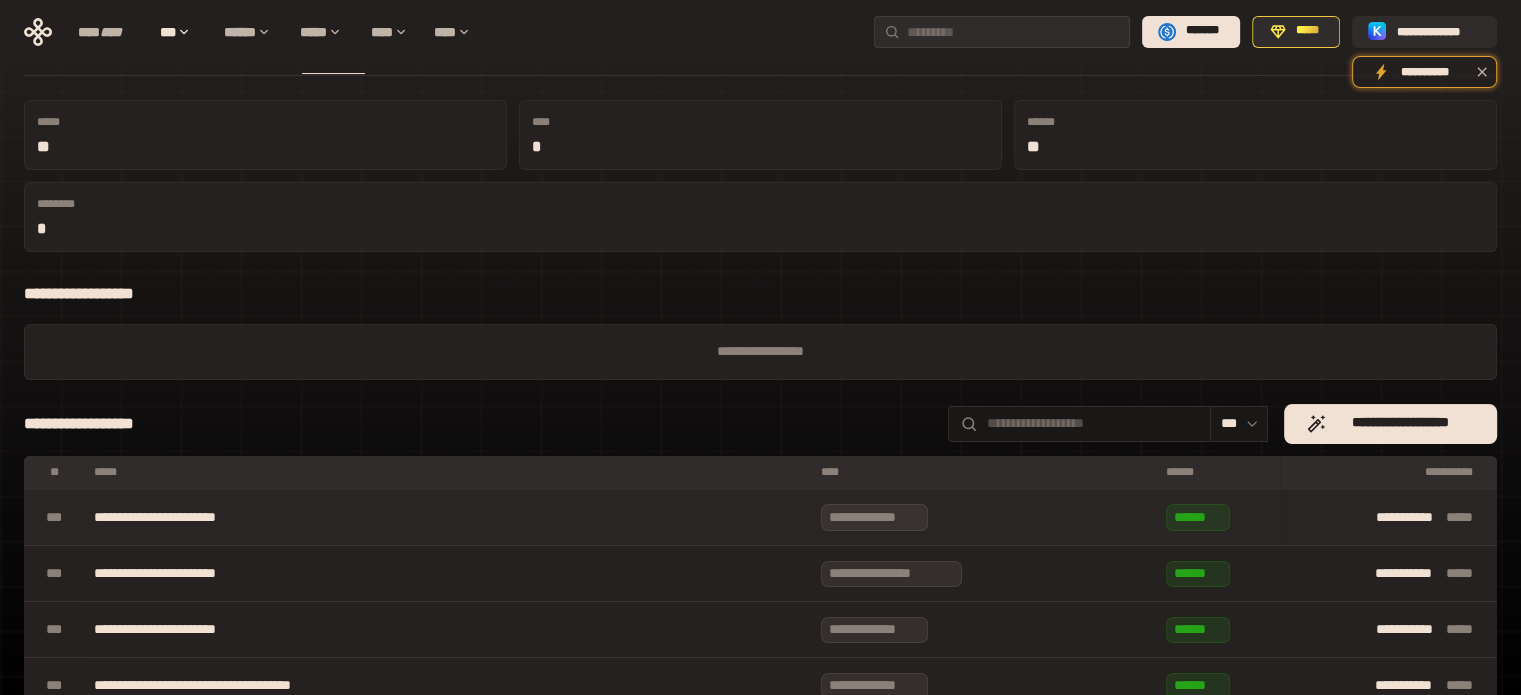 click on "**********" at bounding box center (447, 518) 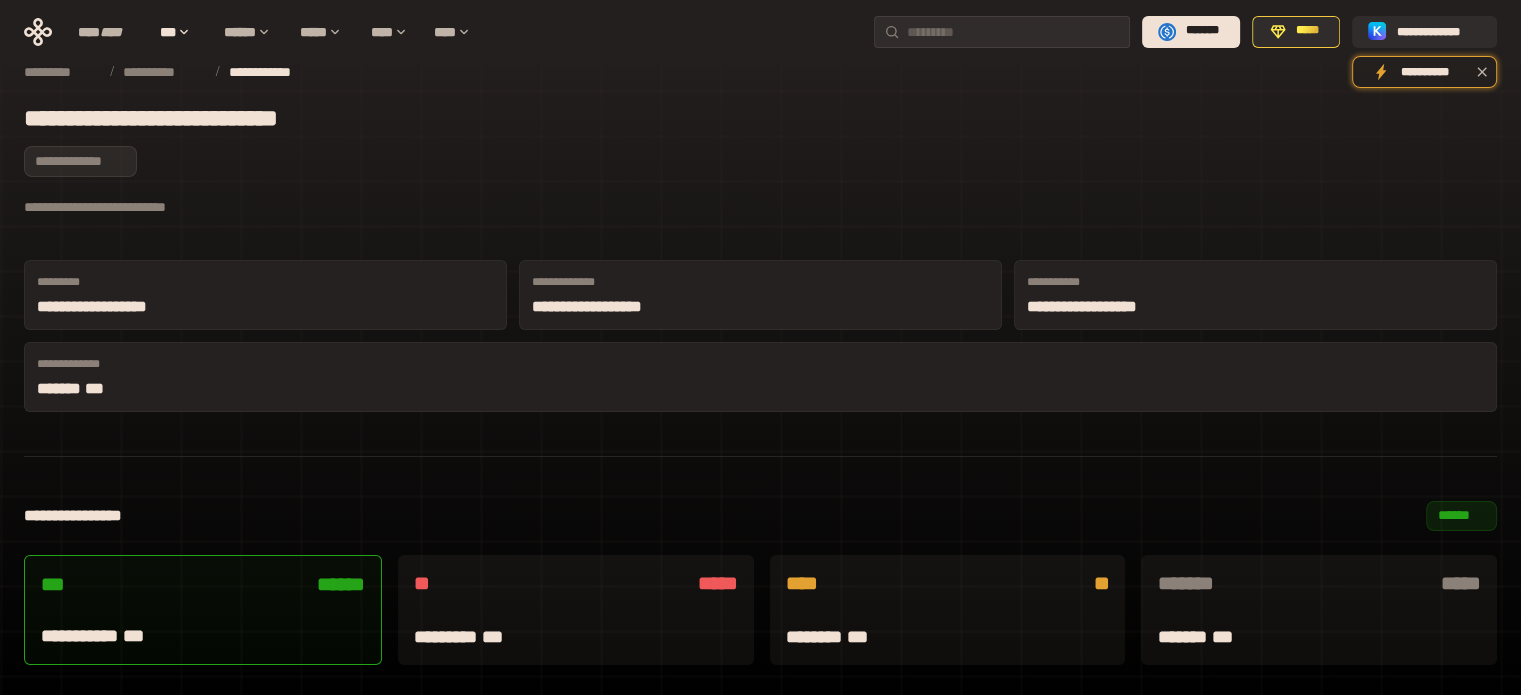 click at bounding box center (203, 611) 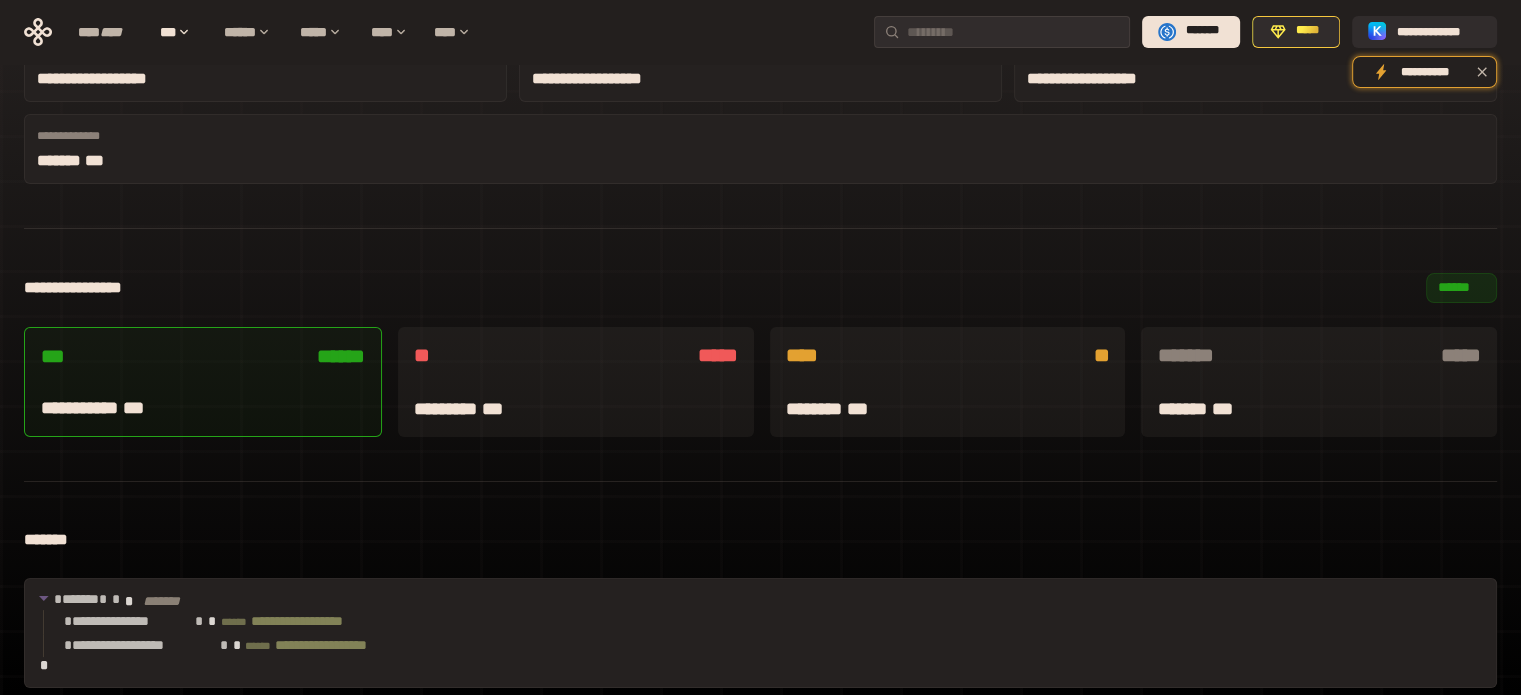 scroll, scrollTop: 0, scrollLeft: 0, axis: both 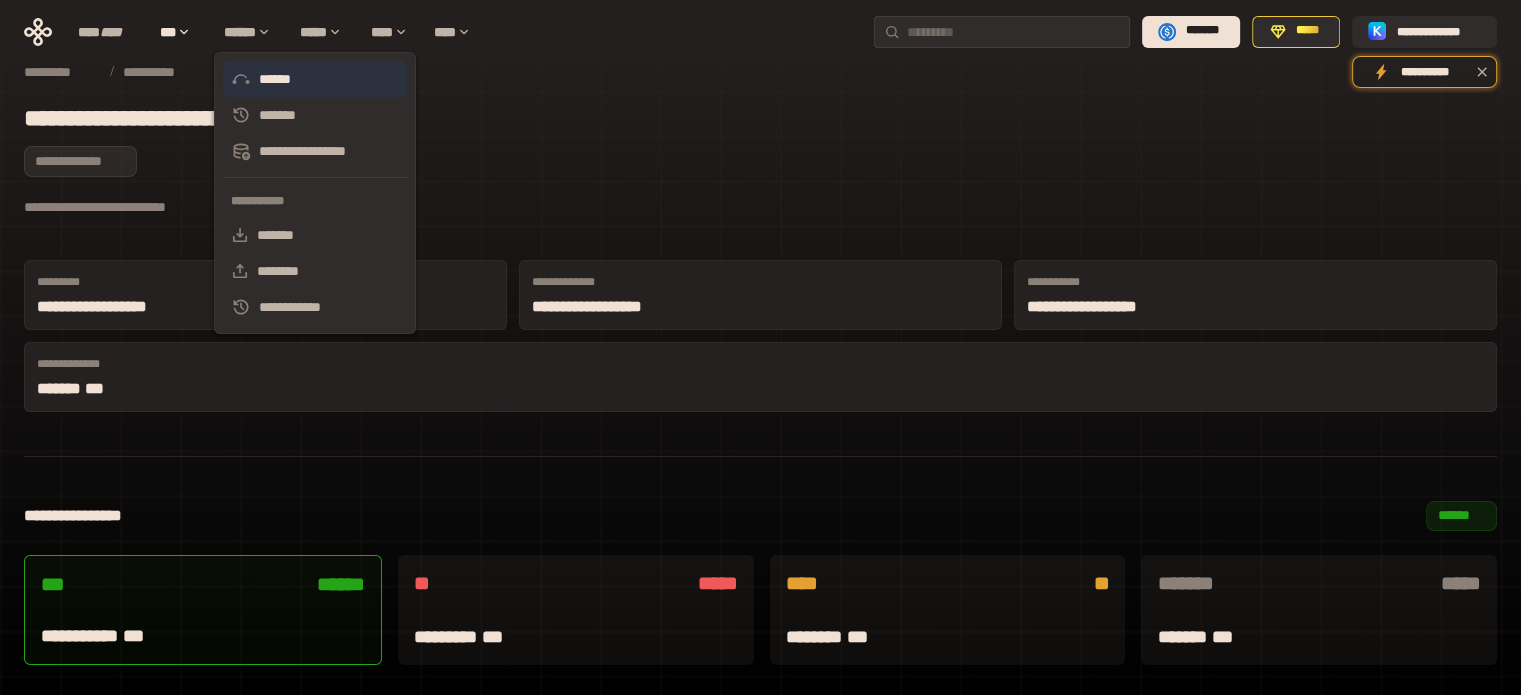 click on "******" at bounding box center [315, 79] 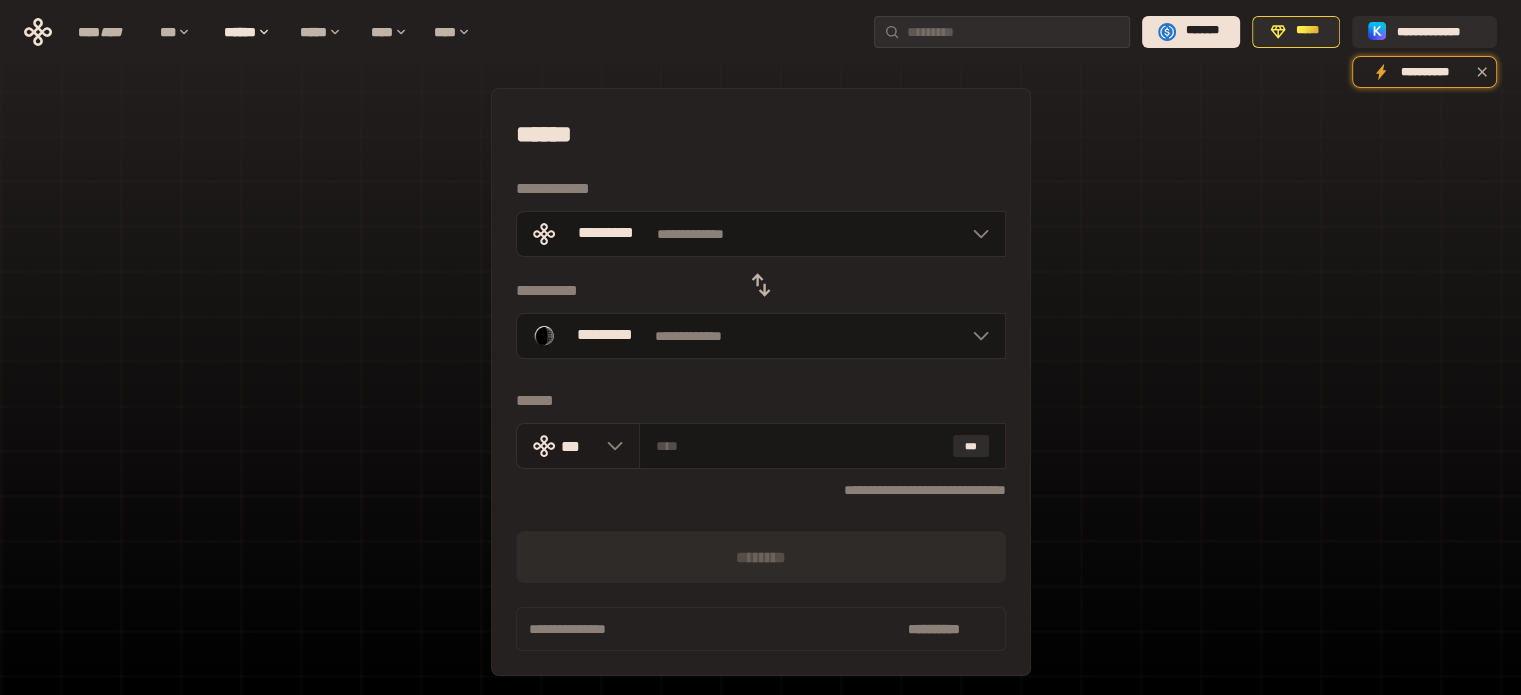 click 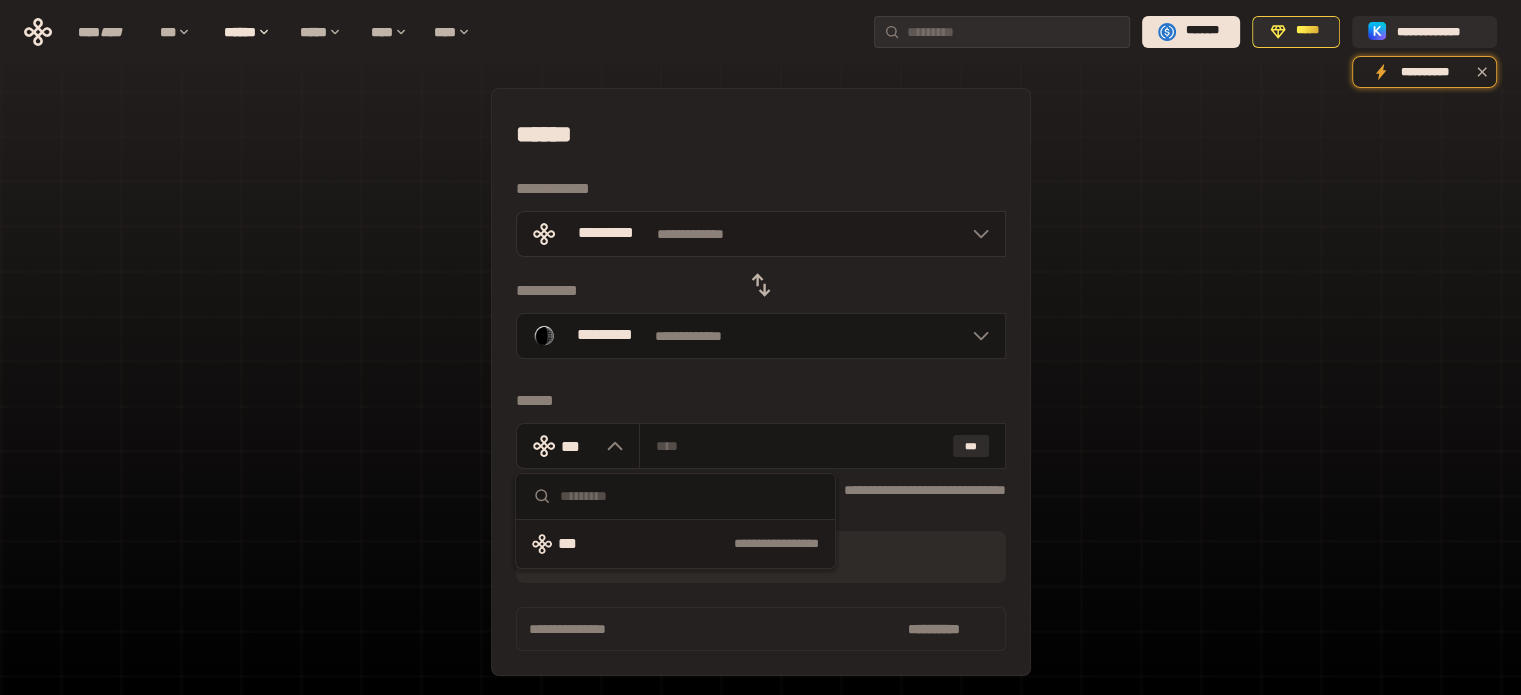 click on "**********" at bounding box center [761, 234] 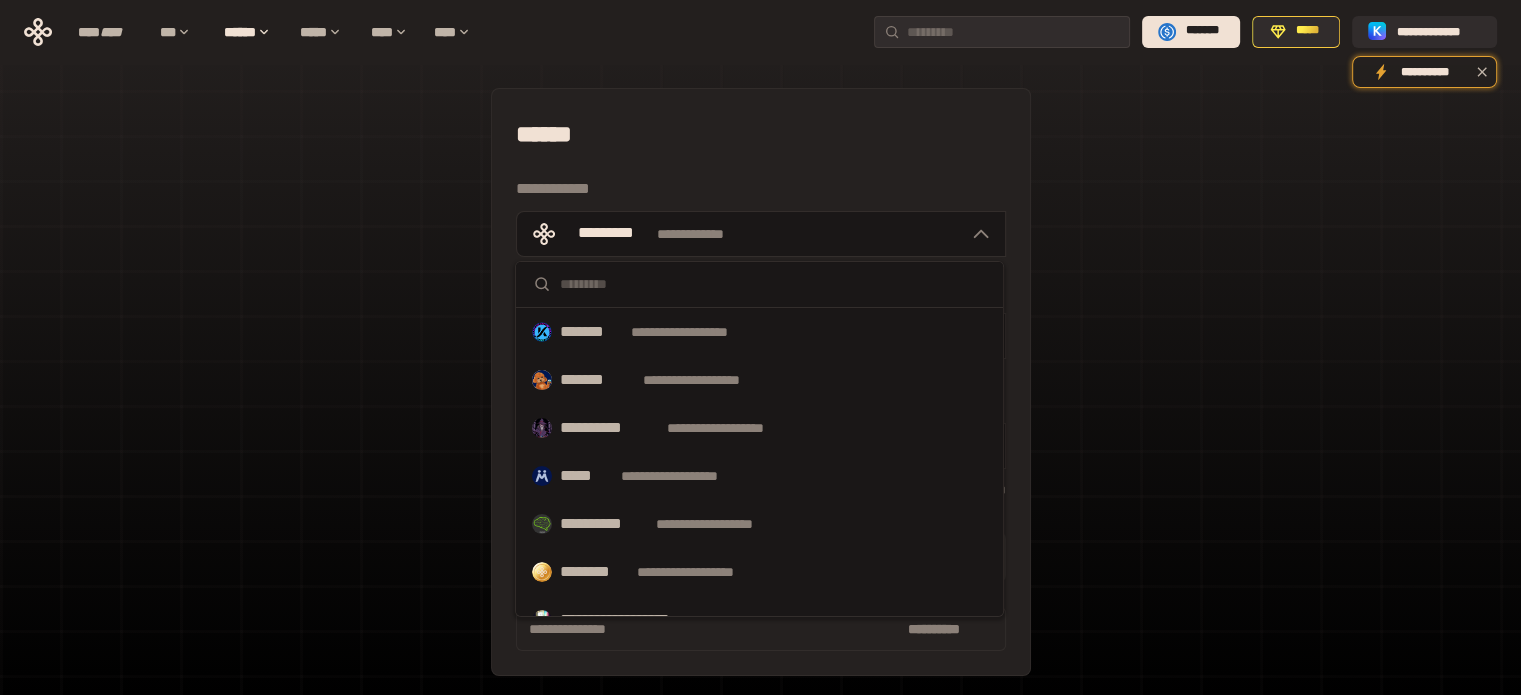 scroll, scrollTop: 1036, scrollLeft: 0, axis: vertical 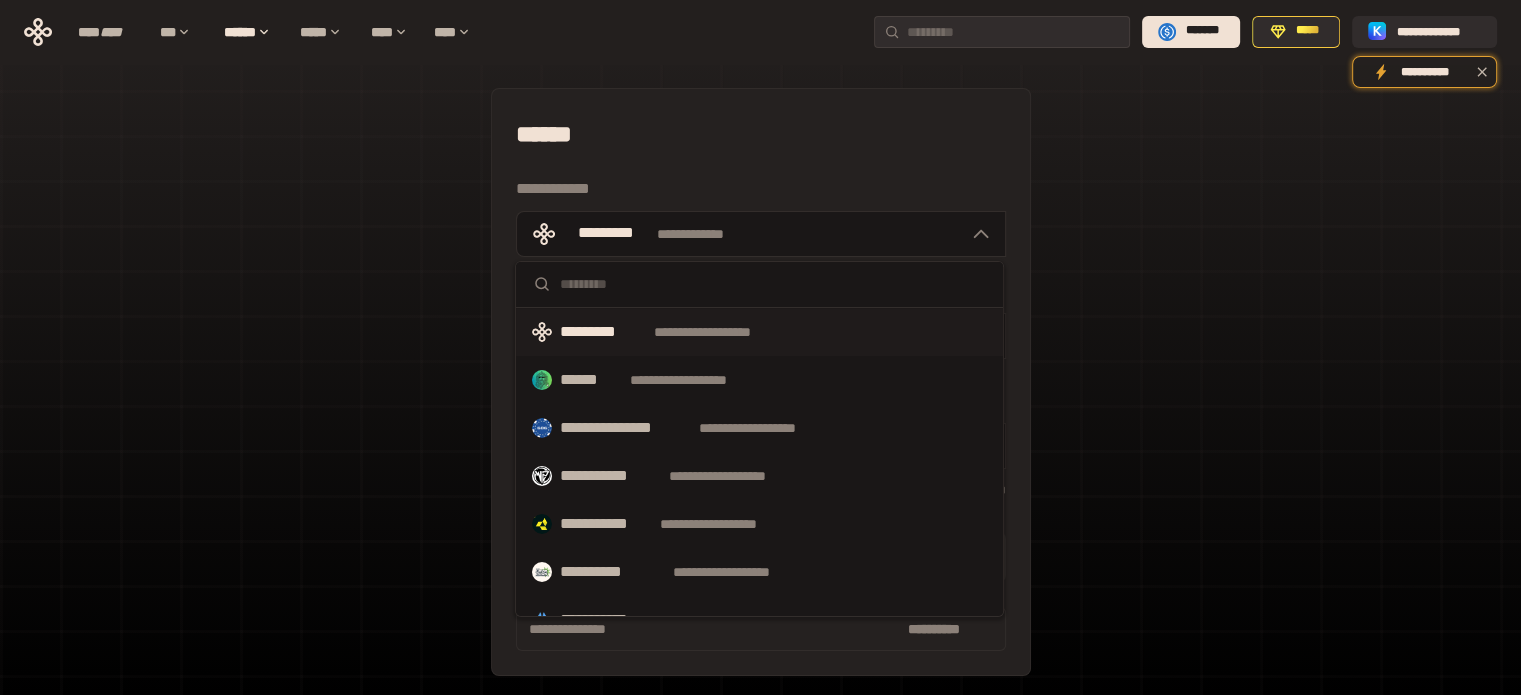 click on "**********" at bounding box center (760, 445) 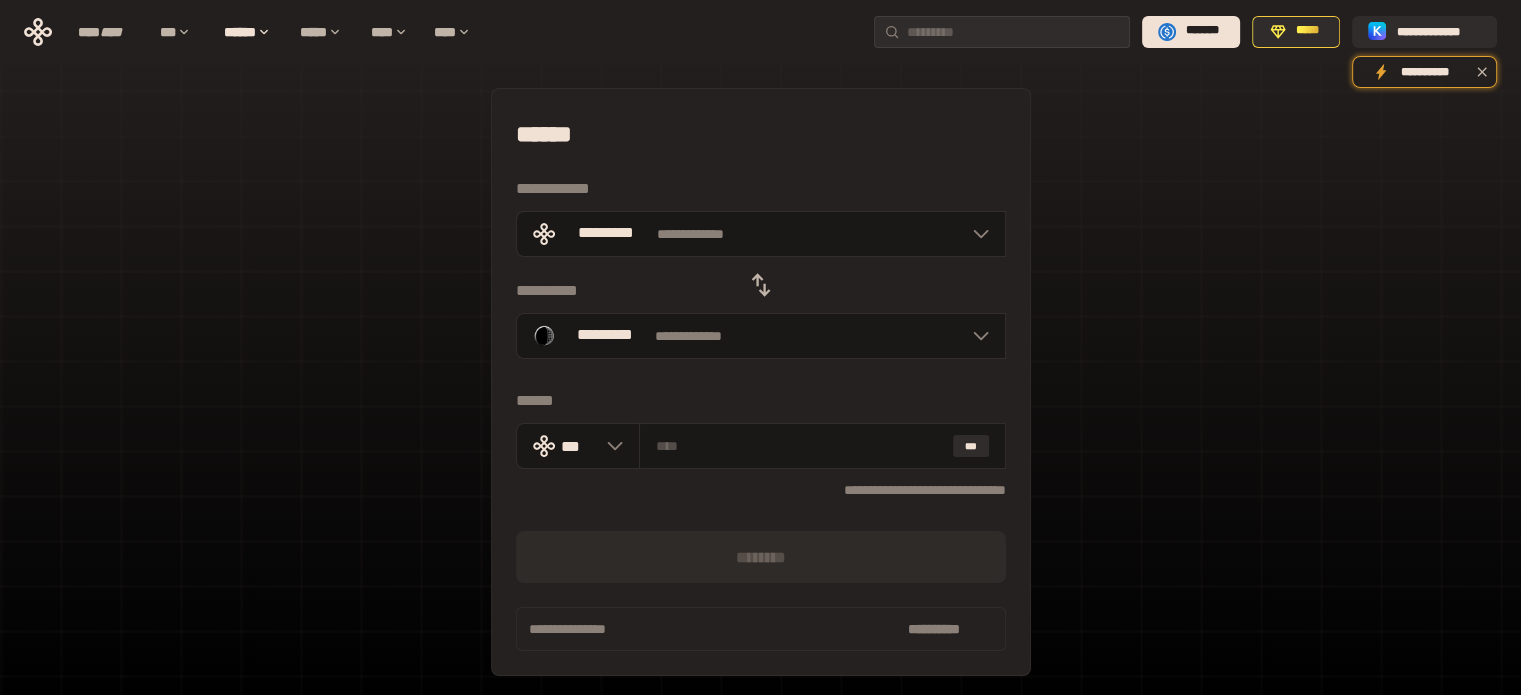 click 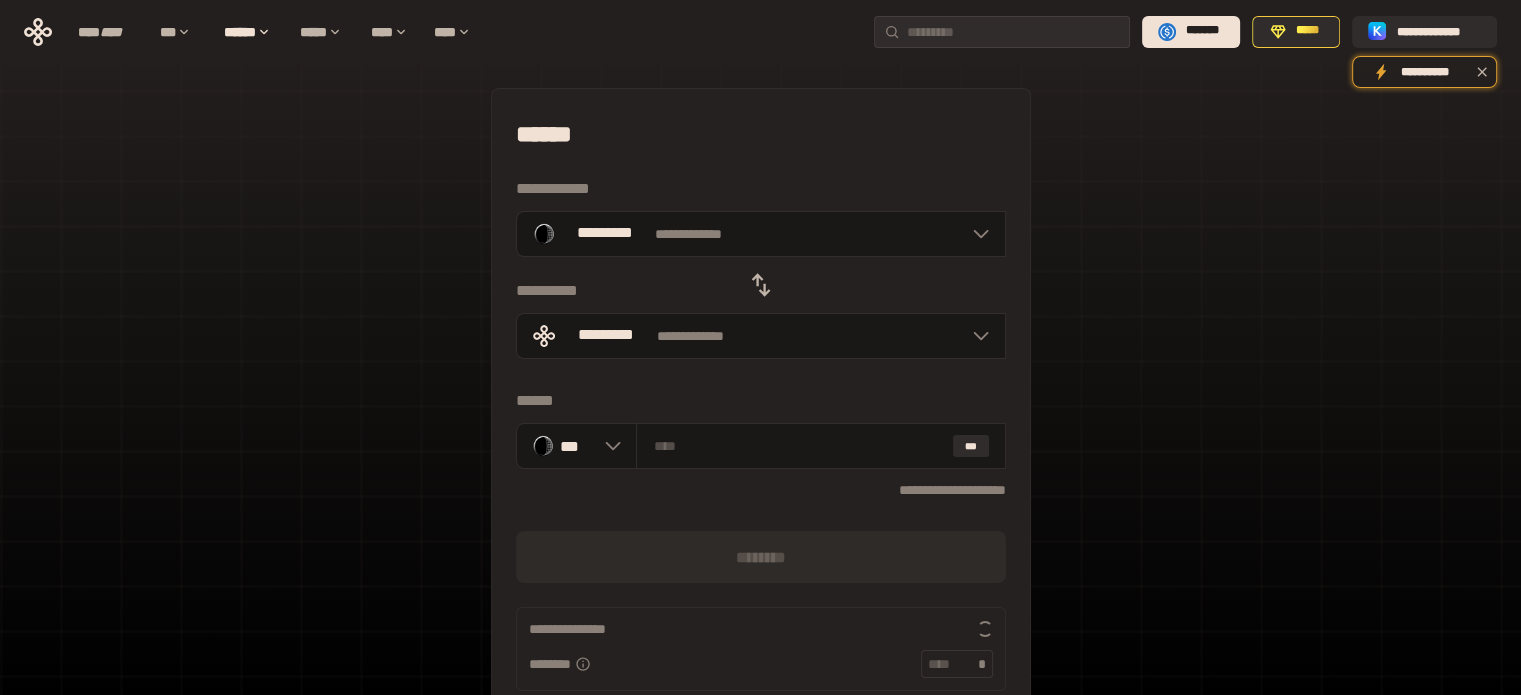 click 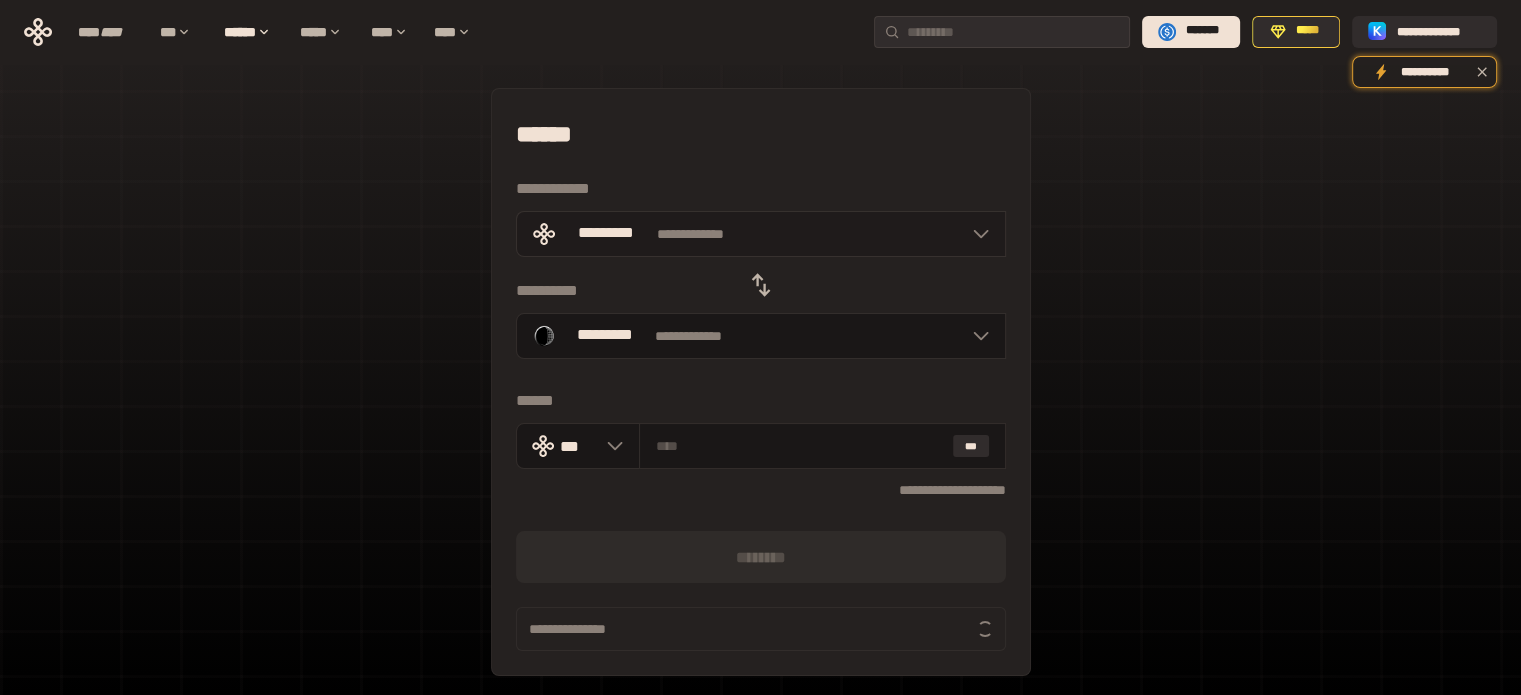 click on "**********" at bounding box center [761, 234] 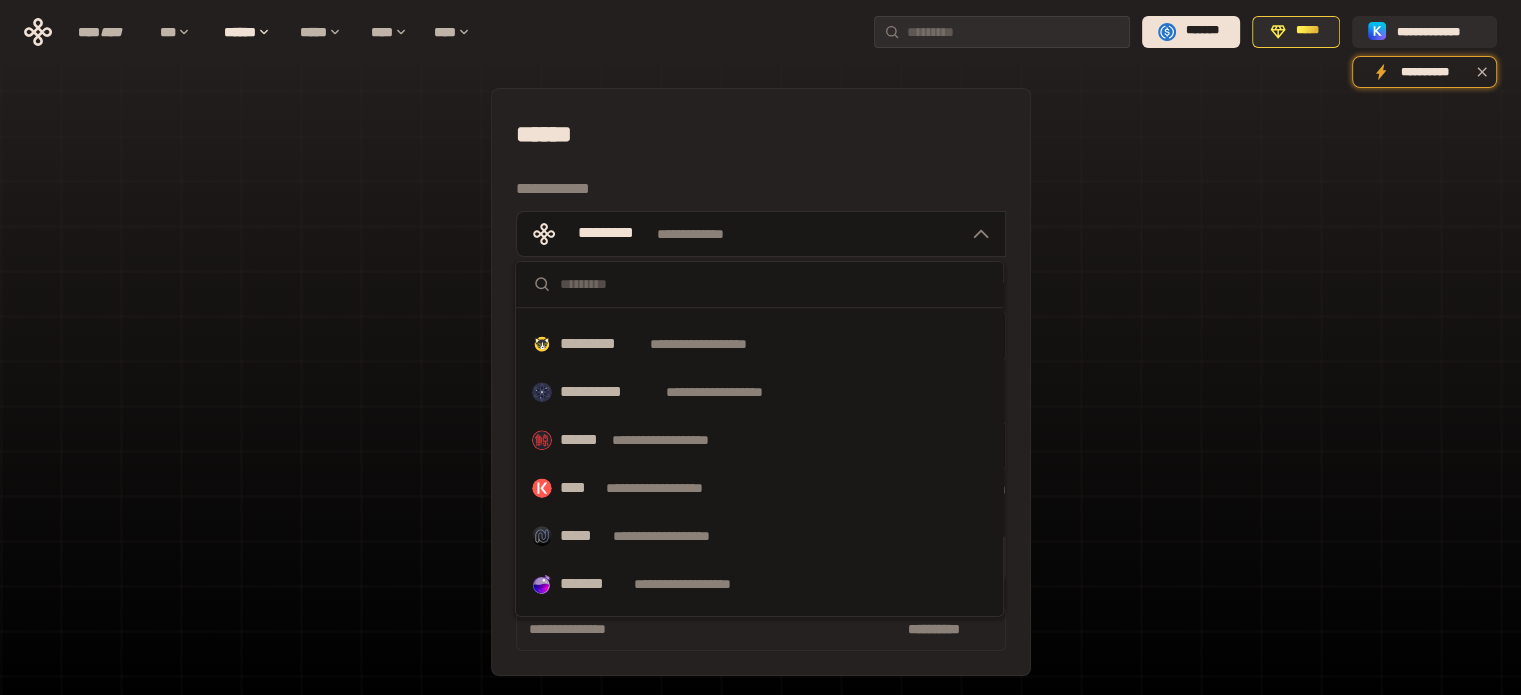 scroll, scrollTop: 1036, scrollLeft: 0, axis: vertical 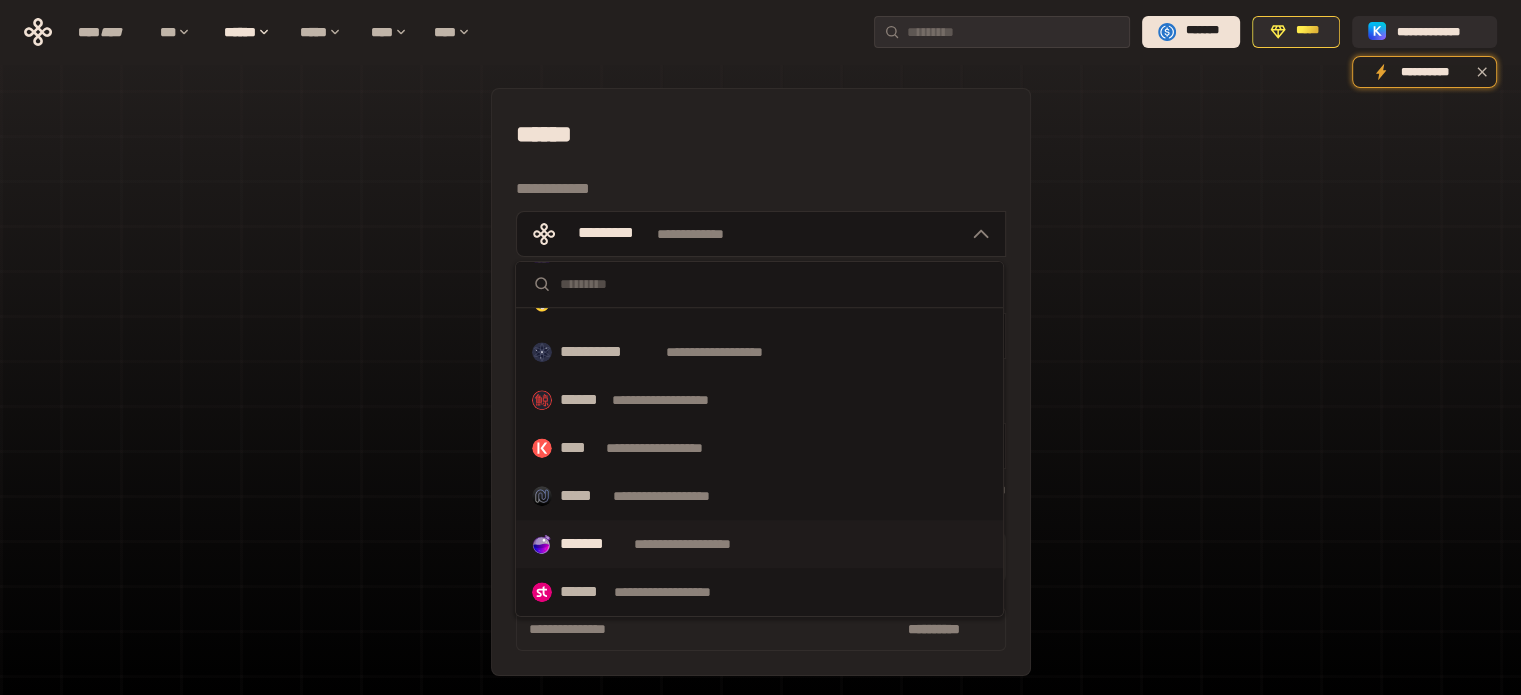 click on "**********" at bounding box center (701, 544) 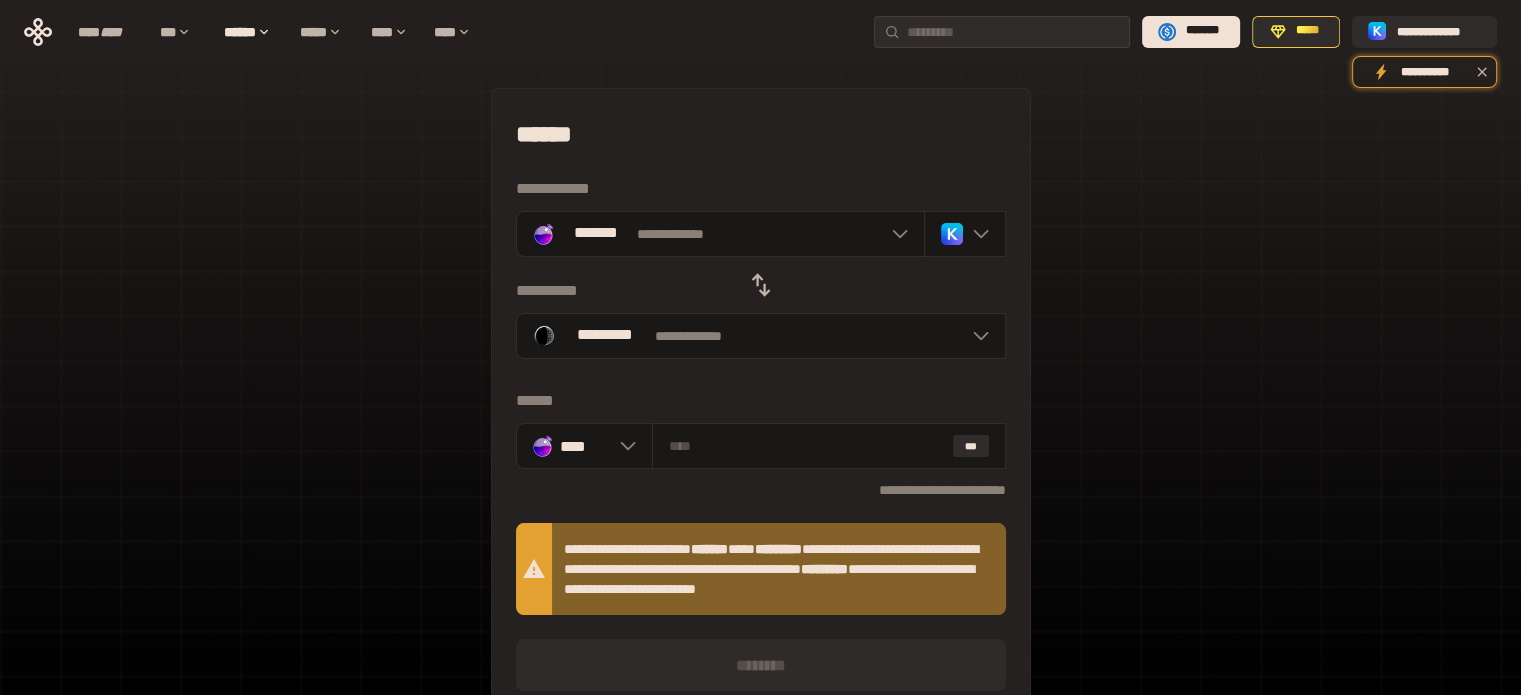 click on "**********" at bounding box center [760, 499] 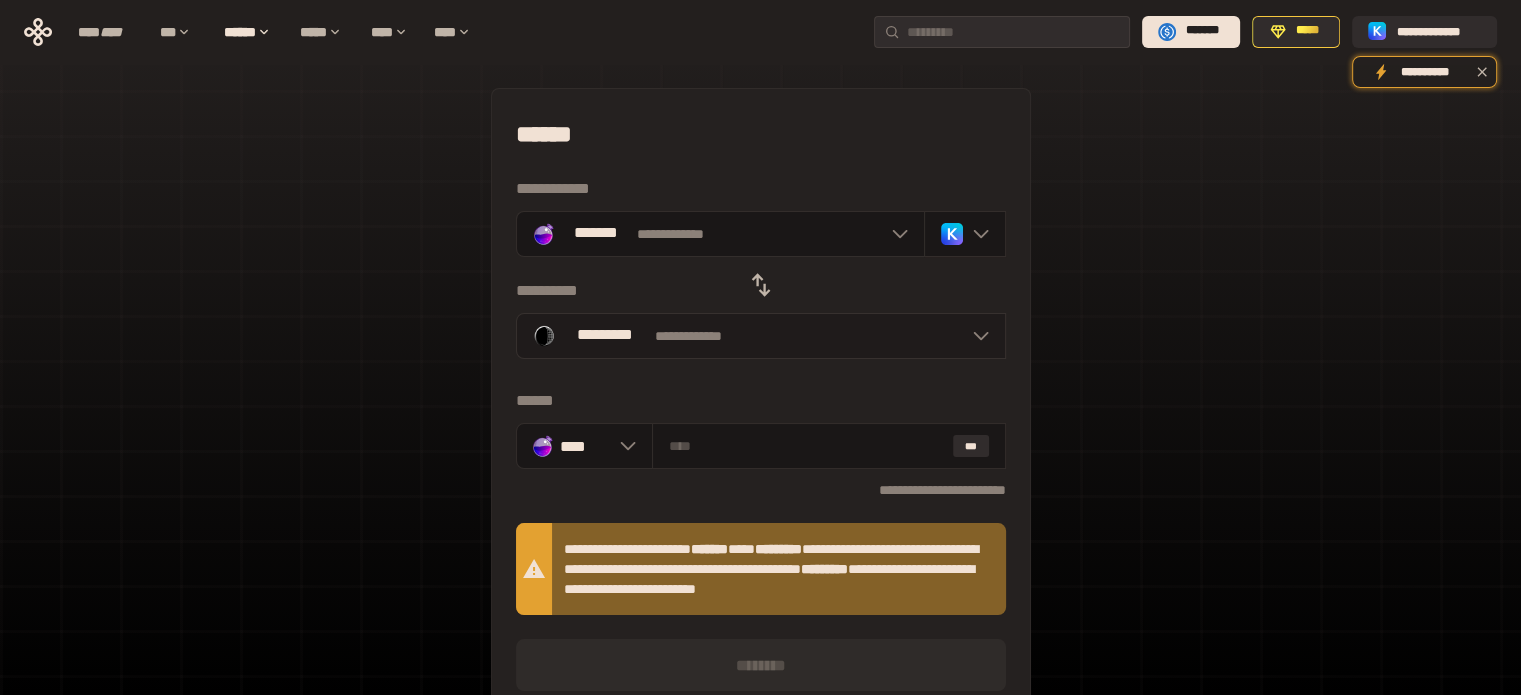 click on "**********" at bounding box center [761, 336] 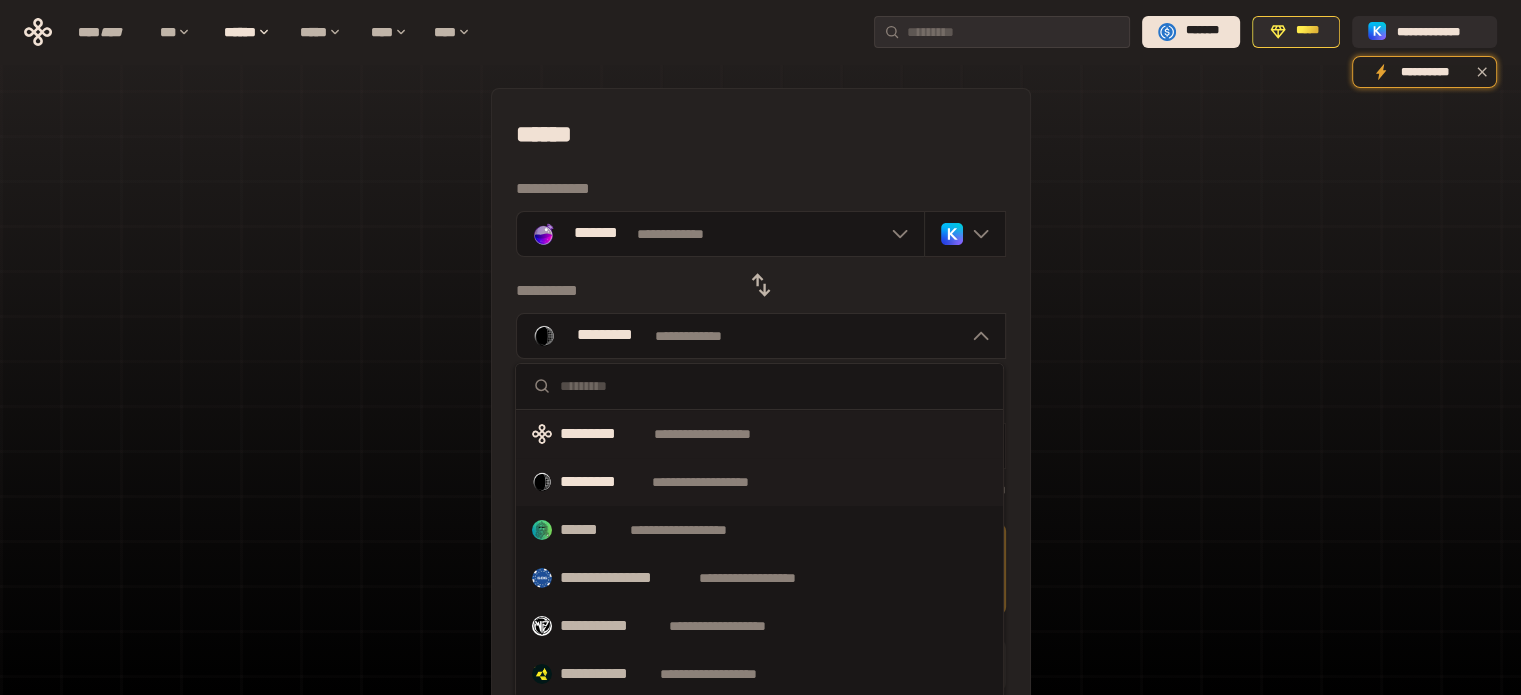 click on "**********" at bounding box center [759, 434] 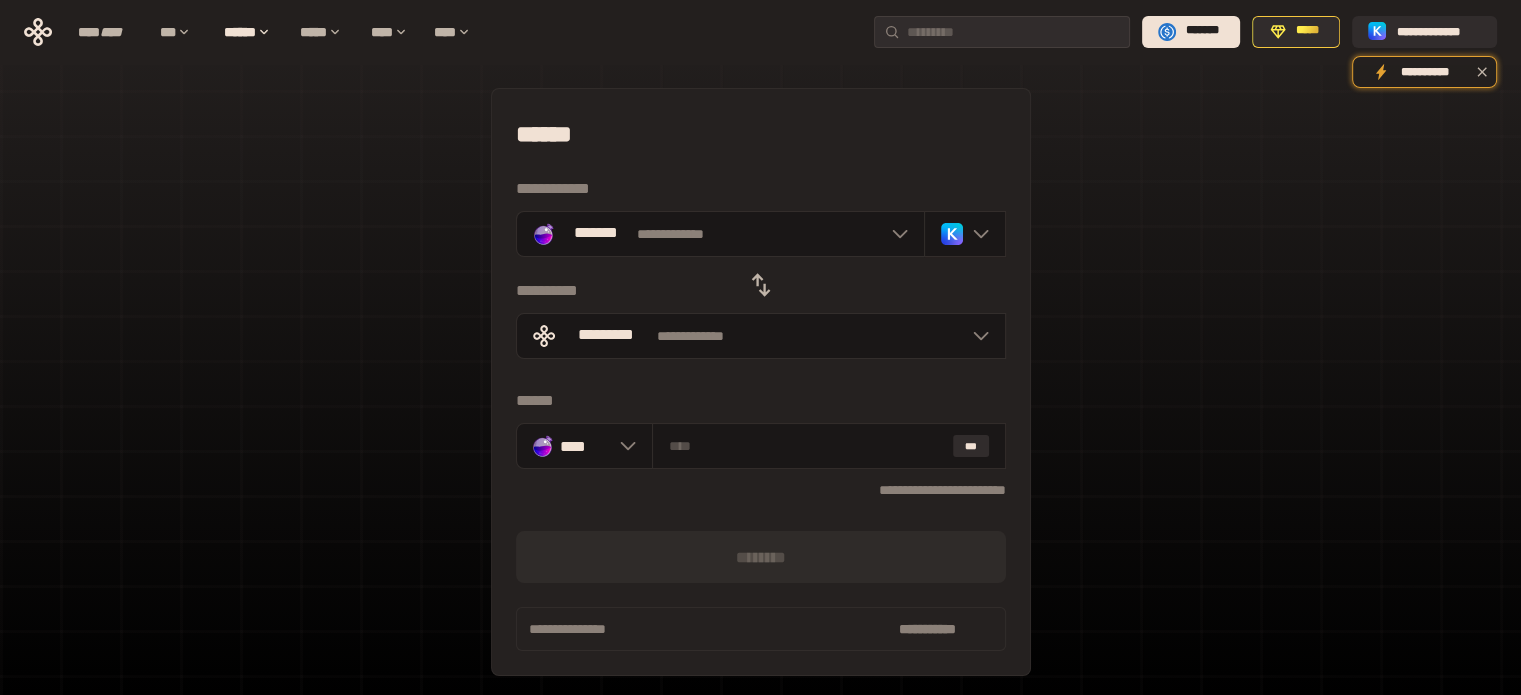 click on "**********" at bounding box center [760, 445] 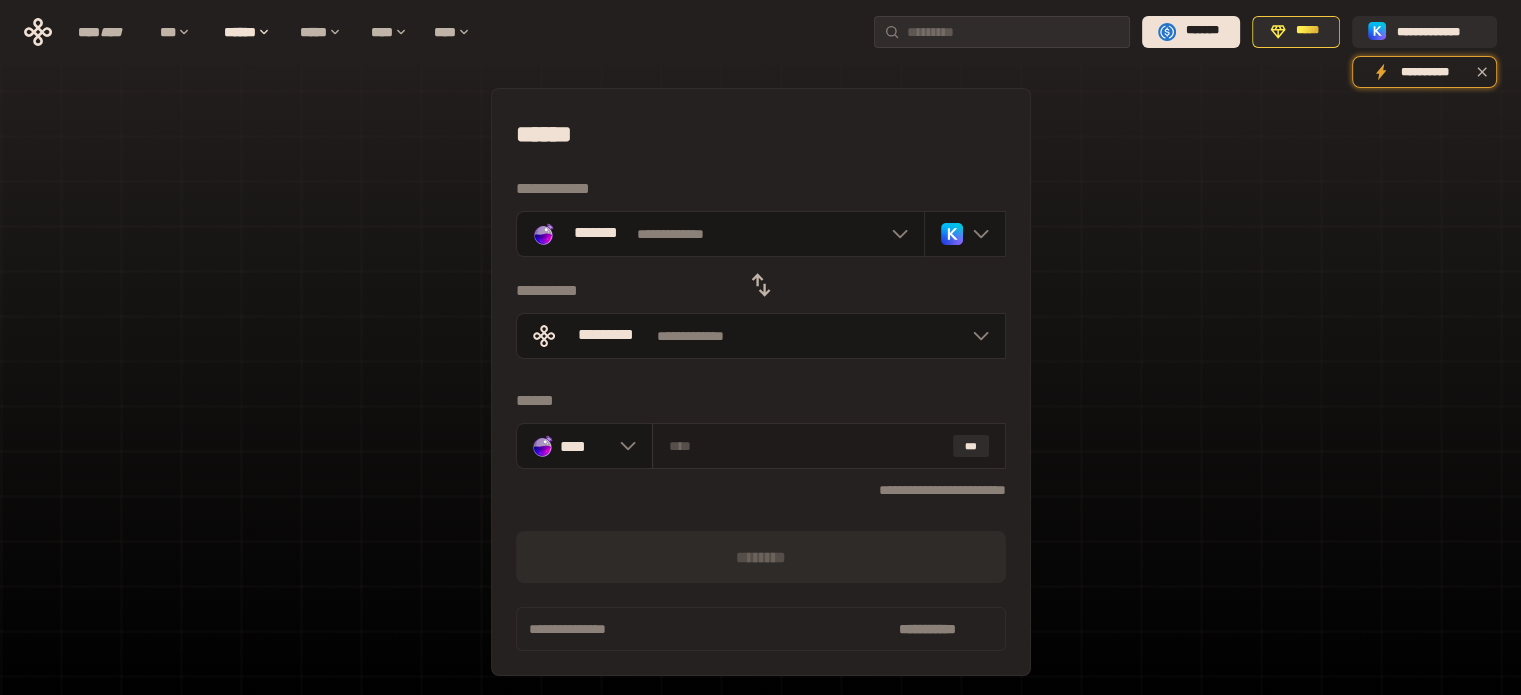 click on "***" at bounding box center (829, 446) 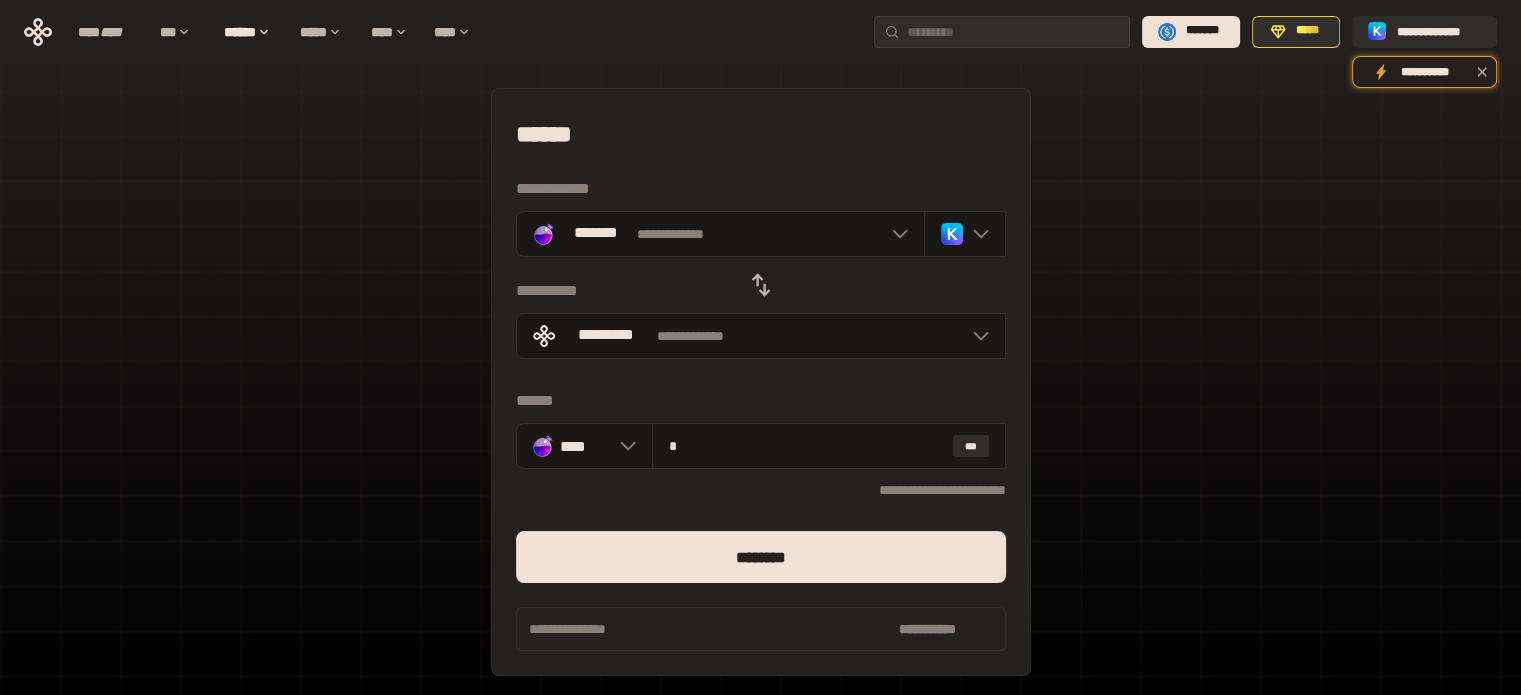 type on "*" 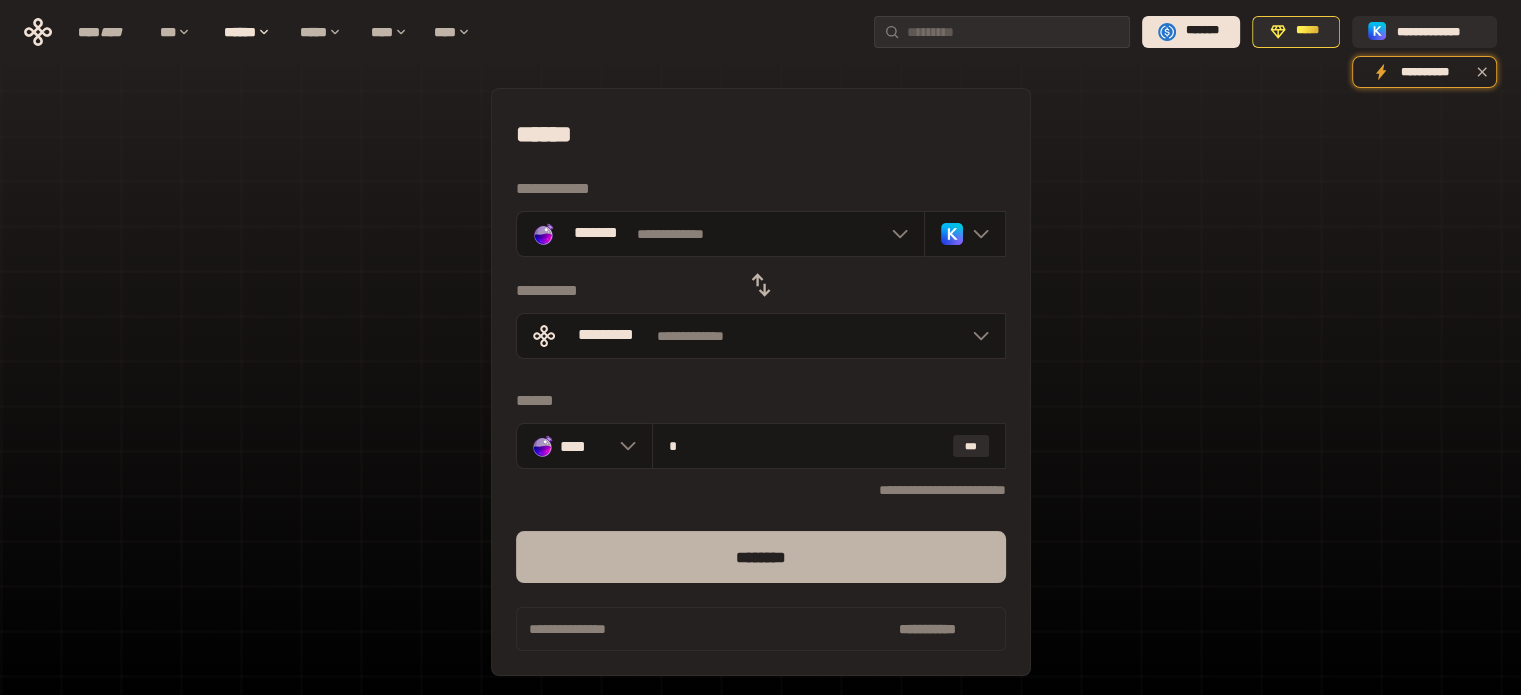 click on "********" at bounding box center [761, 557] 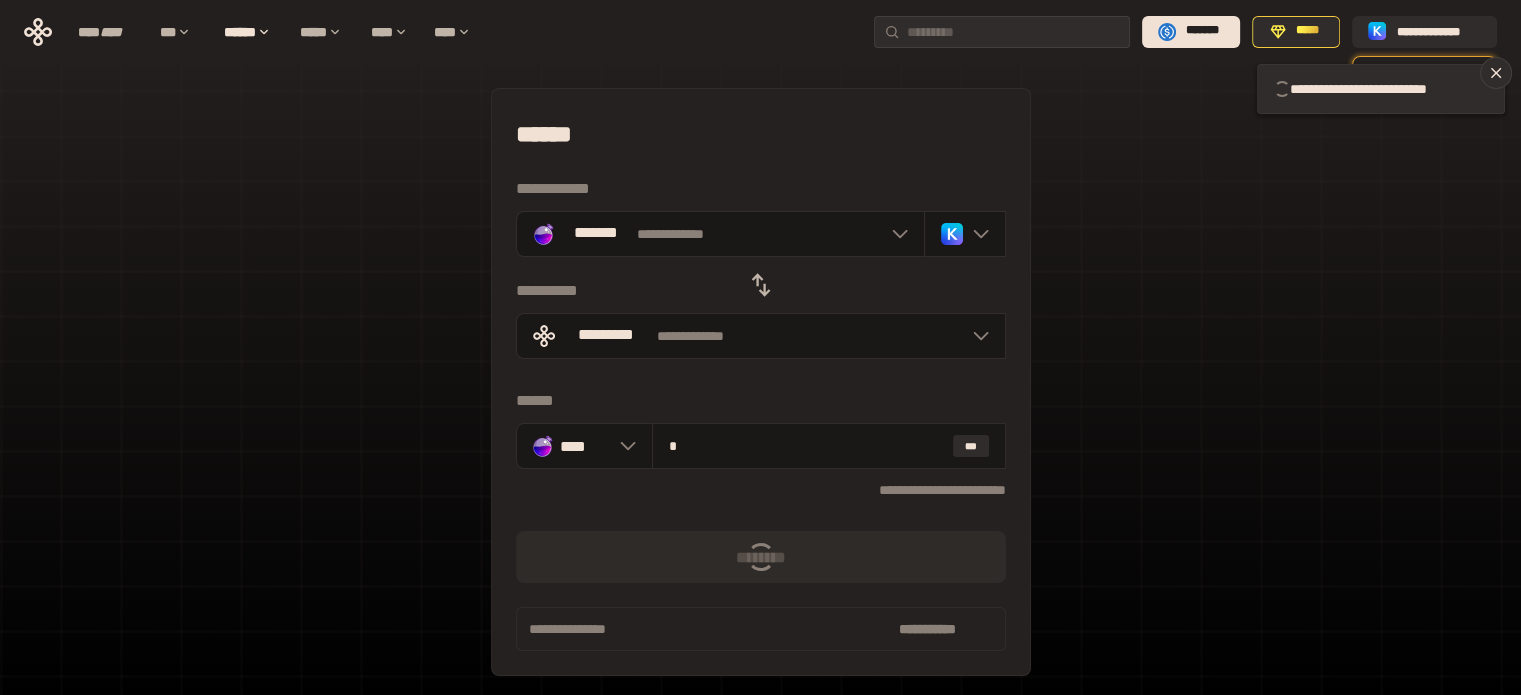 type 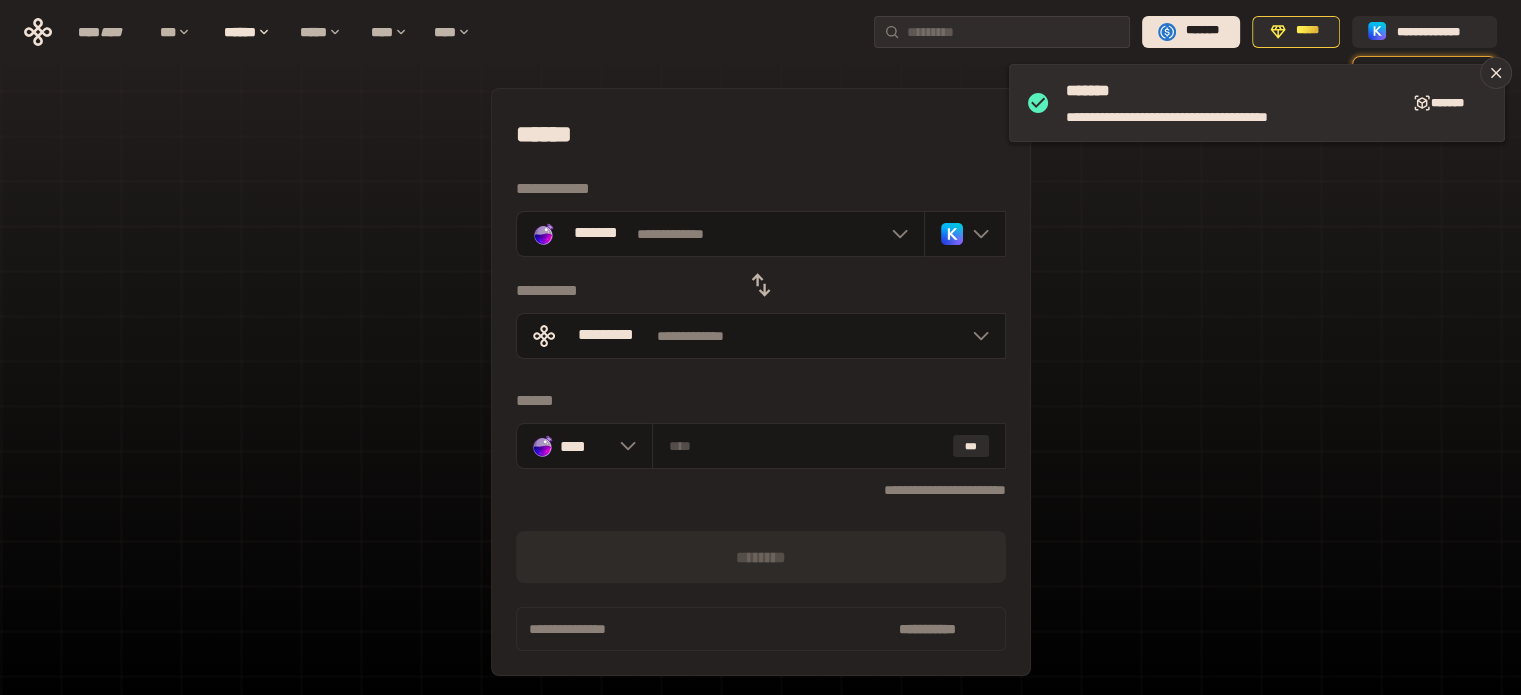 click on "**********" at bounding box center [760, 445] 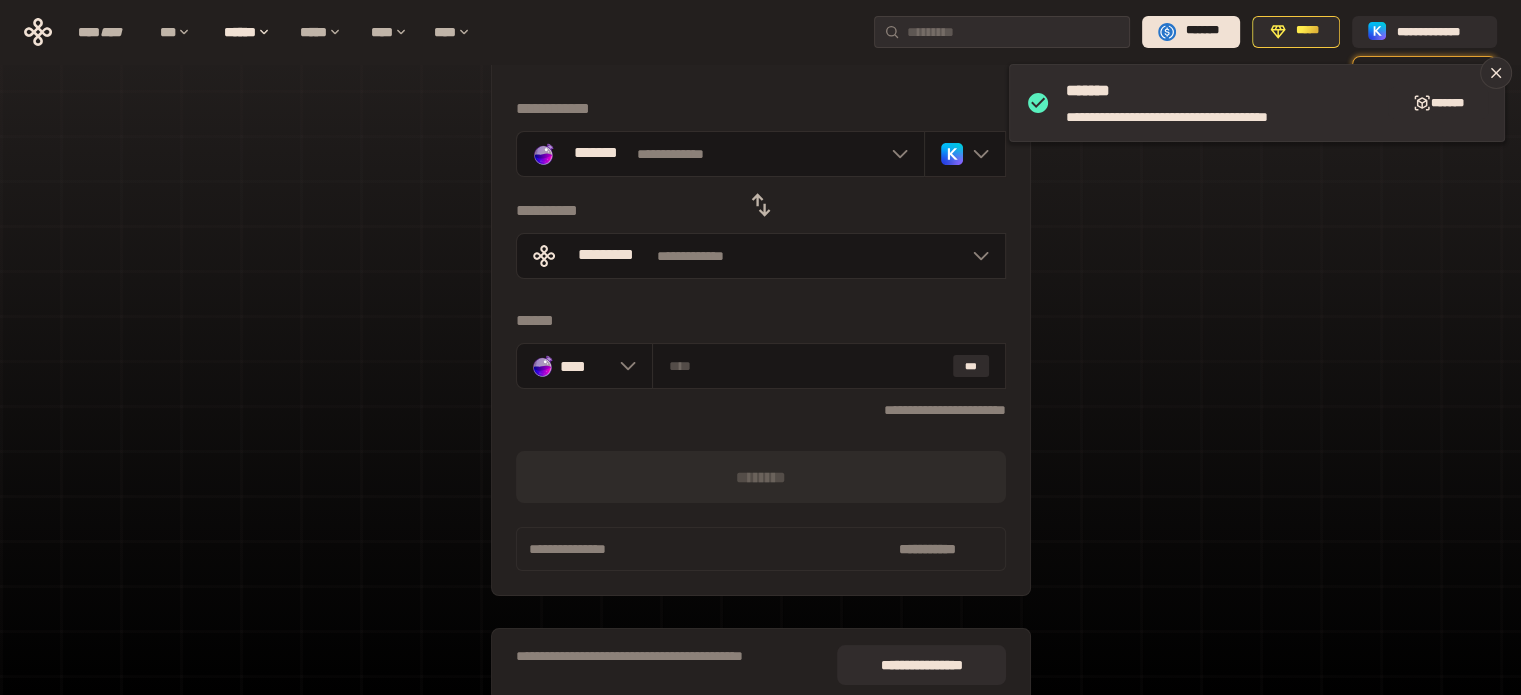 scroll, scrollTop: 0, scrollLeft: 0, axis: both 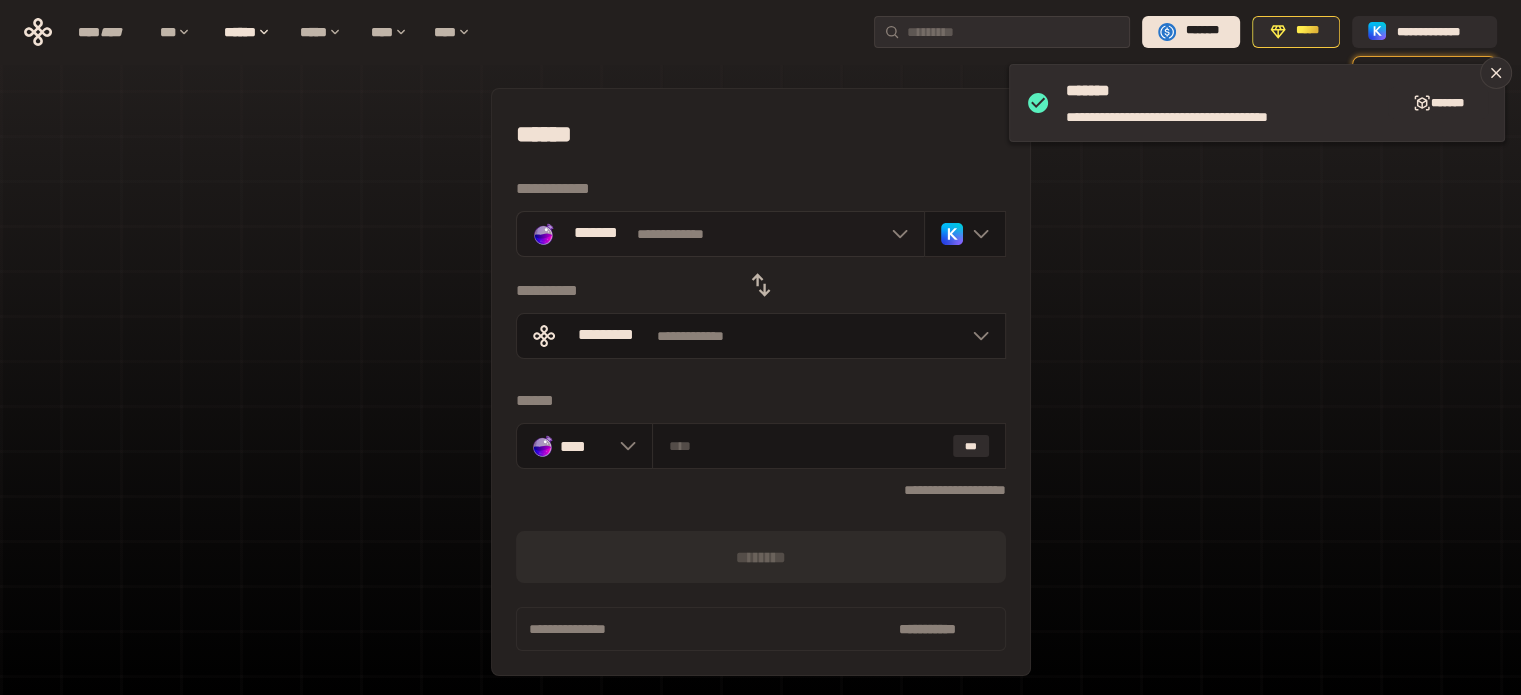 click on "**********" at bounding box center [720, 234] 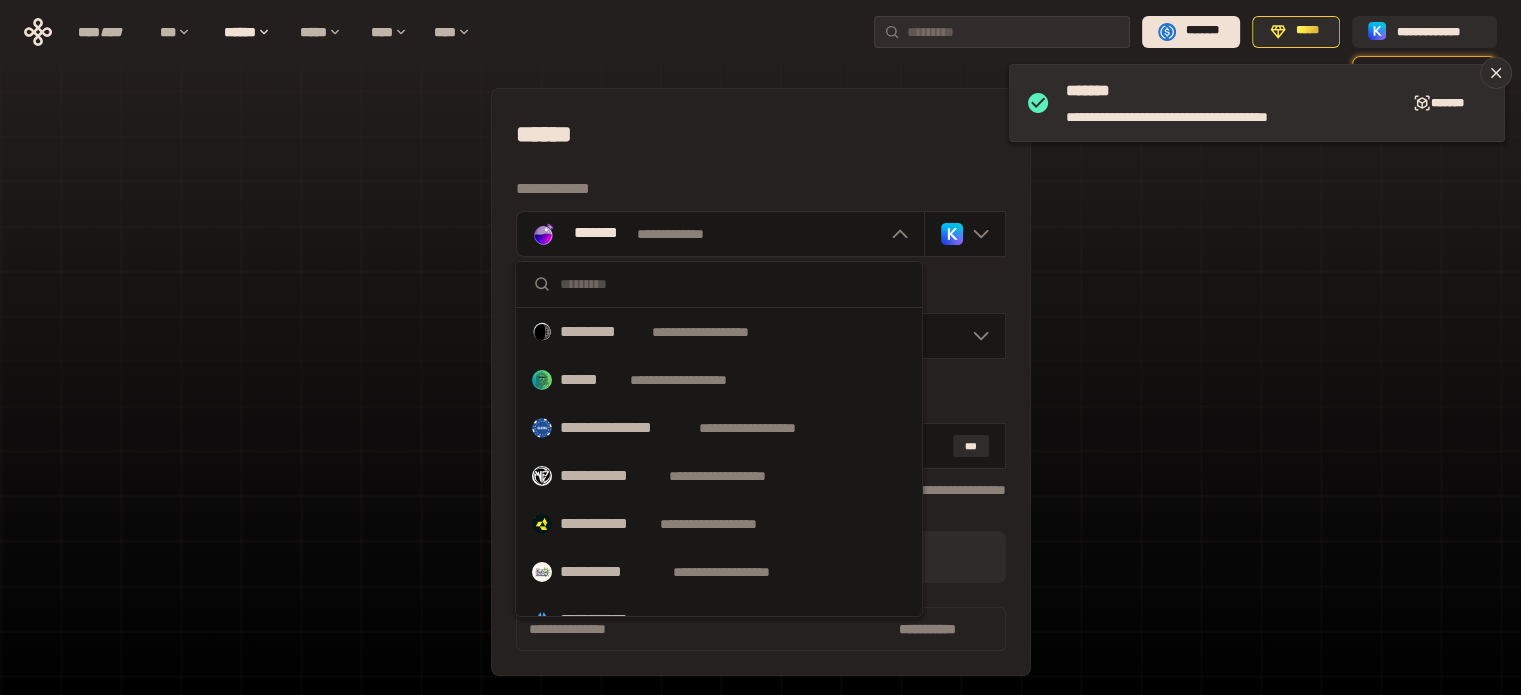 click at bounding box center [719, 285] 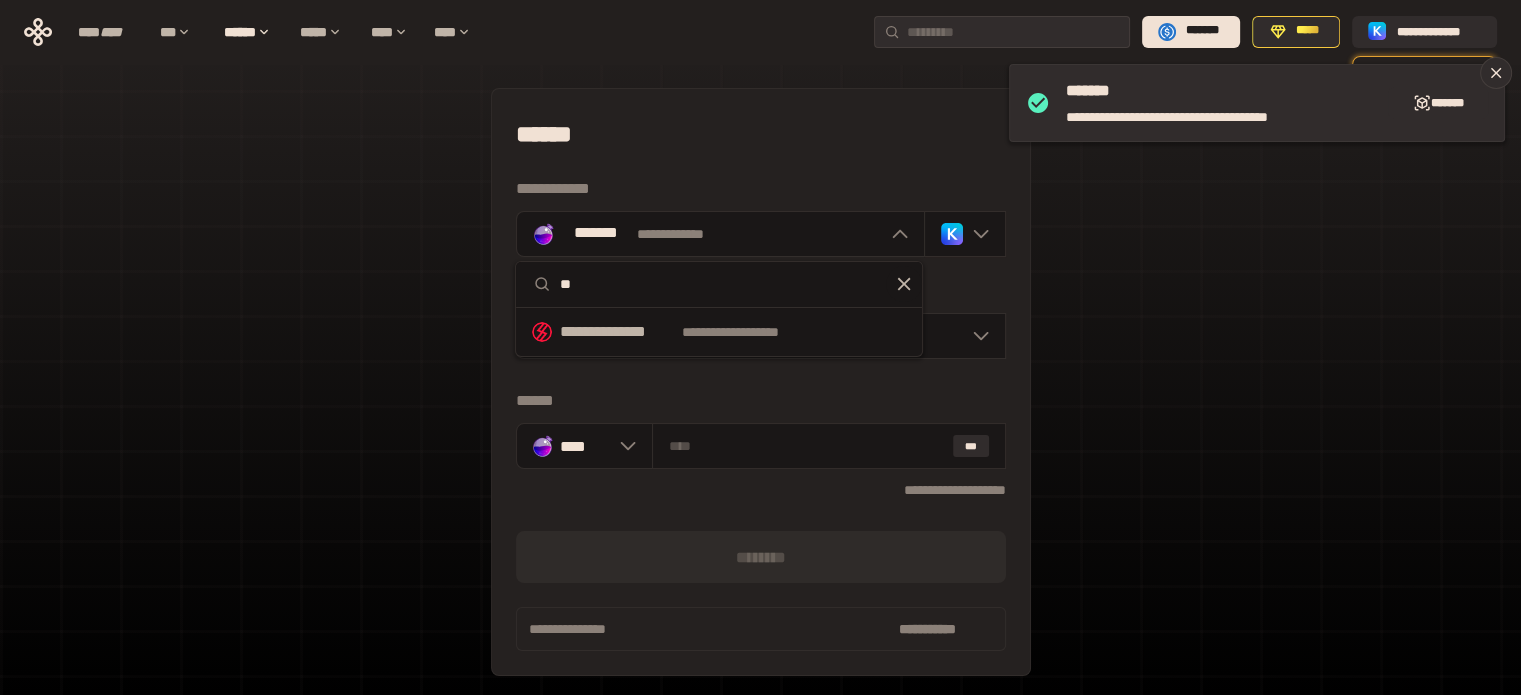 type on "*" 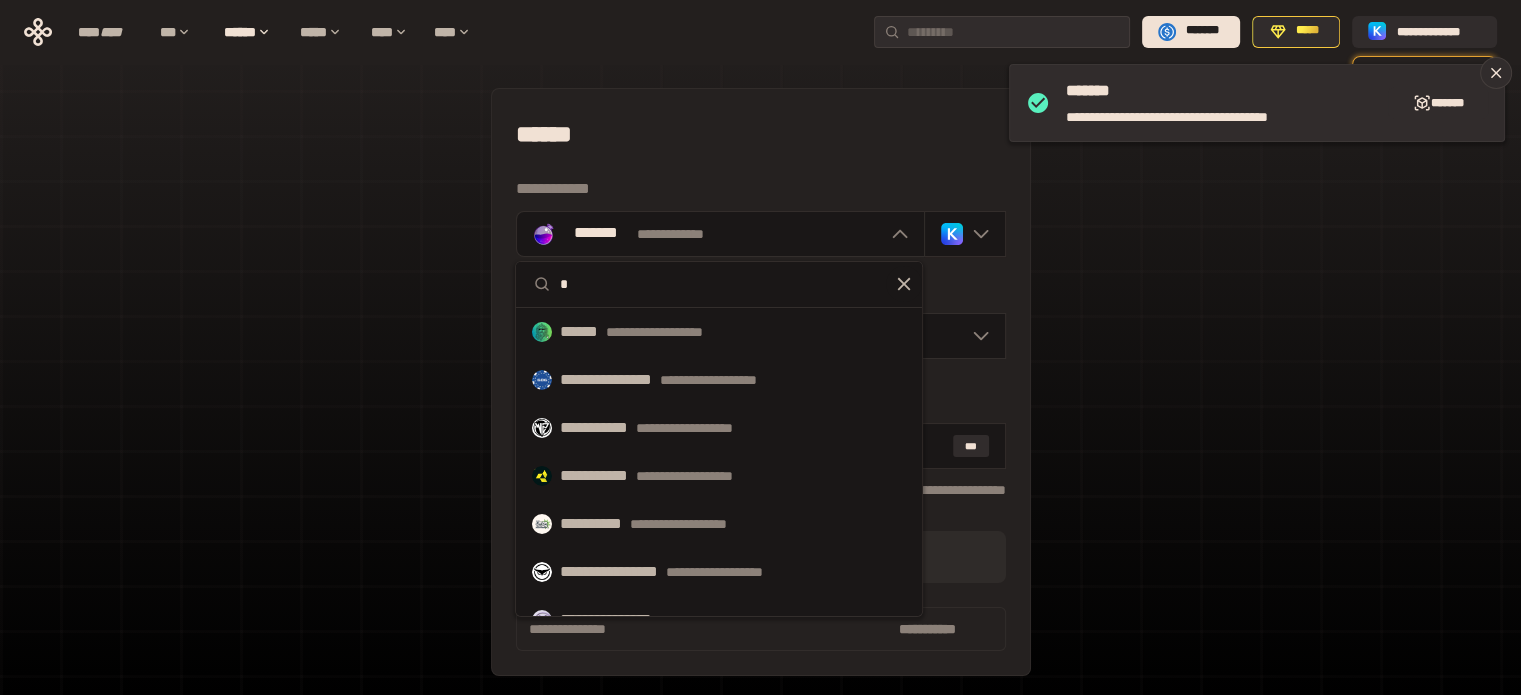 type 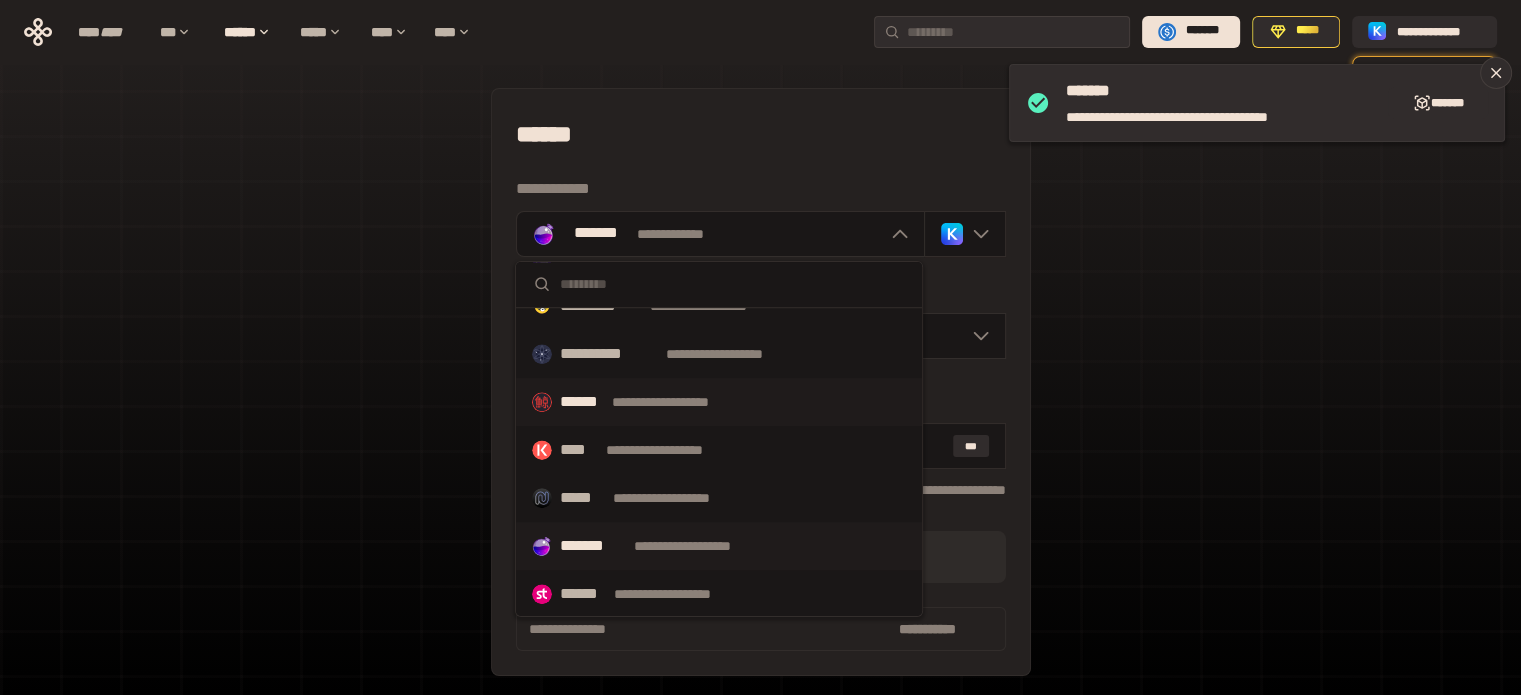 scroll, scrollTop: 1036, scrollLeft: 0, axis: vertical 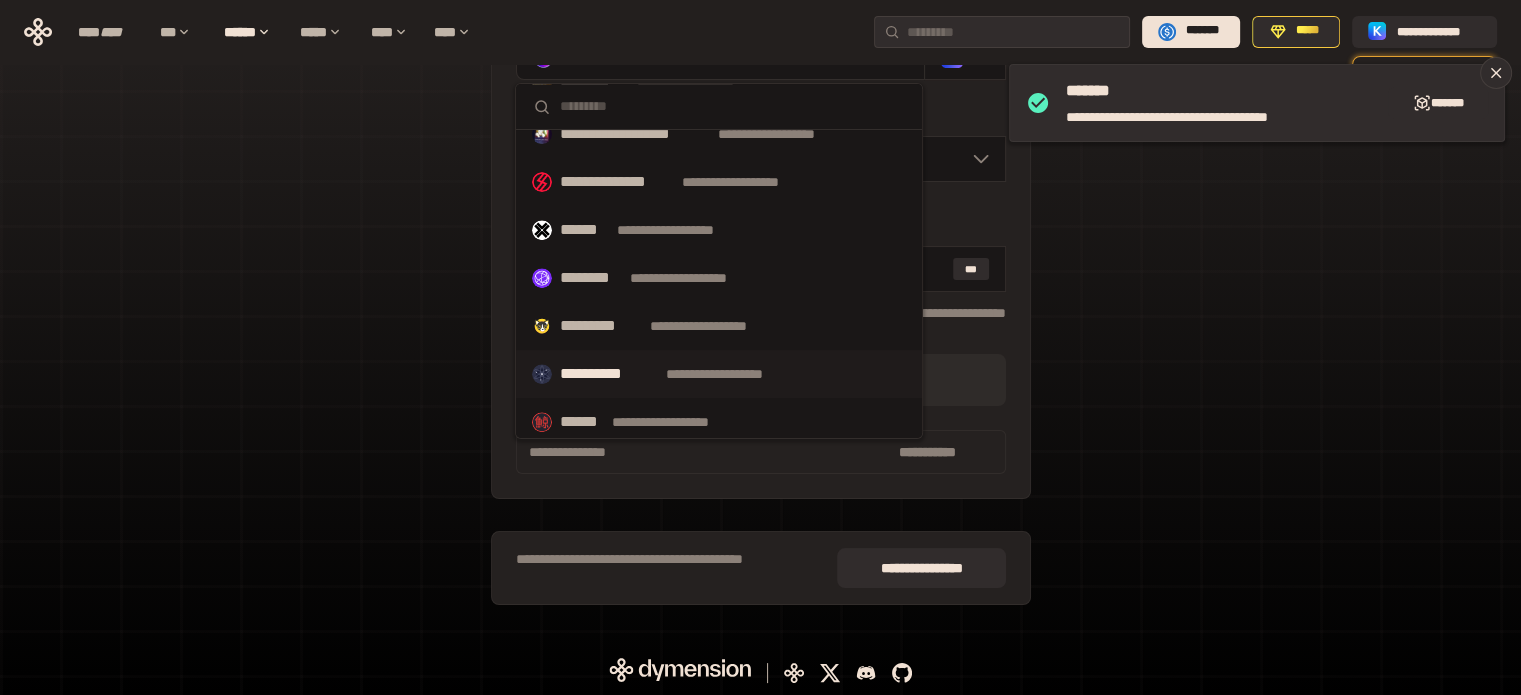 click on "**********" at bounding box center (733, 374) 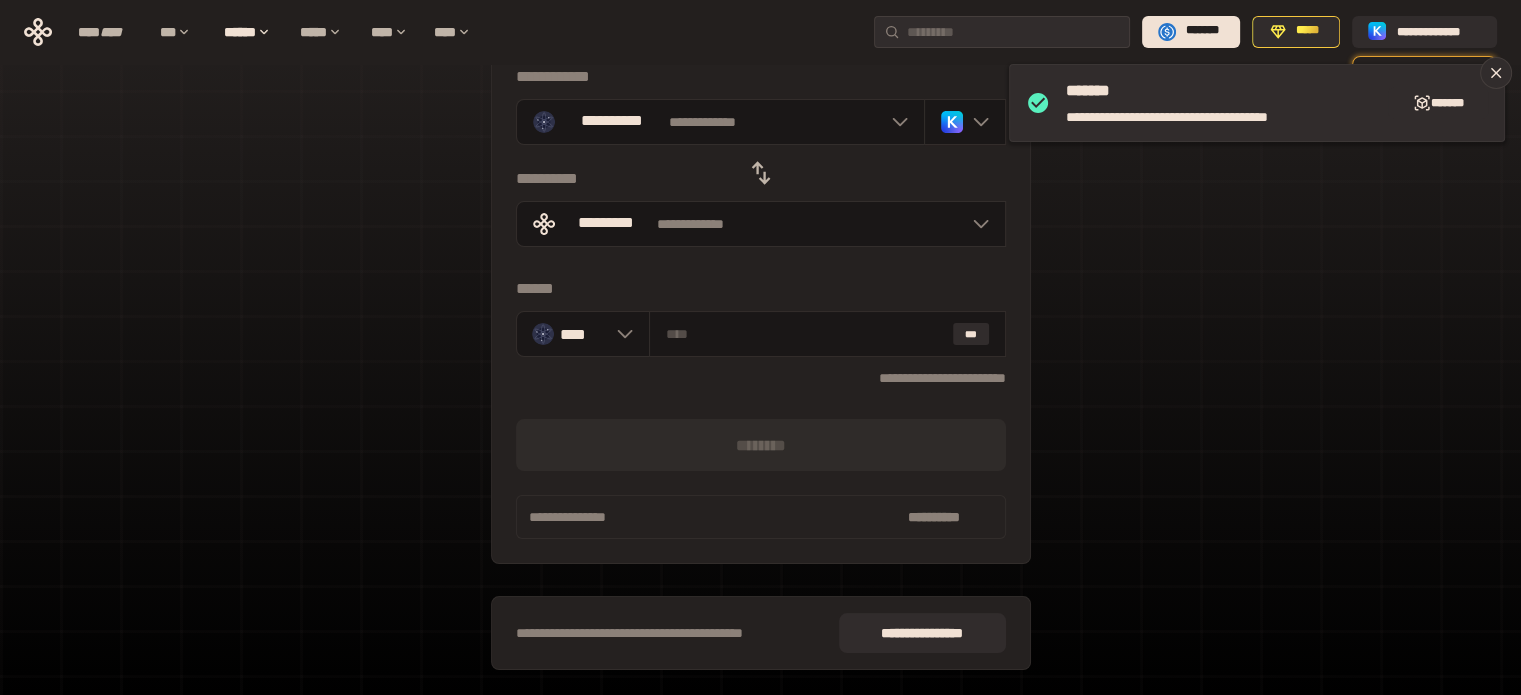 scroll, scrollTop: 0, scrollLeft: 0, axis: both 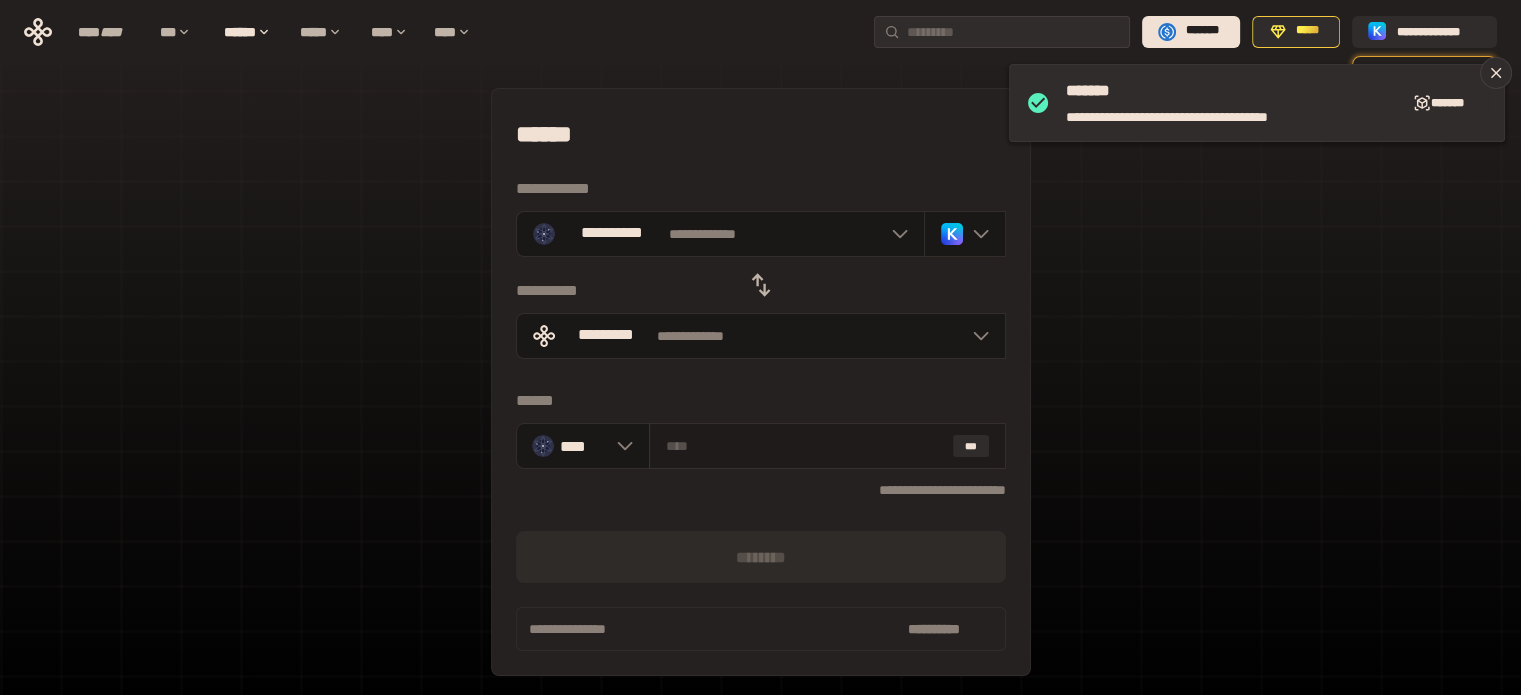 click at bounding box center [805, 446] 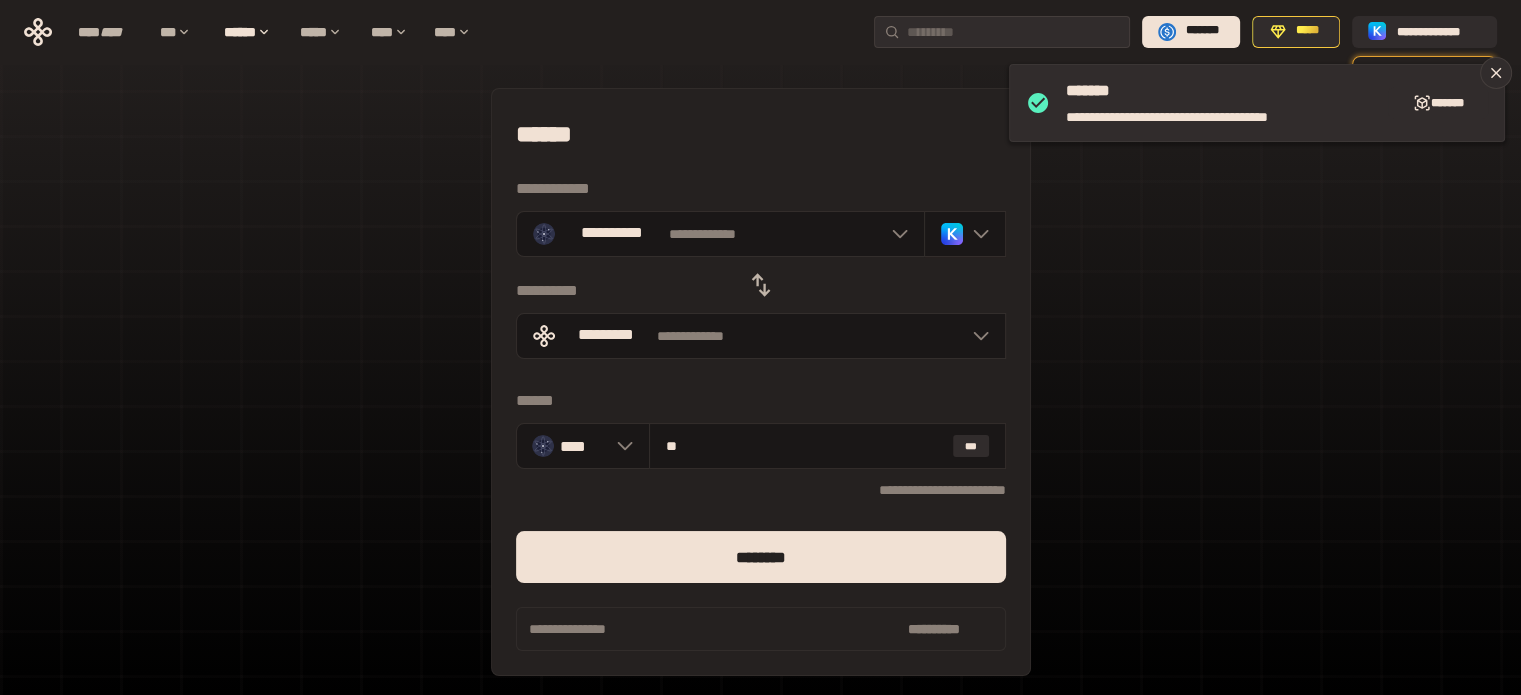 type on "**" 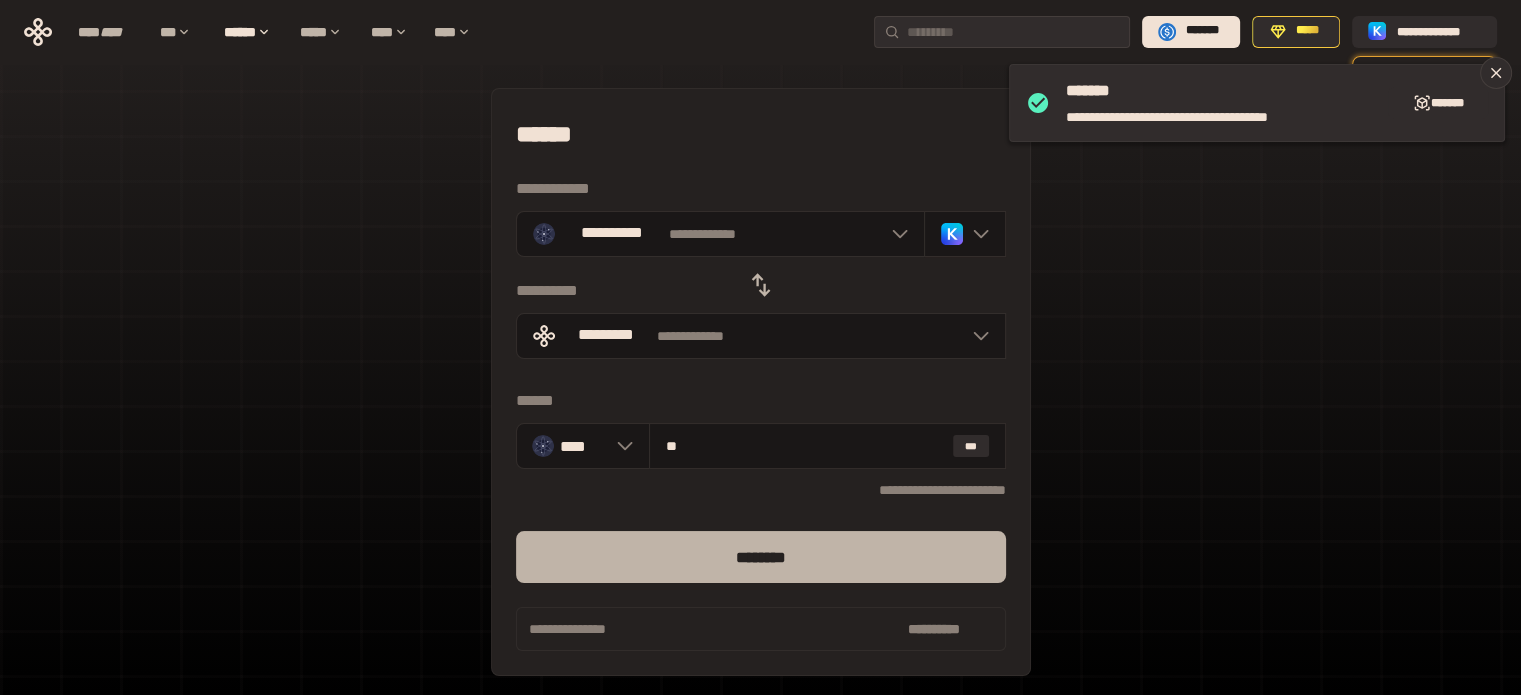 click on "********" at bounding box center [761, 557] 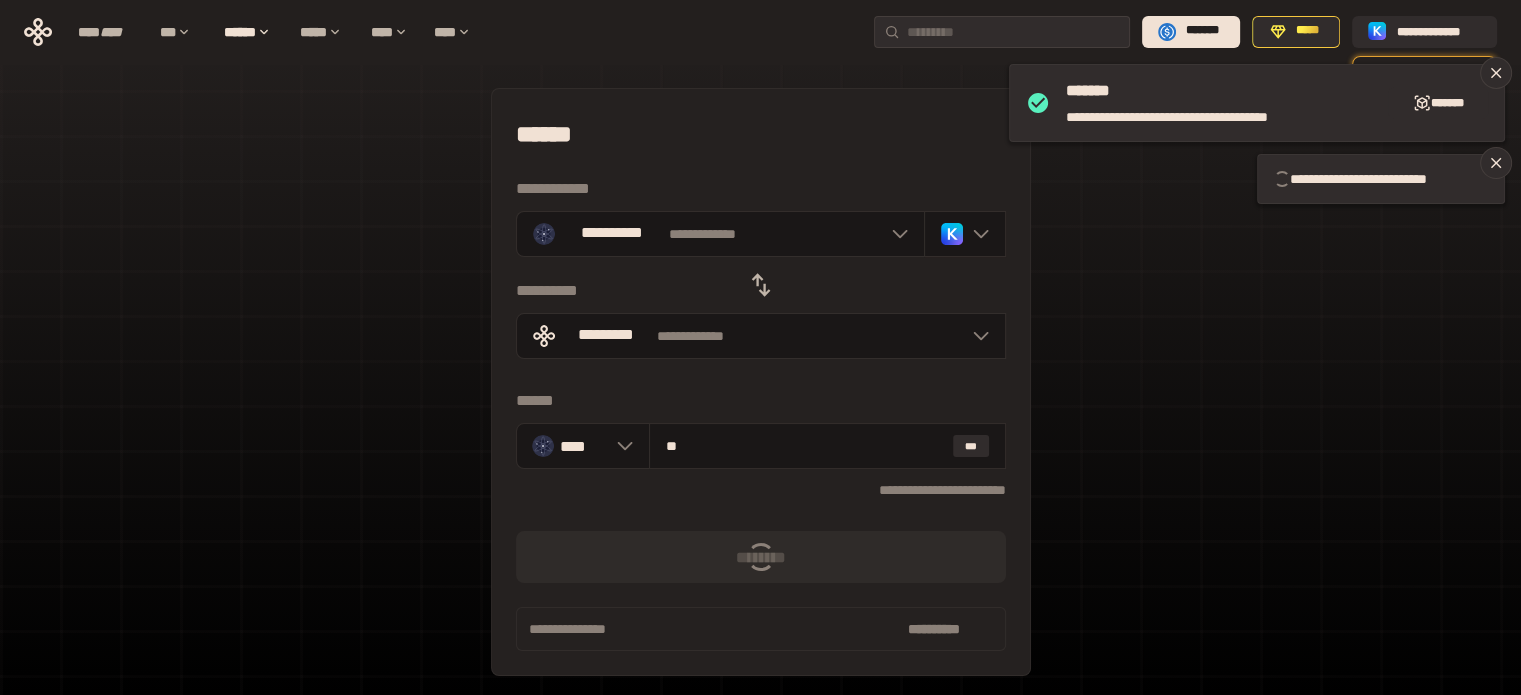 scroll, scrollTop: 177, scrollLeft: 0, axis: vertical 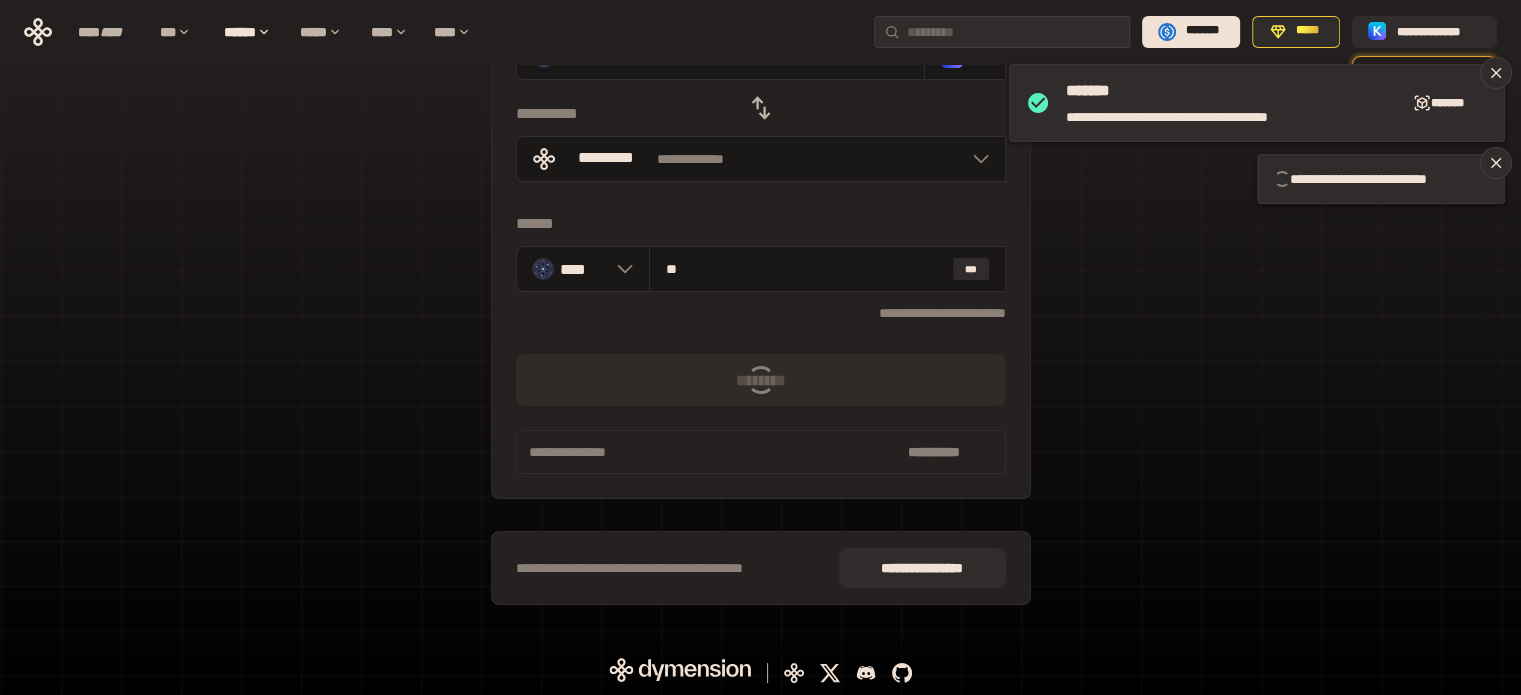 type 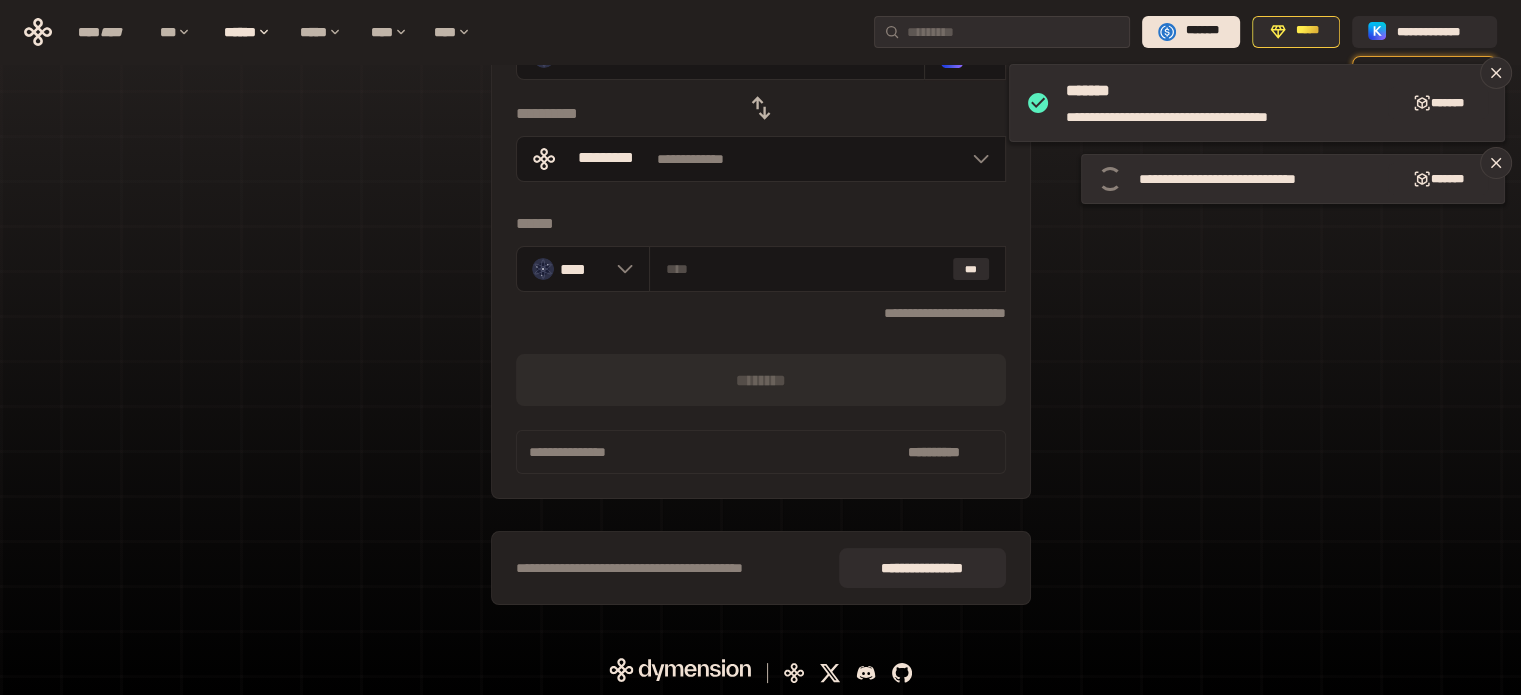 click on "**********" at bounding box center (760, 268) 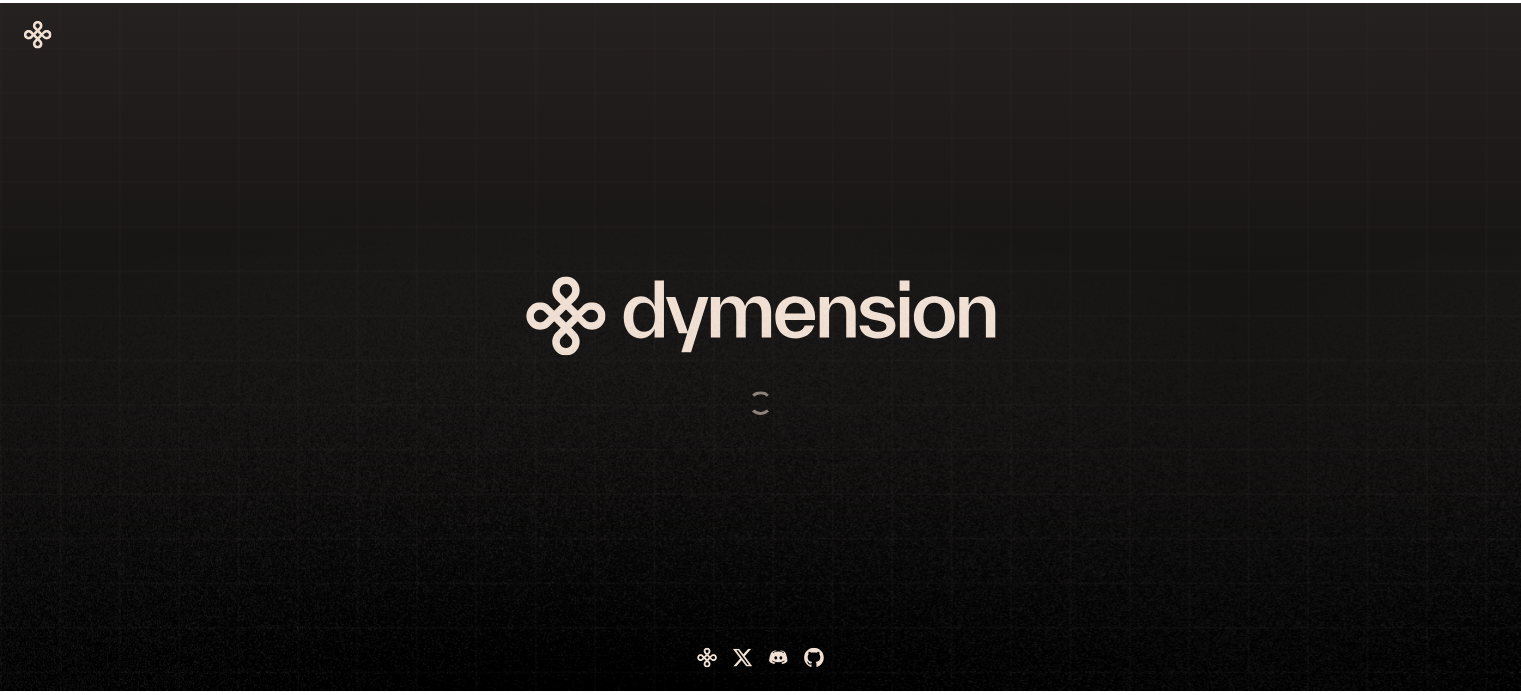 scroll, scrollTop: 0, scrollLeft: 0, axis: both 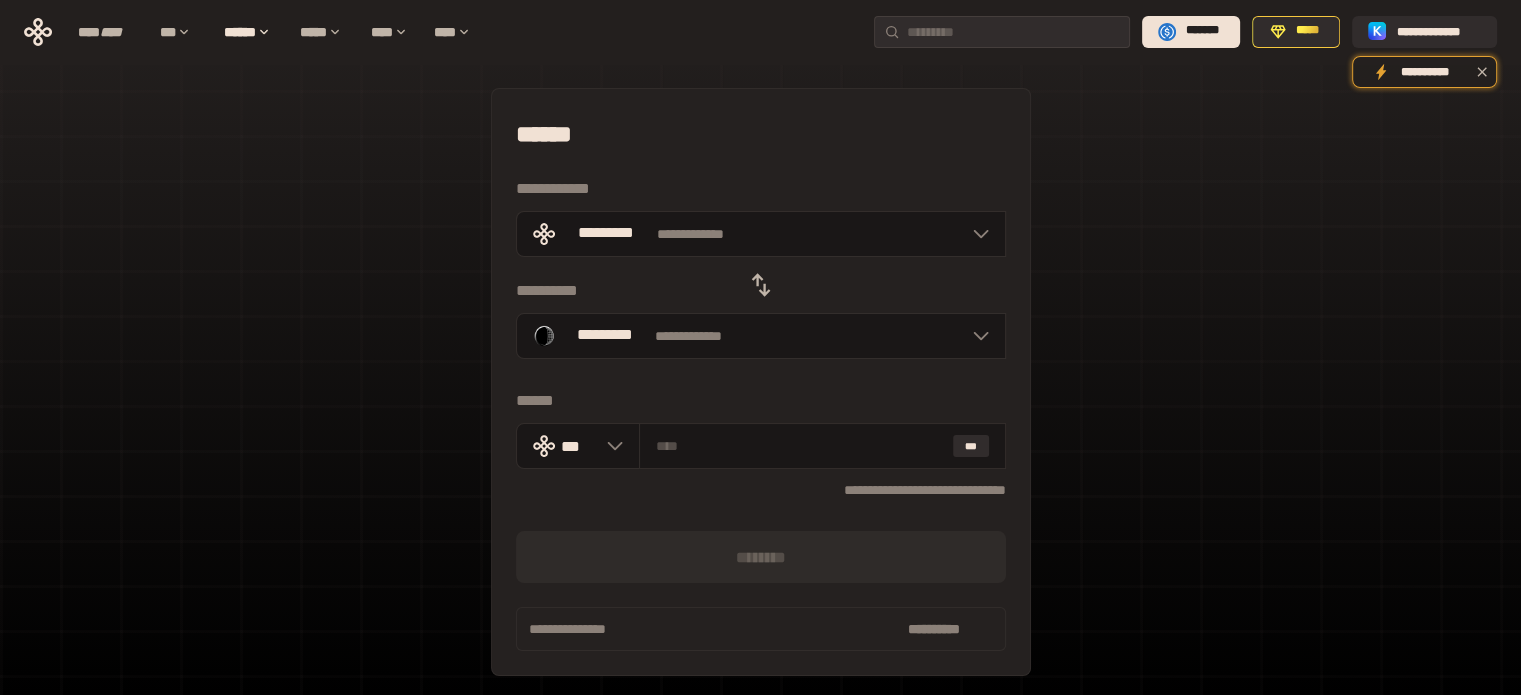 click on "**********" at bounding box center (760, 445) 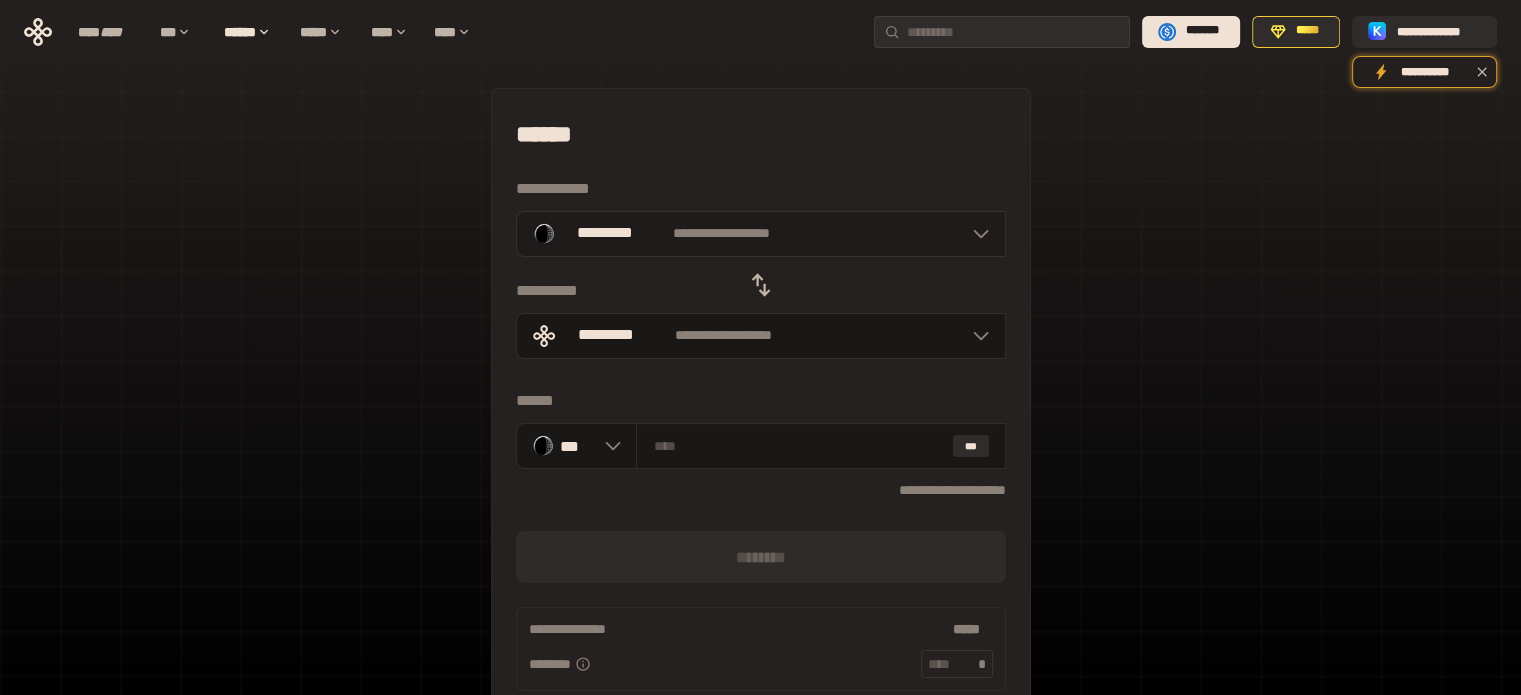 click on "**********" at bounding box center (761, 234) 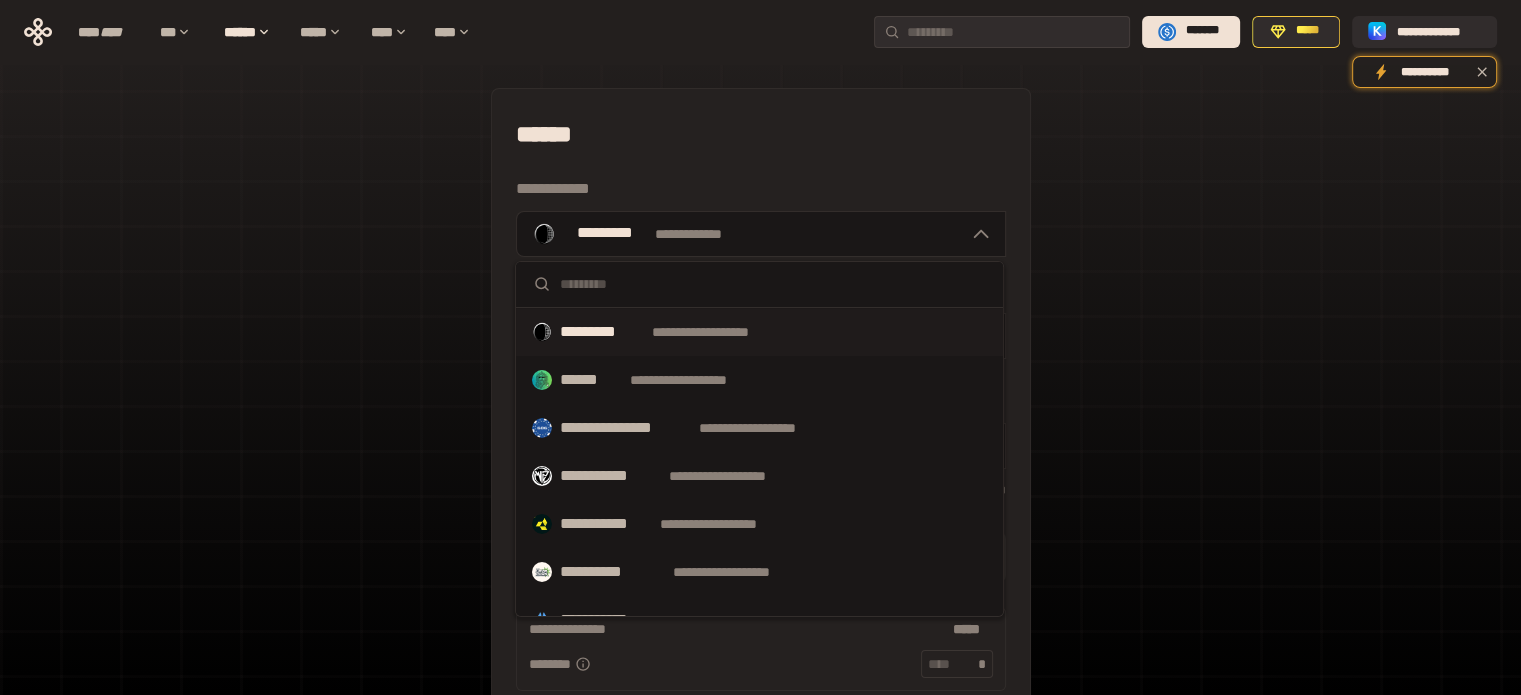 click at bounding box center (773, 284) 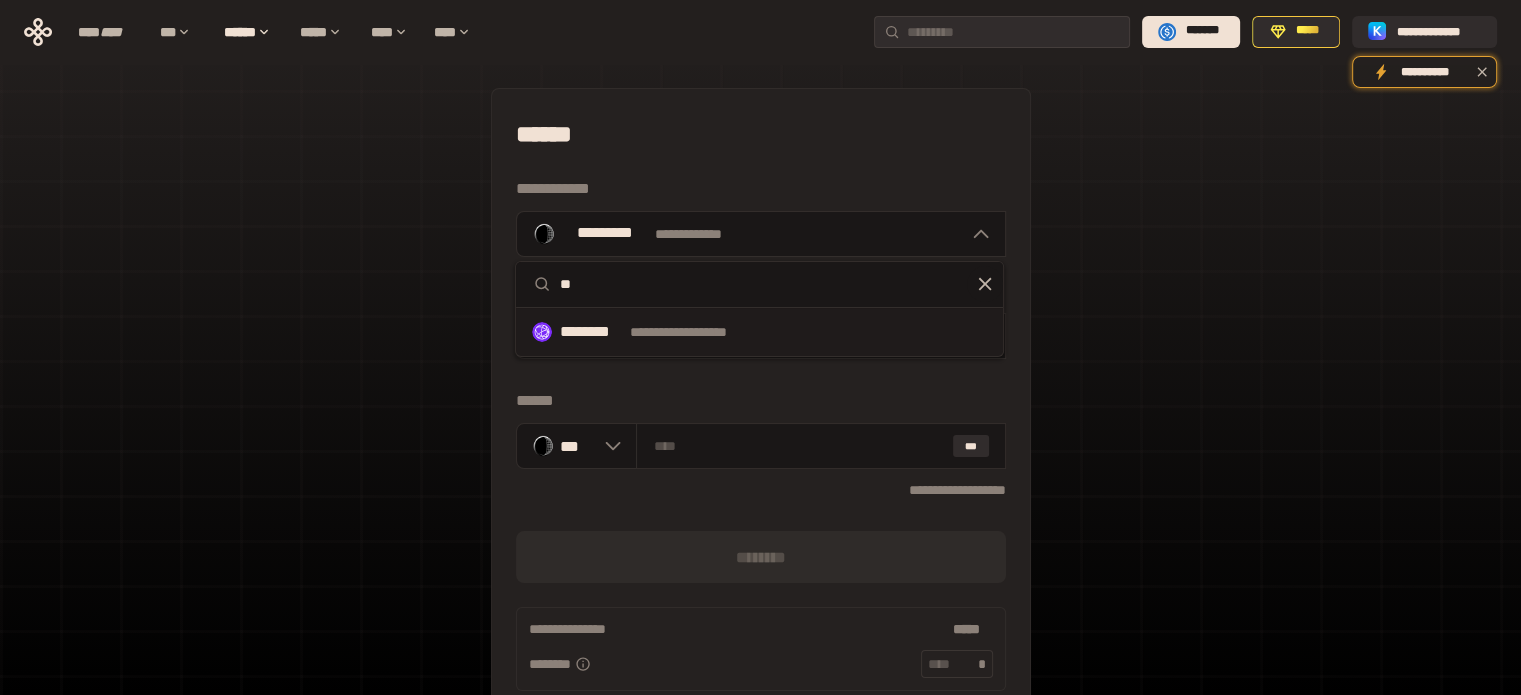 type on "**" 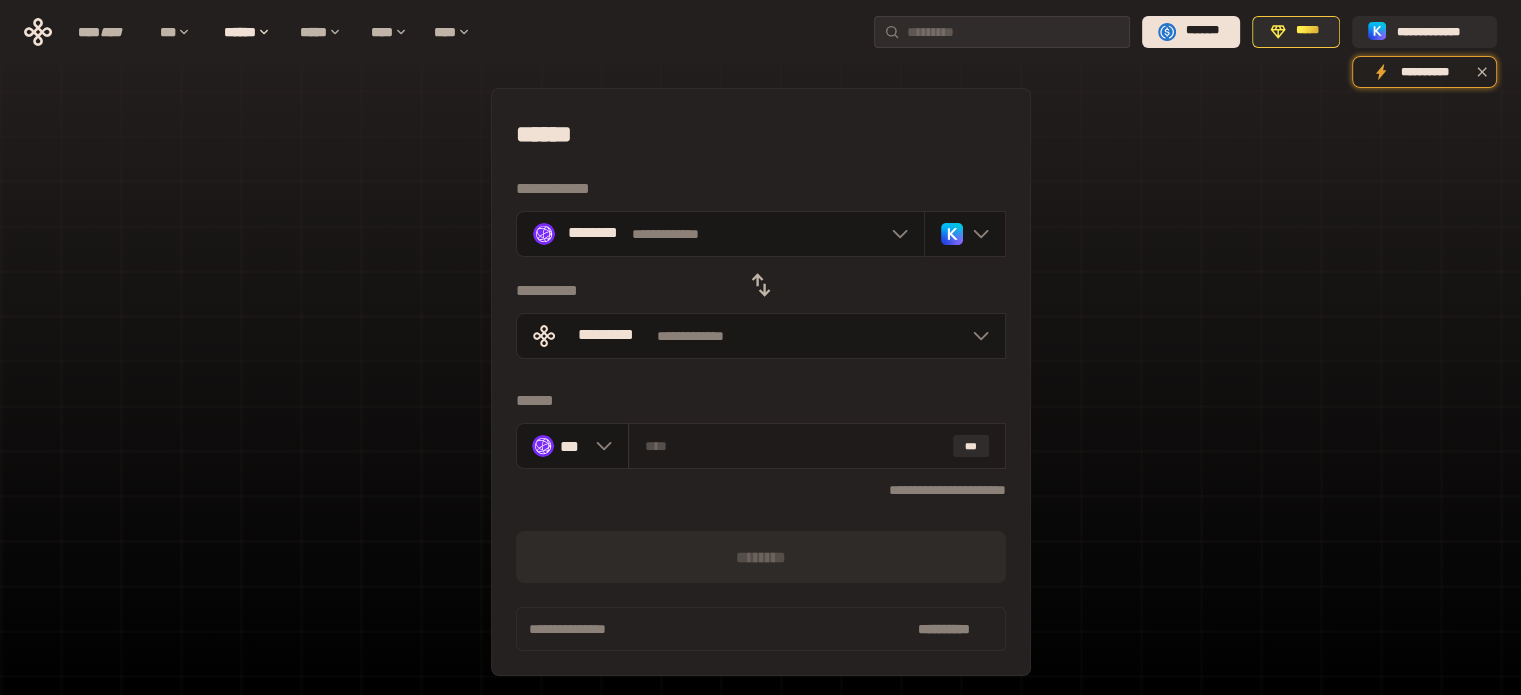 click on "***" at bounding box center (816, 446) 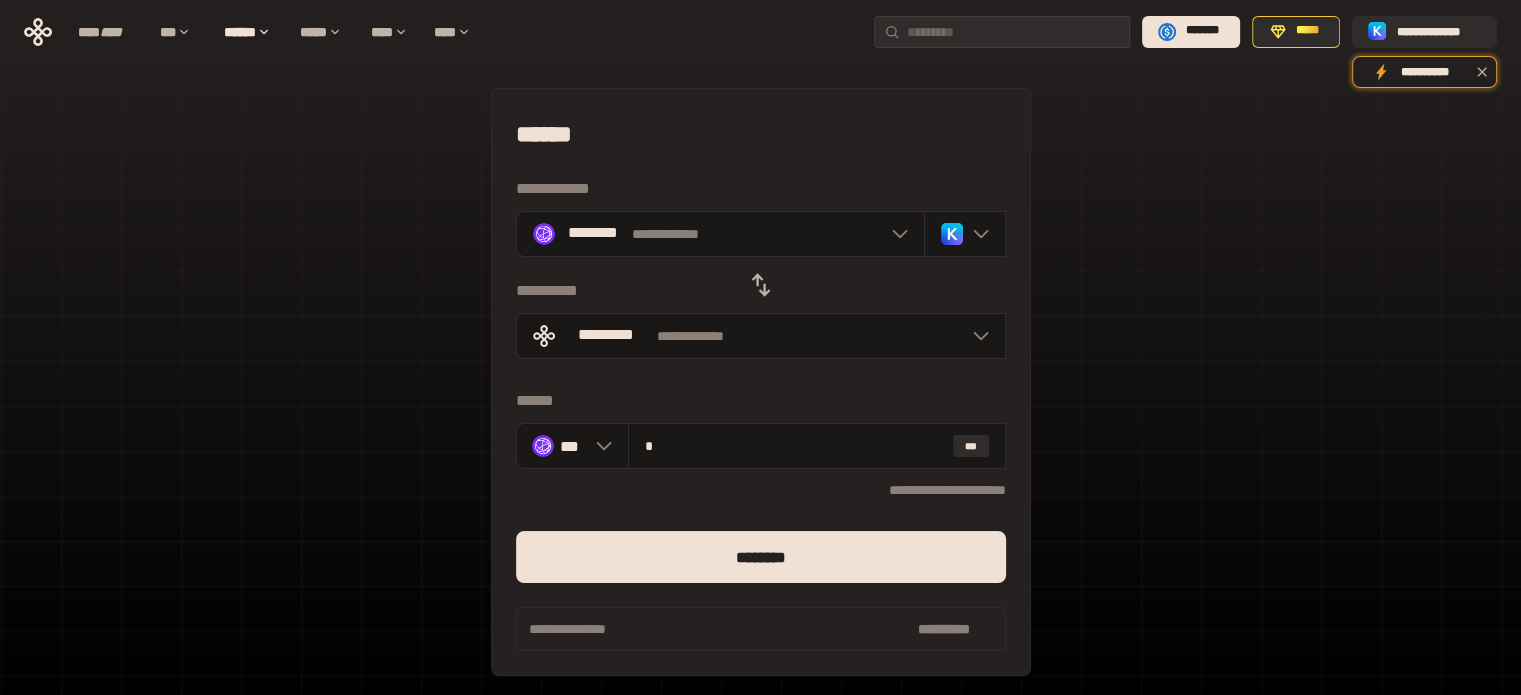 type on "*" 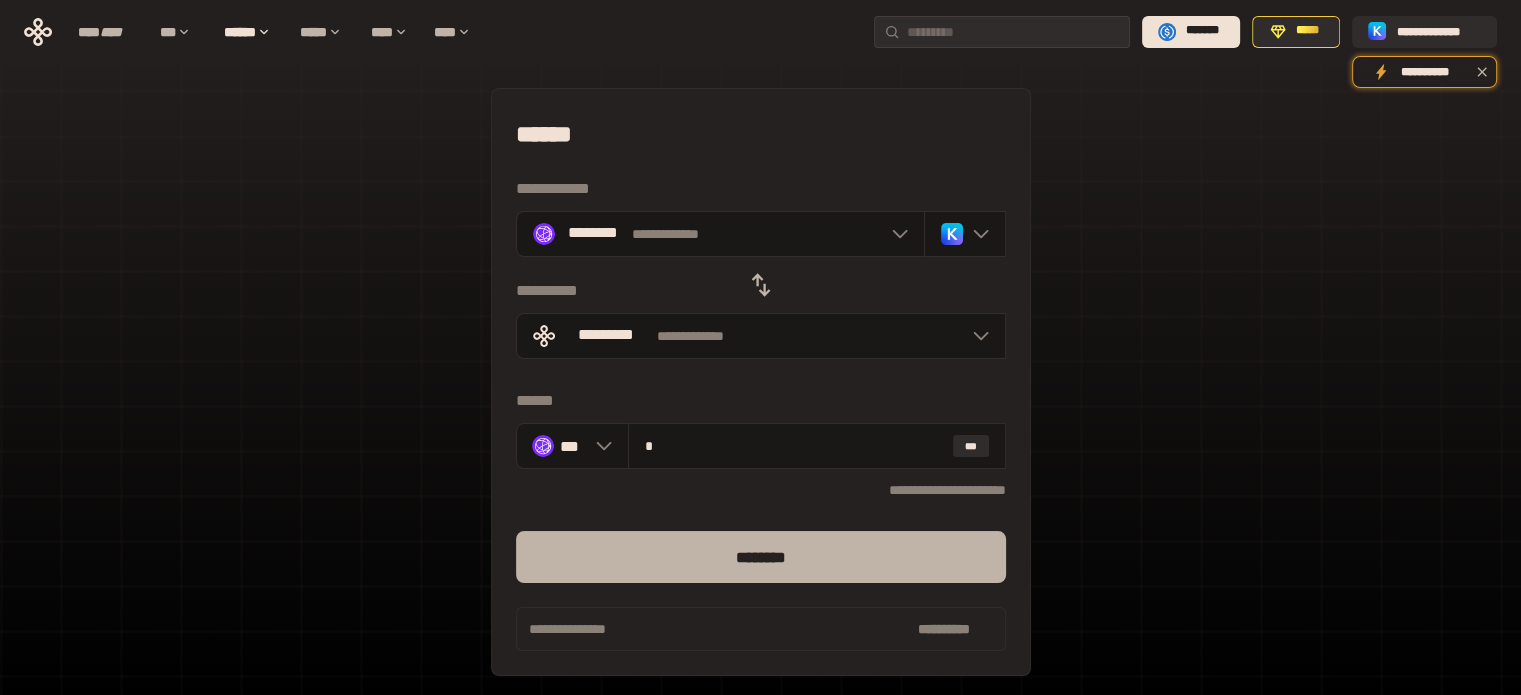 click on "********" at bounding box center (761, 557) 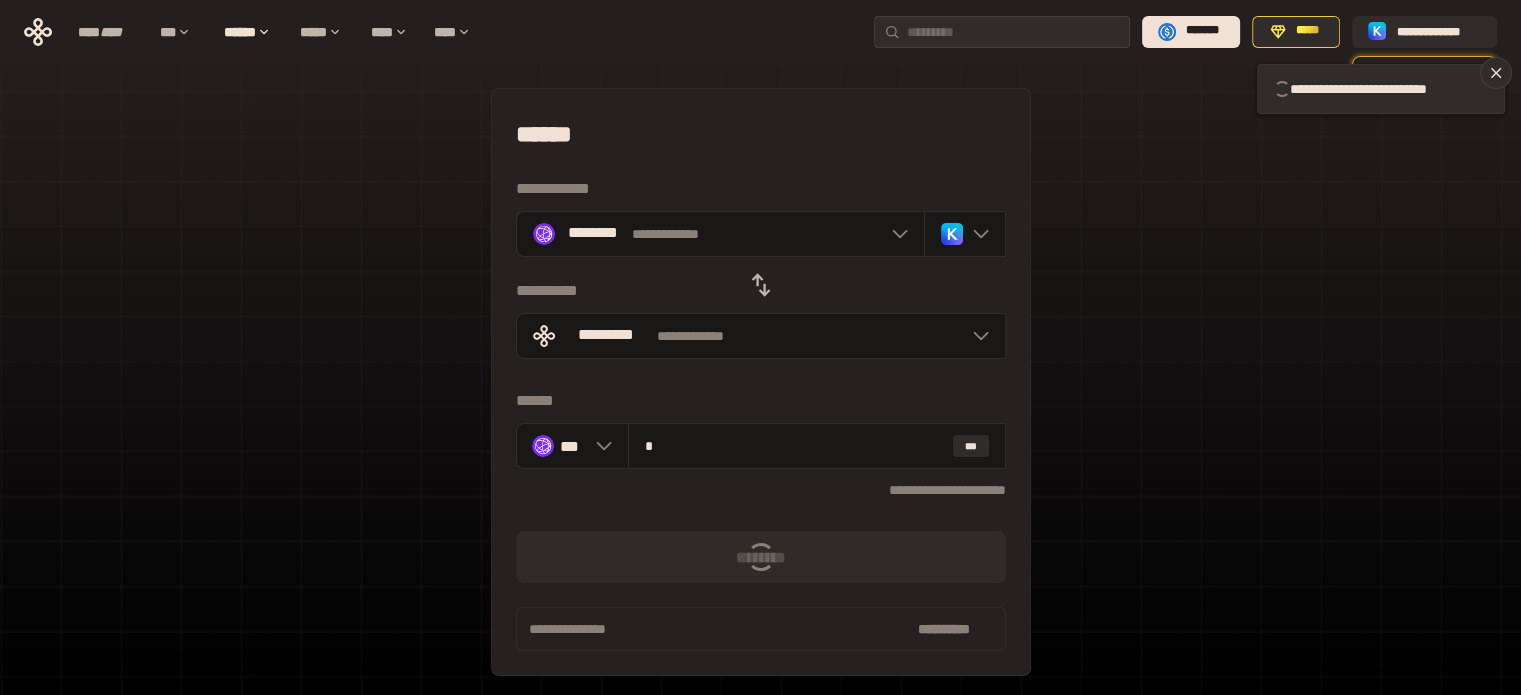 type 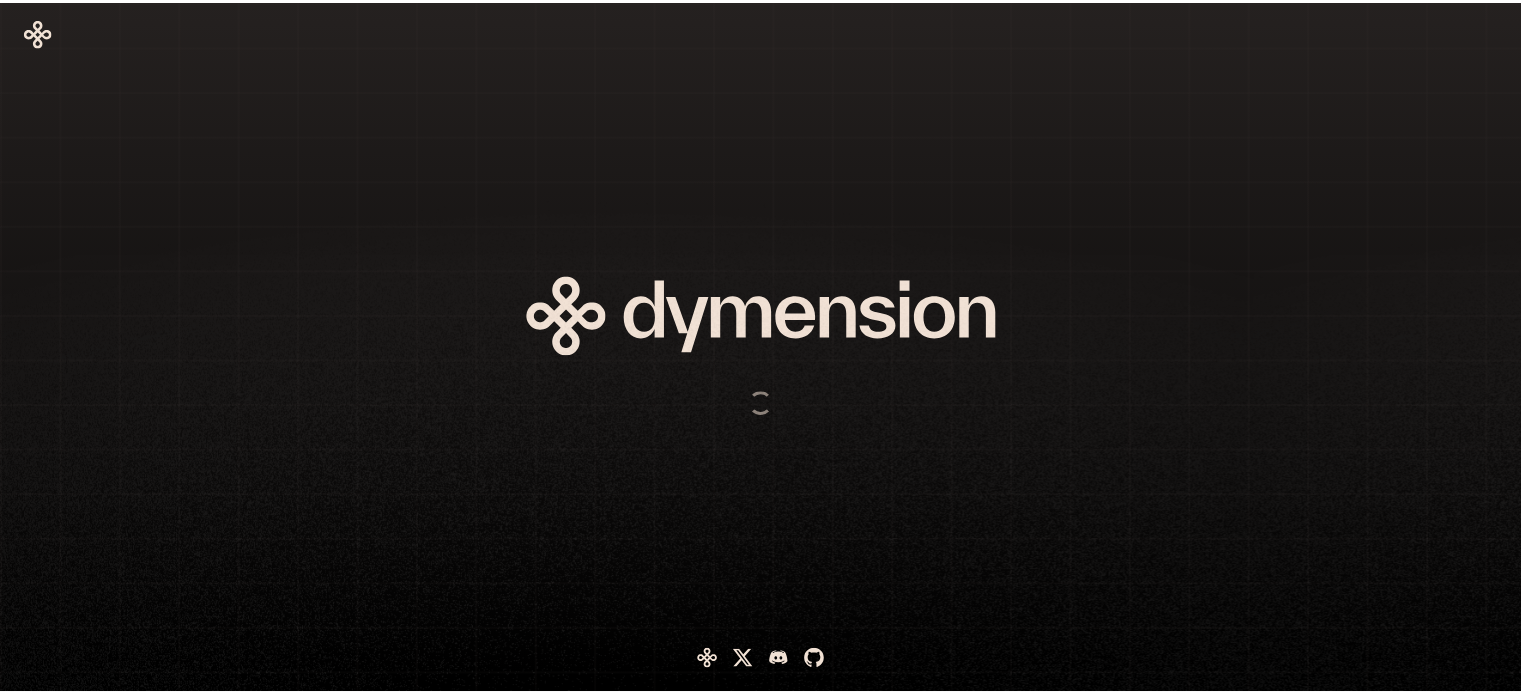scroll, scrollTop: 0, scrollLeft: 0, axis: both 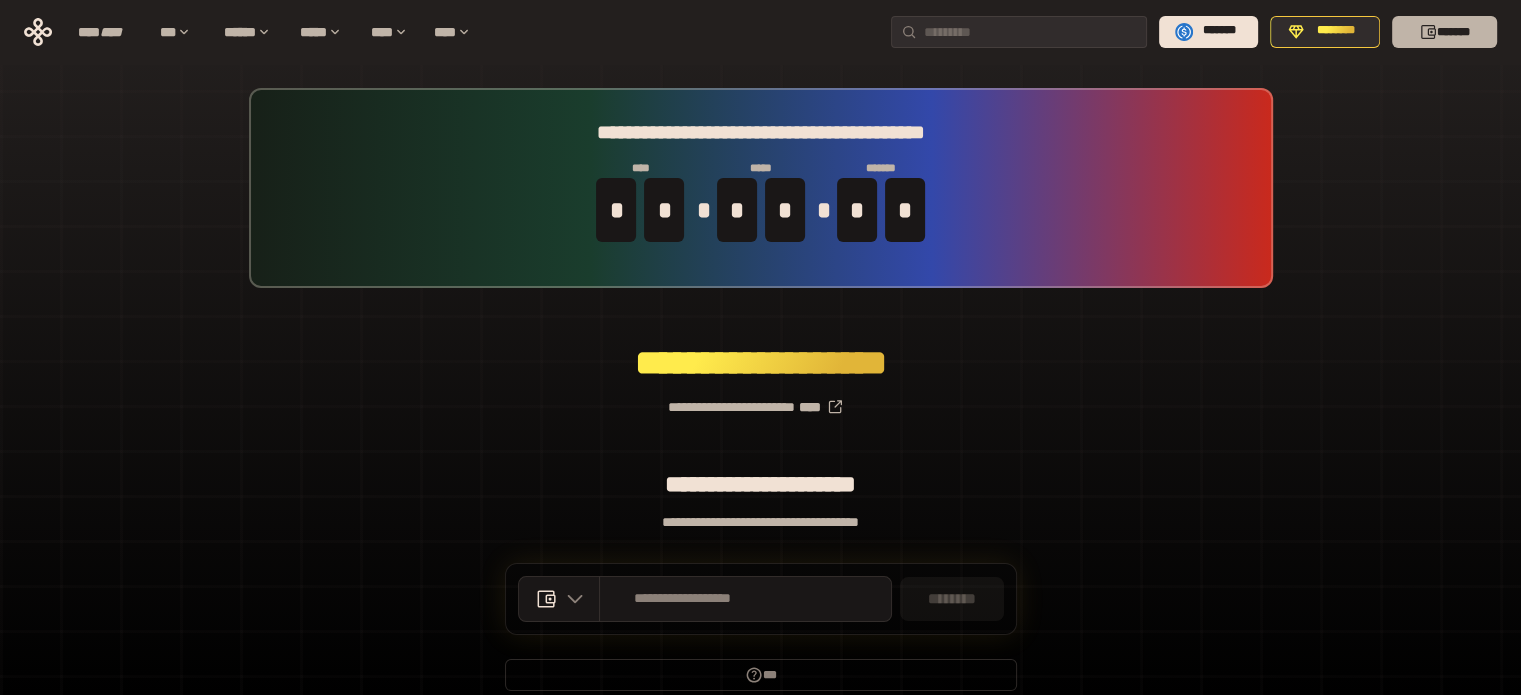 click on "*******" at bounding box center (1444, 32) 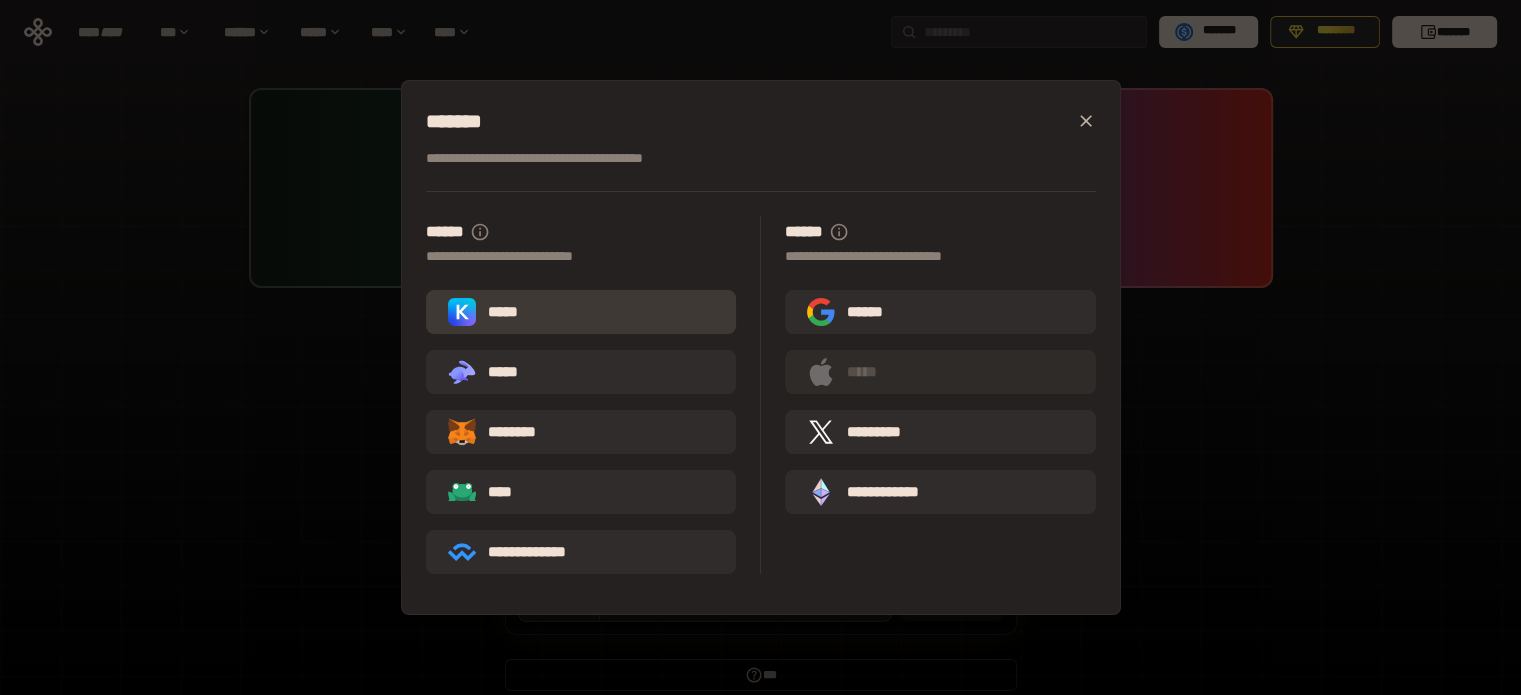 click on "*****" at bounding box center [581, 312] 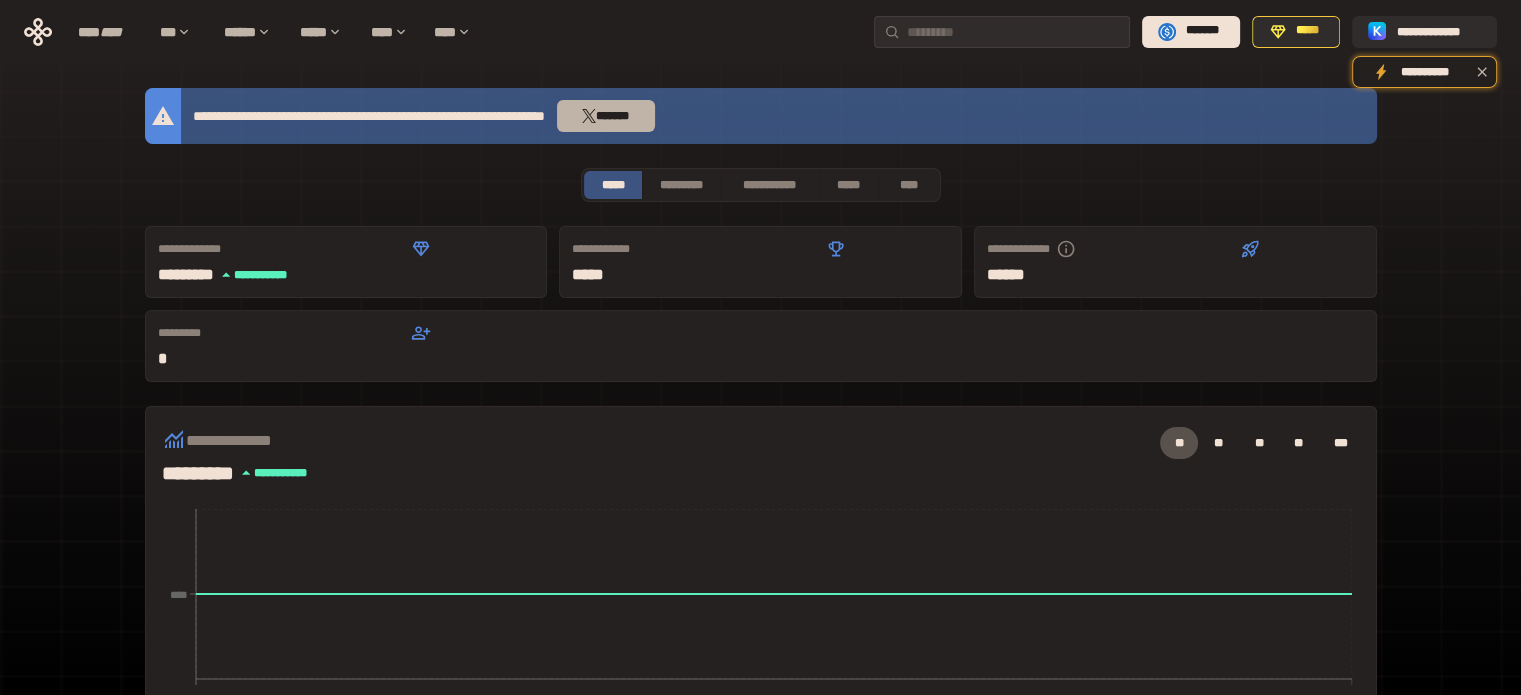 click on "*******" at bounding box center [606, 116] 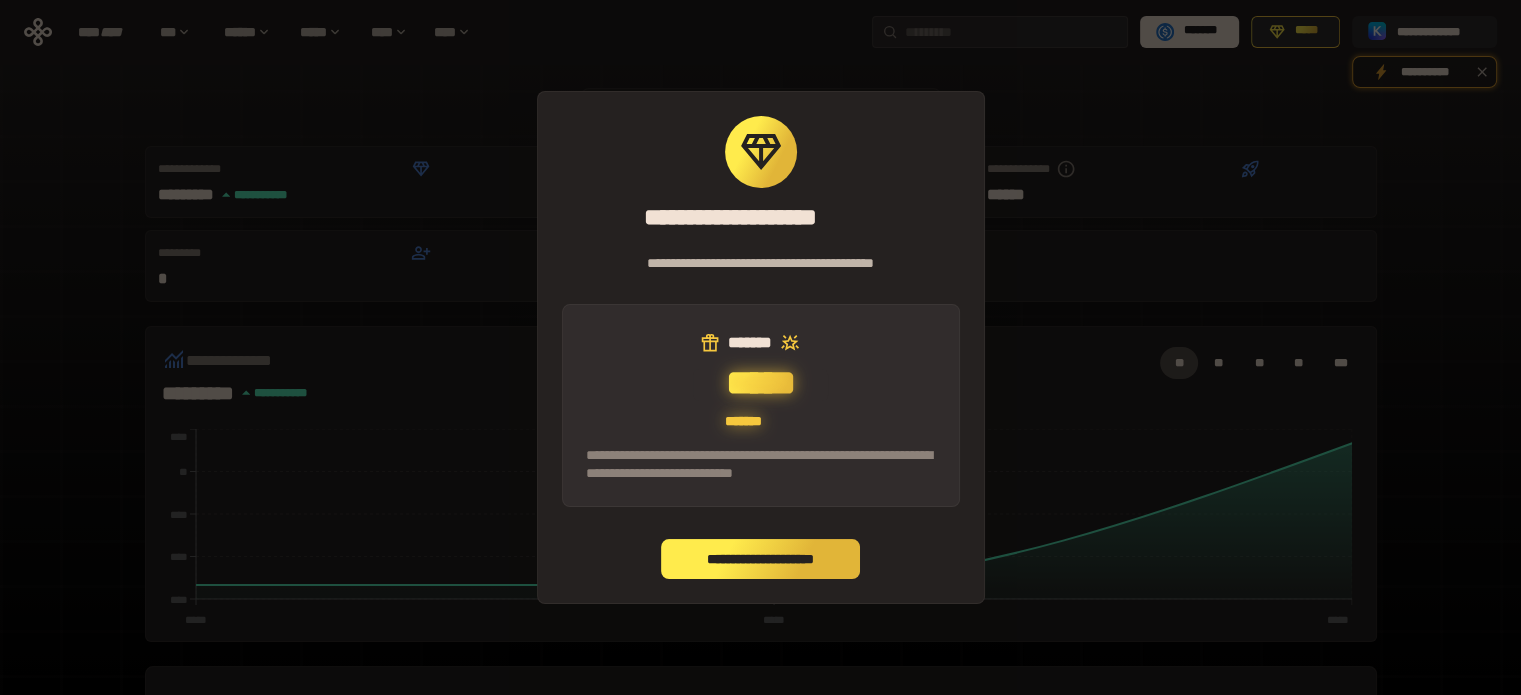 click on "**********" at bounding box center (761, 559) 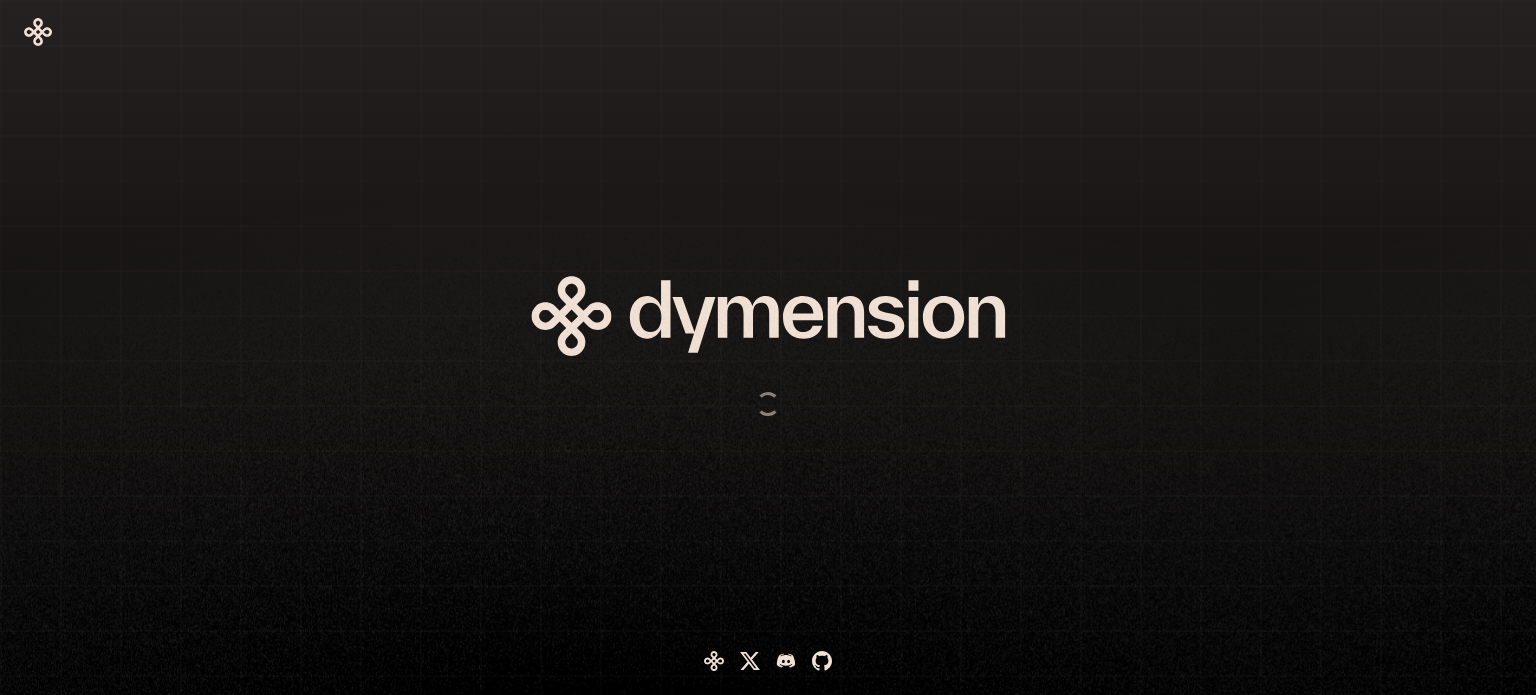 scroll, scrollTop: 0, scrollLeft: 0, axis: both 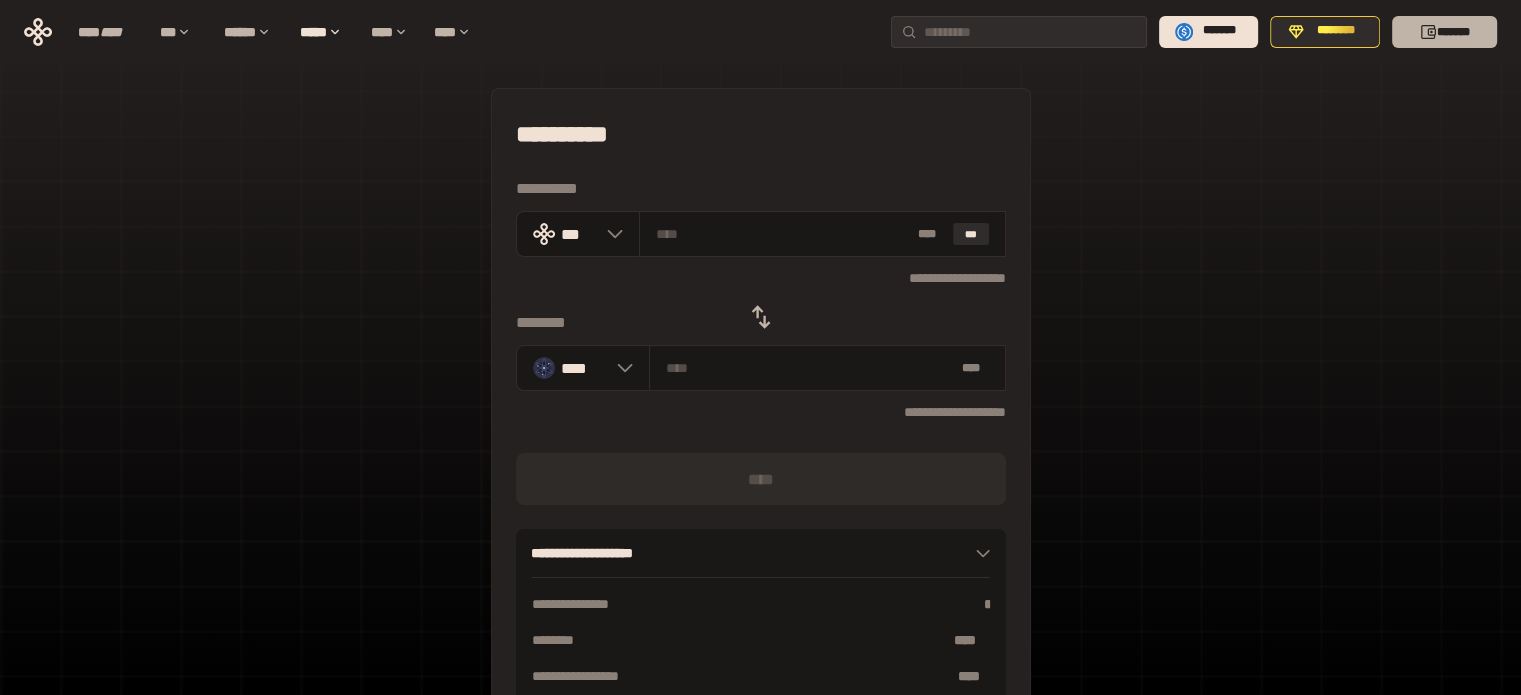 click on "*******" at bounding box center [1444, 32] 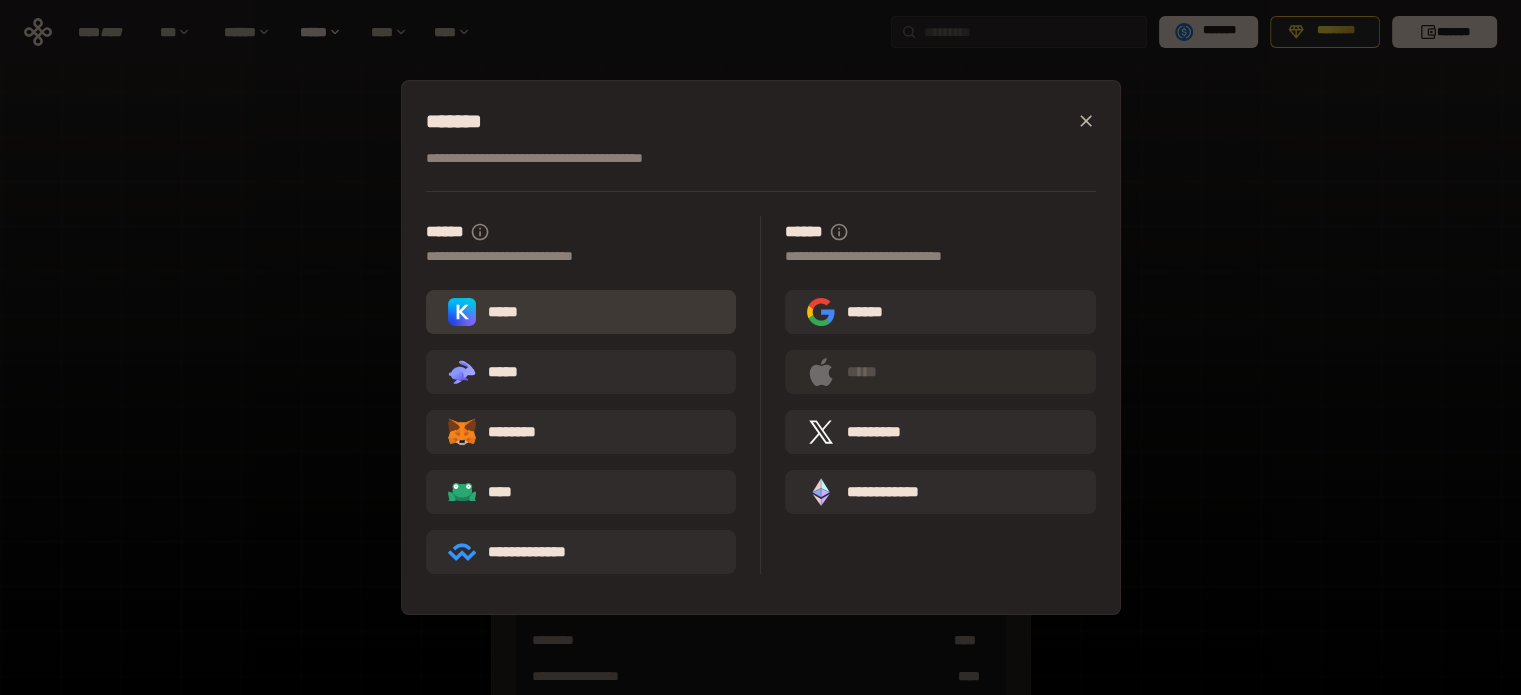 click on "*****" at bounding box center (581, 312) 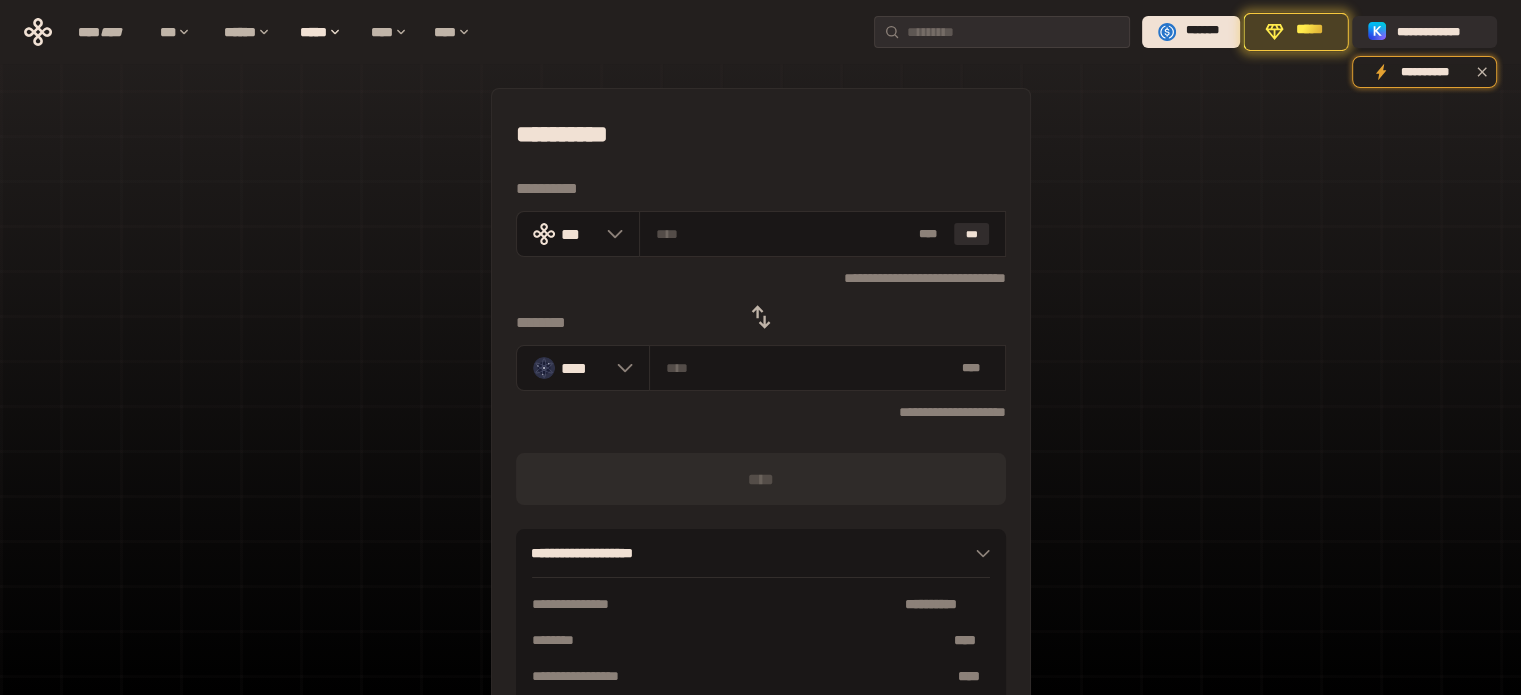 click on "**********" at bounding box center [760, 444] 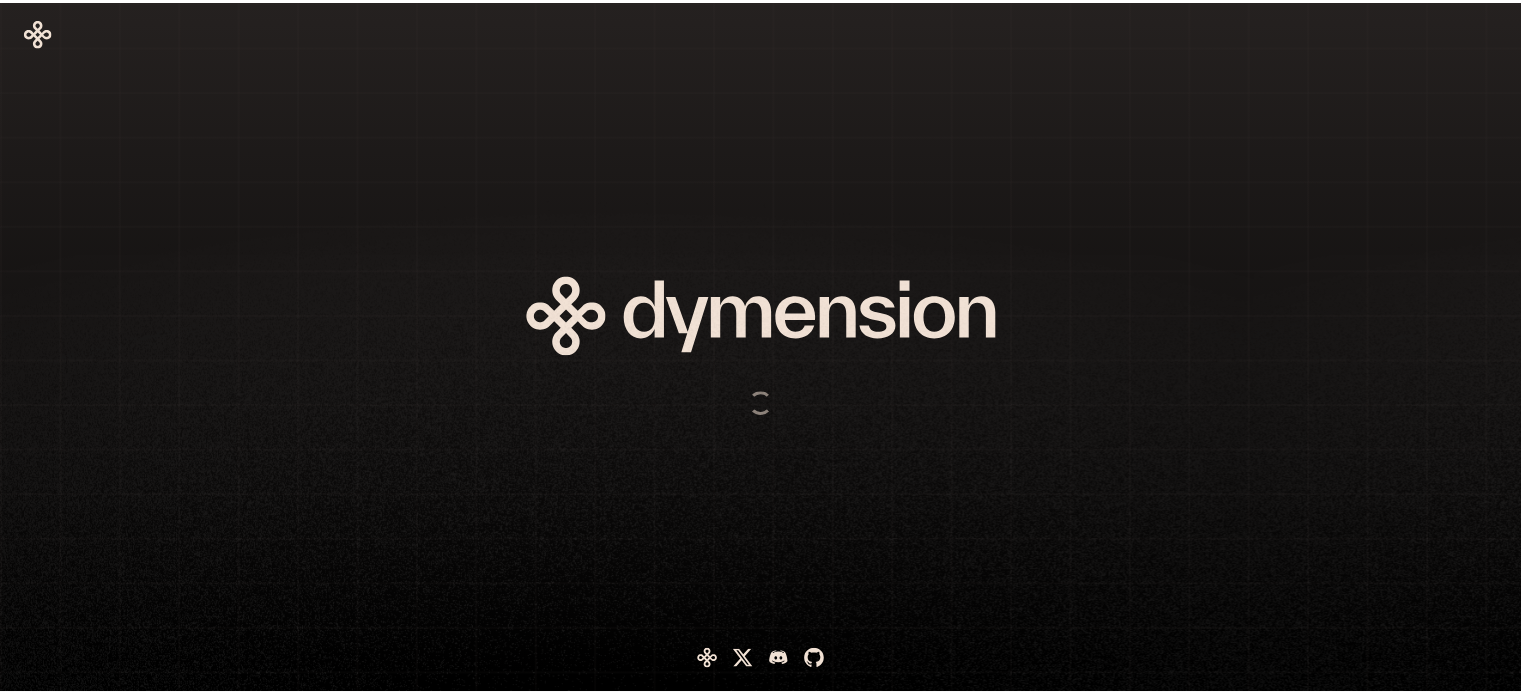 scroll, scrollTop: 0, scrollLeft: 0, axis: both 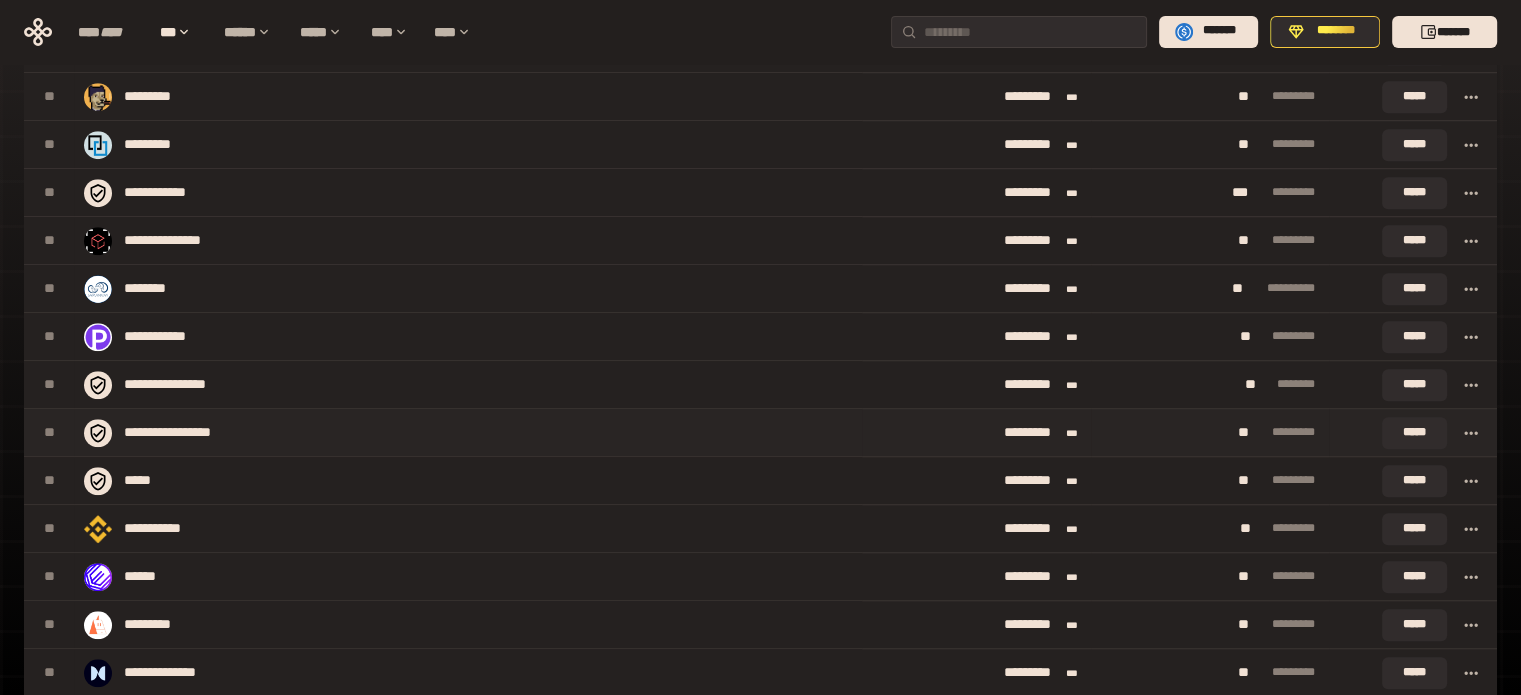 click on "**********" at bounding box center (468, 433) 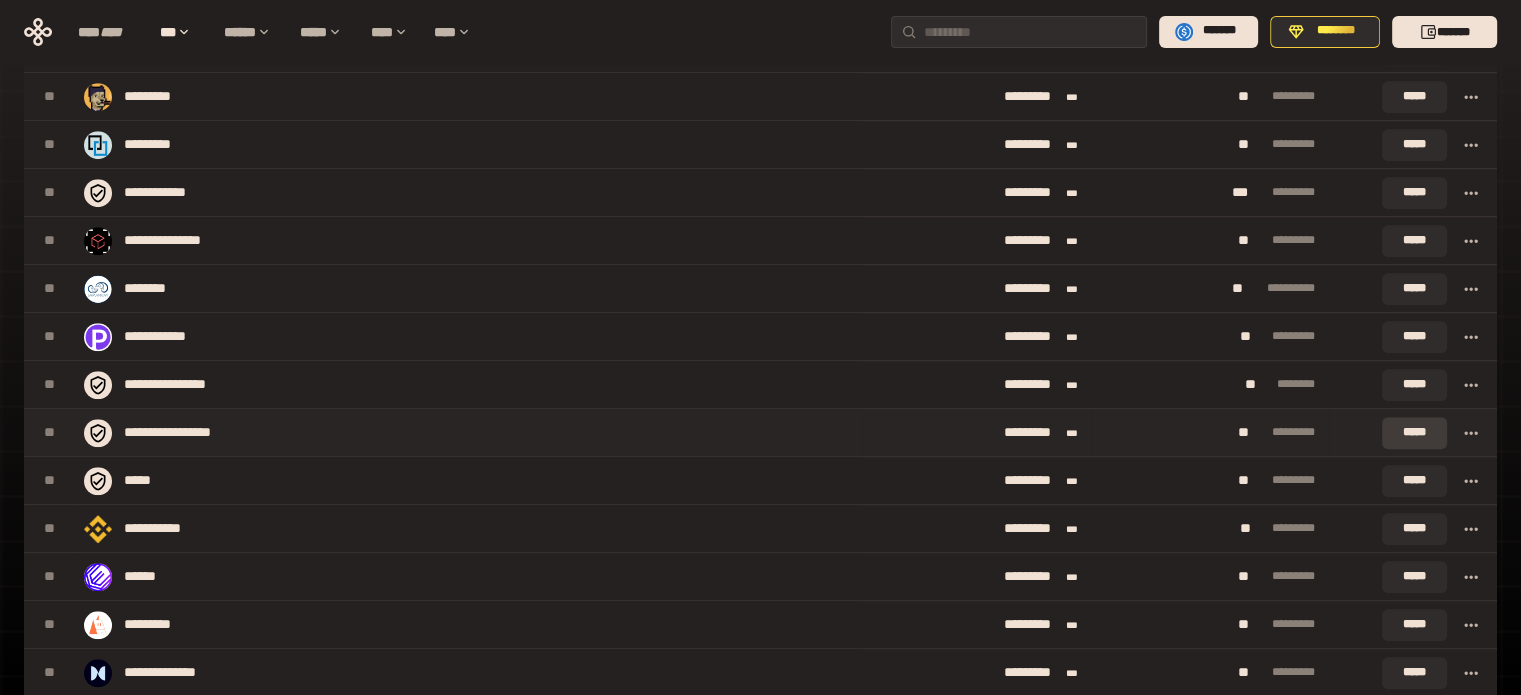 click on "*****" at bounding box center (1414, 433) 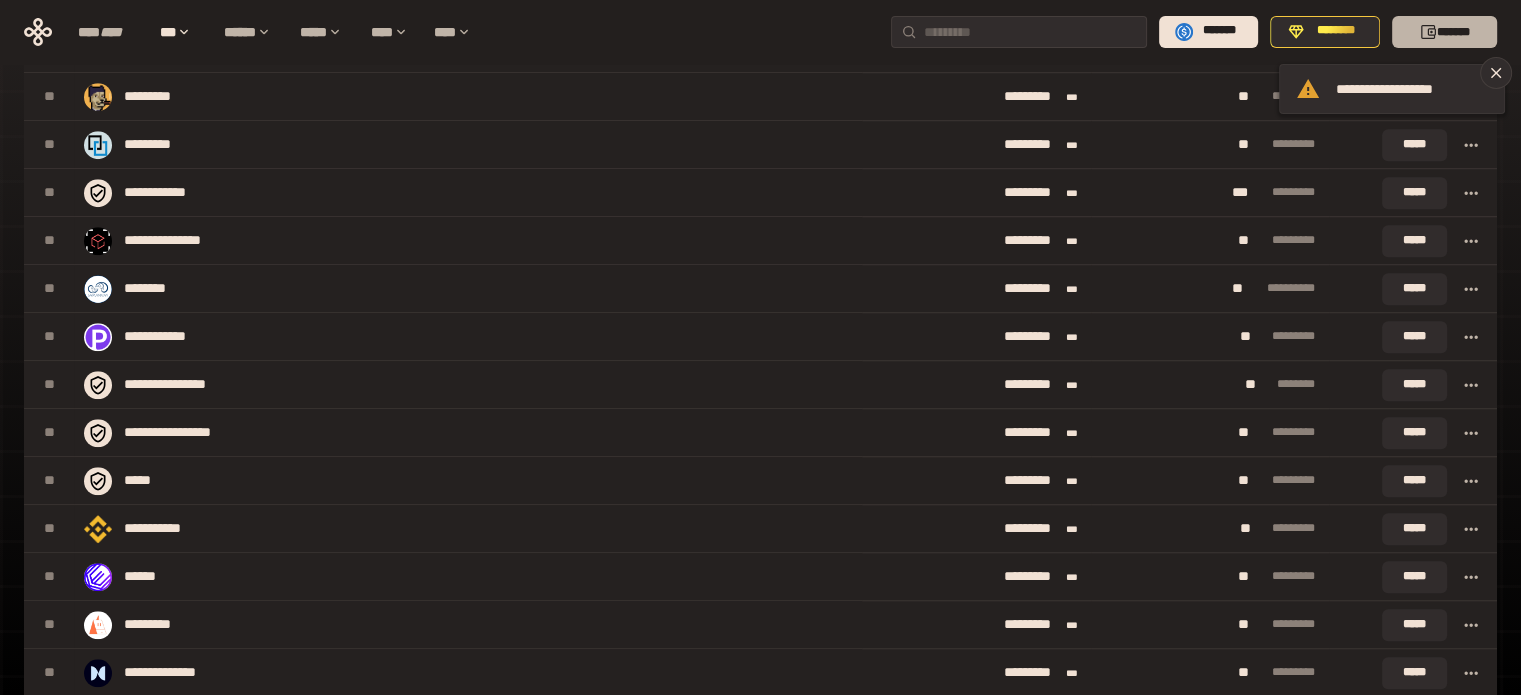 click on "*******" at bounding box center [1444, 32] 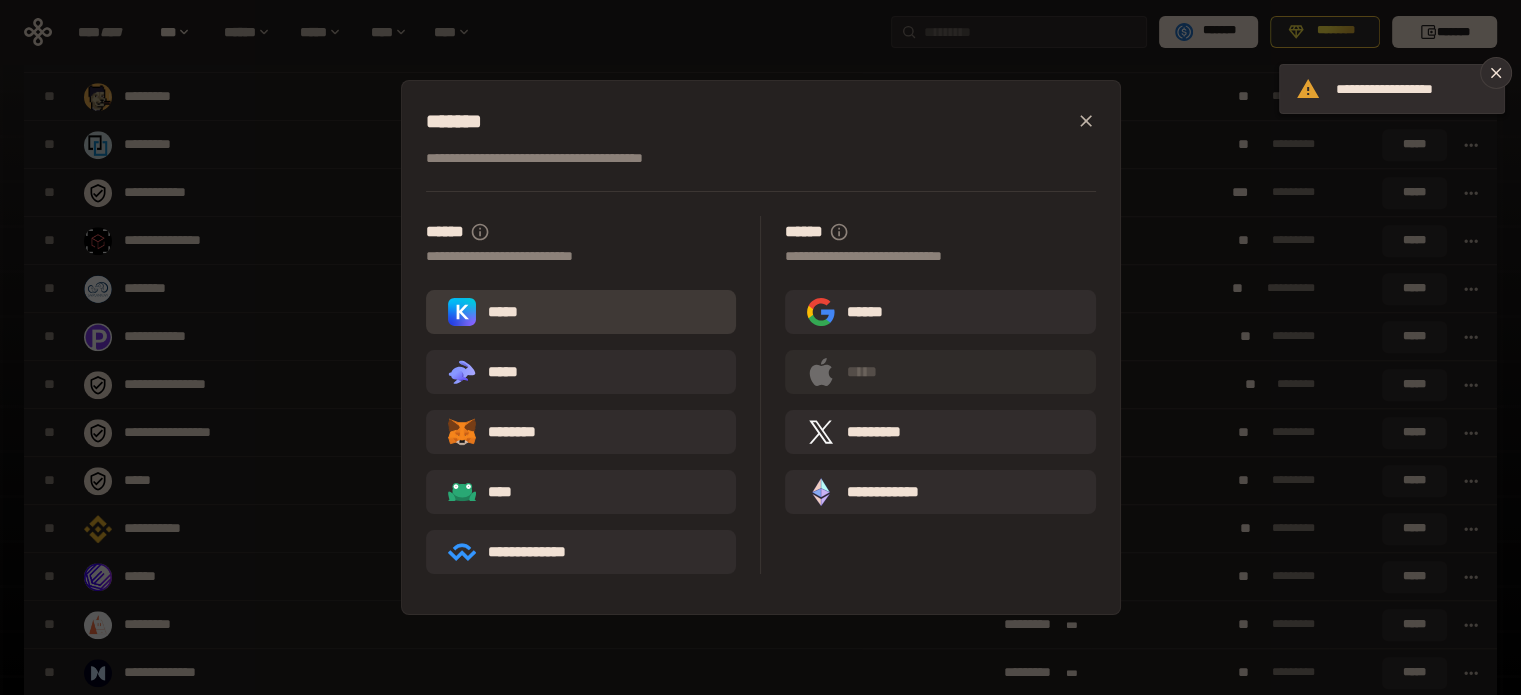 click on "*****" at bounding box center [581, 312] 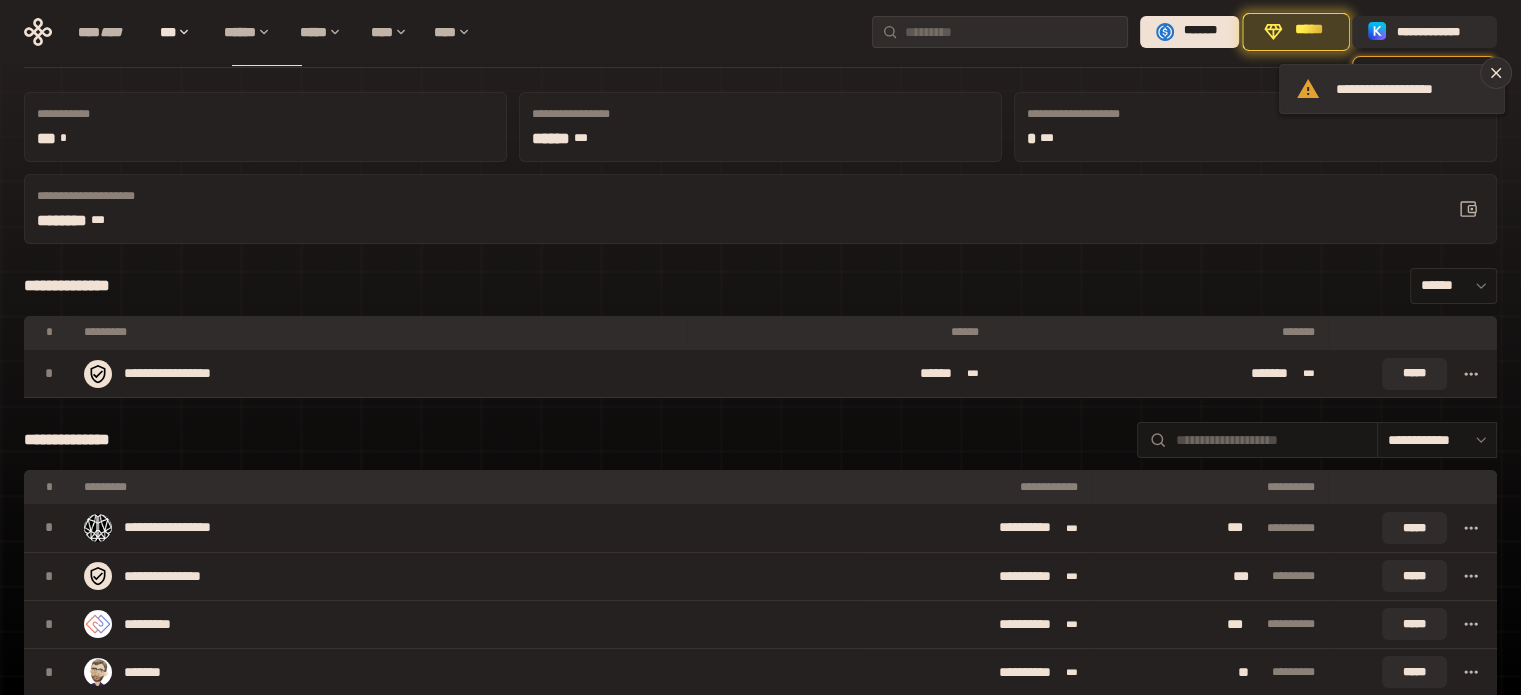 scroll, scrollTop: 0, scrollLeft: 0, axis: both 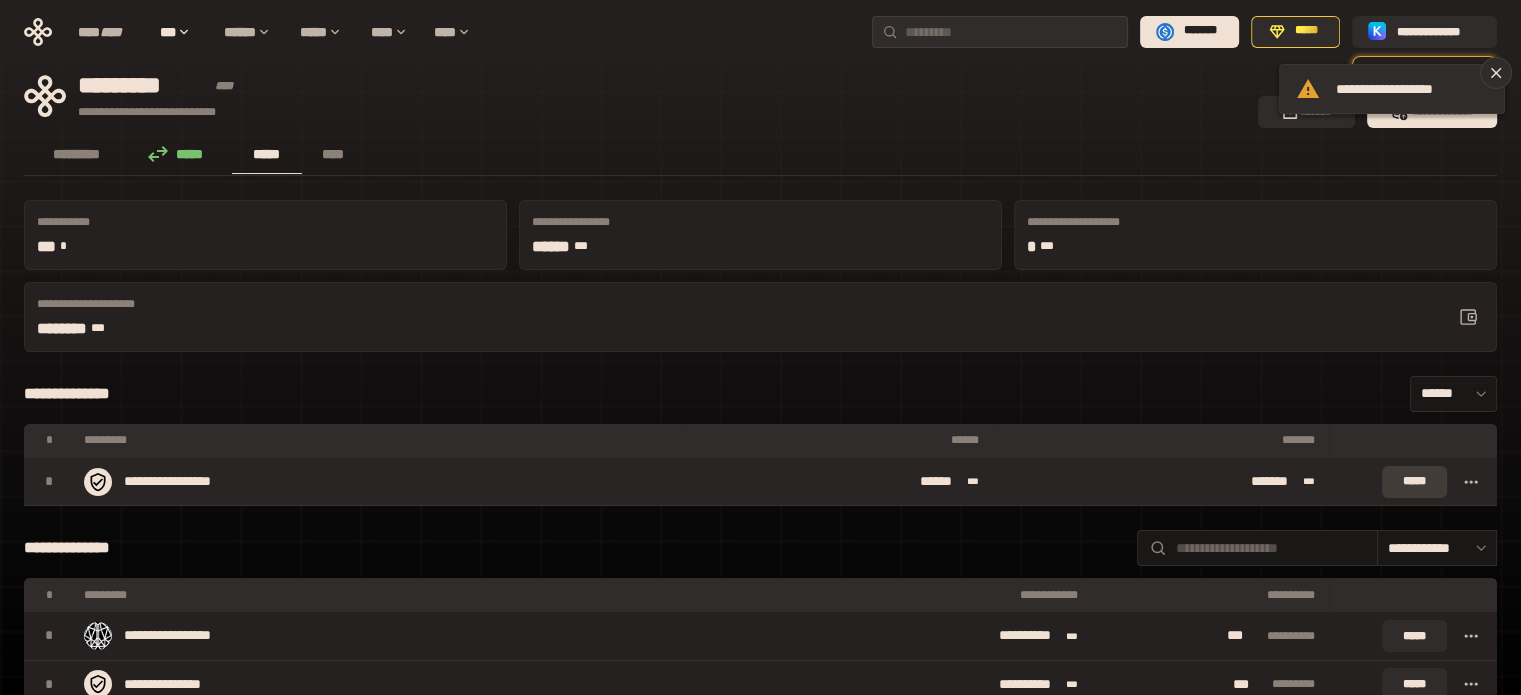 click on "*****" at bounding box center [1414, 482] 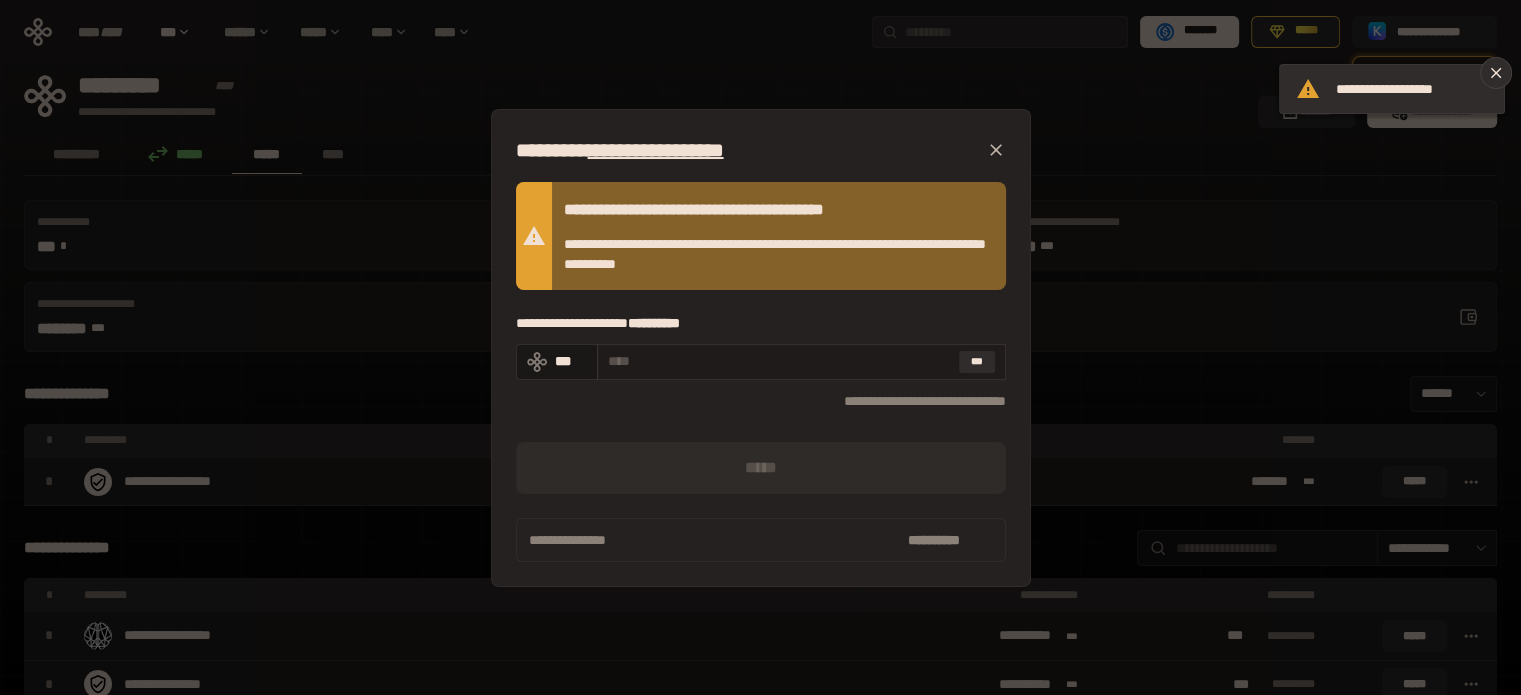 click at bounding box center [779, 361] 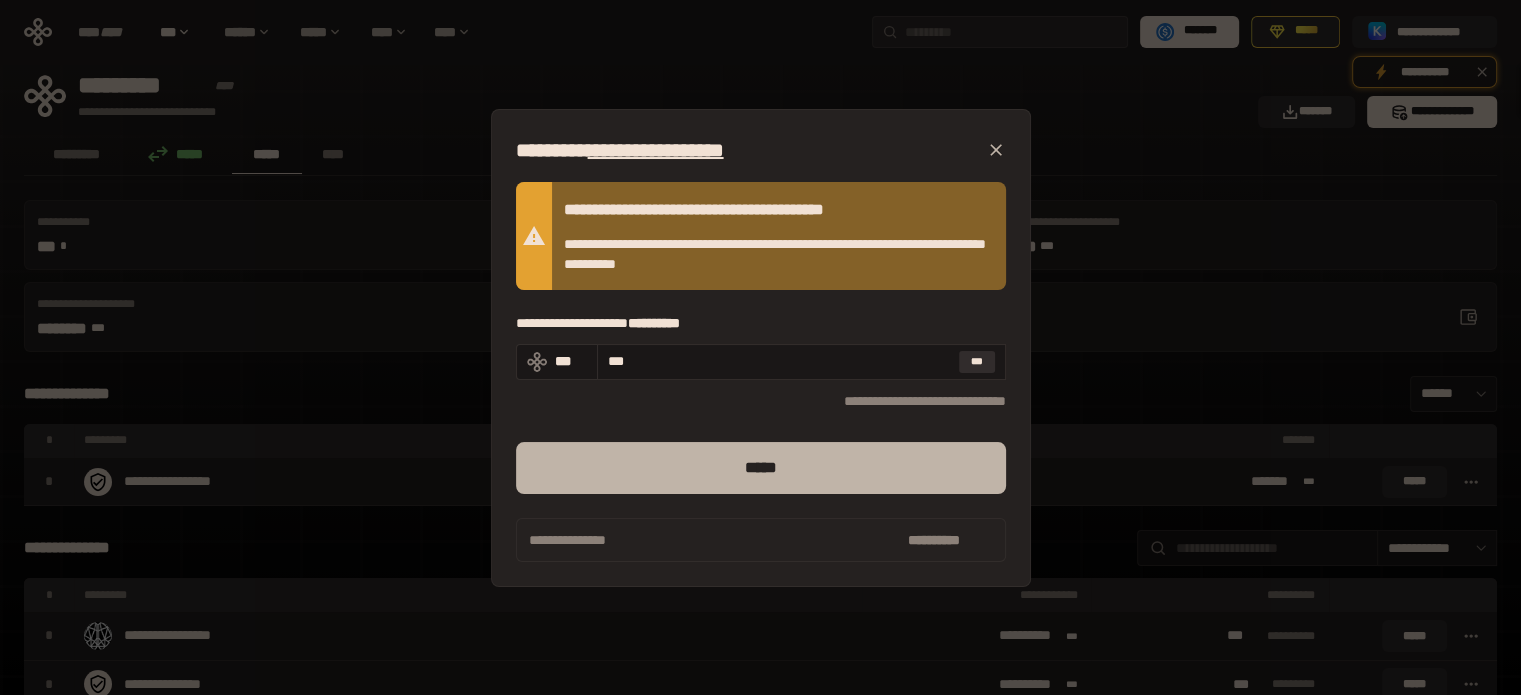 type on "***" 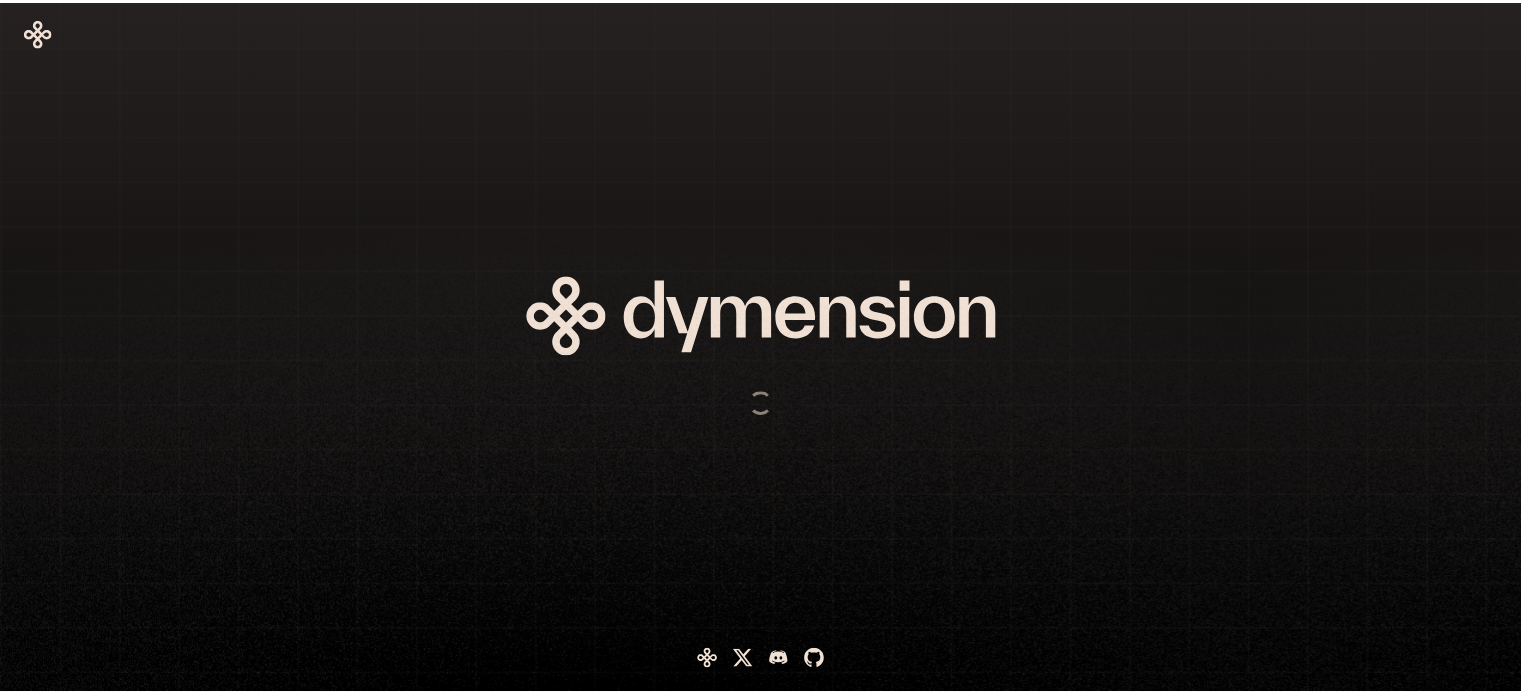 scroll, scrollTop: 0, scrollLeft: 0, axis: both 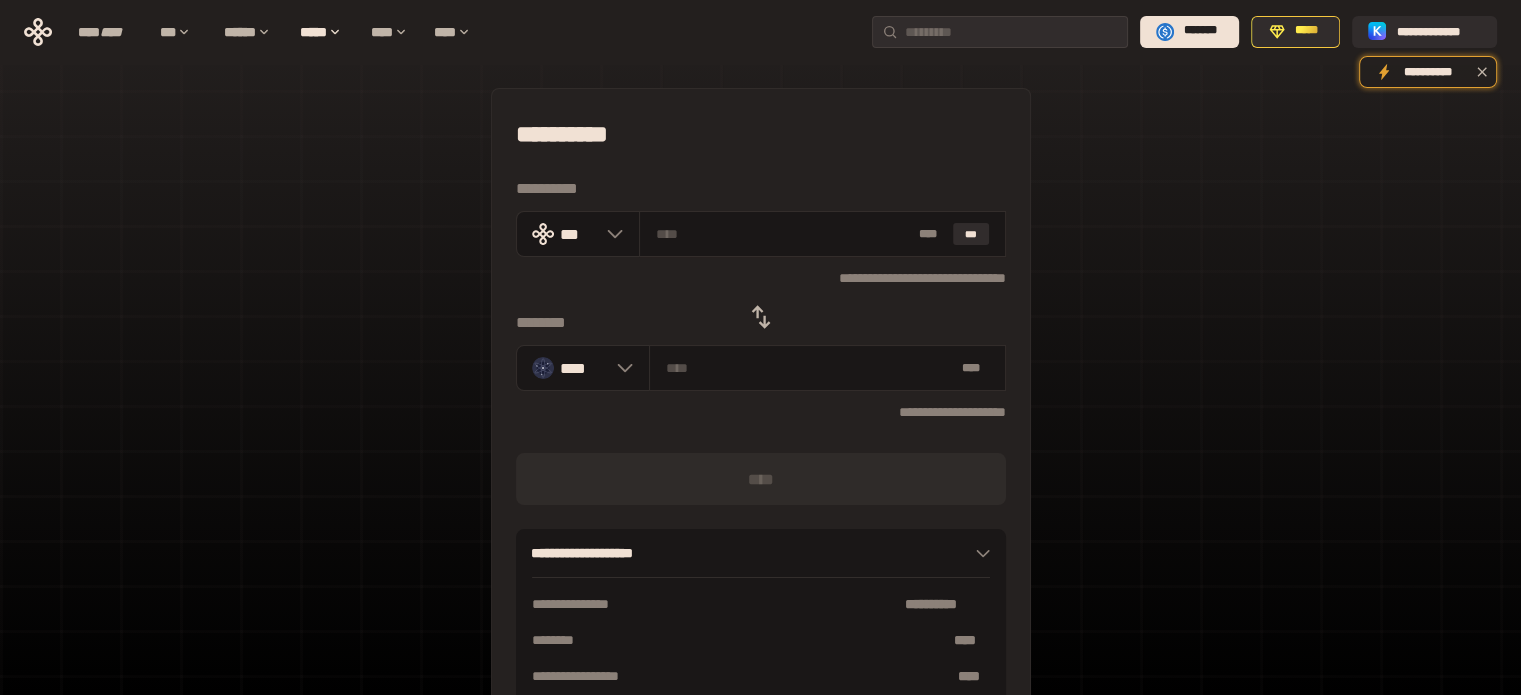 click 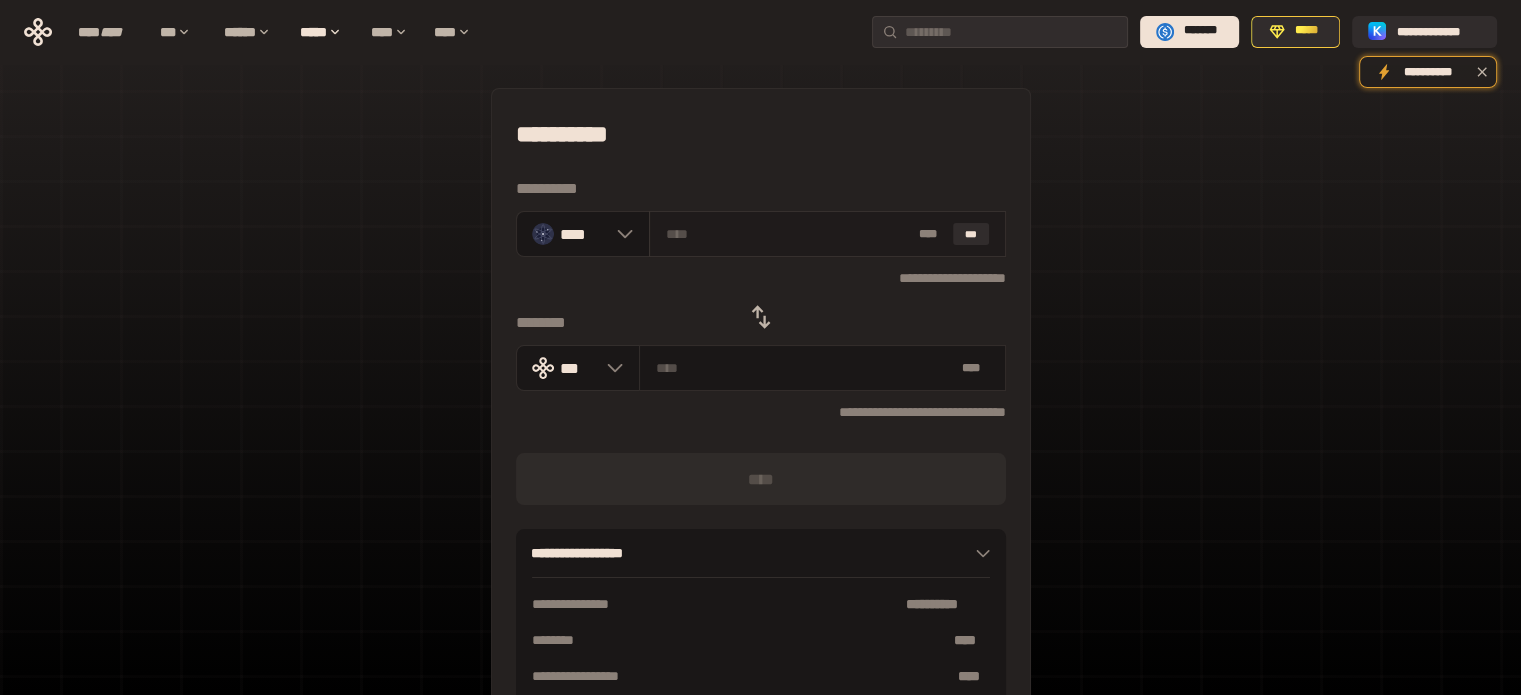 click at bounding box center [788, 234] 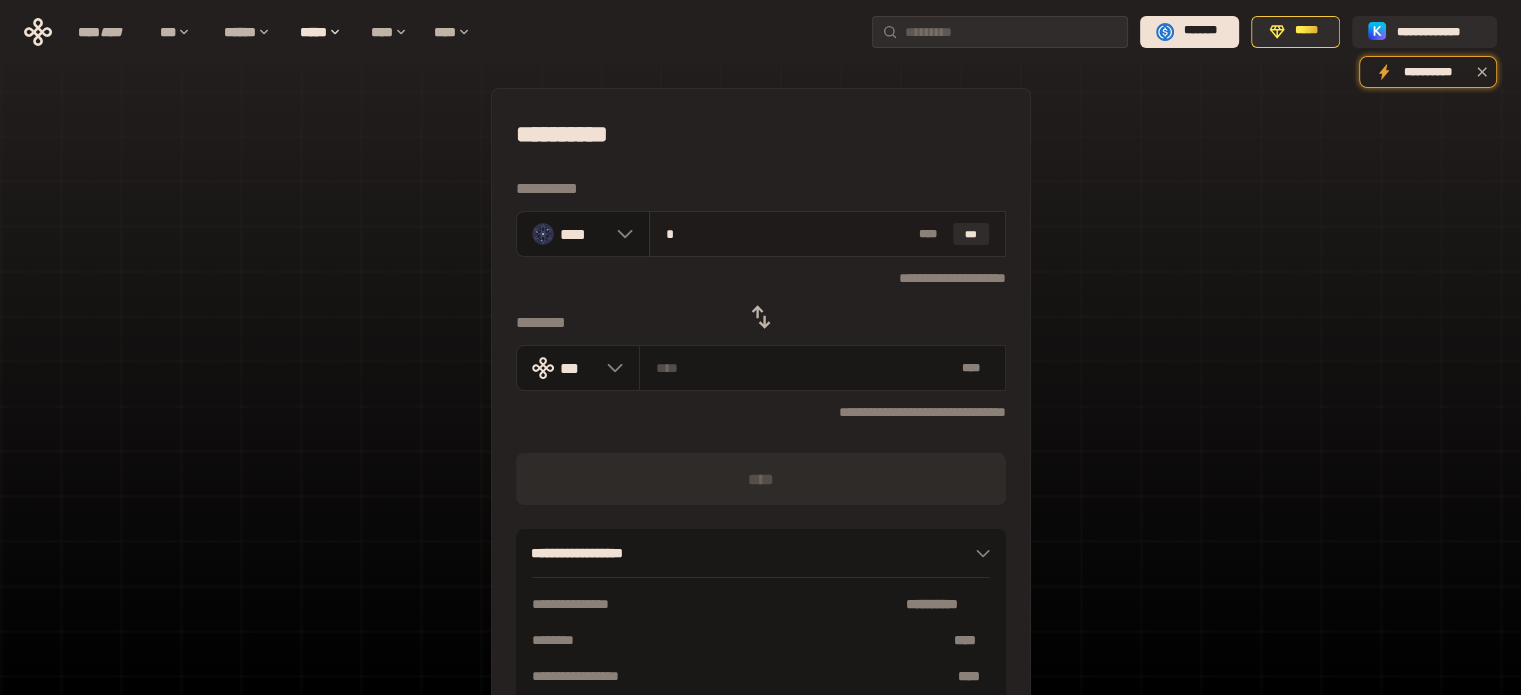 type on "**********" 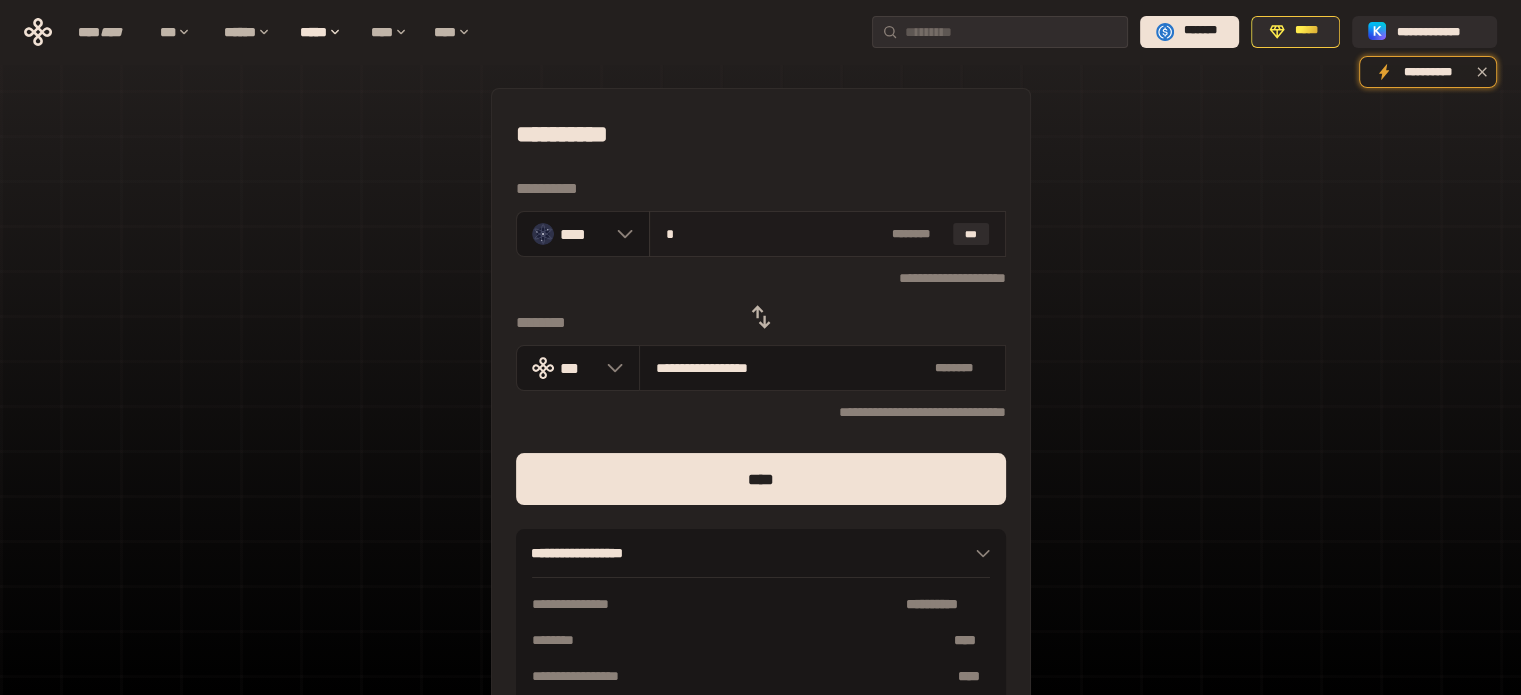type on "**" 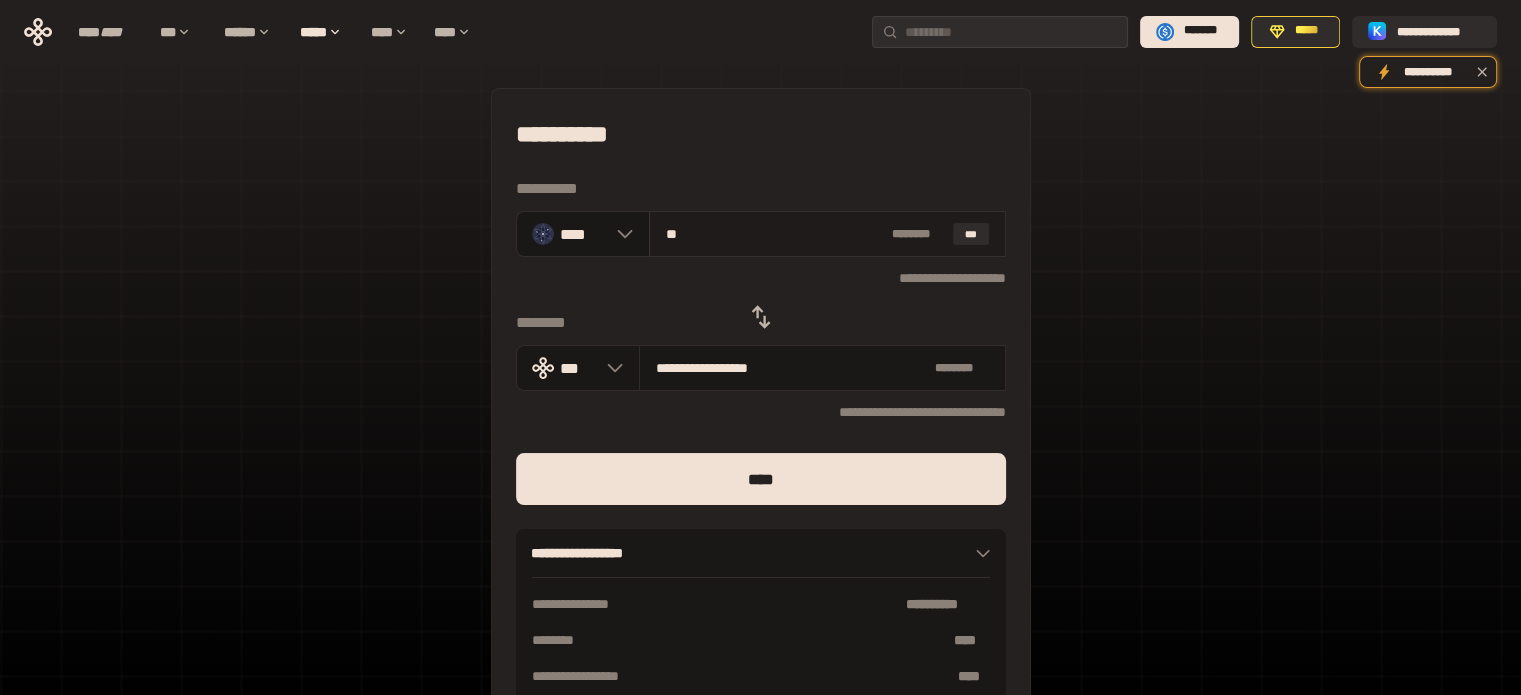 type on "**********" 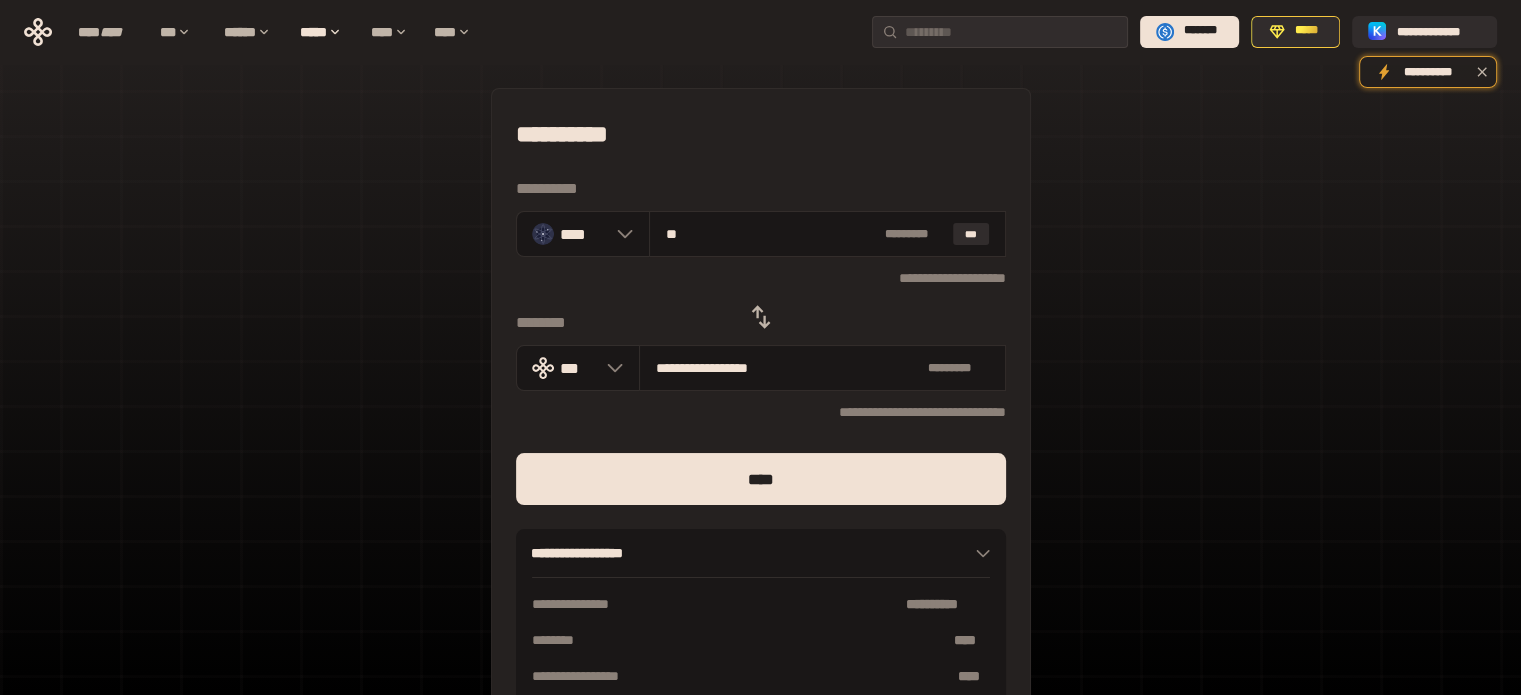 type on "**" 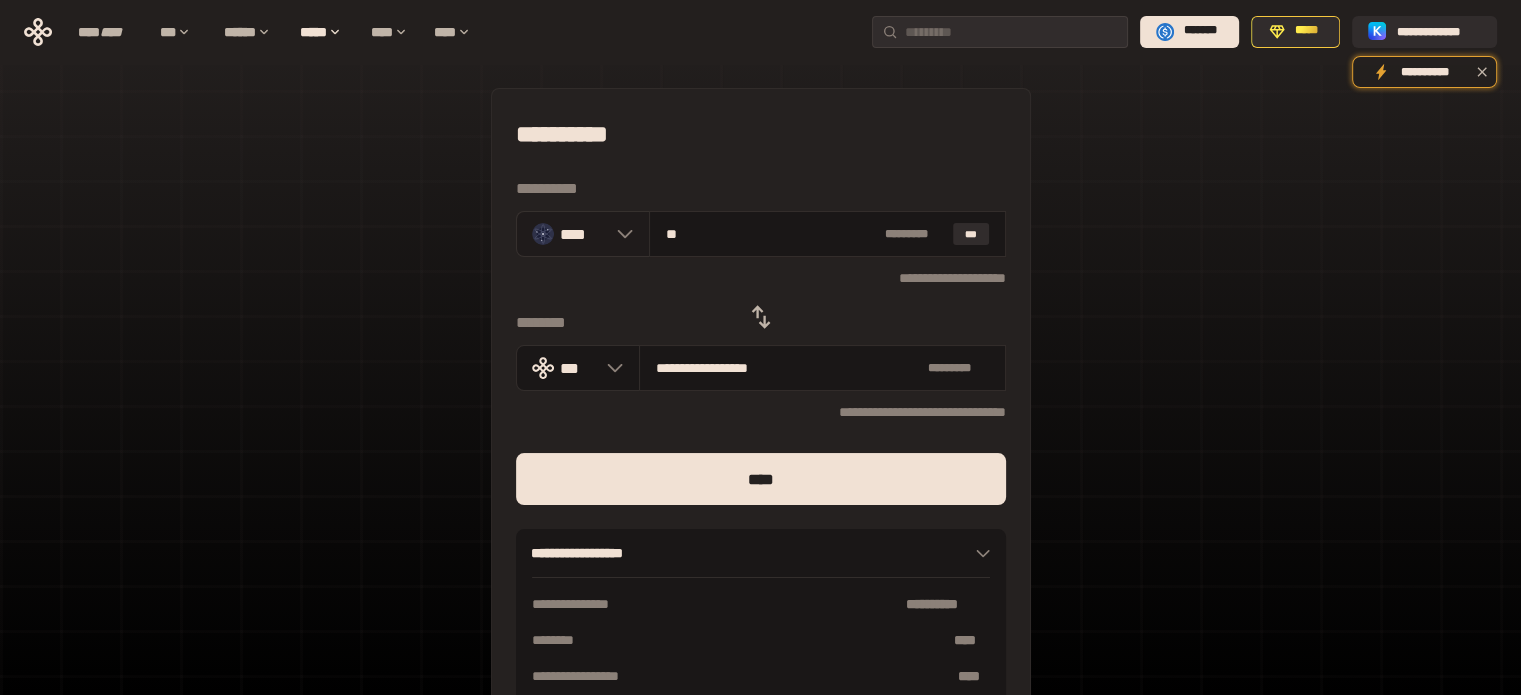drag, startPoint x: 709, startPoint y: 227, endPoint x: 609, endPoint y: 233, distance: 100.17984 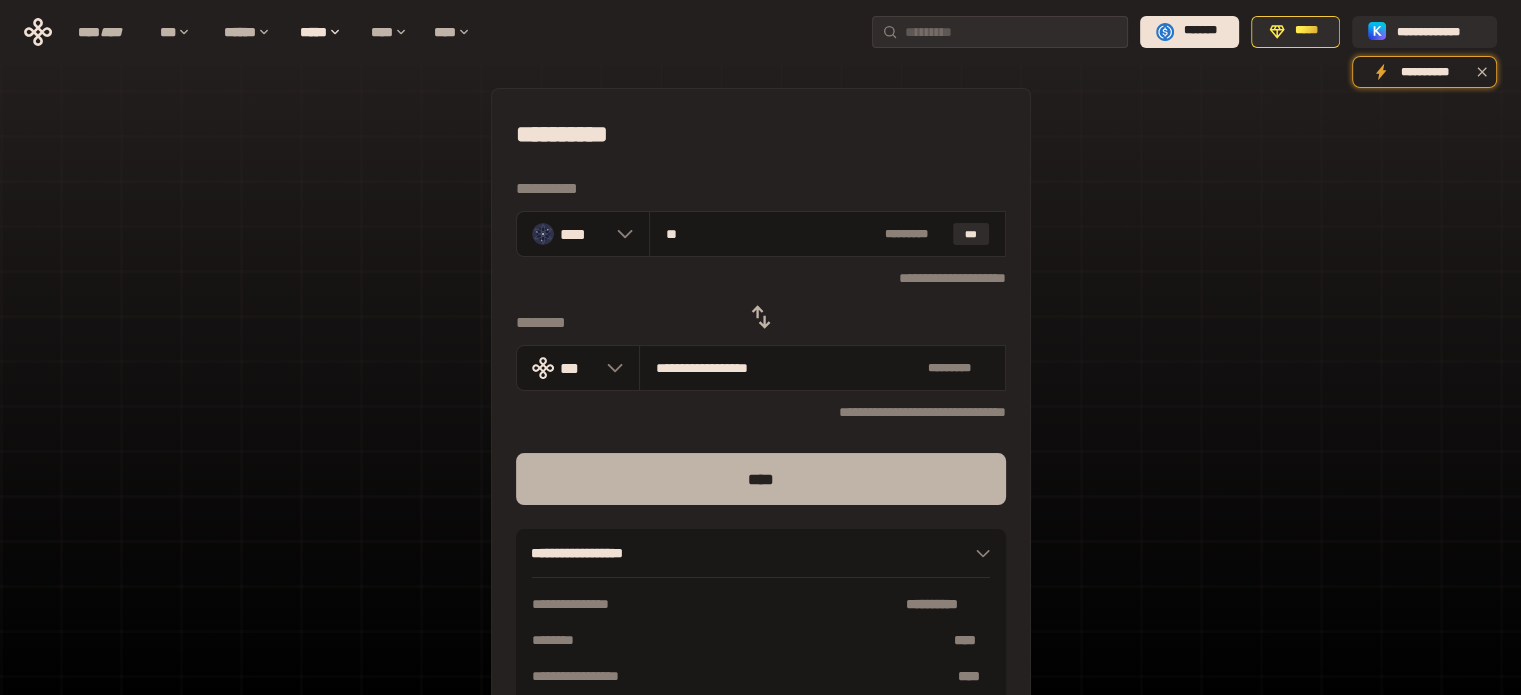 click on "****" at bounding box center (761, 479) 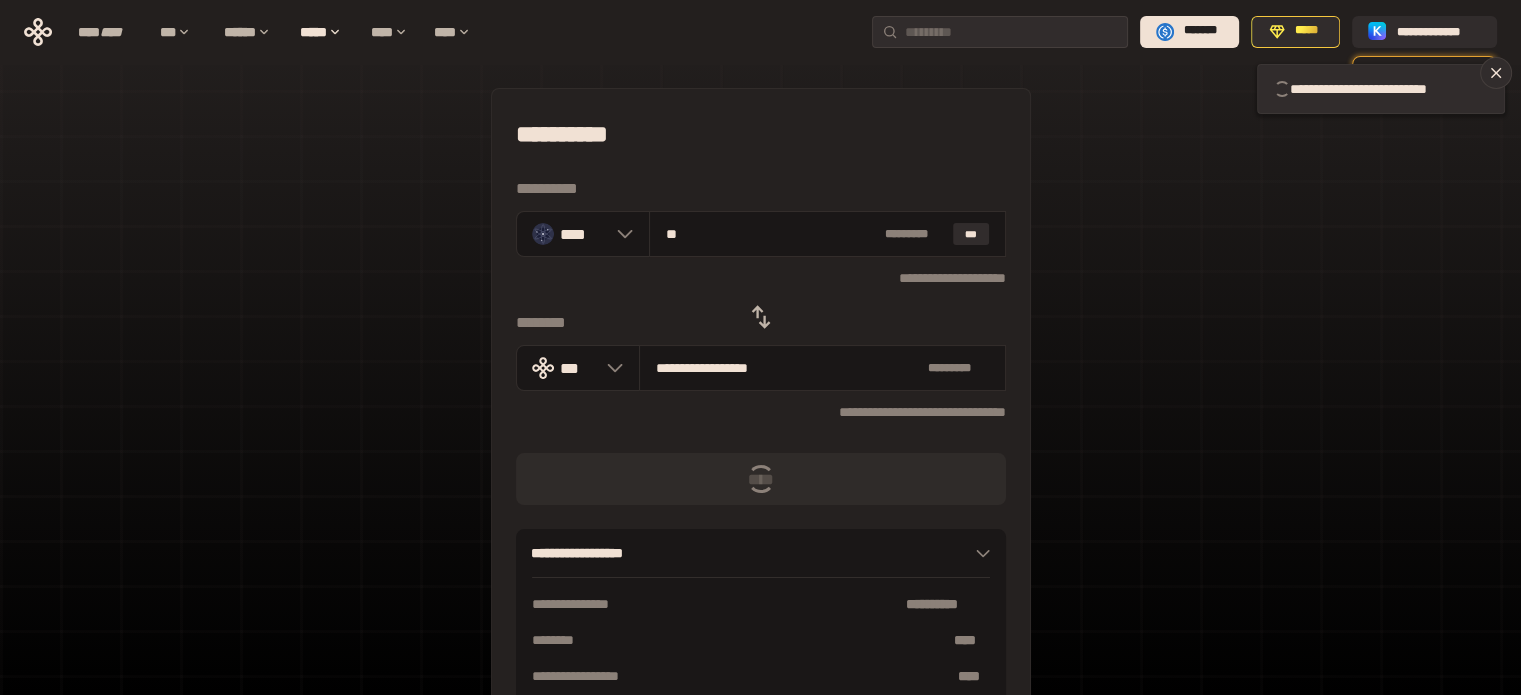 type 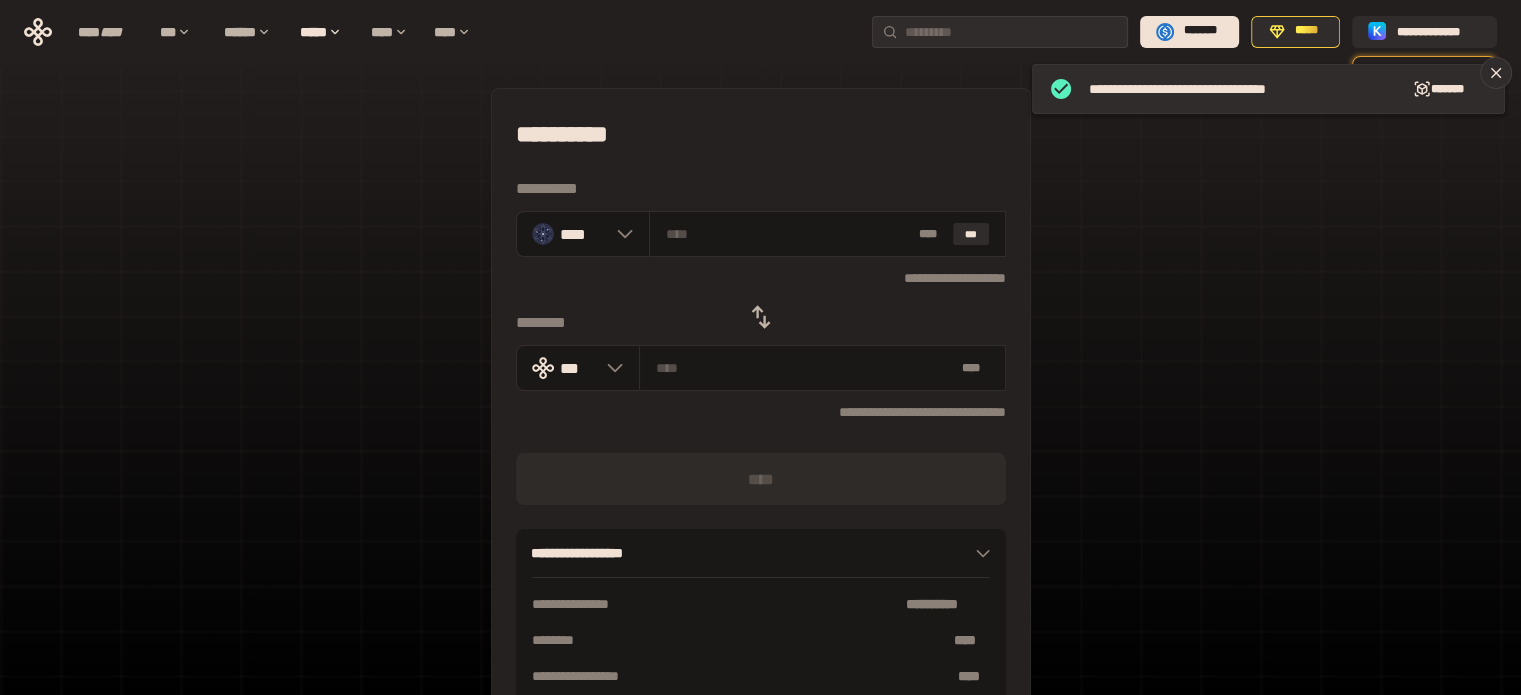 click on "**********" at bounding box center (760, 444) 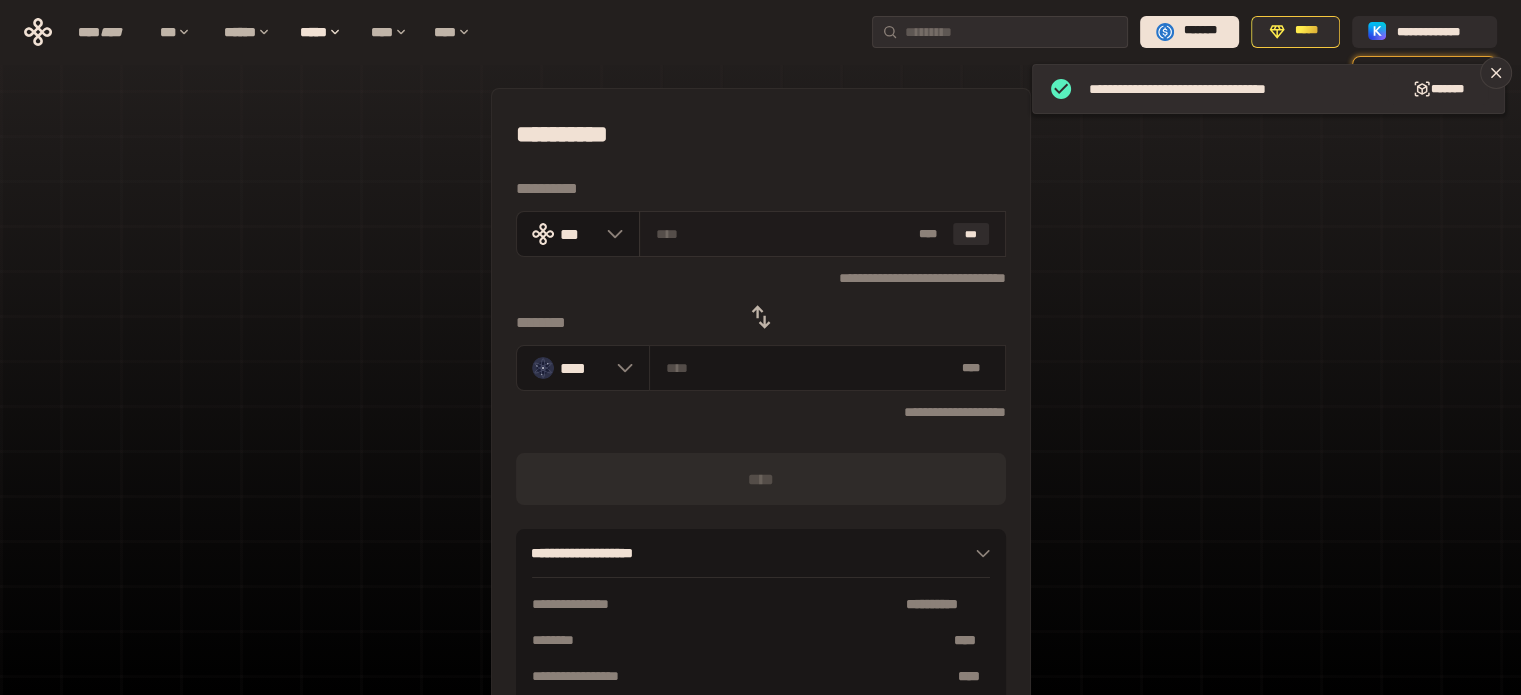 click at bounding box center (783, 234) 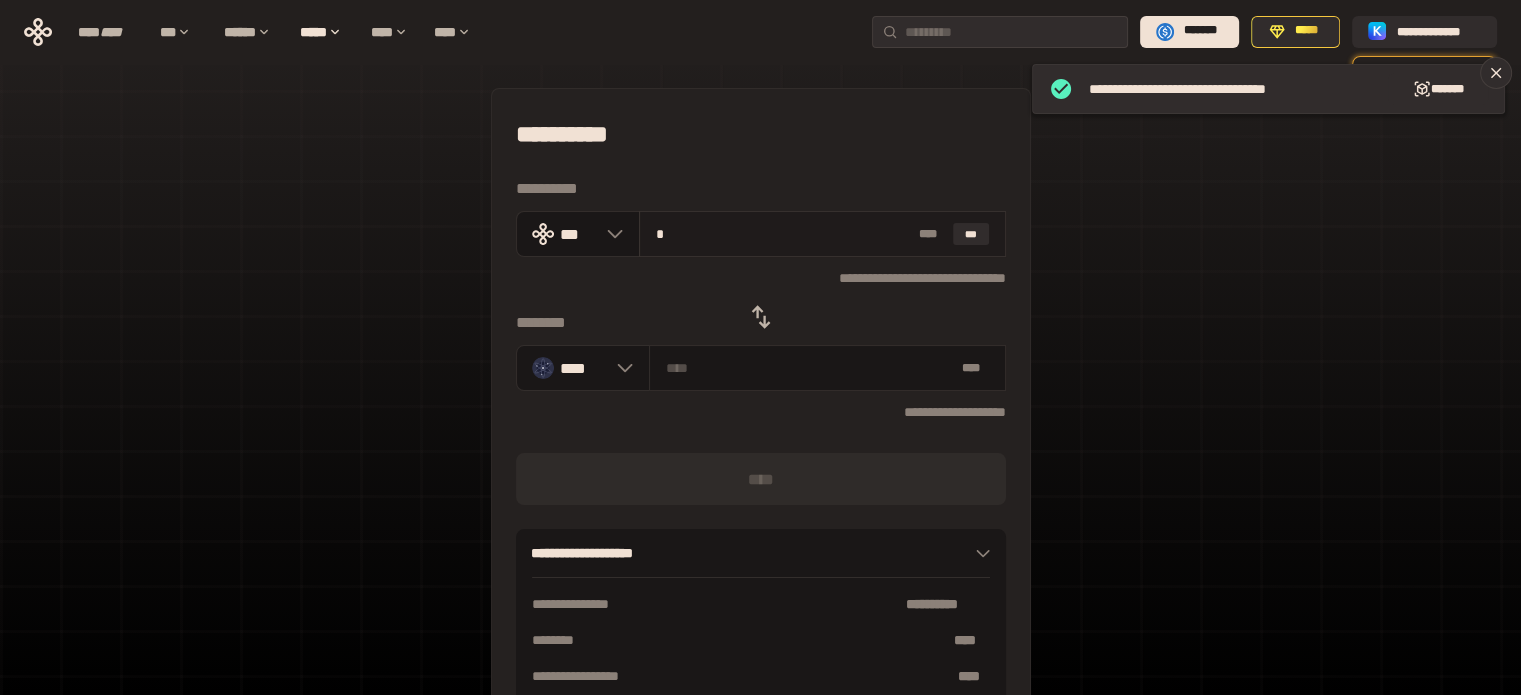 type on "******" 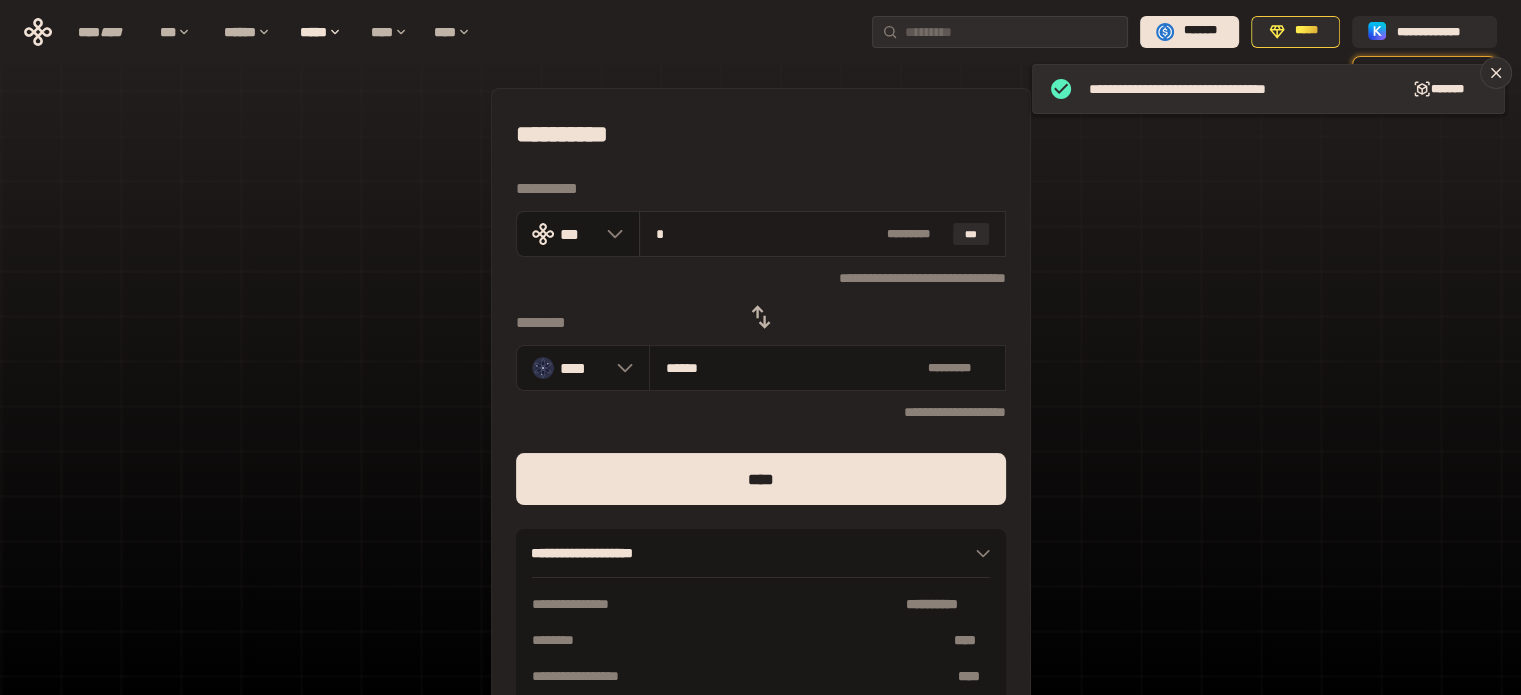 type on "**" 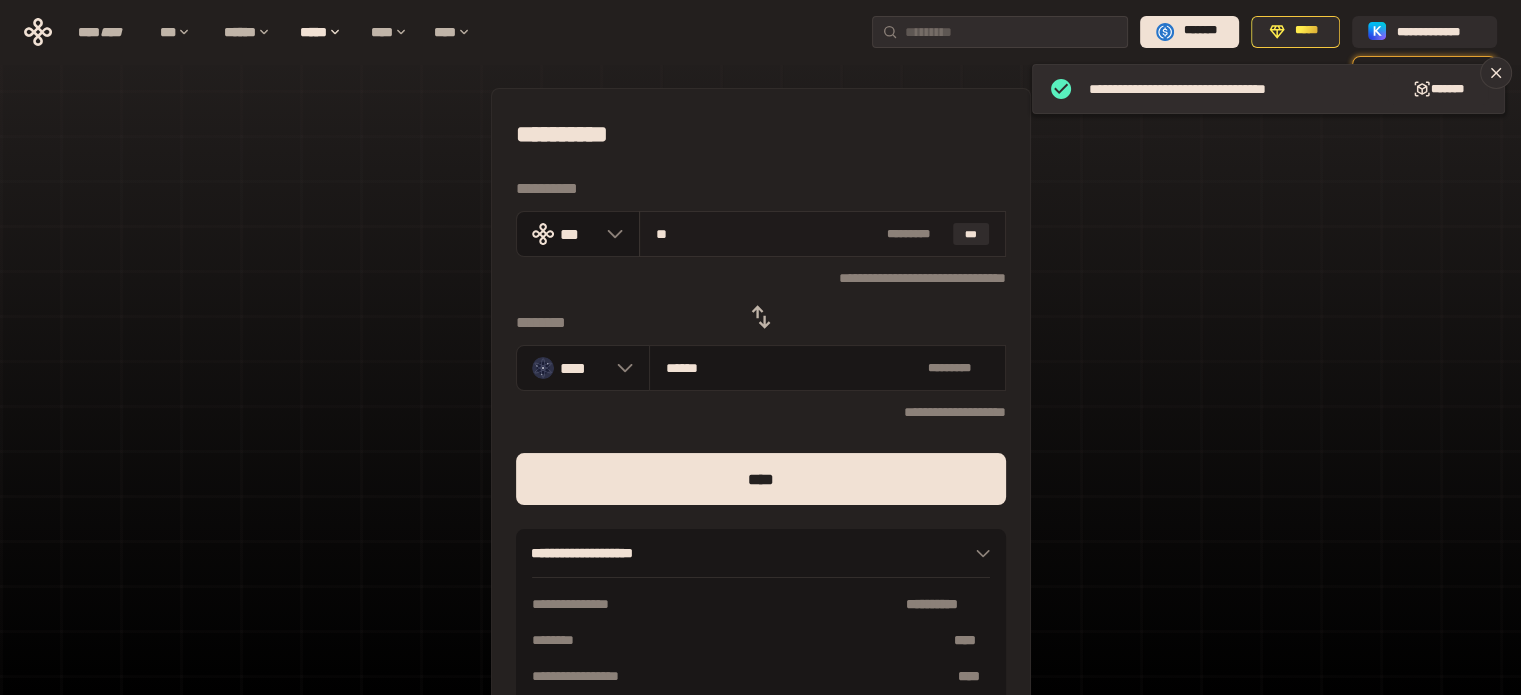 type on "********" 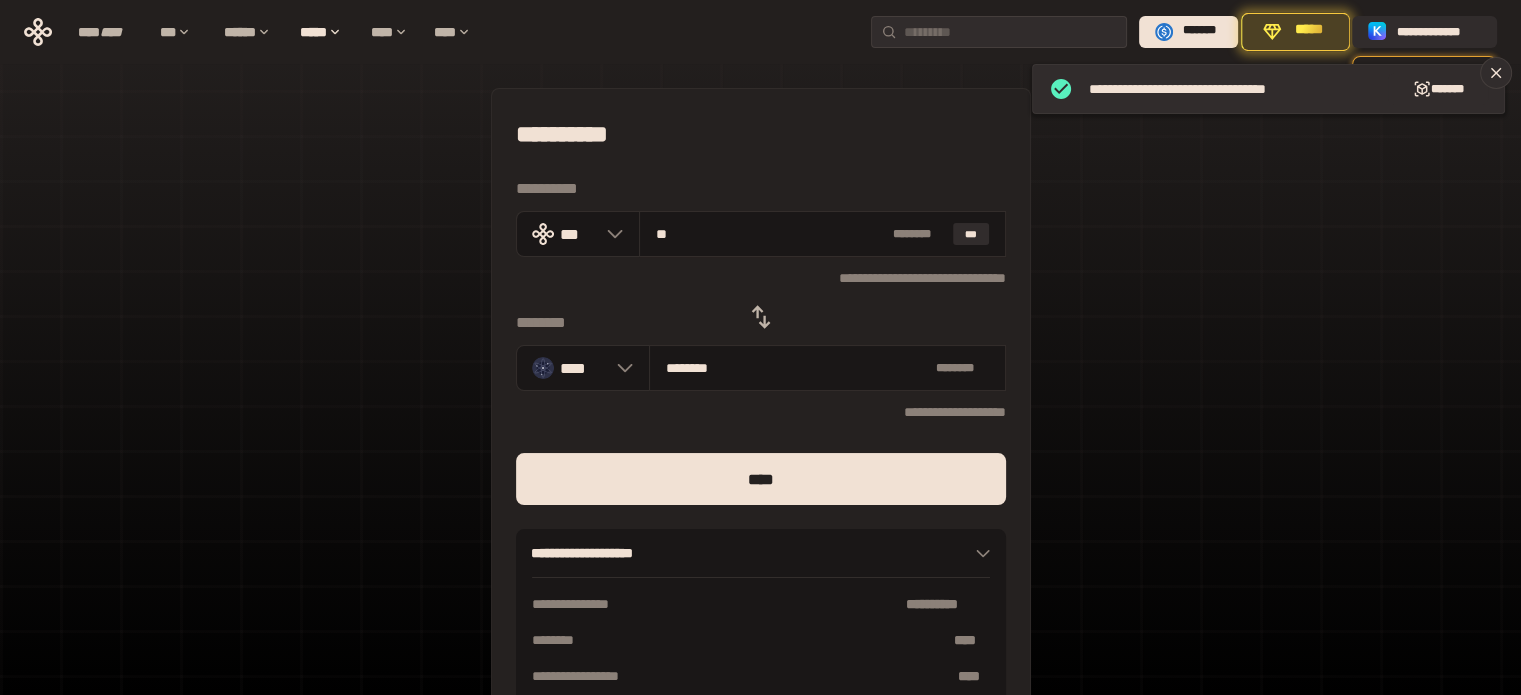 type on "***" 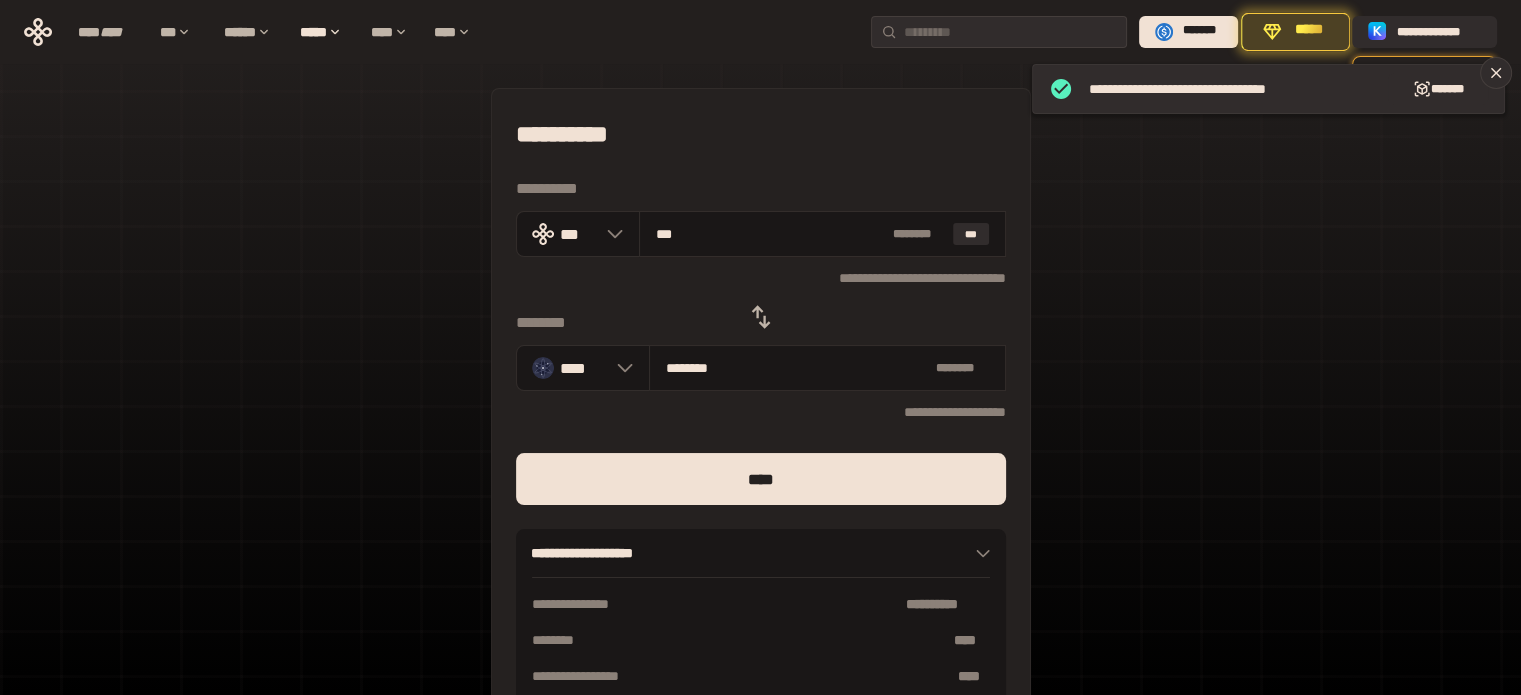 type on "********" 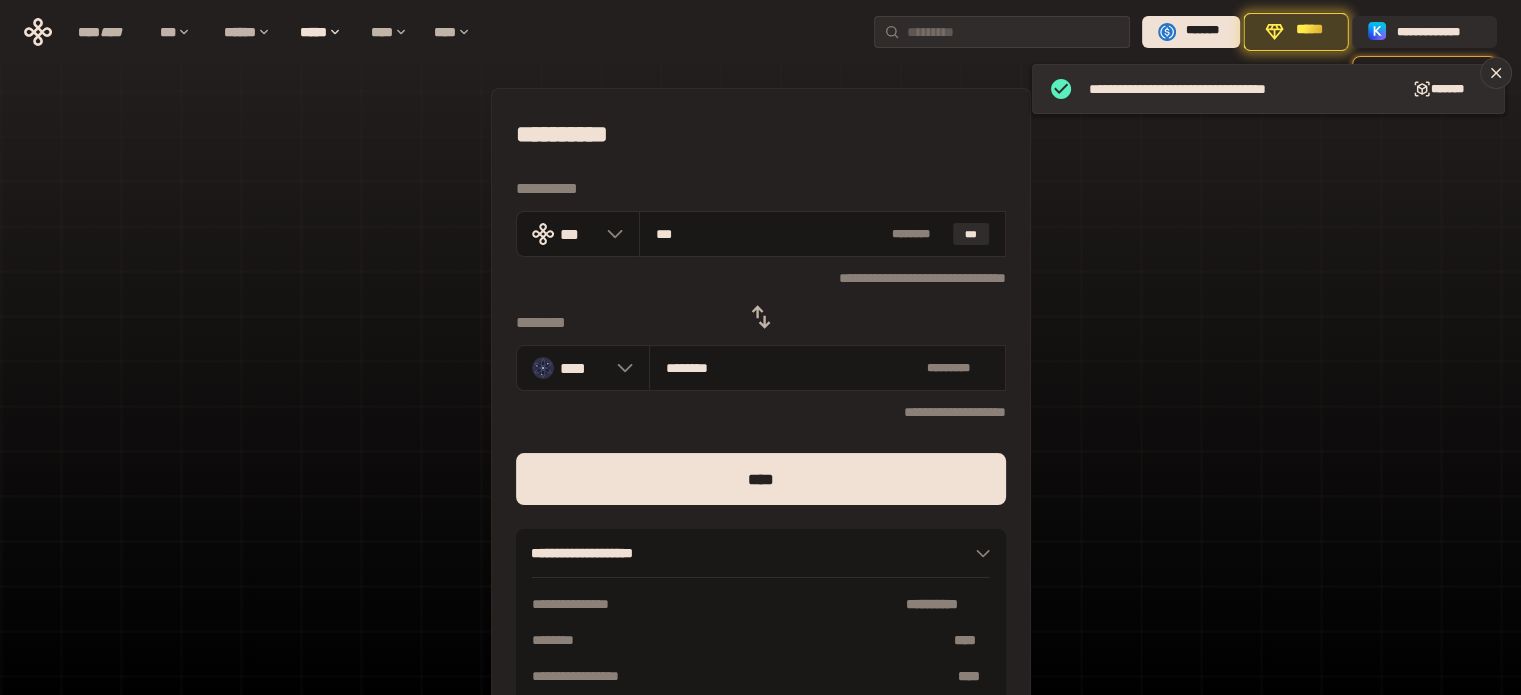 type on "***" 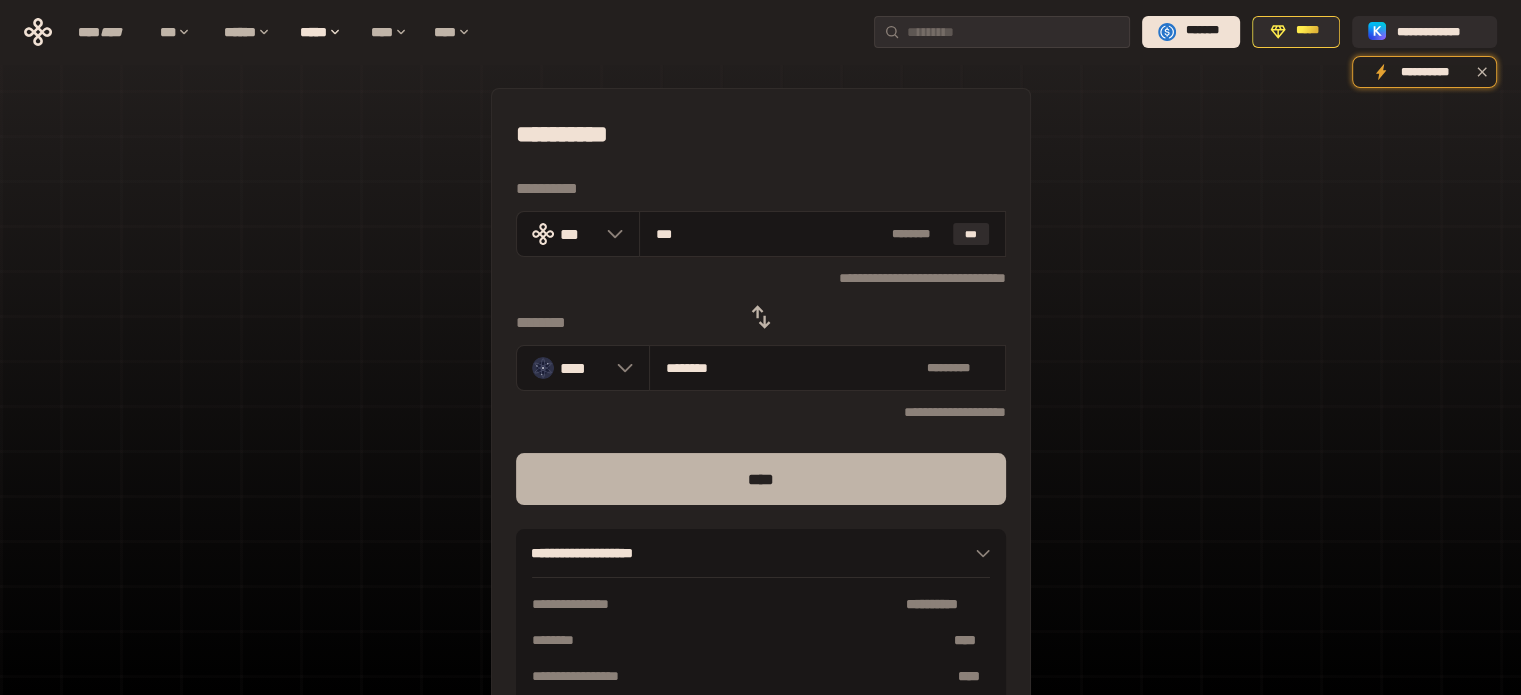 click on "****" at bounding box center [761, 479] 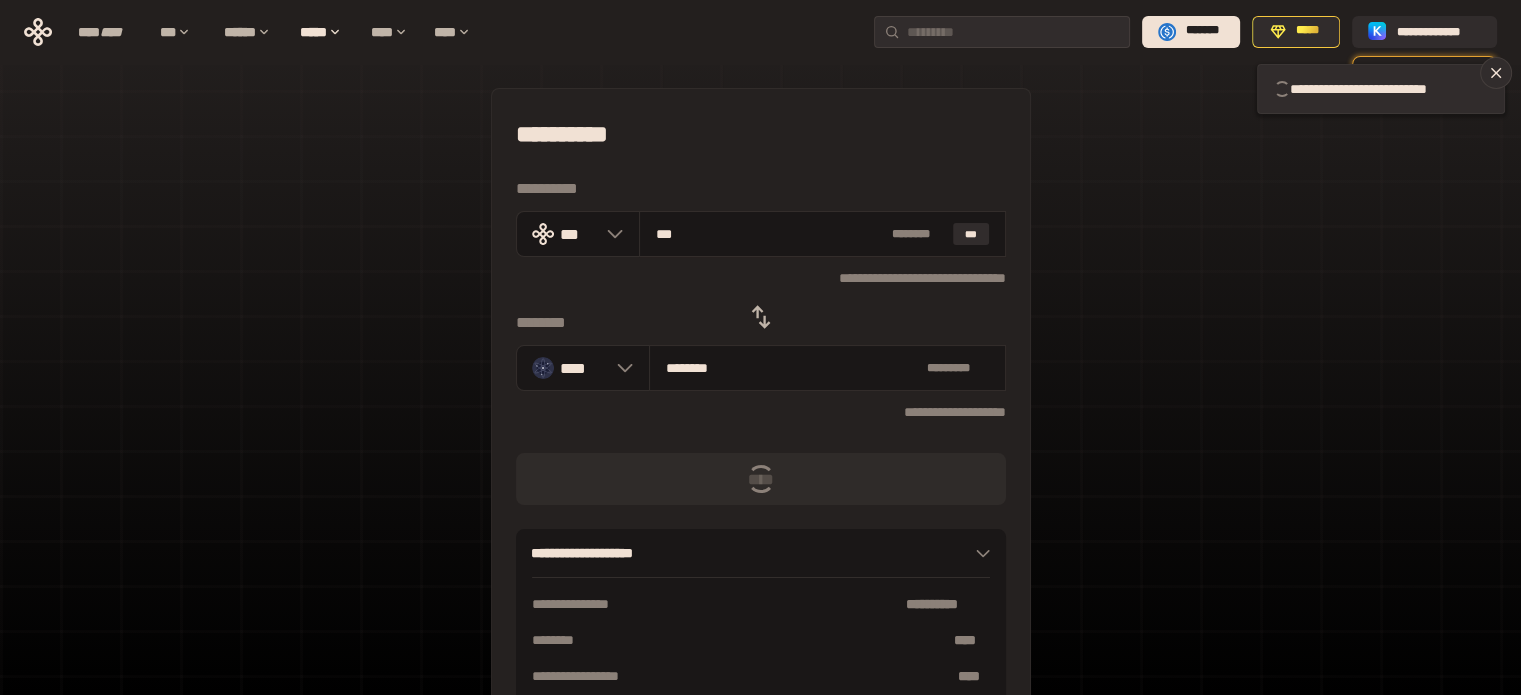 type 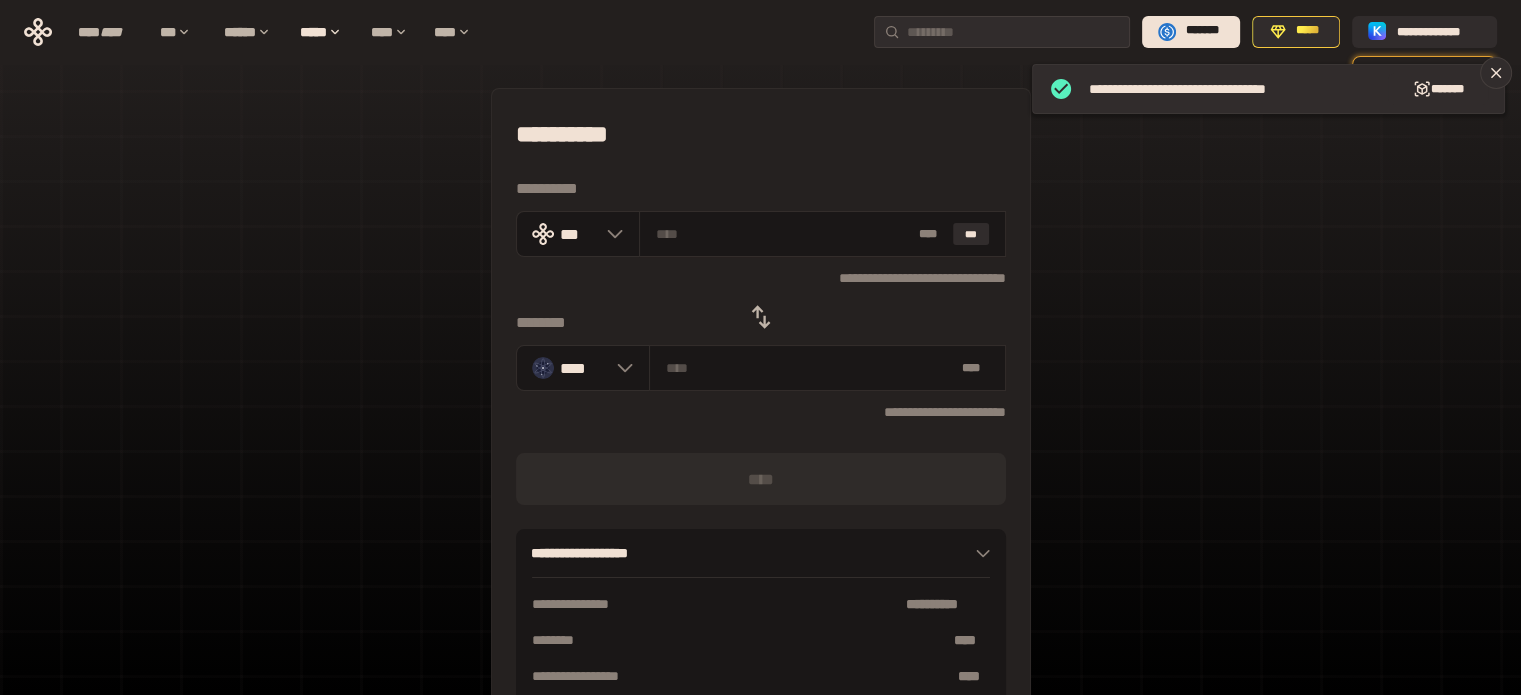 click on "**********" at bounding box center (760, 444) 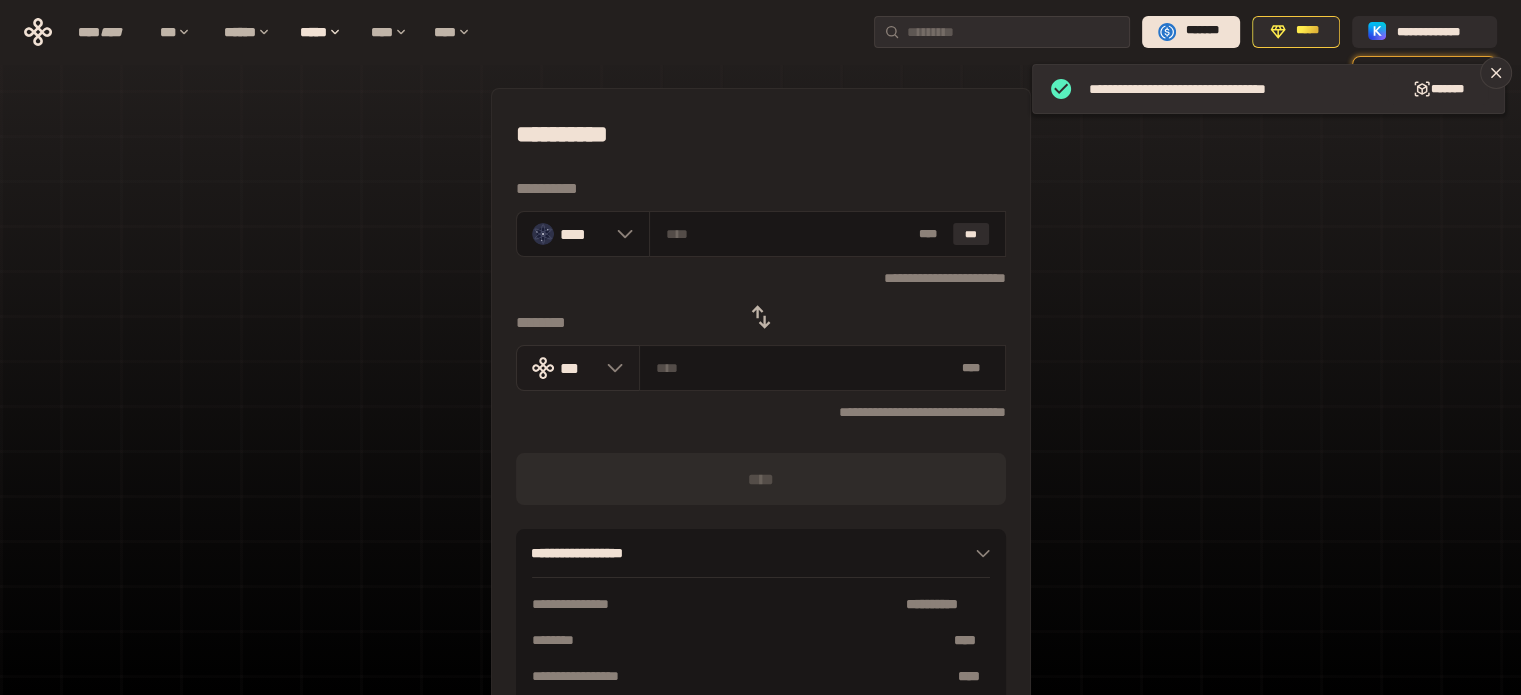 click 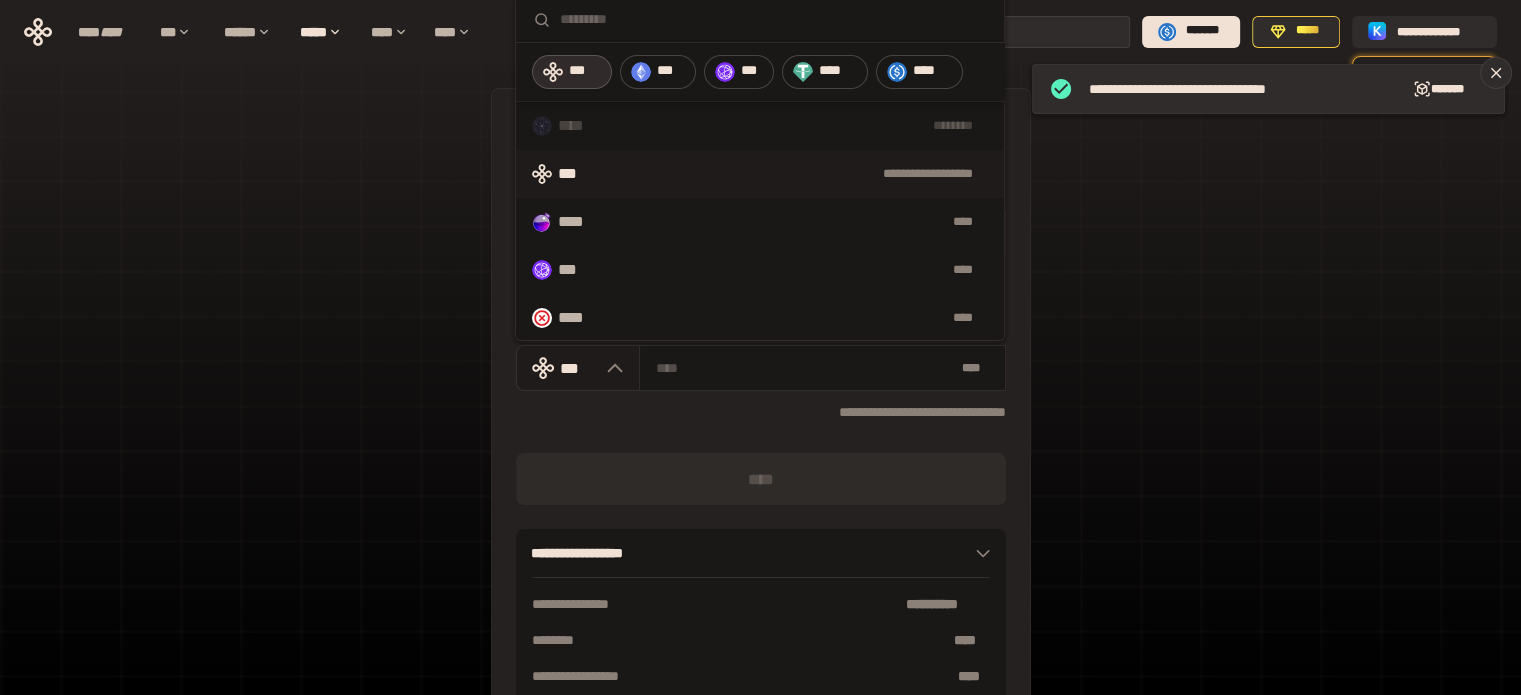 click 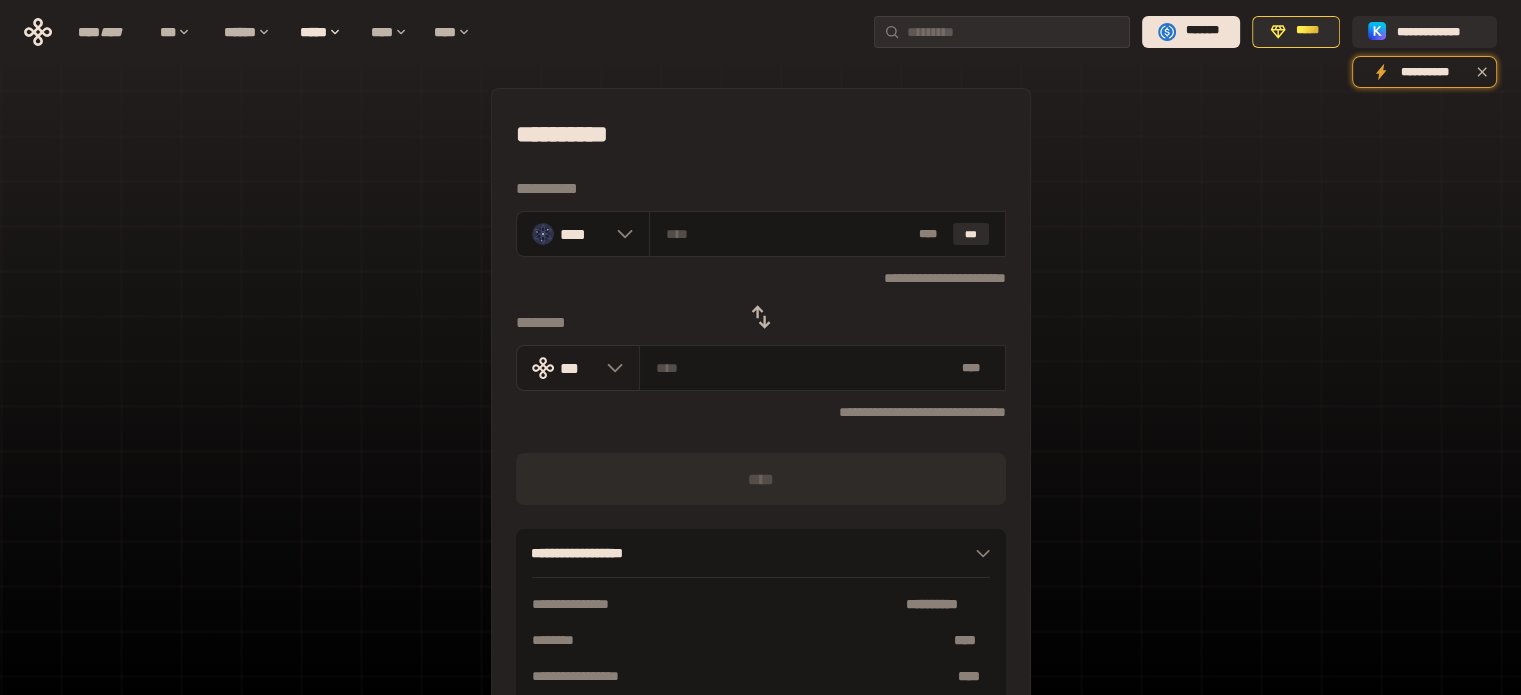 click at bounding box center [610, 368] 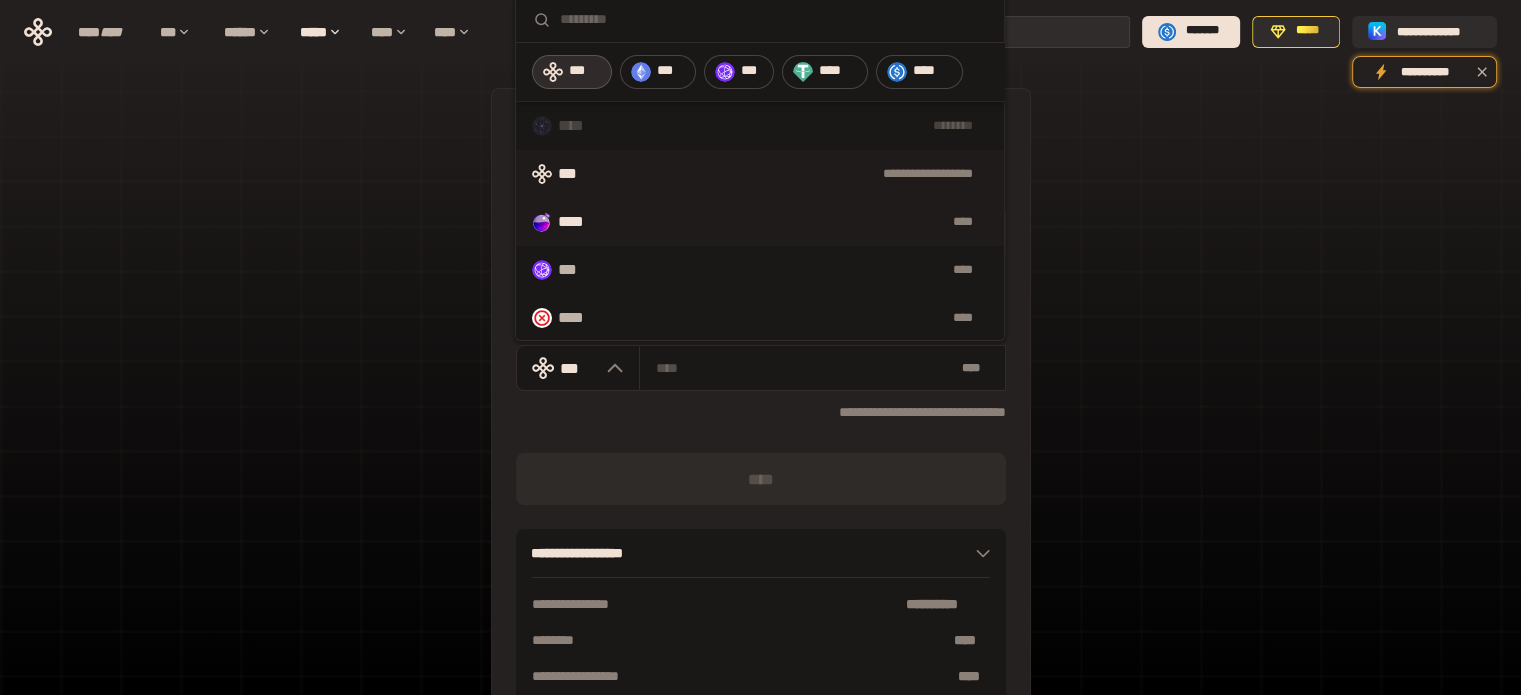 click on "****" at bounding box center (803, 222) 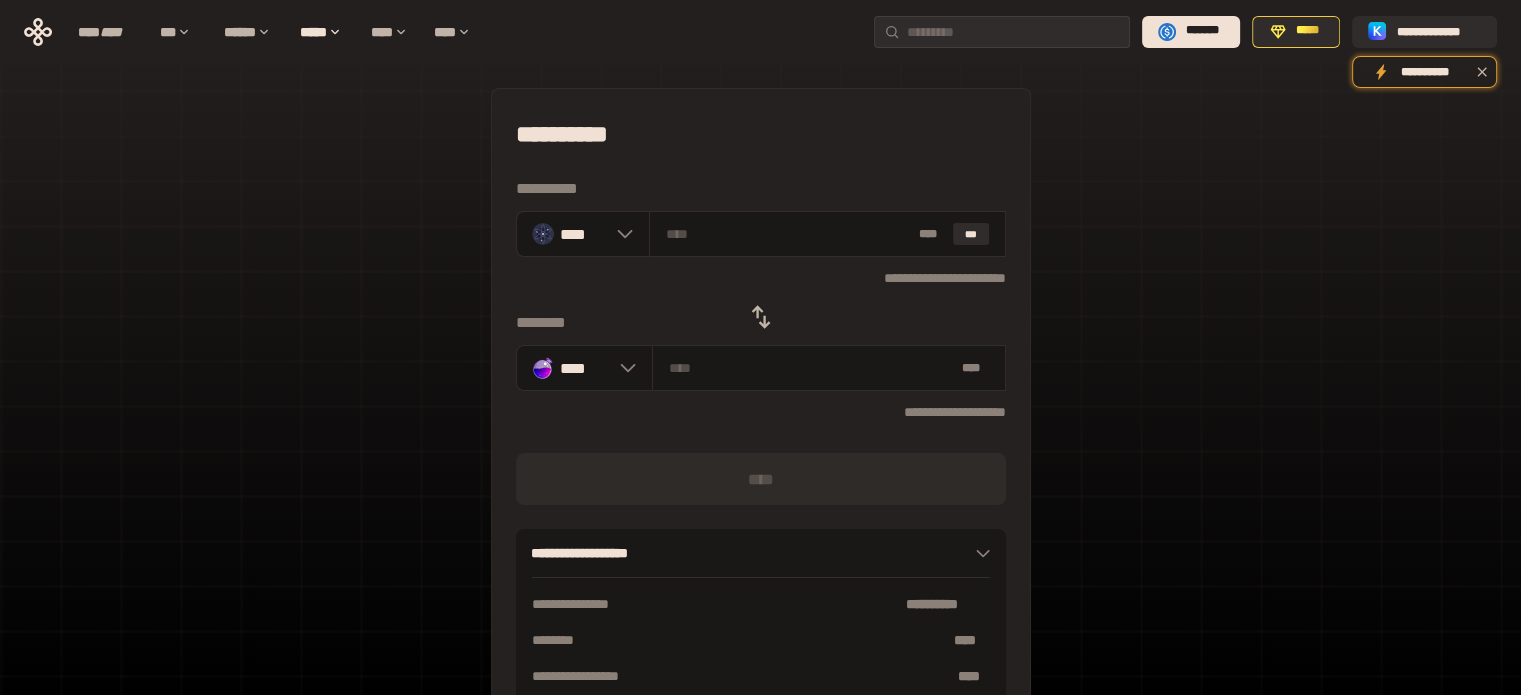 drag, startPoint x: 769, startPoint y: 316, endPoint x: 746, endPoint y: 281, distance: 41.880783 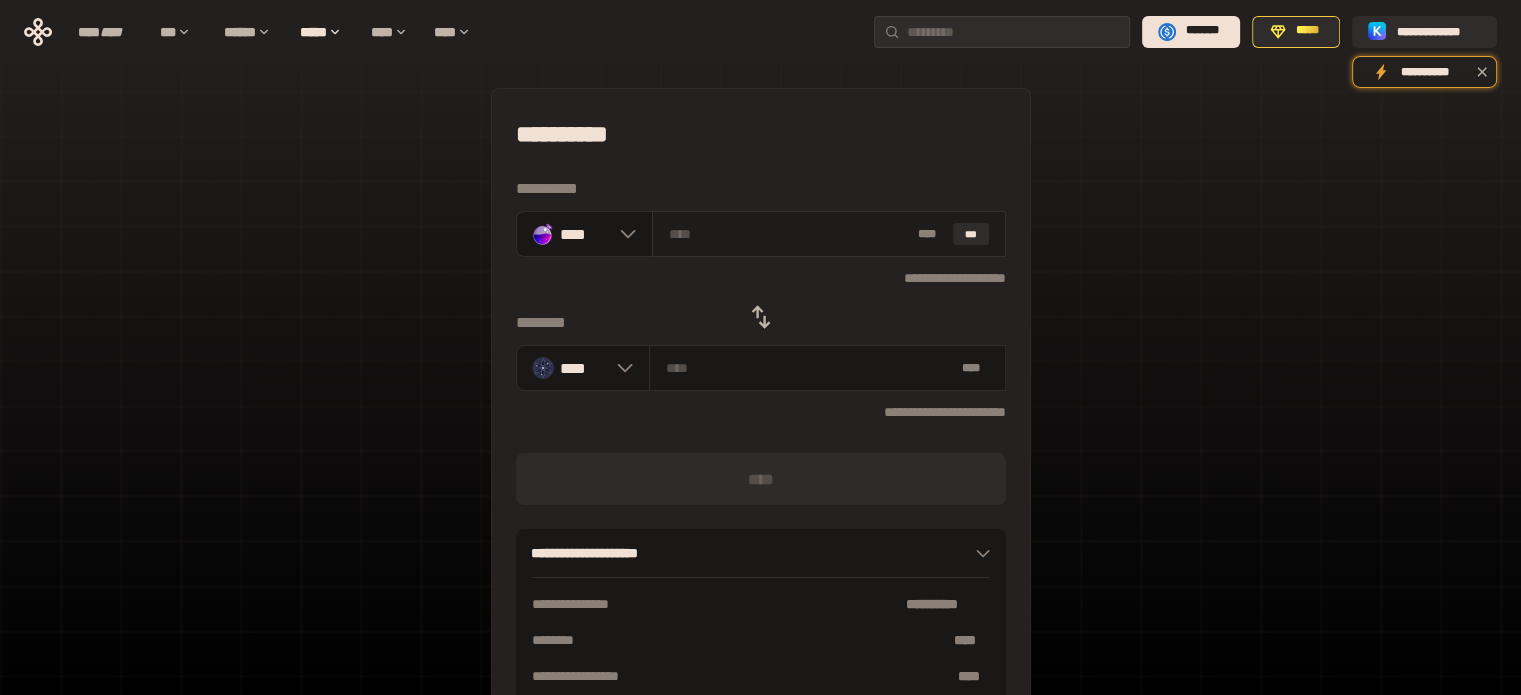 click at bounding box center [790, 234] 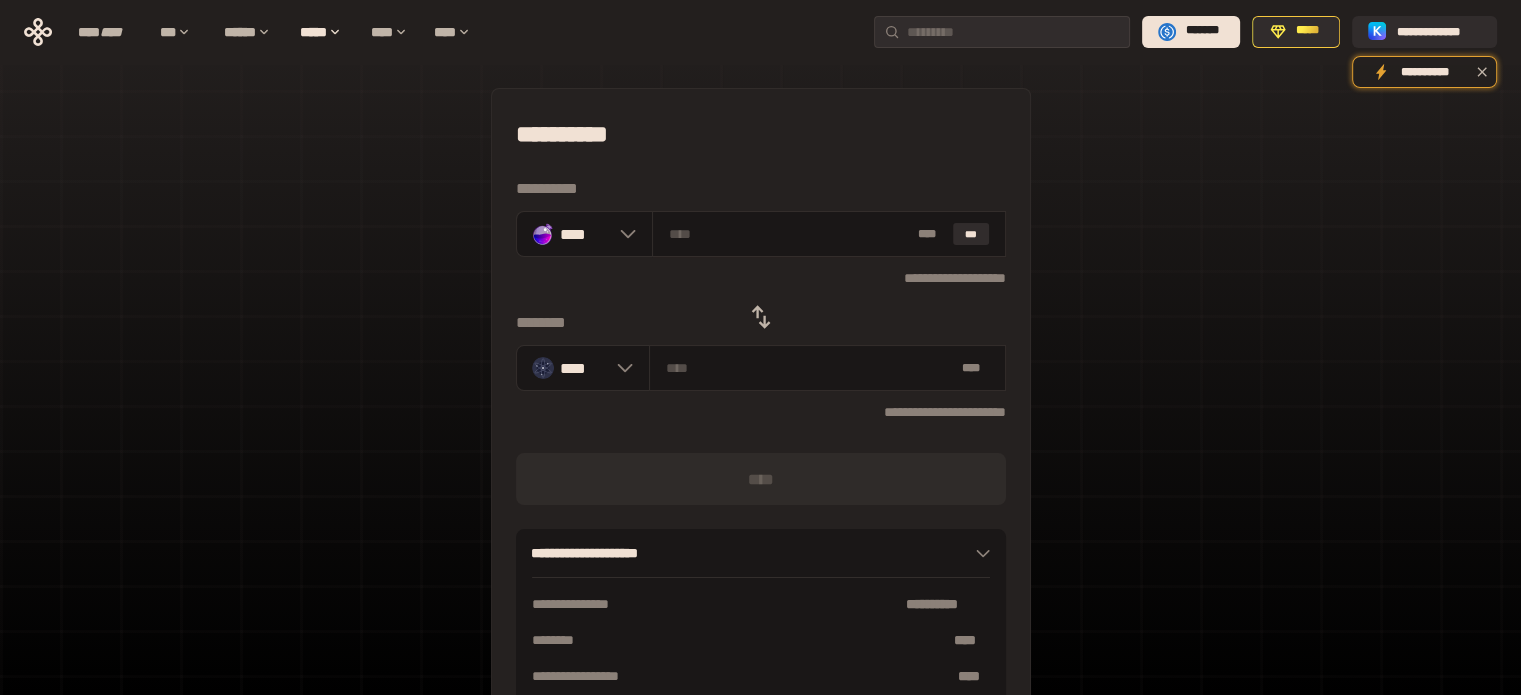 type on "*" 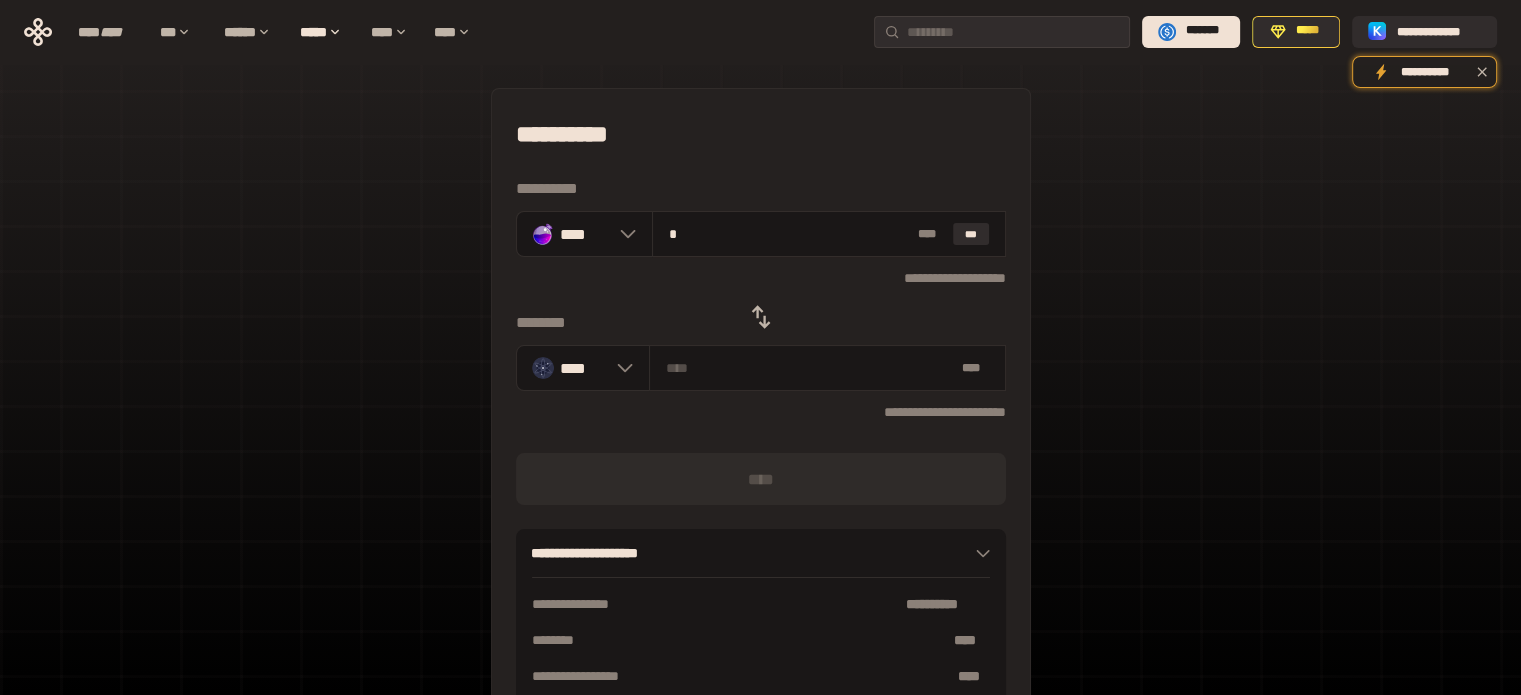 type on "********" 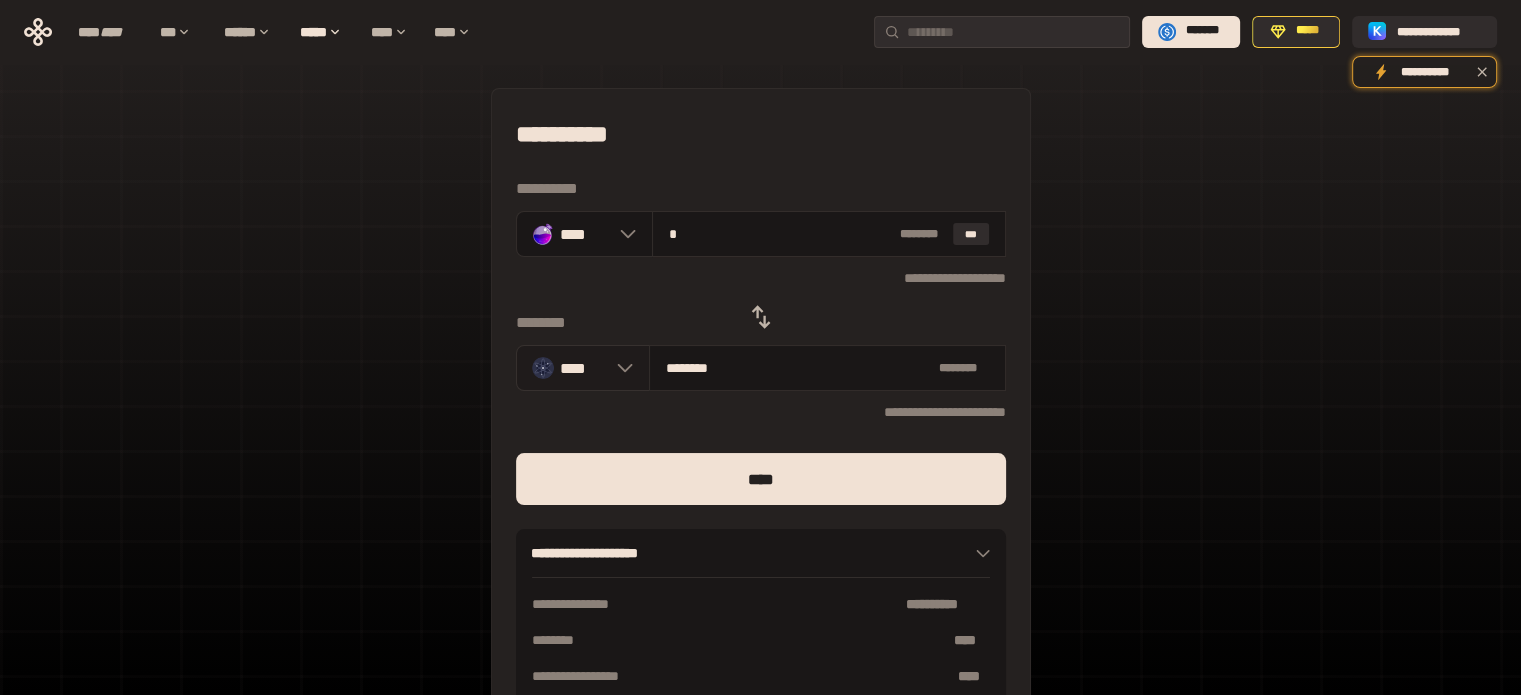 type on "*" 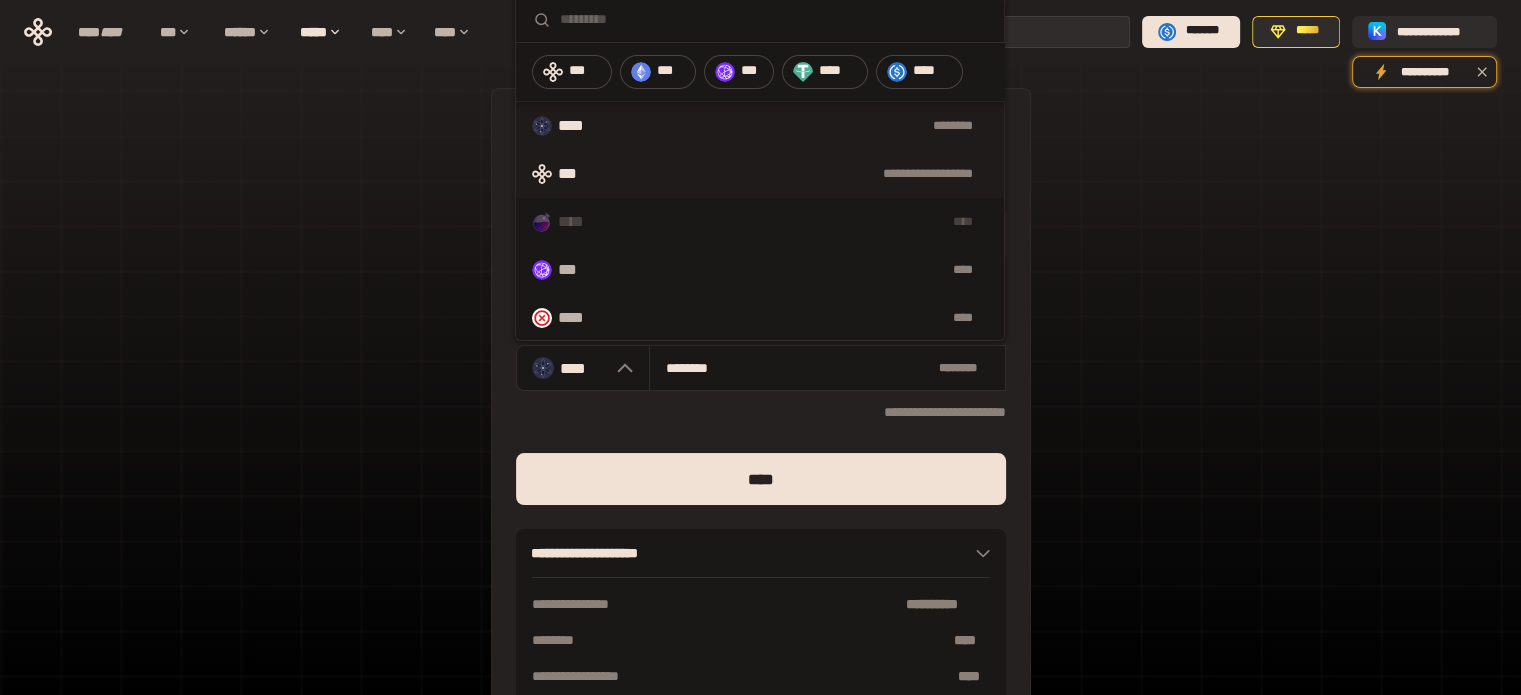 click on "**********" at bounding box center (796, 174) 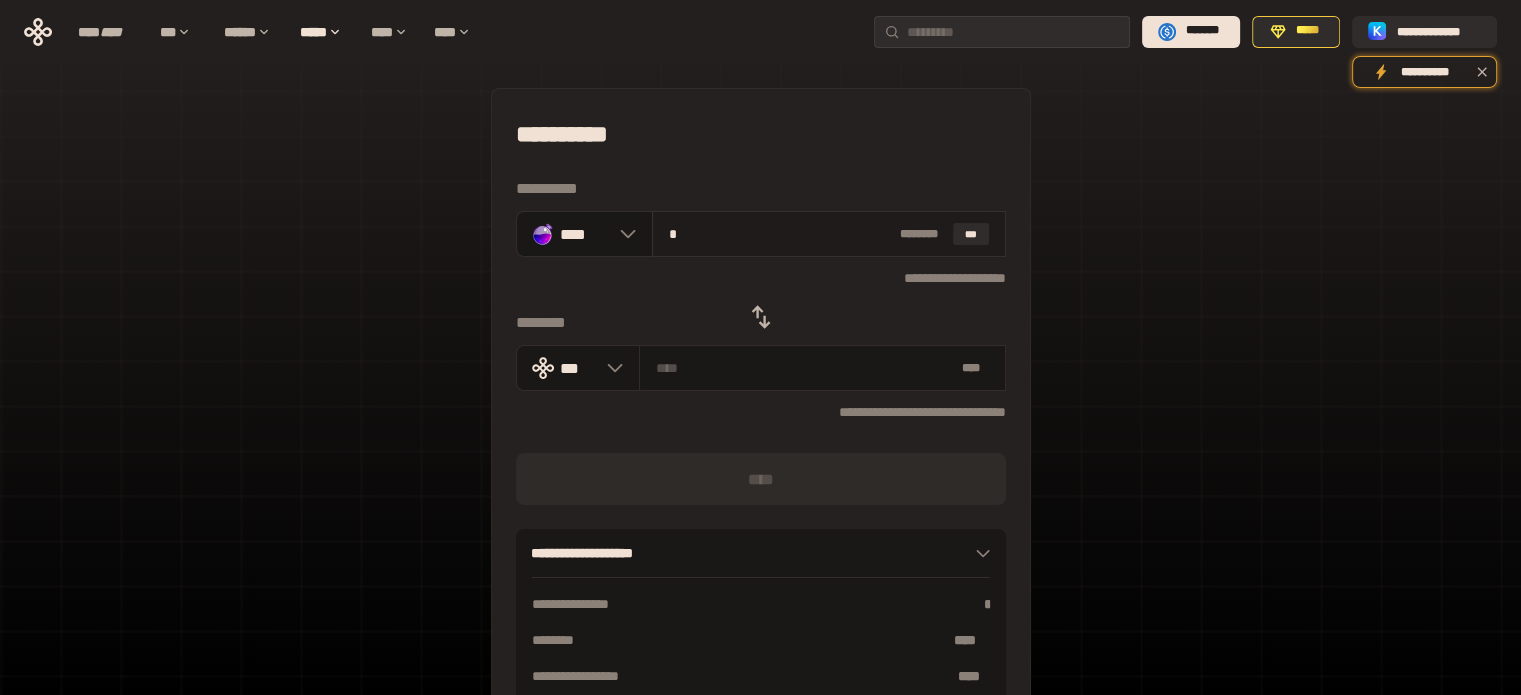 drag, startPoint x: 784, startPoint y: 265, endPoint x: 766, endPoint y: 245, distance: 26.907248 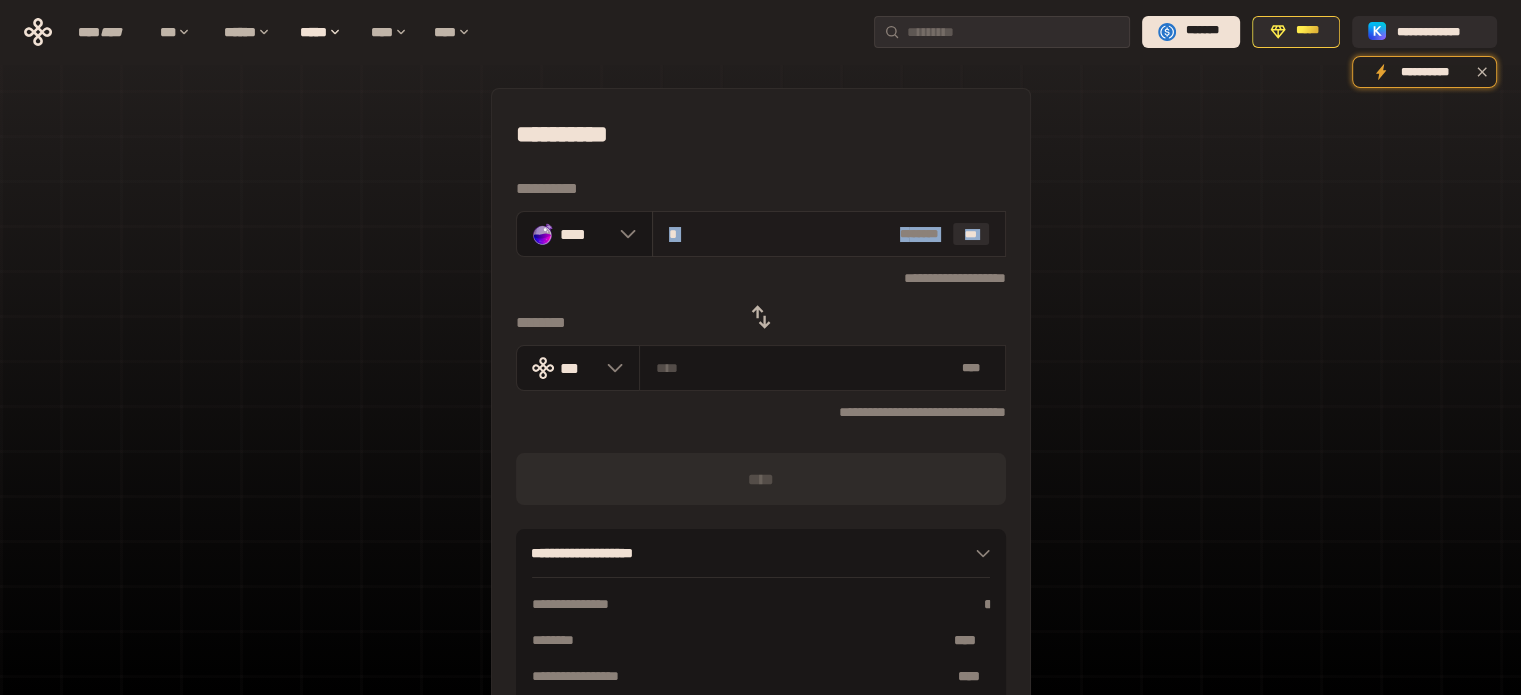 click on "* * ****** ***" at bounding box center (829, 234) 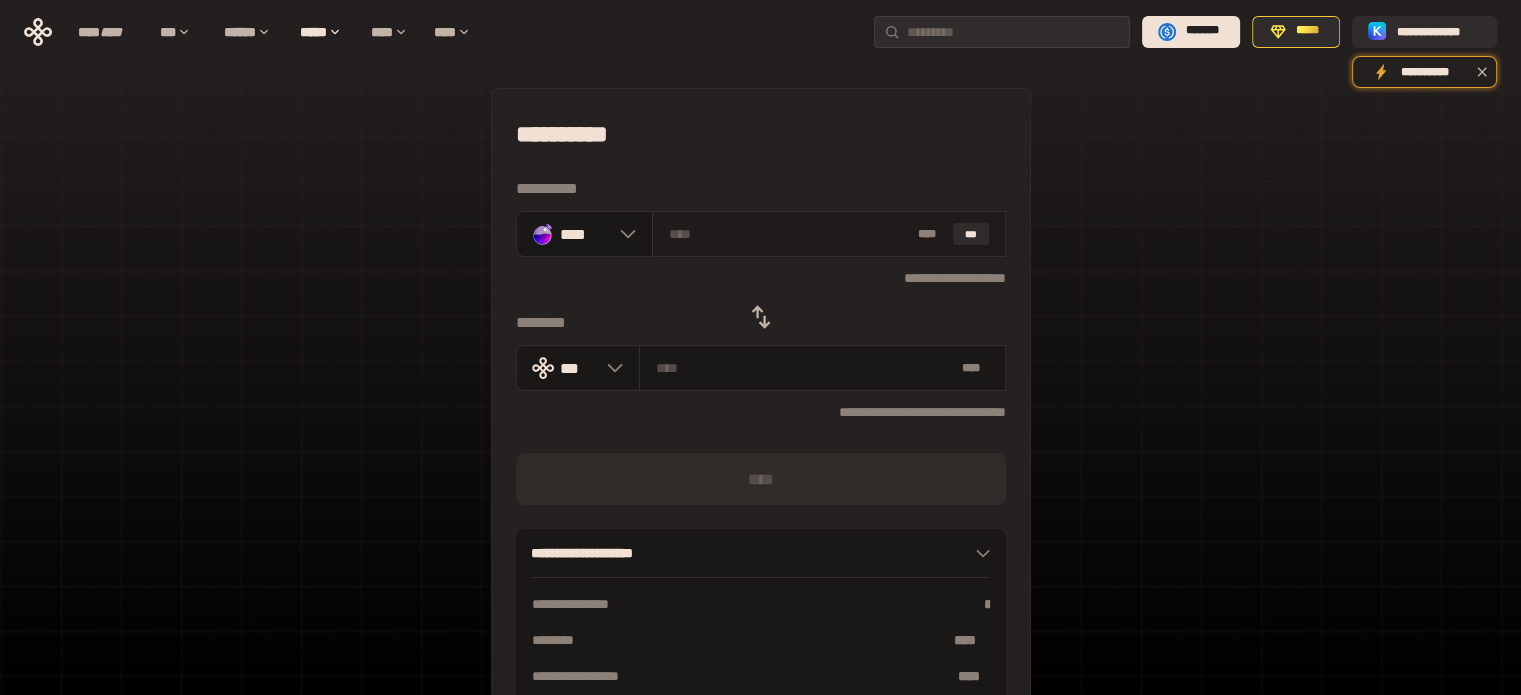 type on "*" 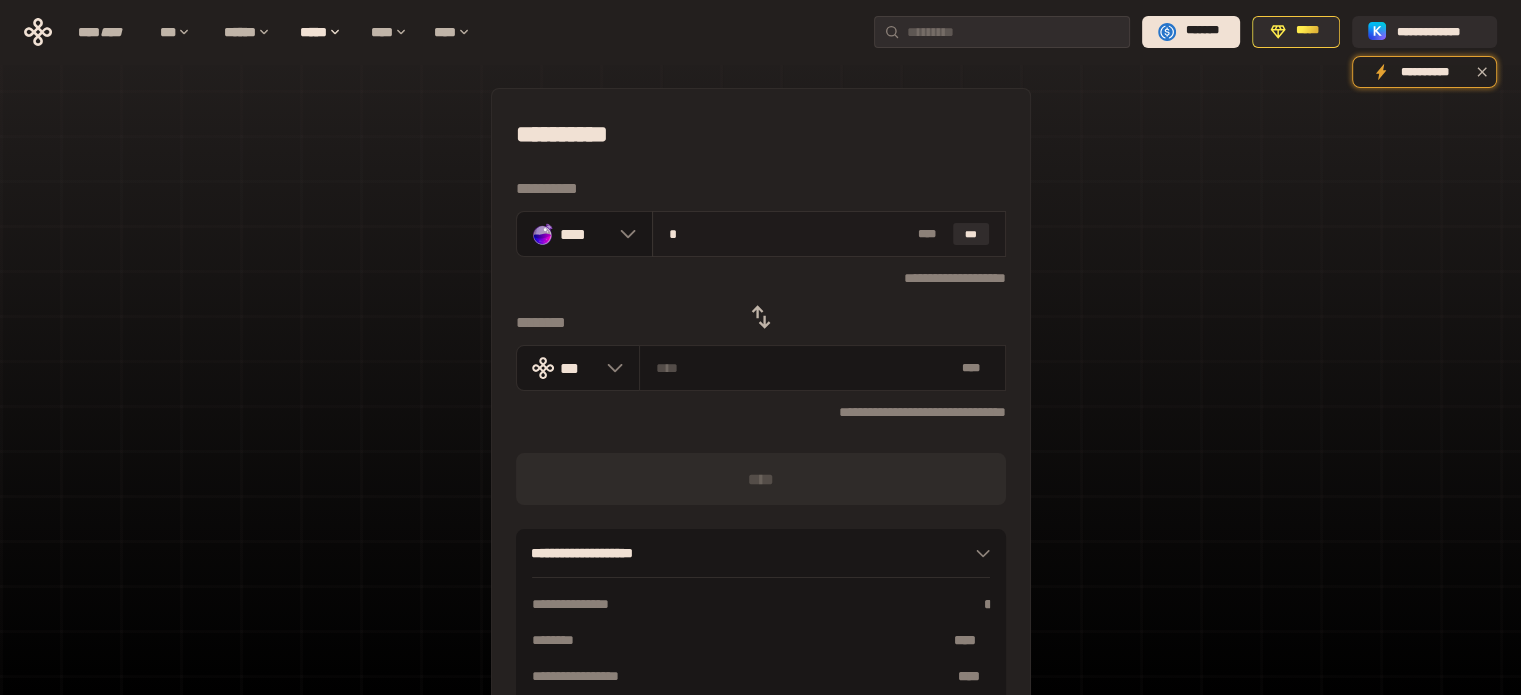 type on "********" 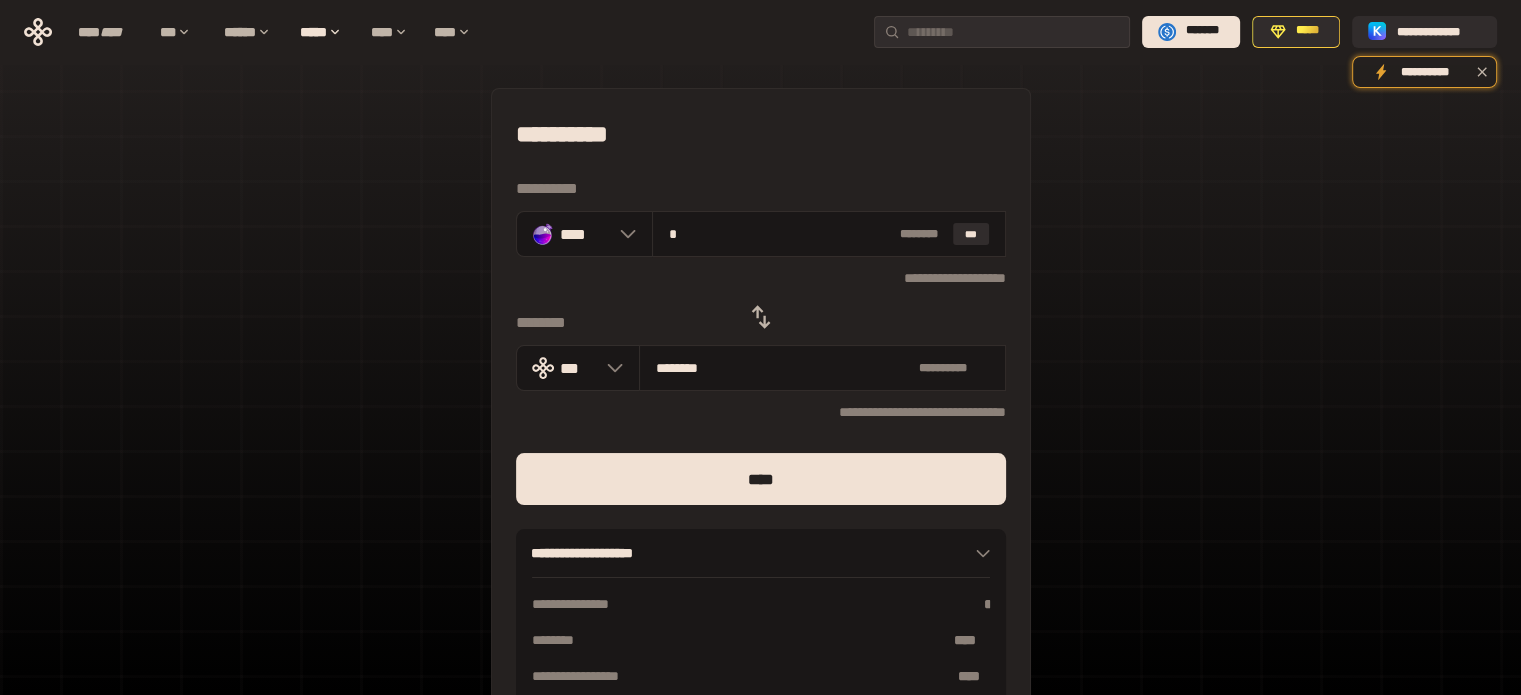 click on "**********" at bounding box center (760, 444) 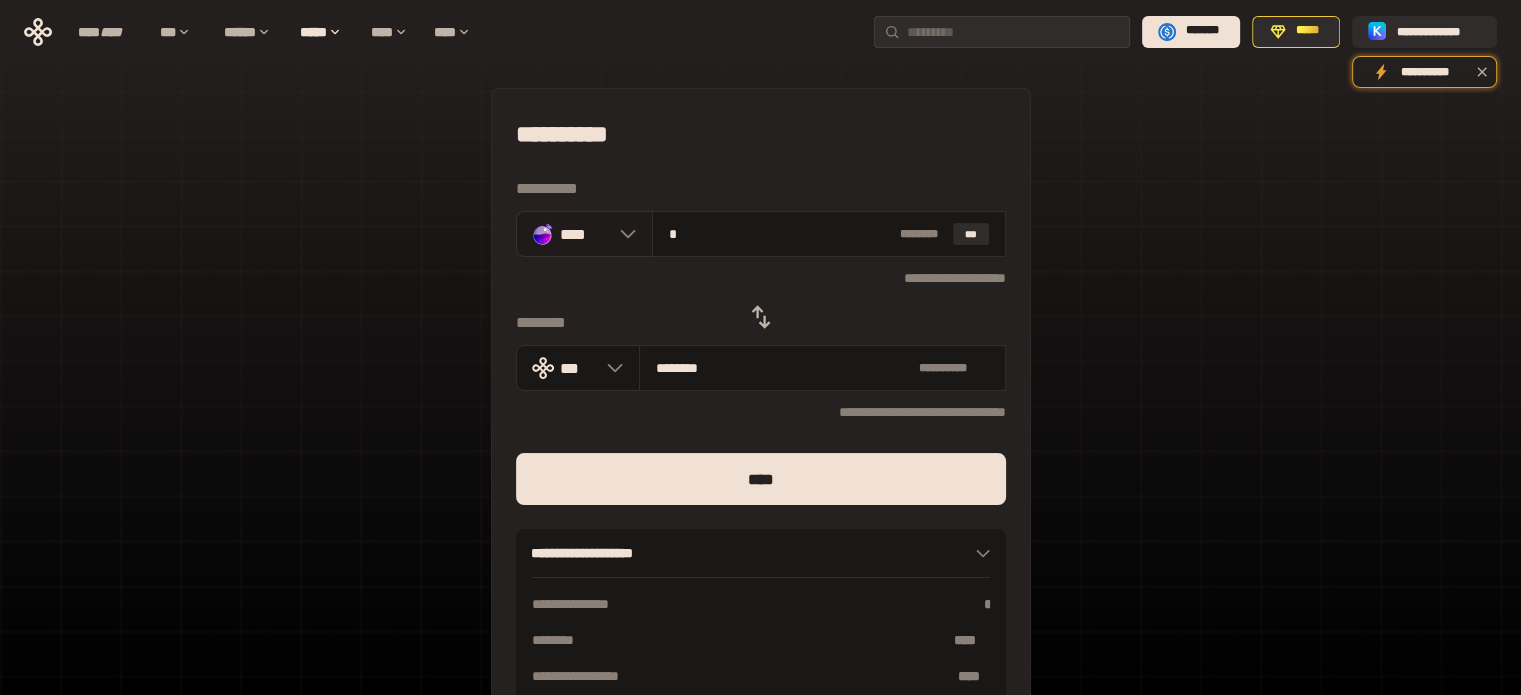 drag, startPoint x: 788, startPoint y: 230, endPoint x: 598, endPoint y: 227, distance: 190.02368 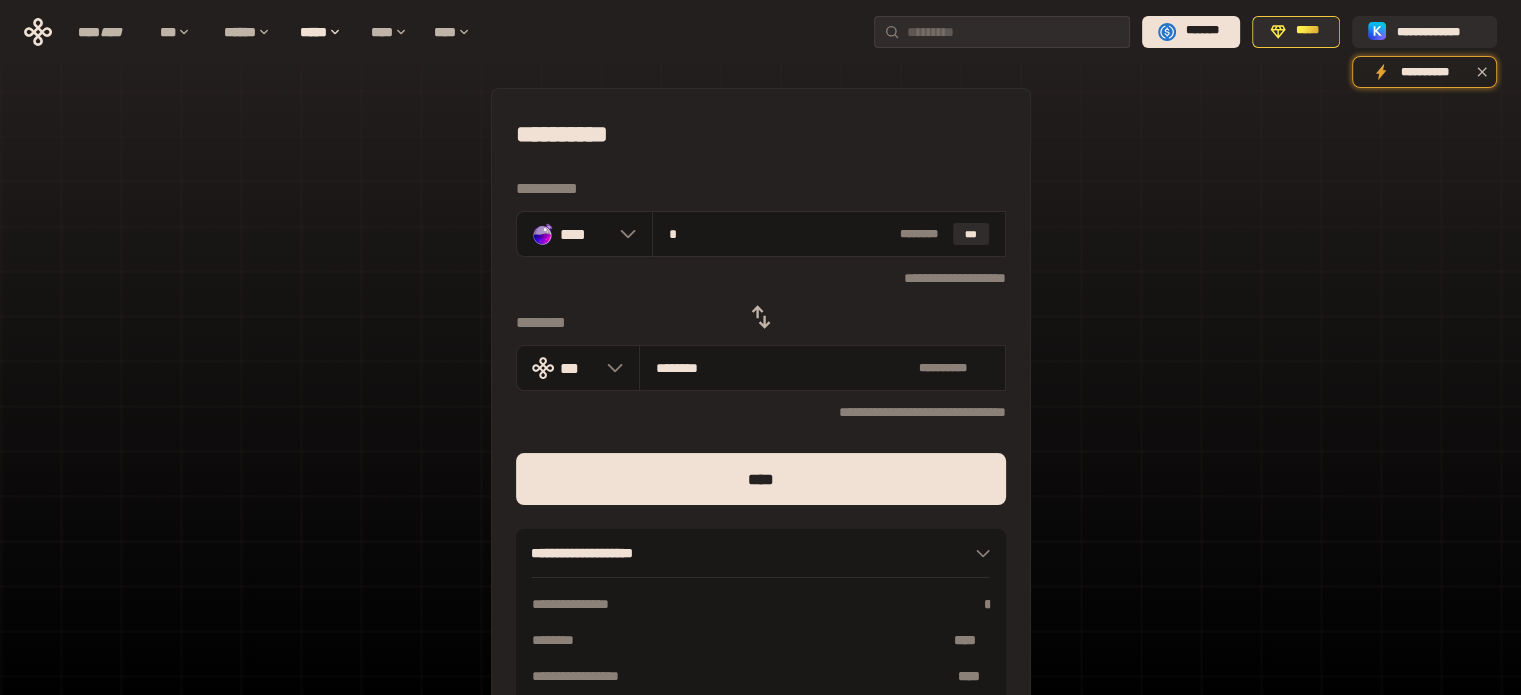 type on "*" 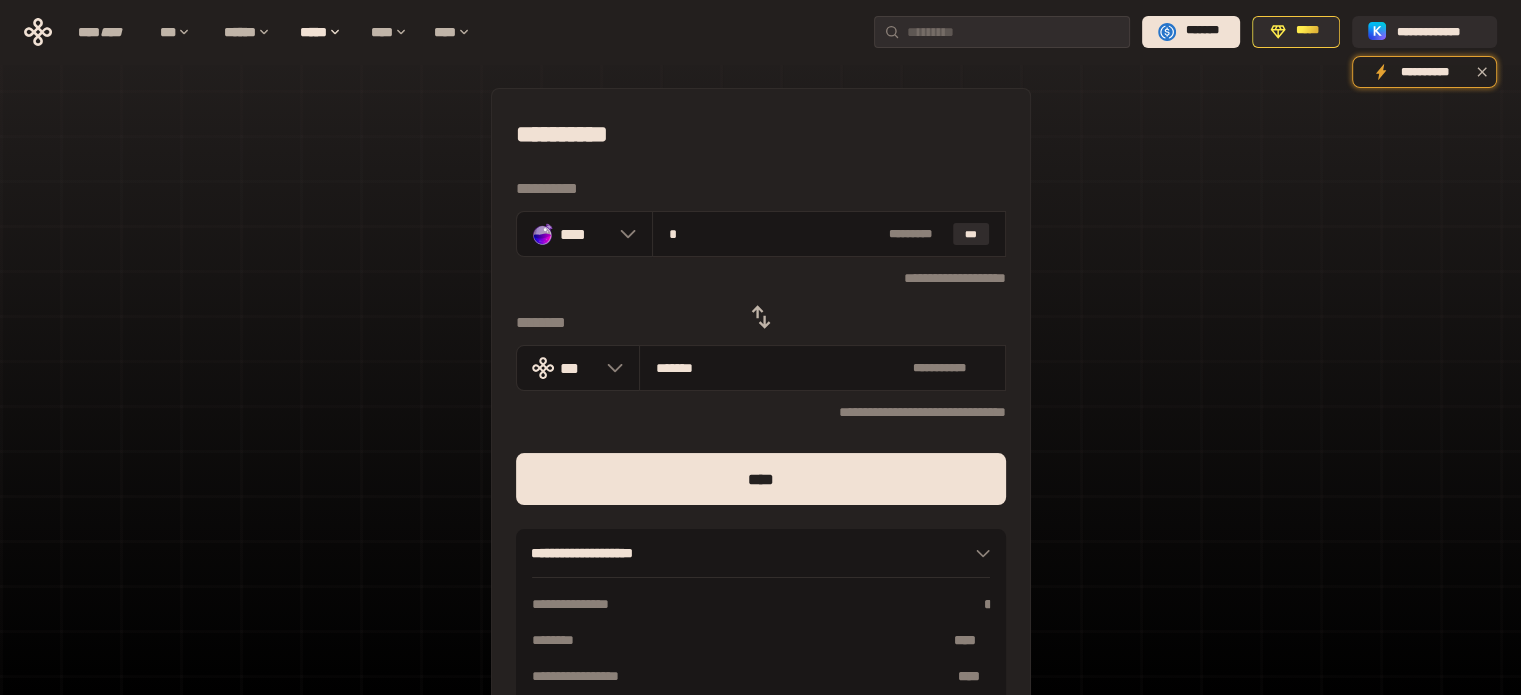 type on "*" 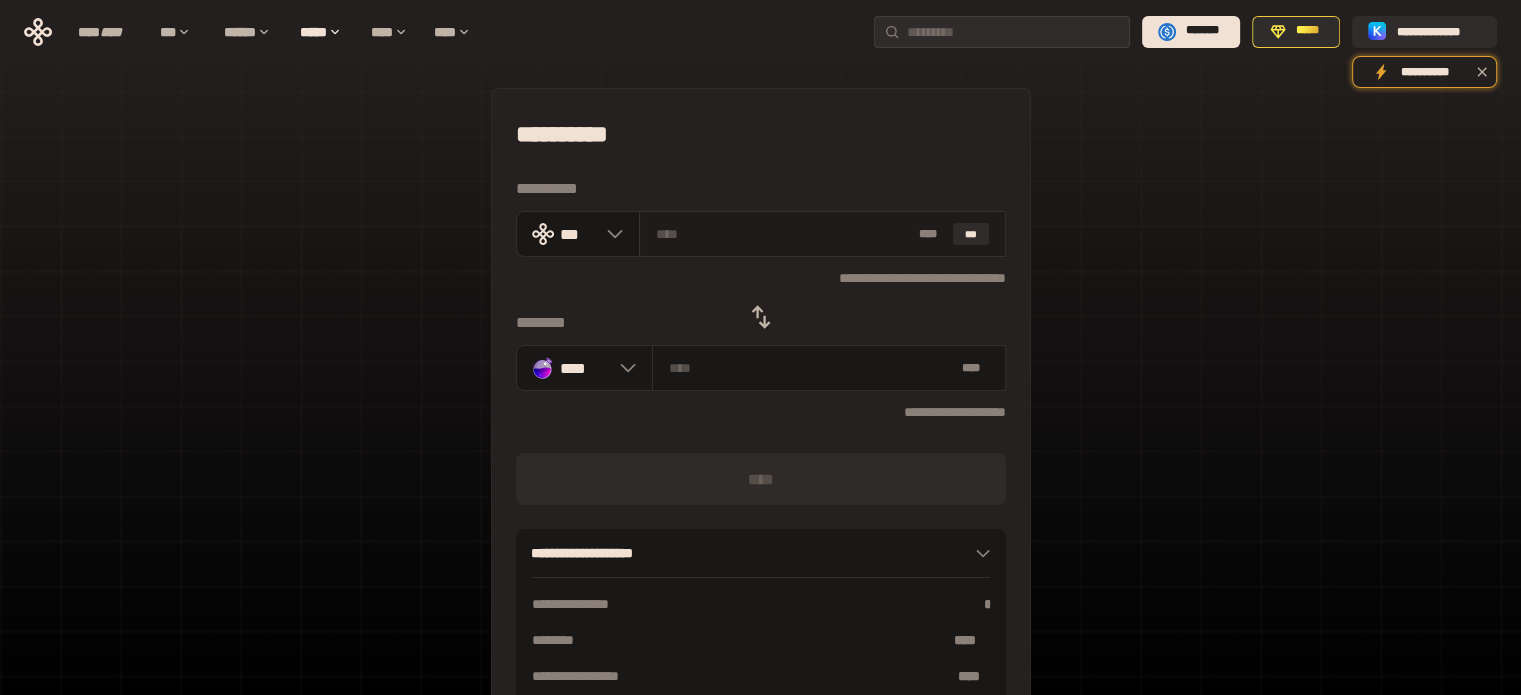 click at bounding box center (783, 234) 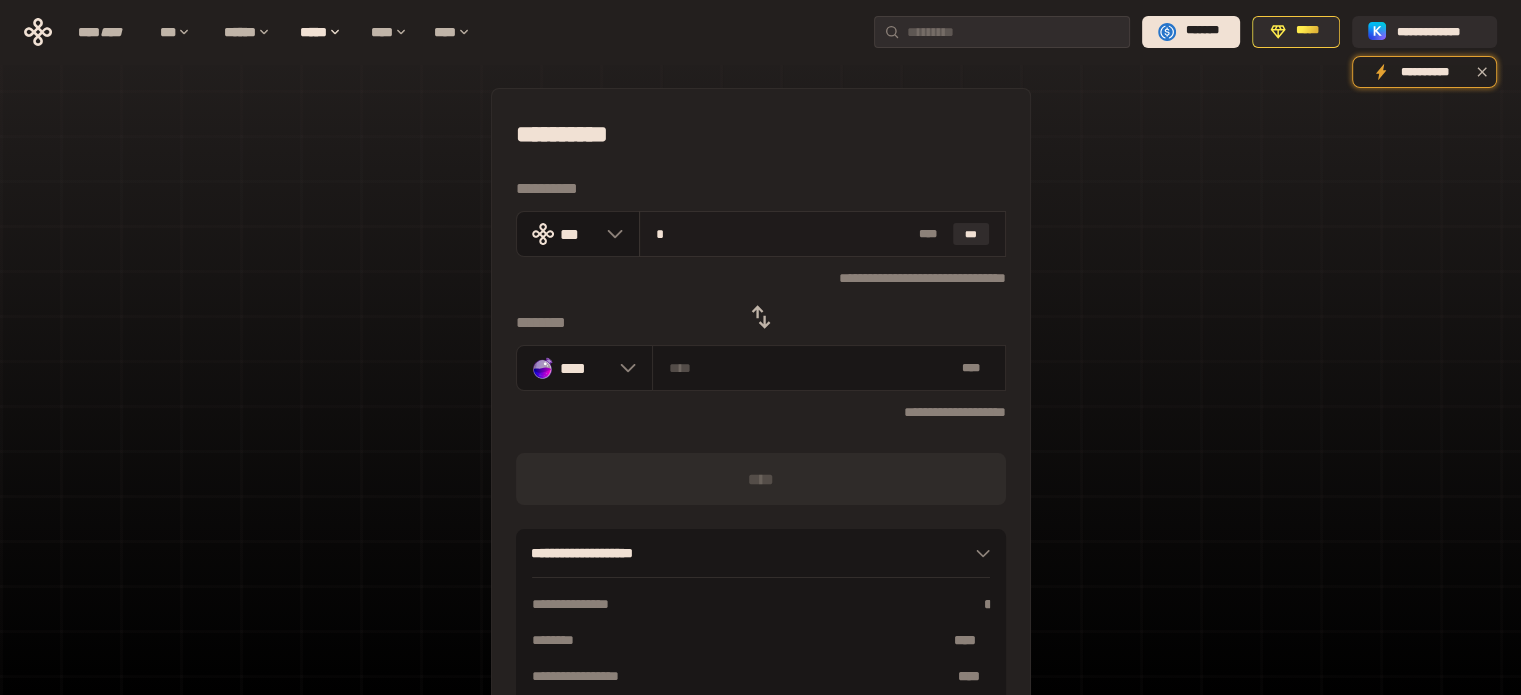 type on "**********" 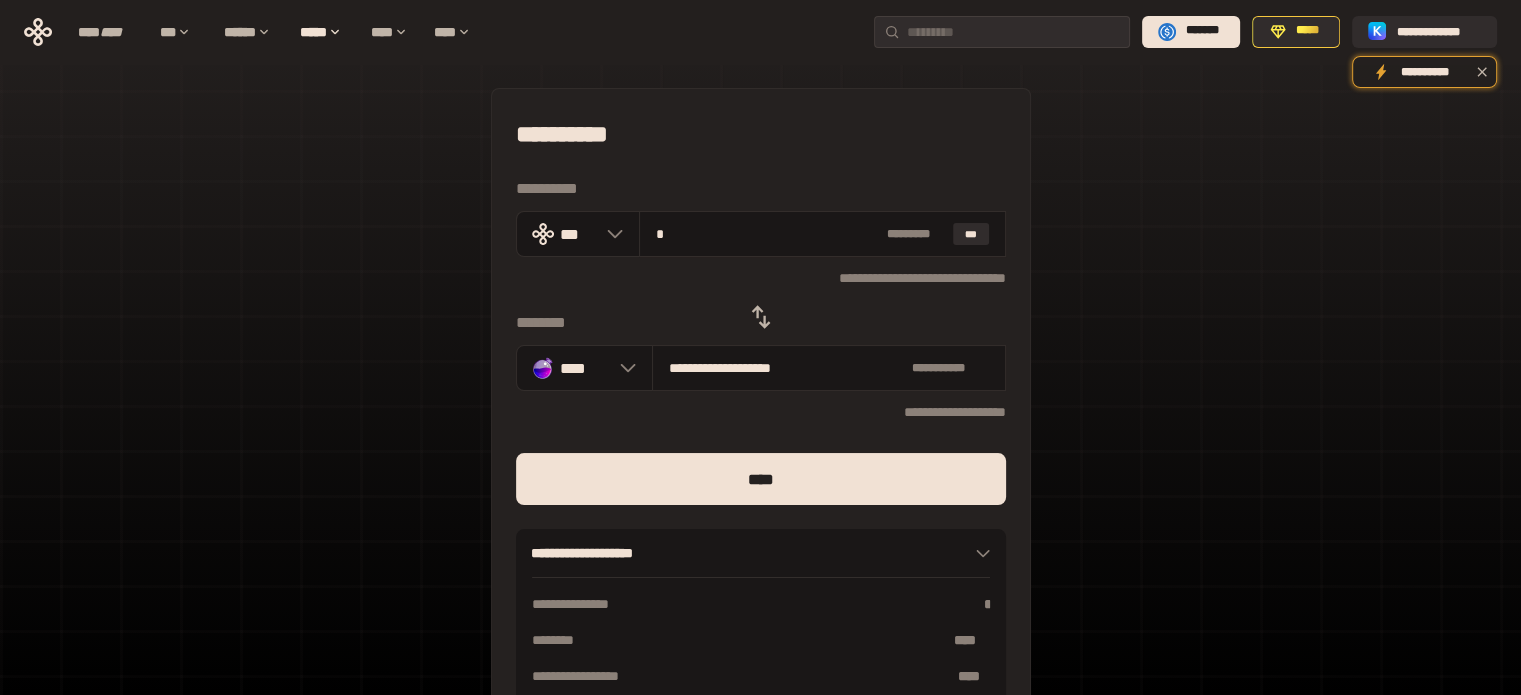 type on "*" 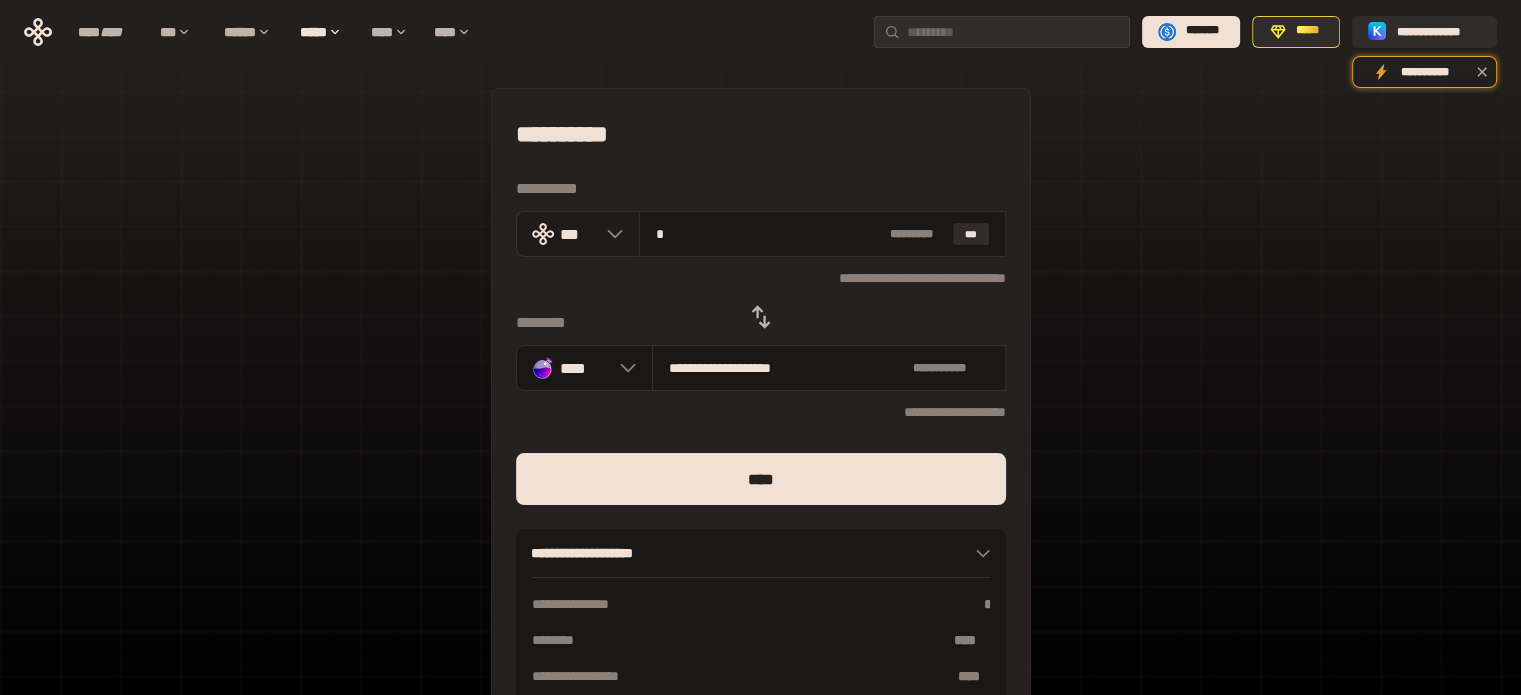 click on "***" at bounding box center (578, 233) 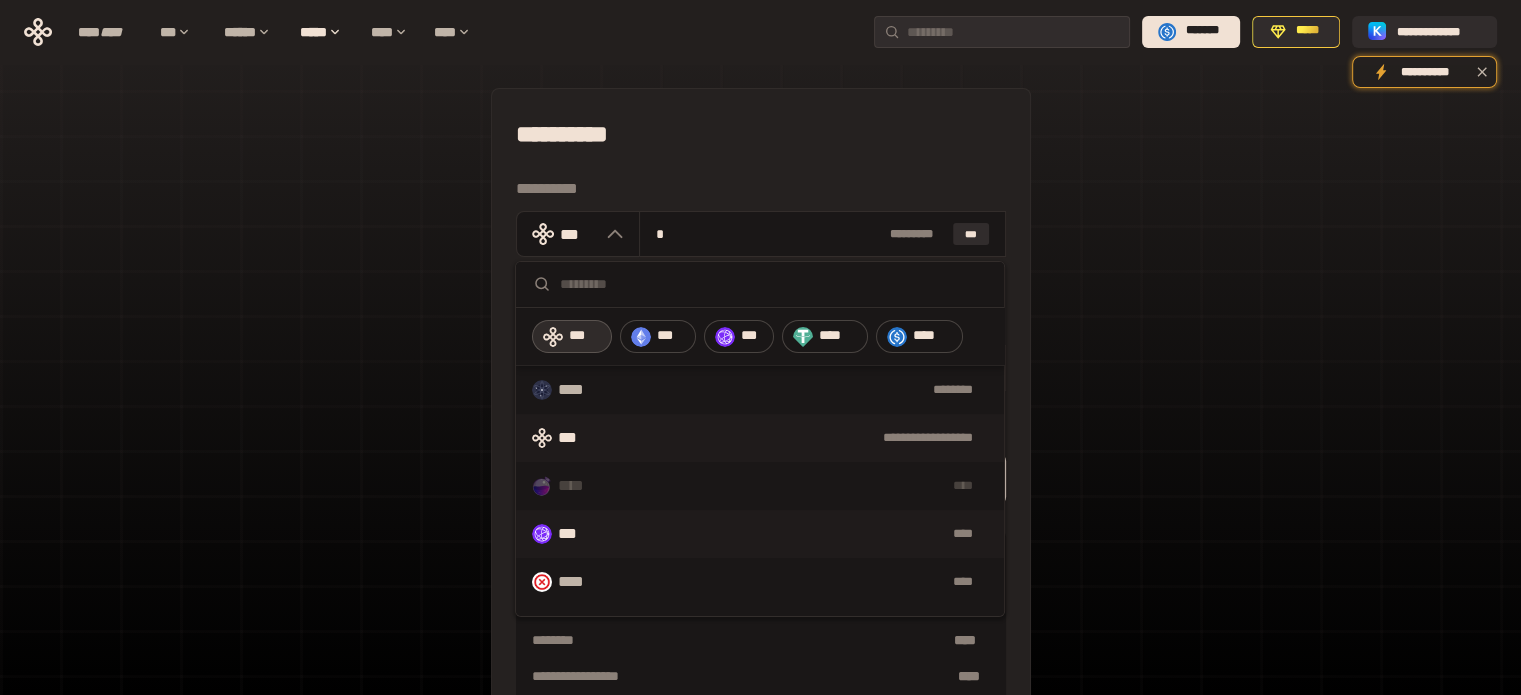 click on "****" at bounding box center [790, 534] 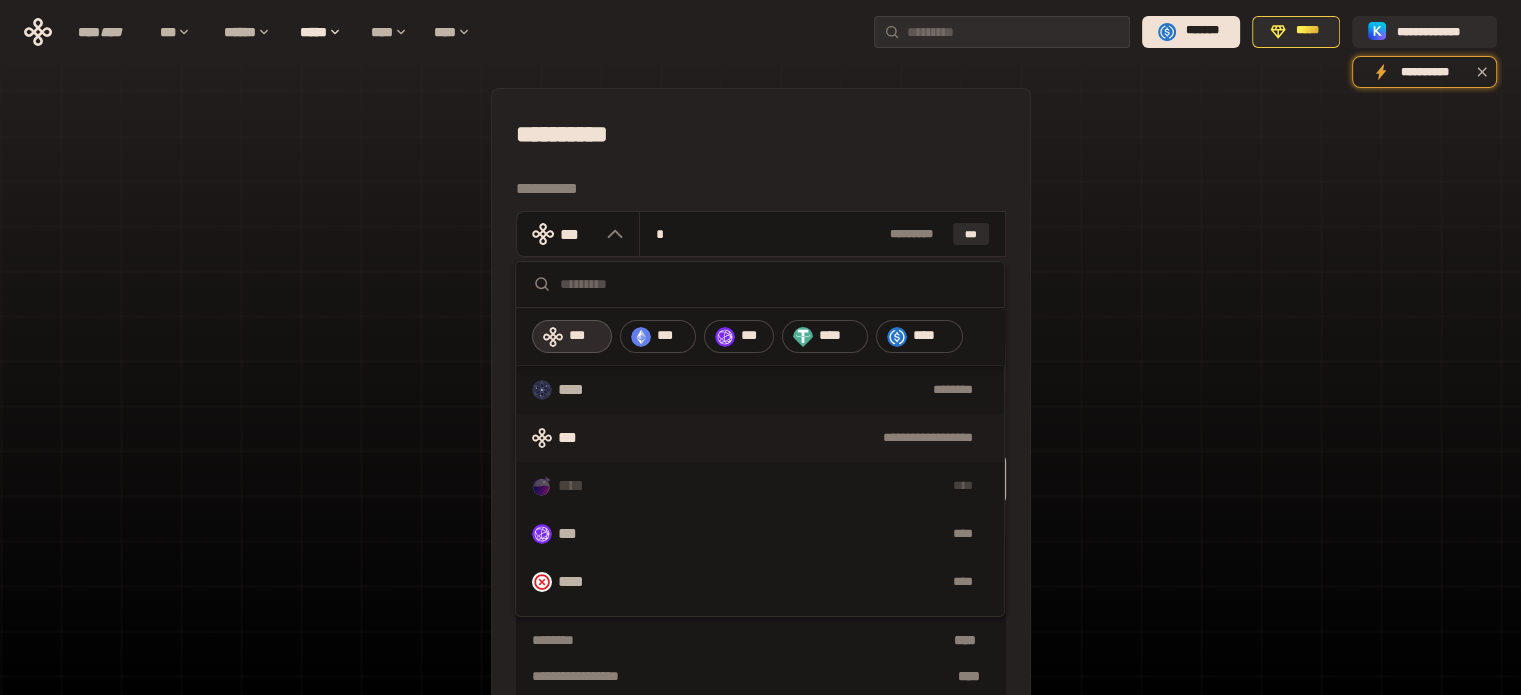 type 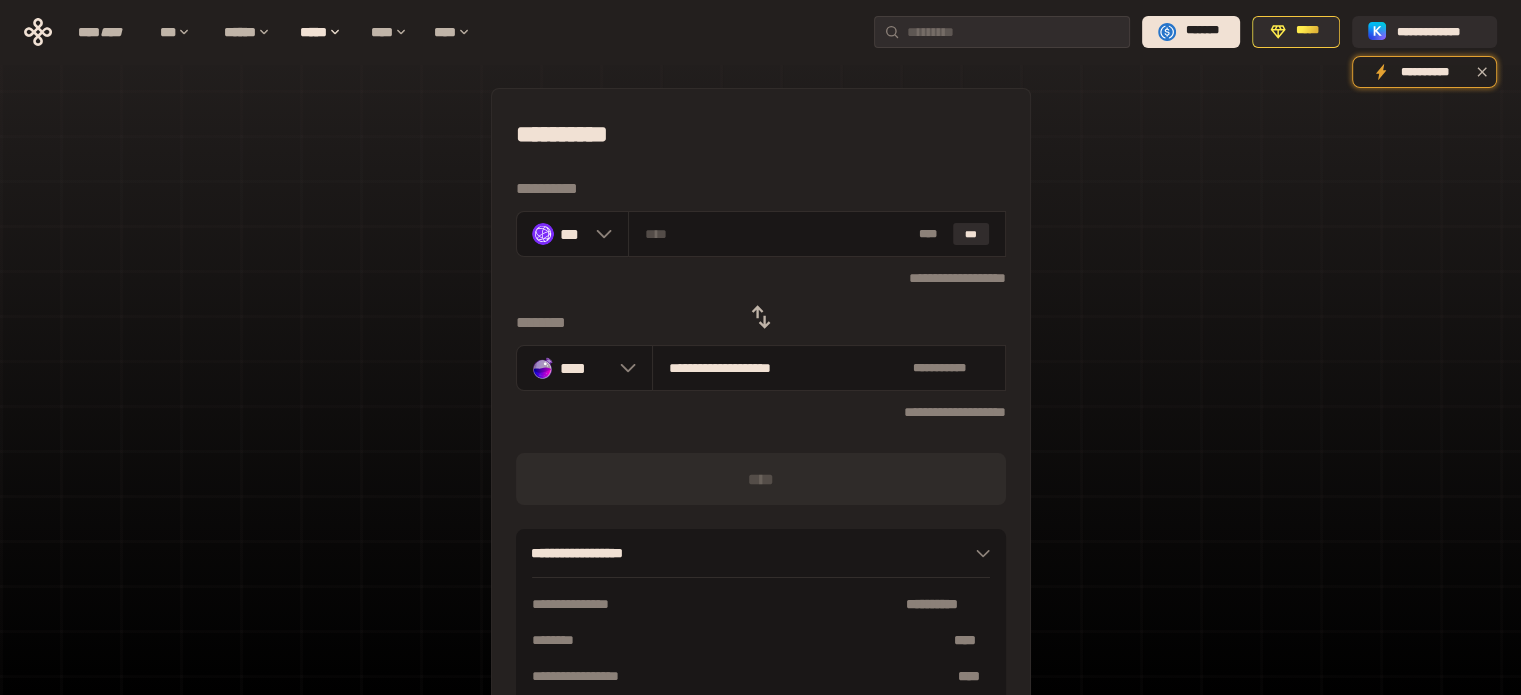 click on "* ** ***" at bounding box center (817, 234) 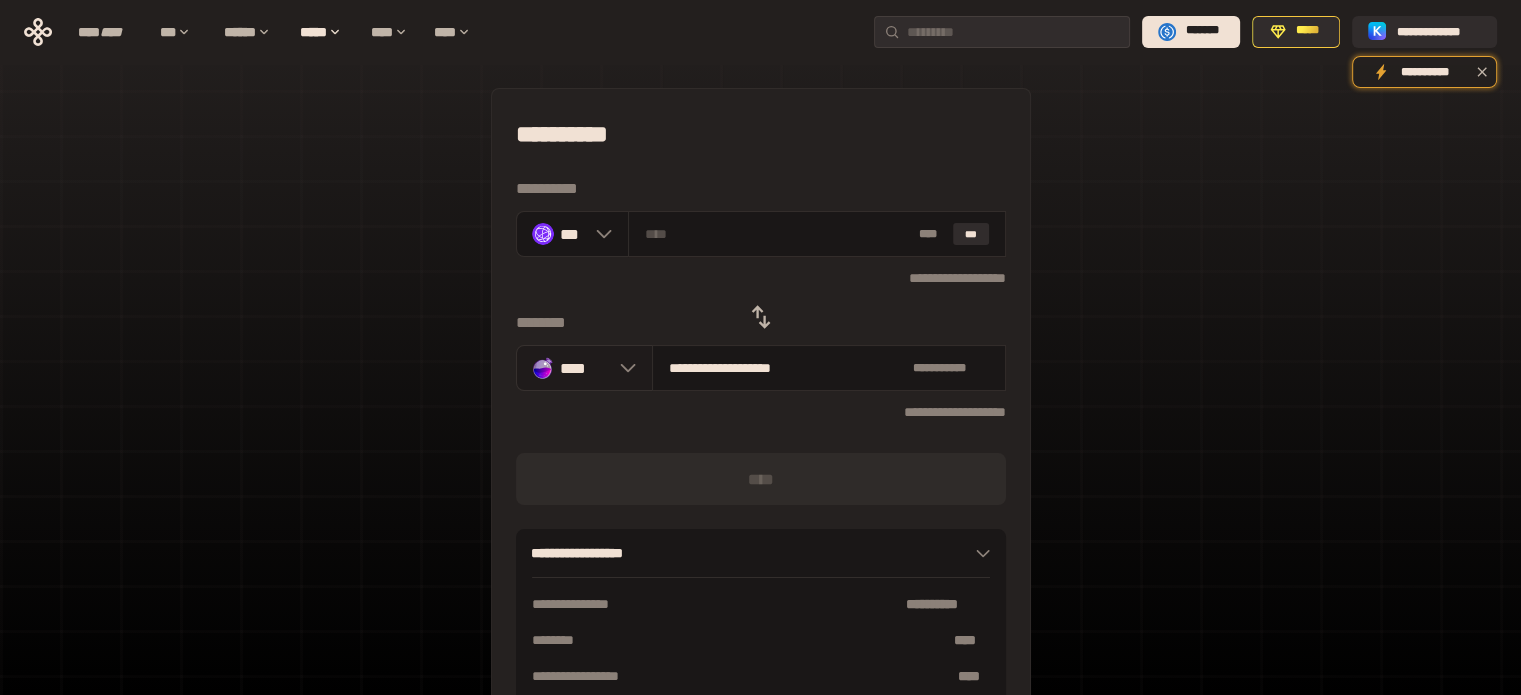 click on "****" at bounding box center [584, 367] 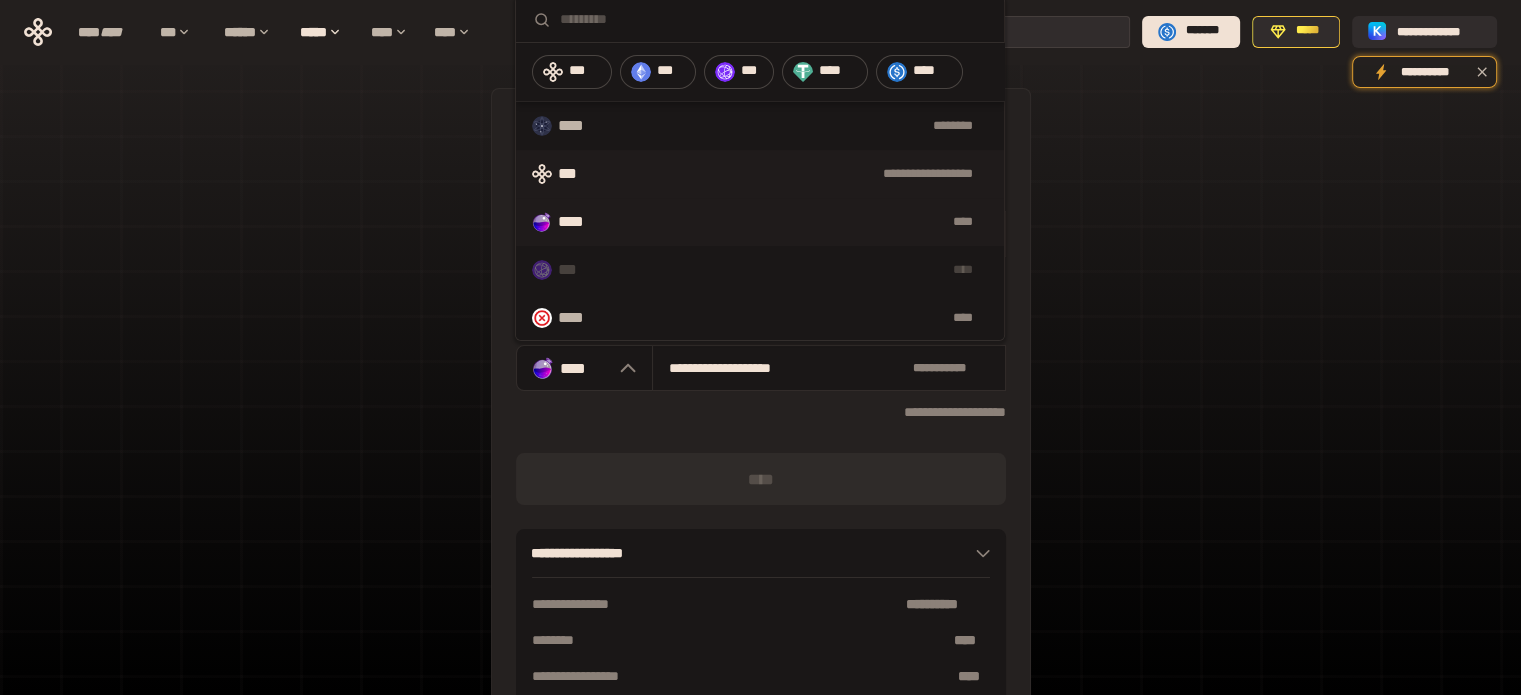 click on "**********" at bounding box center [760, 174] 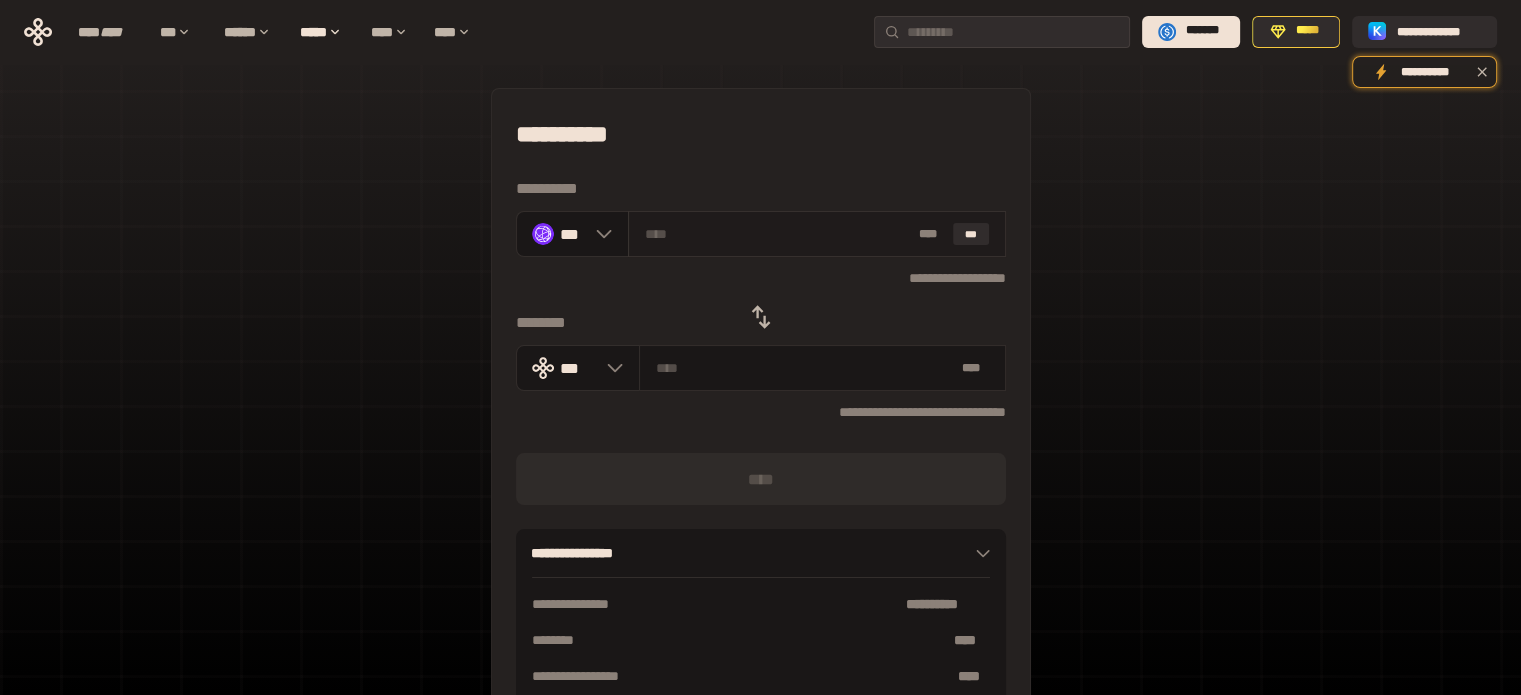 click at bounding box center (777, 234) 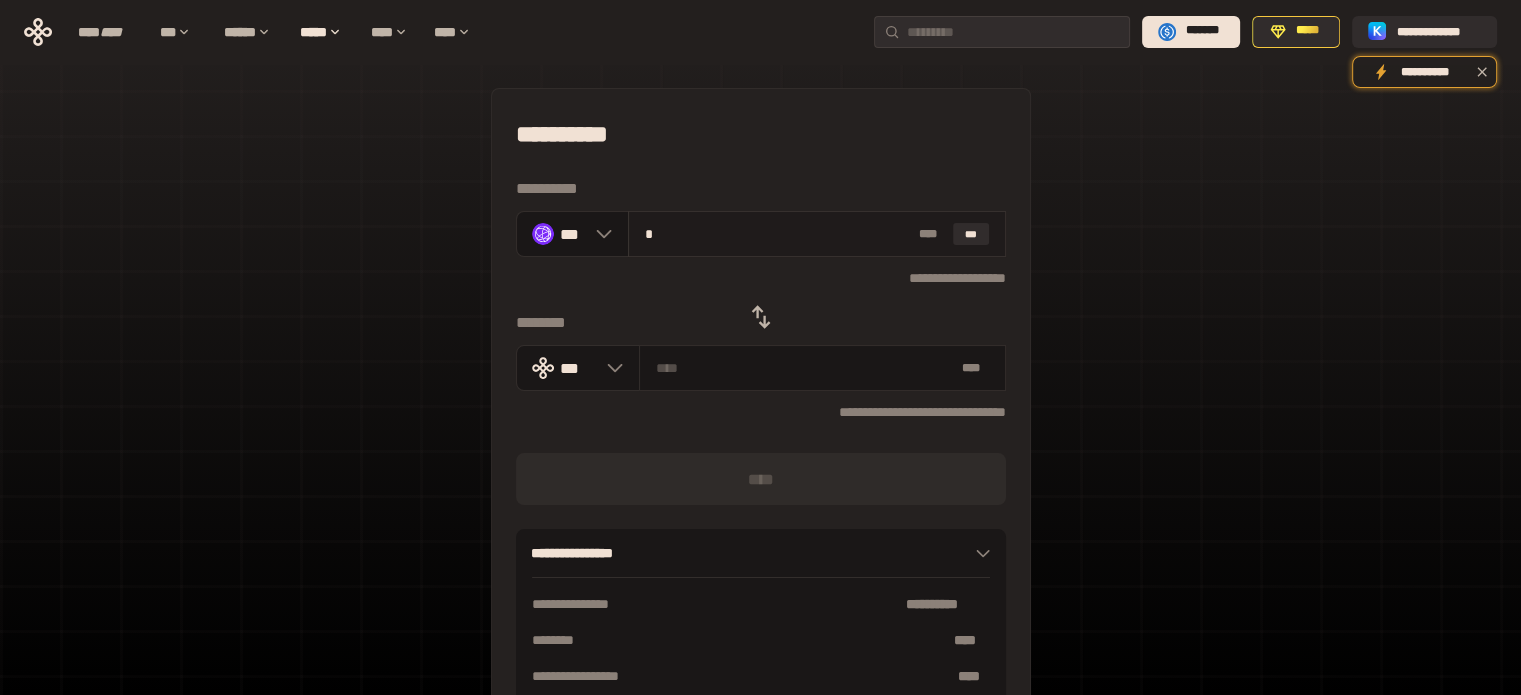 type on "**********" 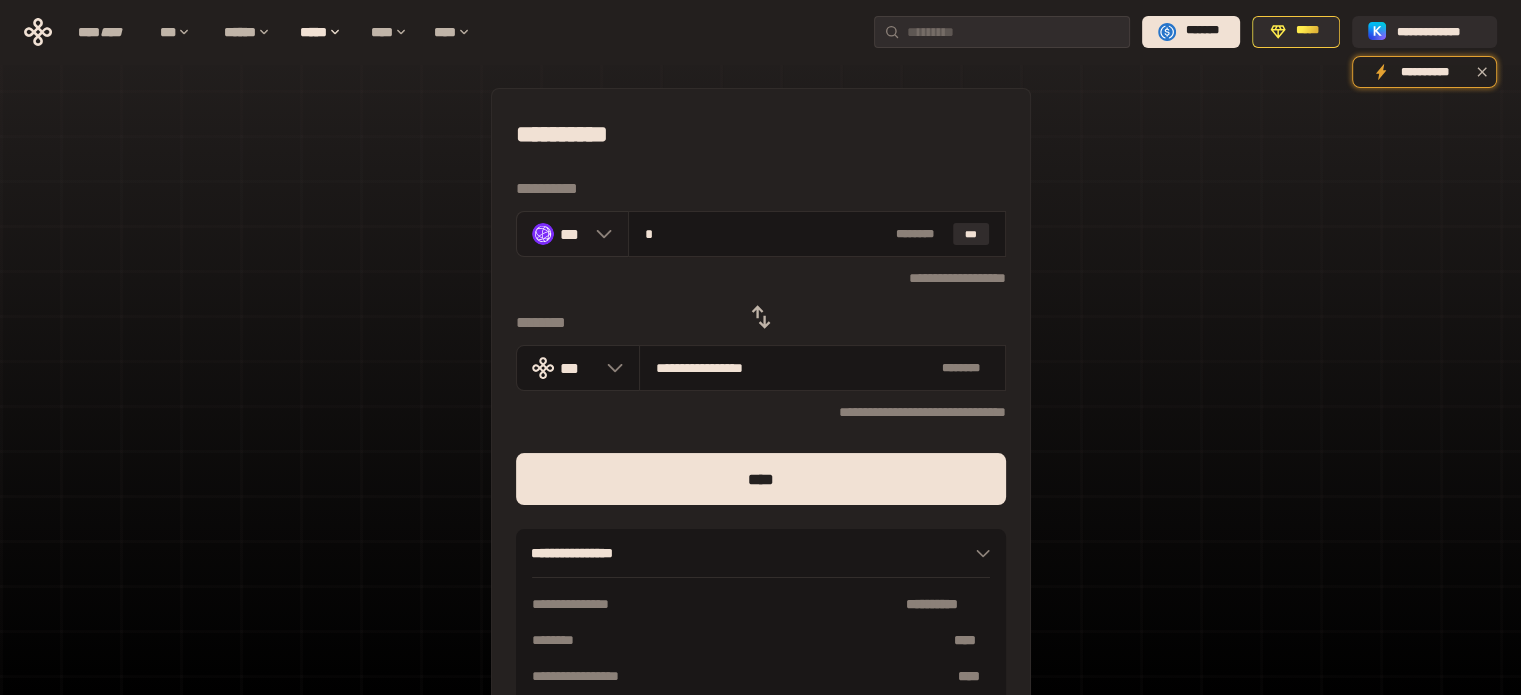 drag, startPoint x: 684, startPoint y: 229, endPoint x: 580, endPoint y: 223, distance: 104.172935 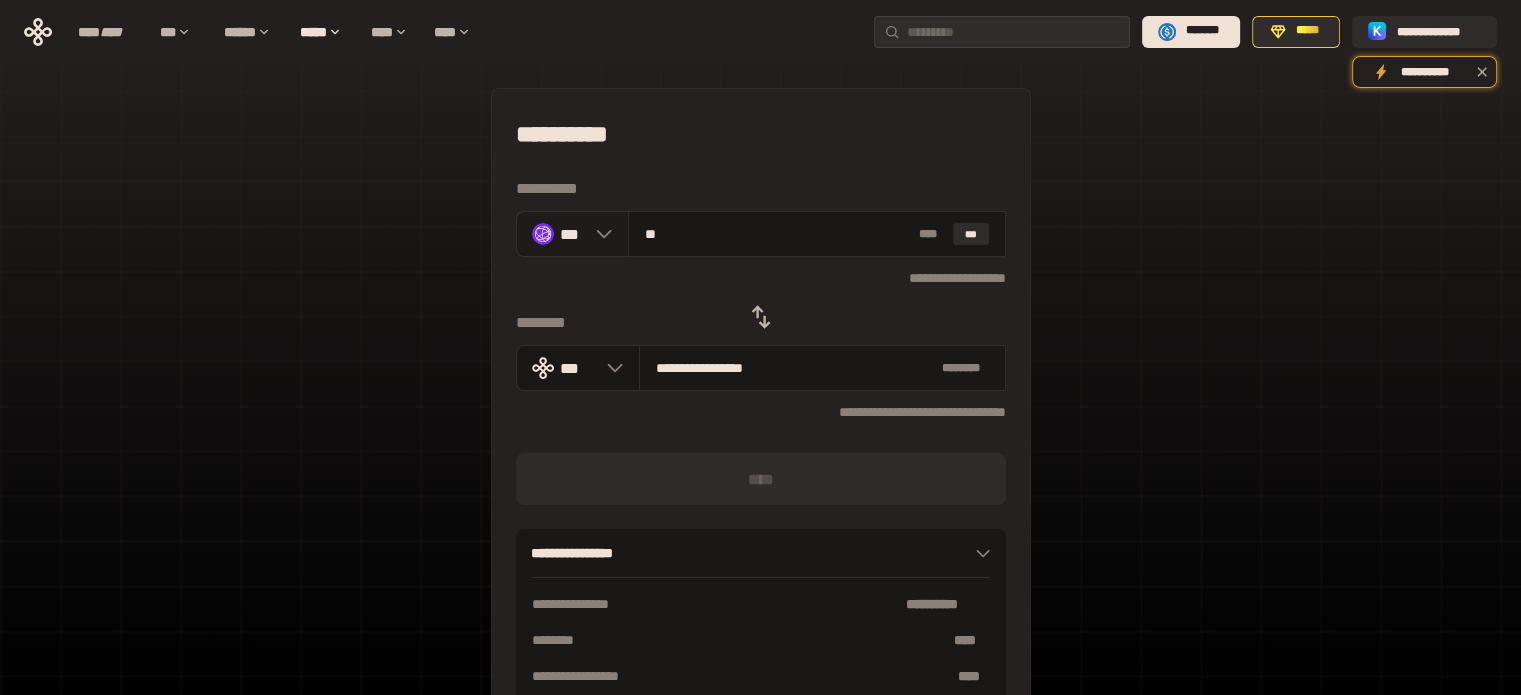 type on "***" 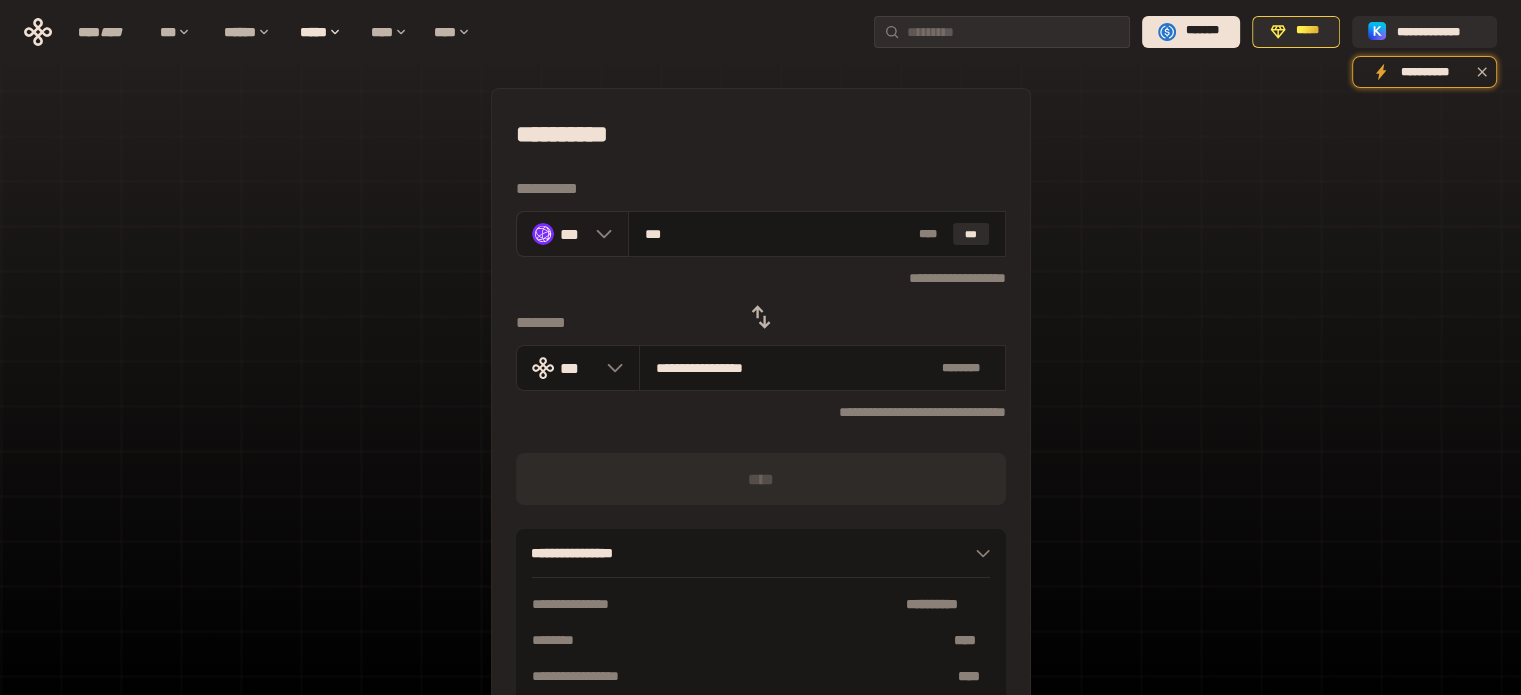 type on "**********" 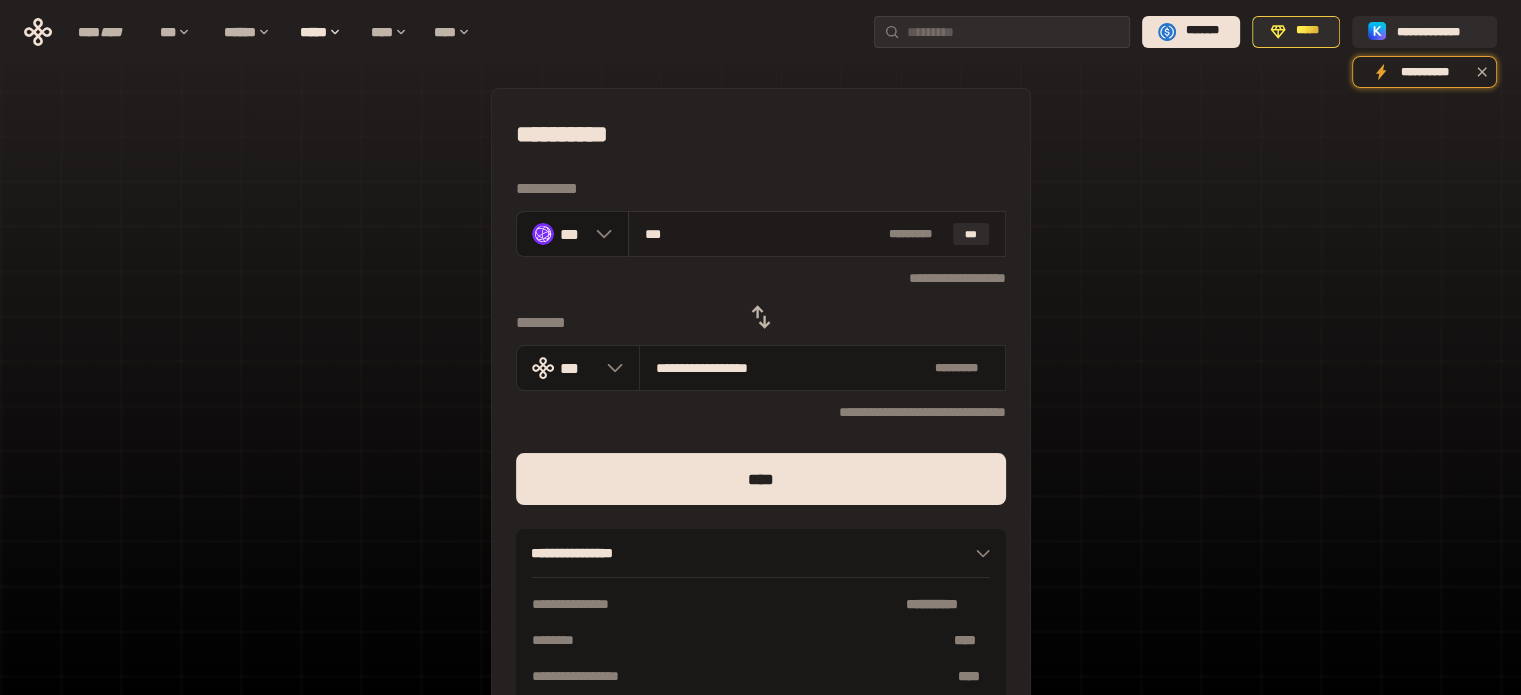 type on "***" 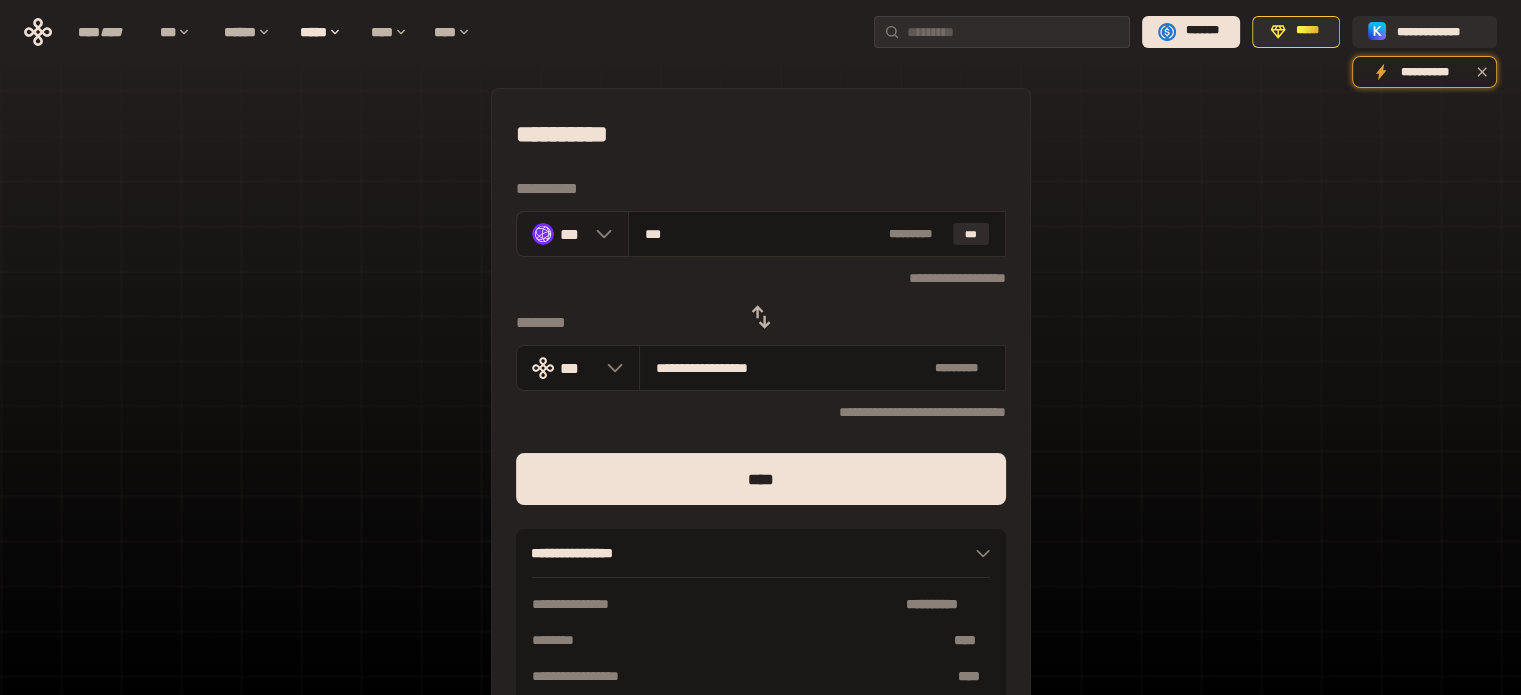 drag, startPoint x: 666, startPoint y: 226, endPoint x: 617, endPoint y: 234, distance: 49.648766 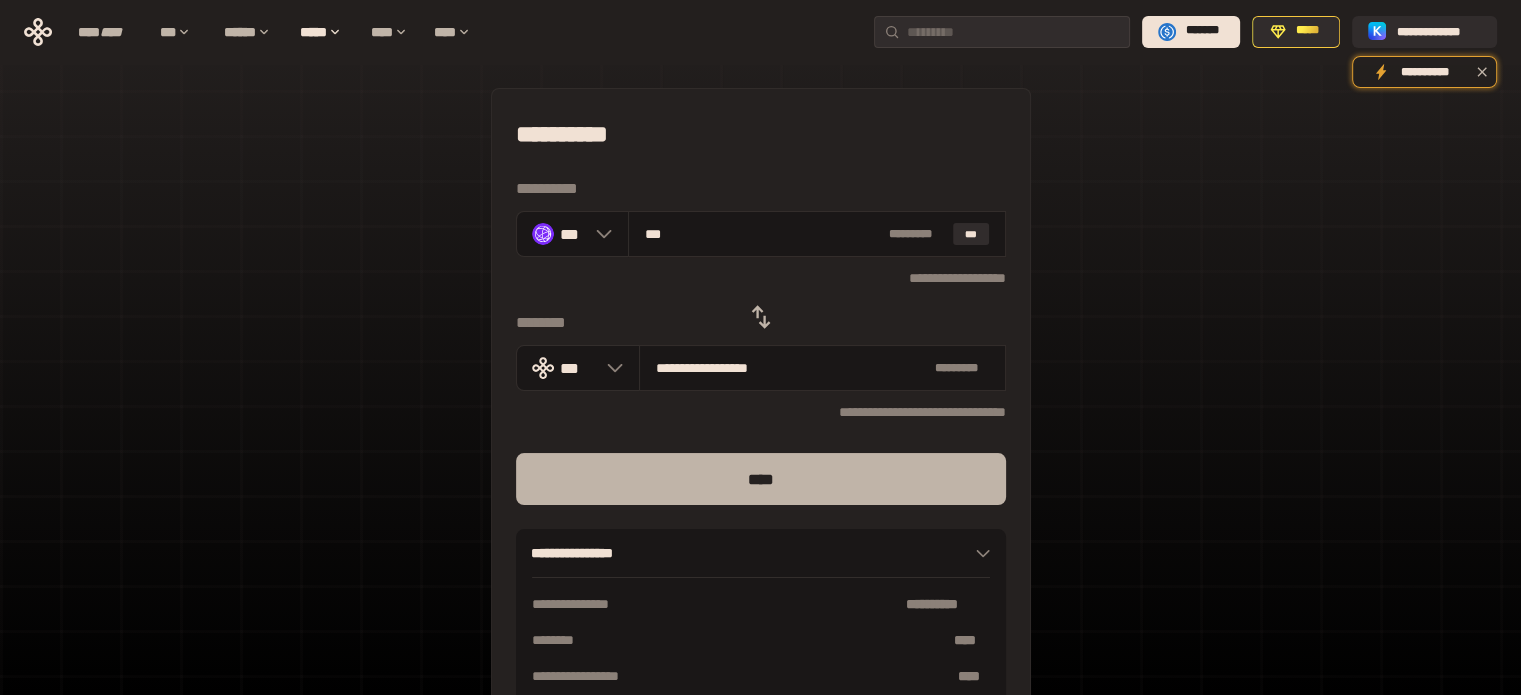 click on "****" at bounding box center (761, 479) 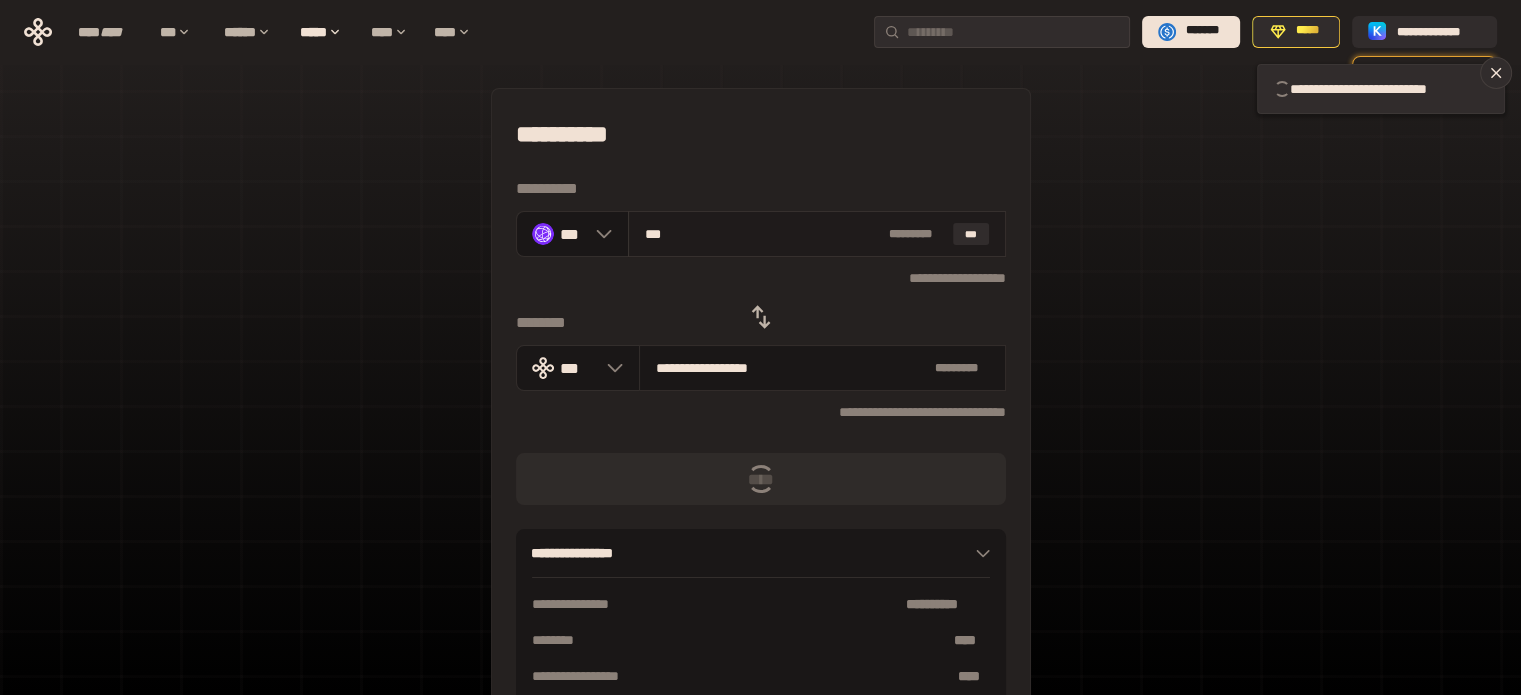type 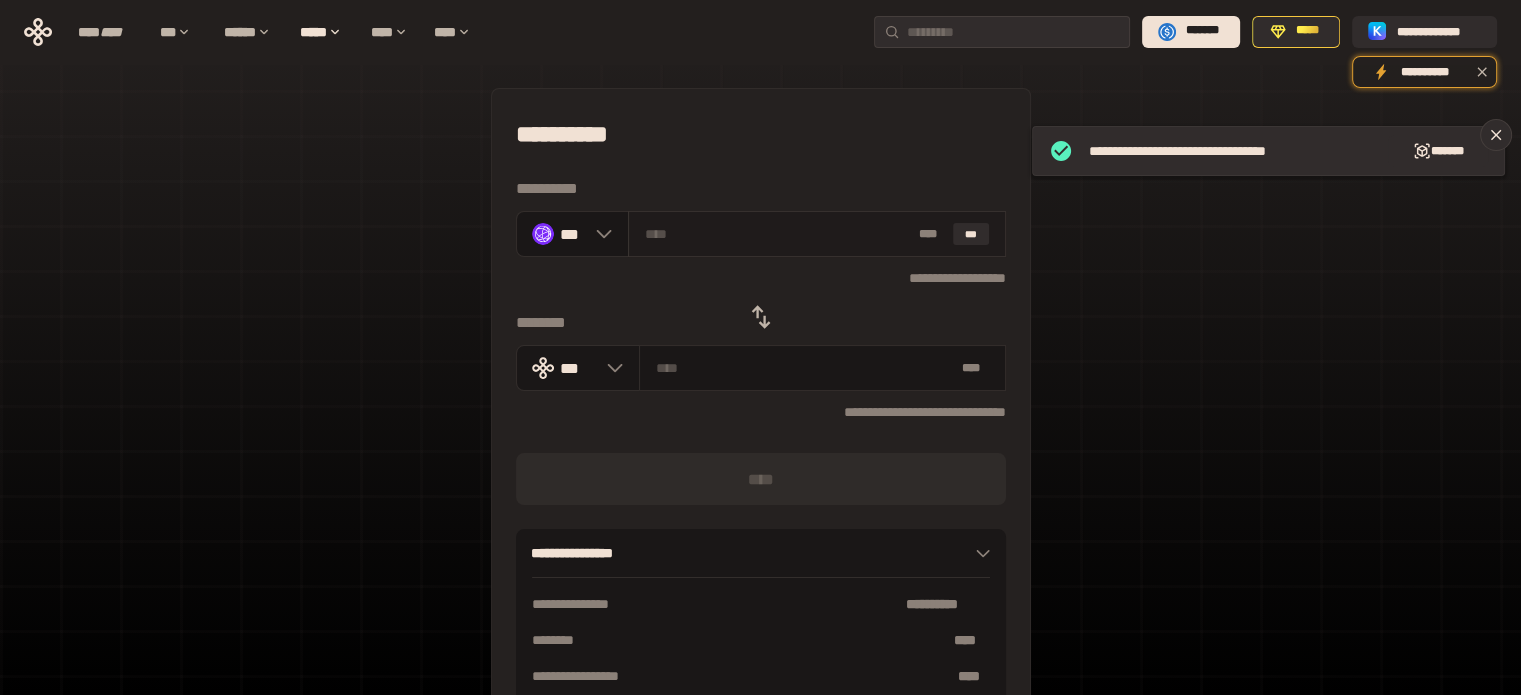 click at bounding box center [777, 234] 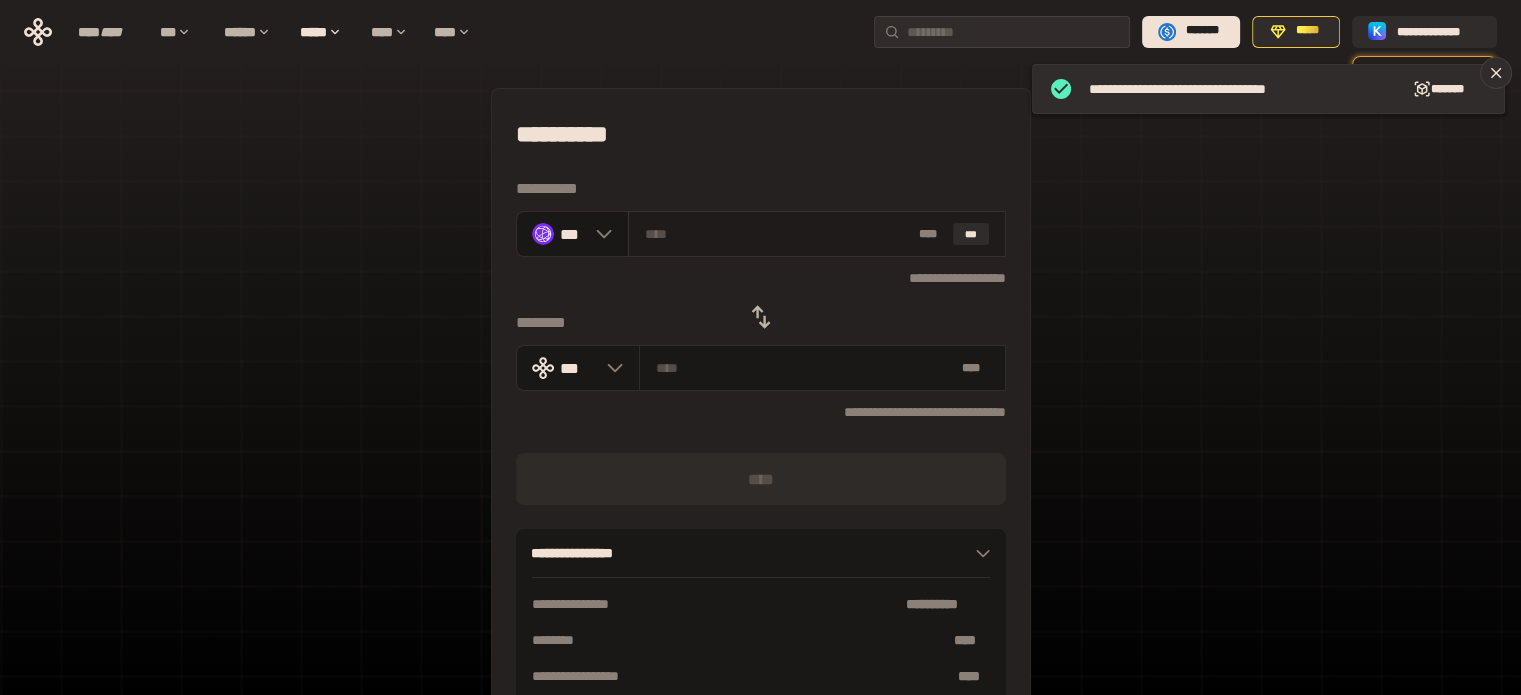 paste on "***" 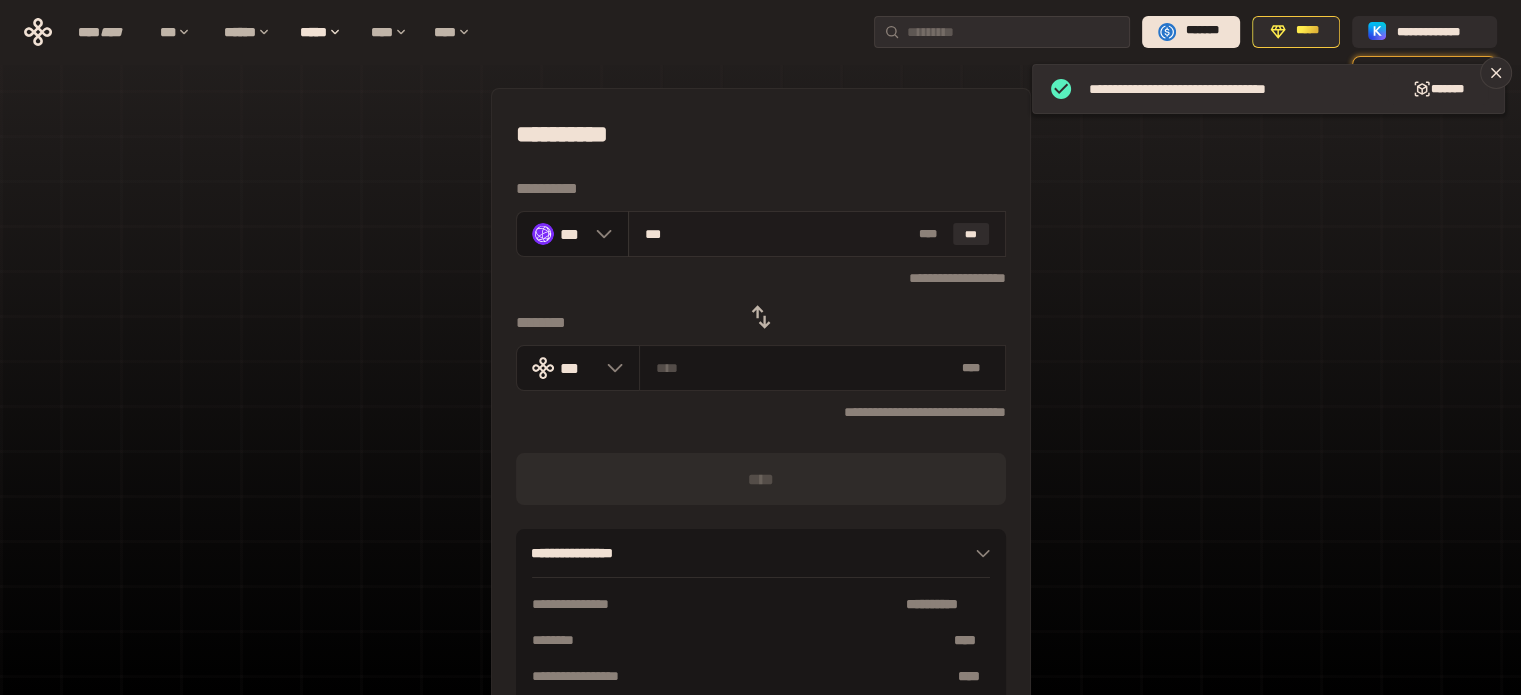 type on "**********" 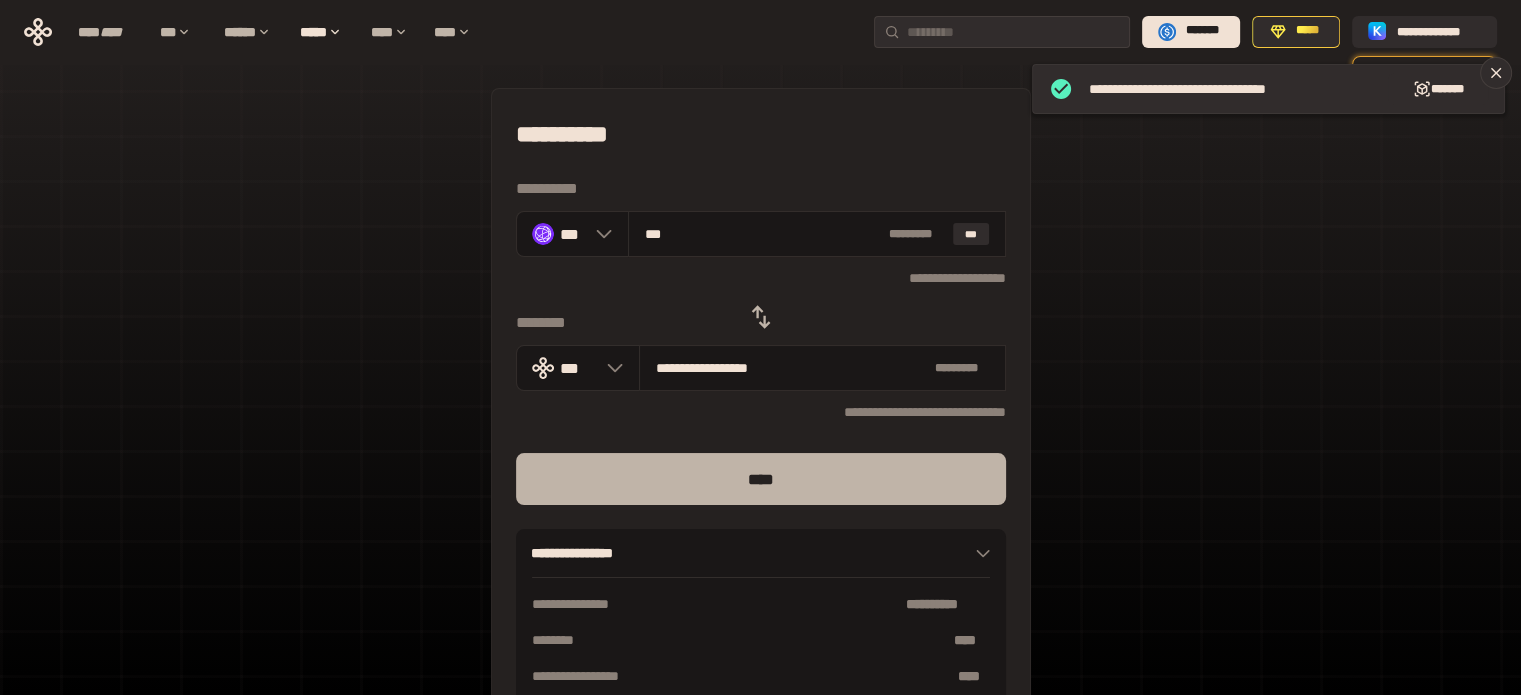 type on "***" 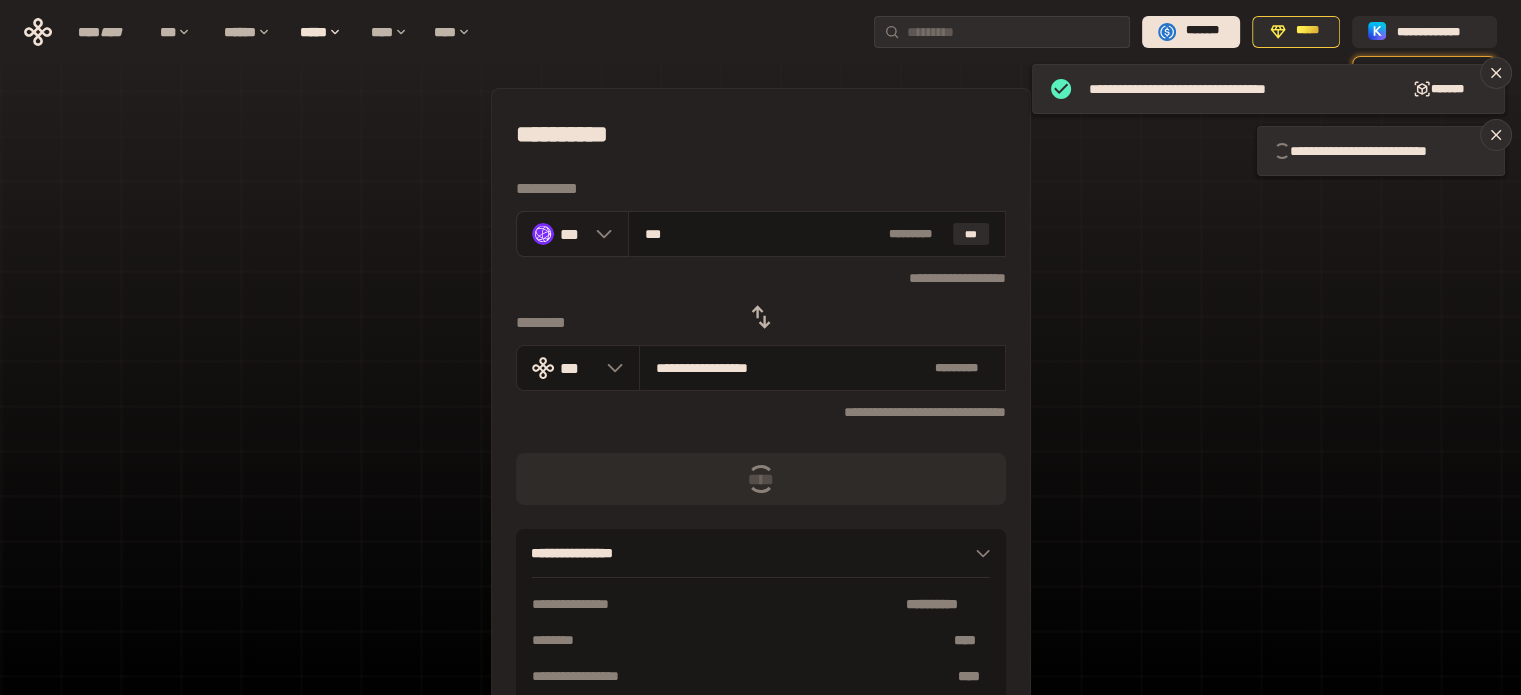 drag, startPoint x: 704, startPoint y: 231, endPoint x: 612, endPoint y: 231, distance: 92 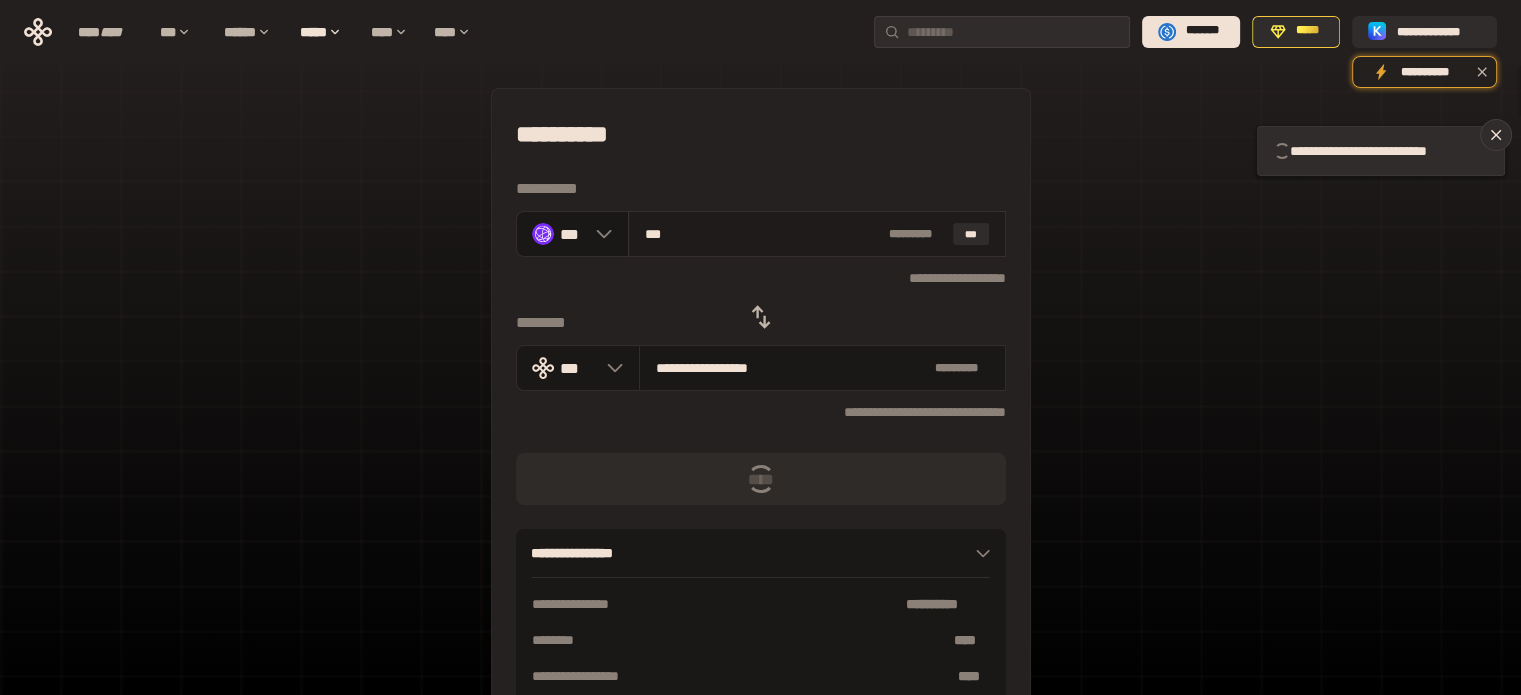 paste 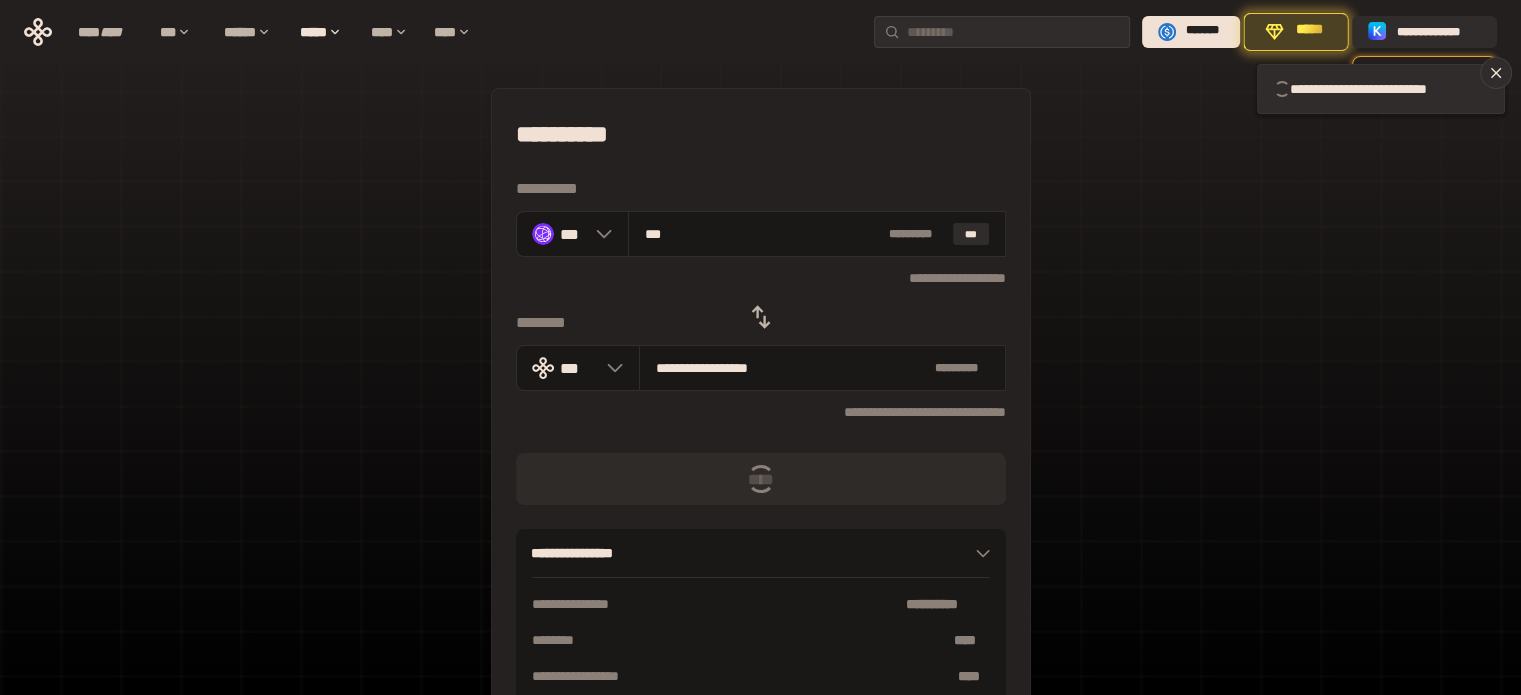 type 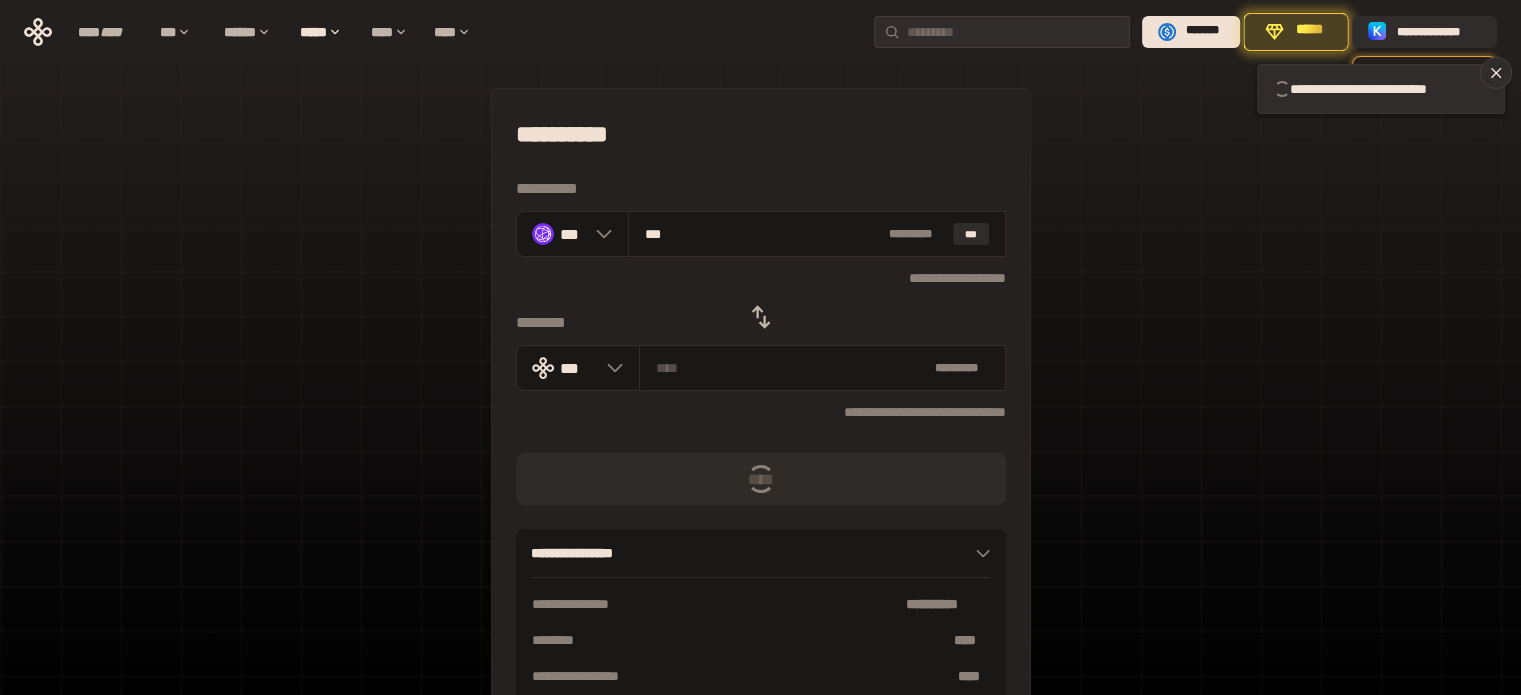 type 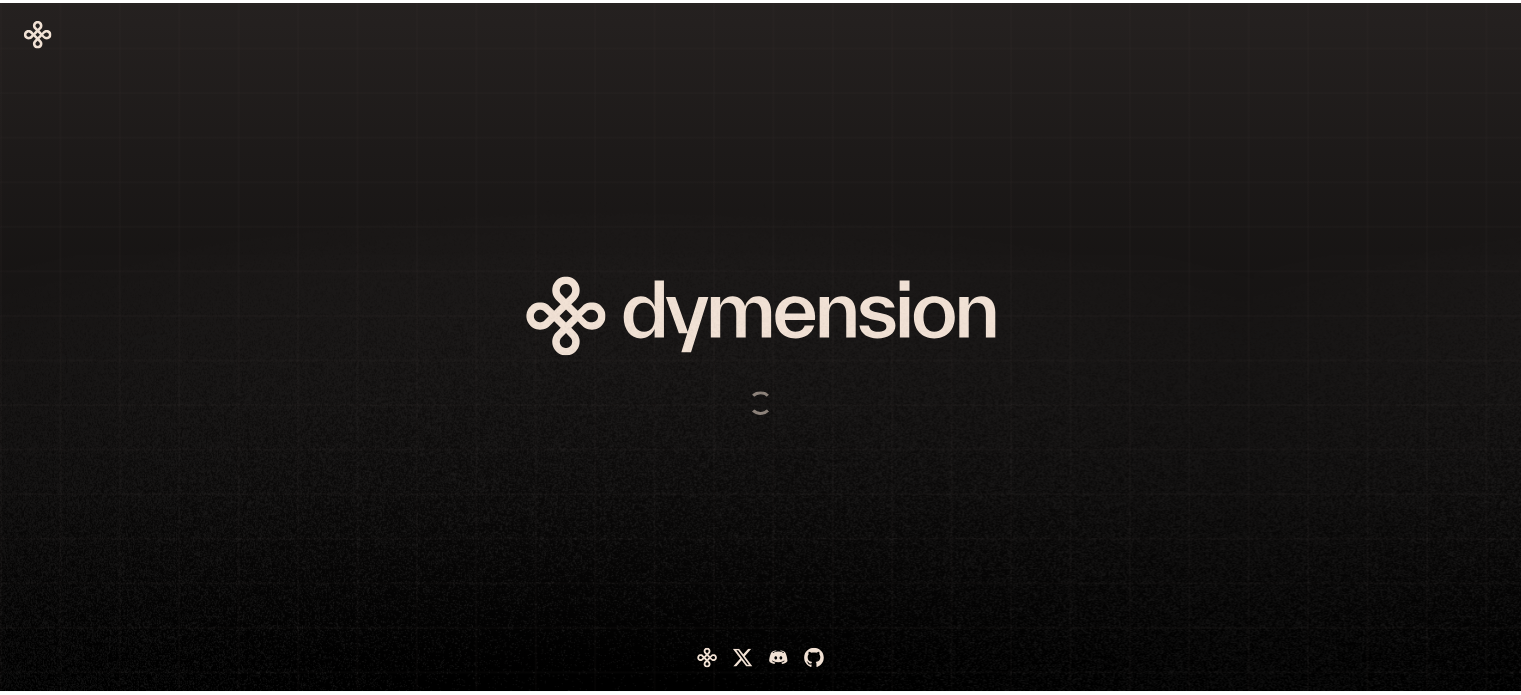 scroll, scrollTop: 0, scrollLeft: 0, axis: both 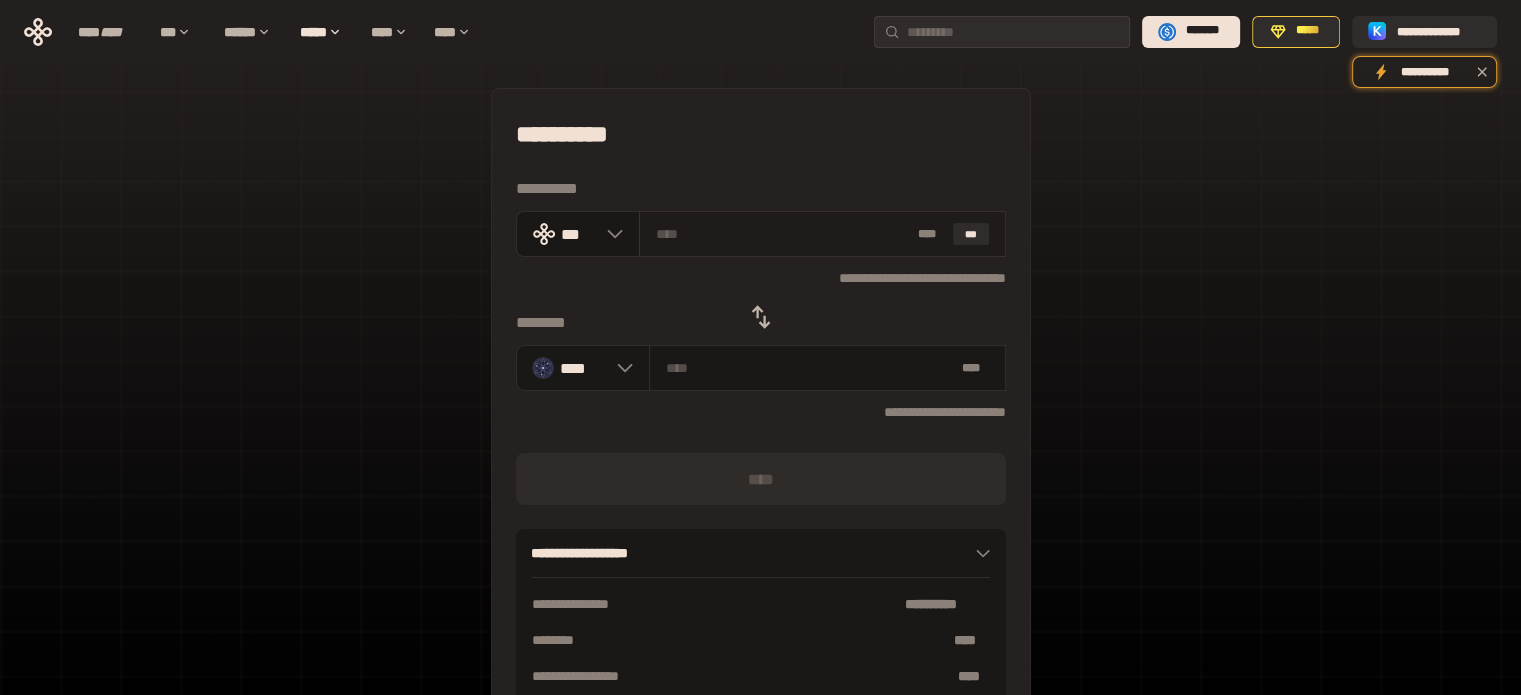 click at bounding box center [783, 234] 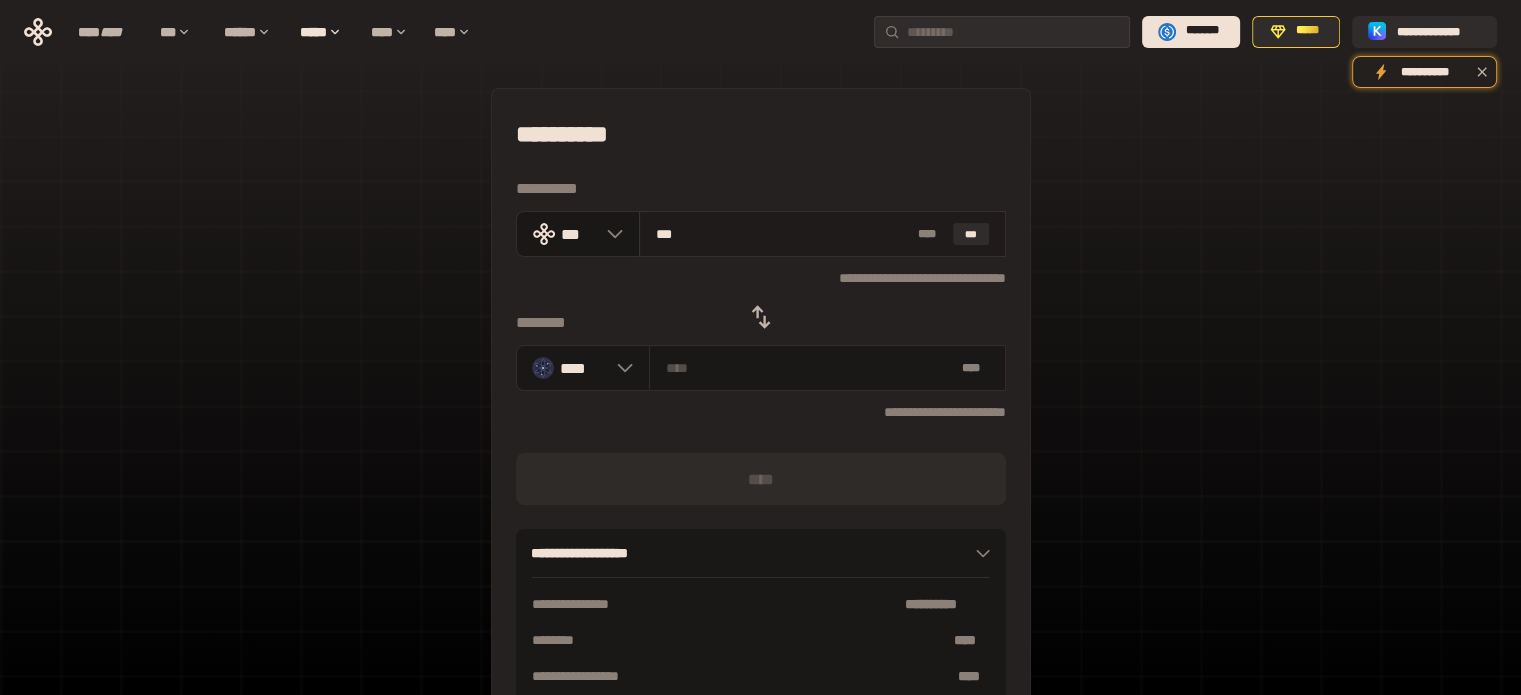 type on "********" 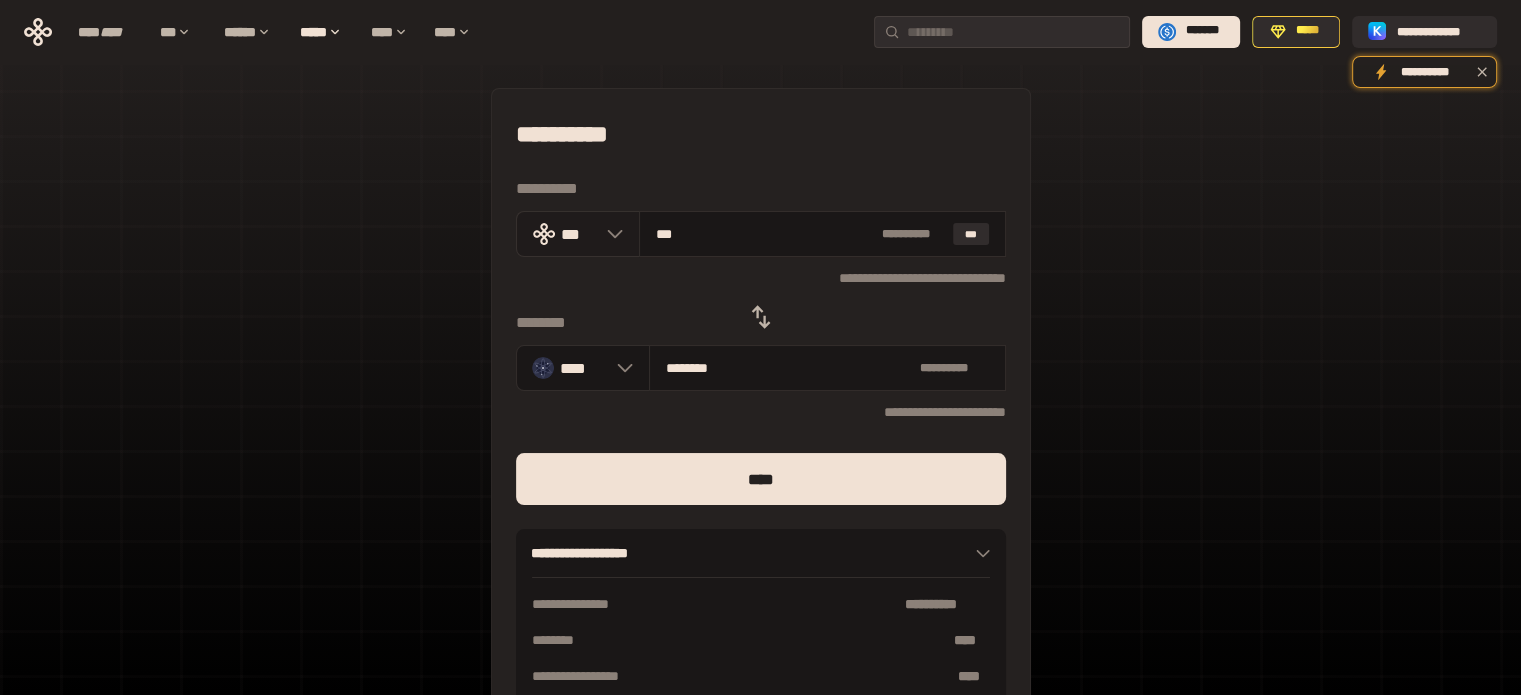 type on "***" 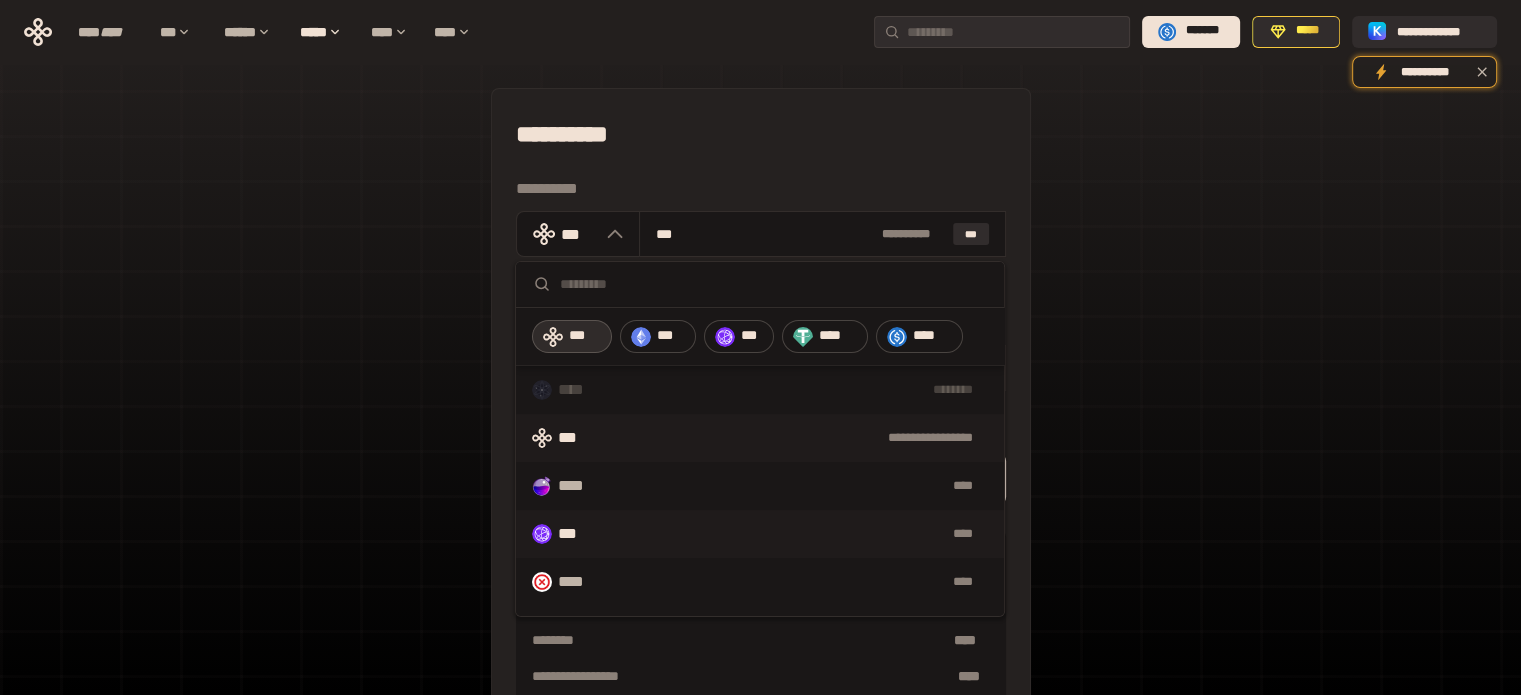 click on "****" at bounding box center (790, 534) 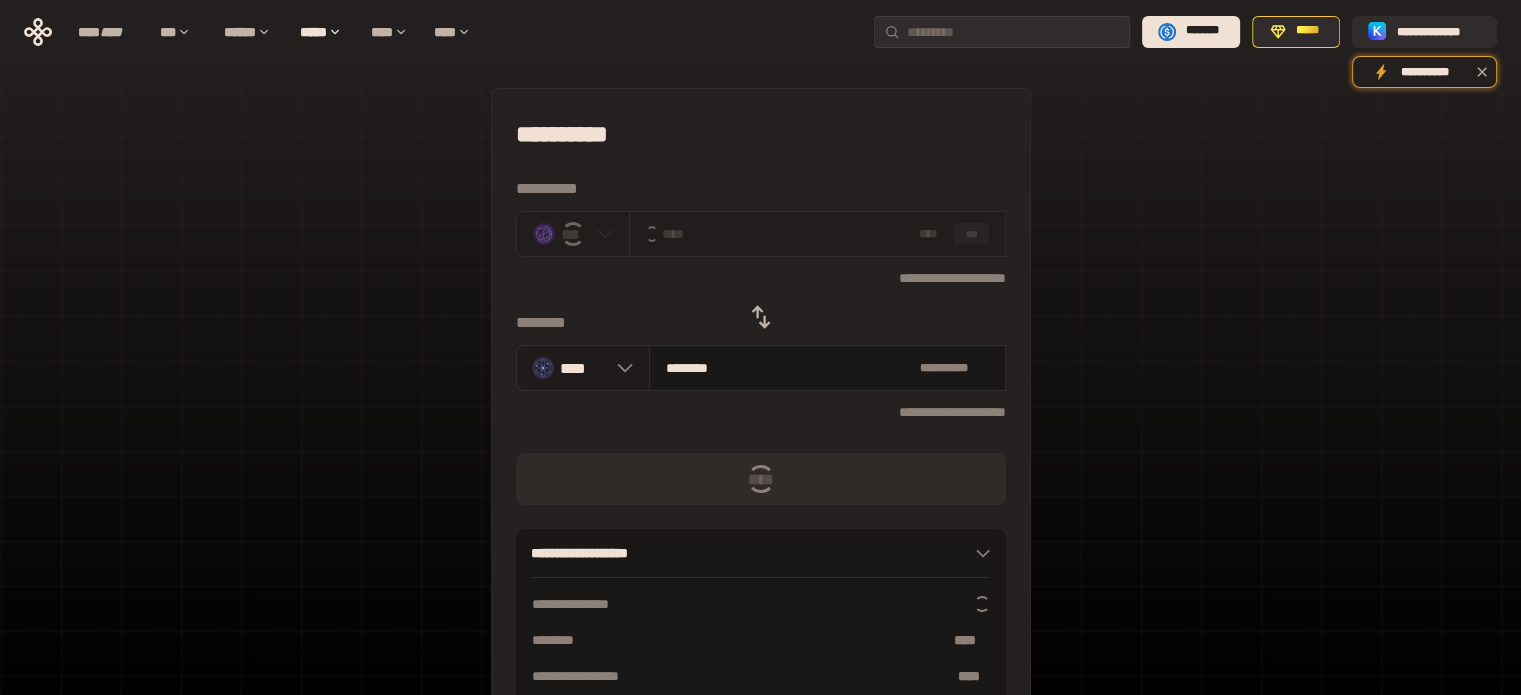 click on "****" at bounding box center (583, 367) 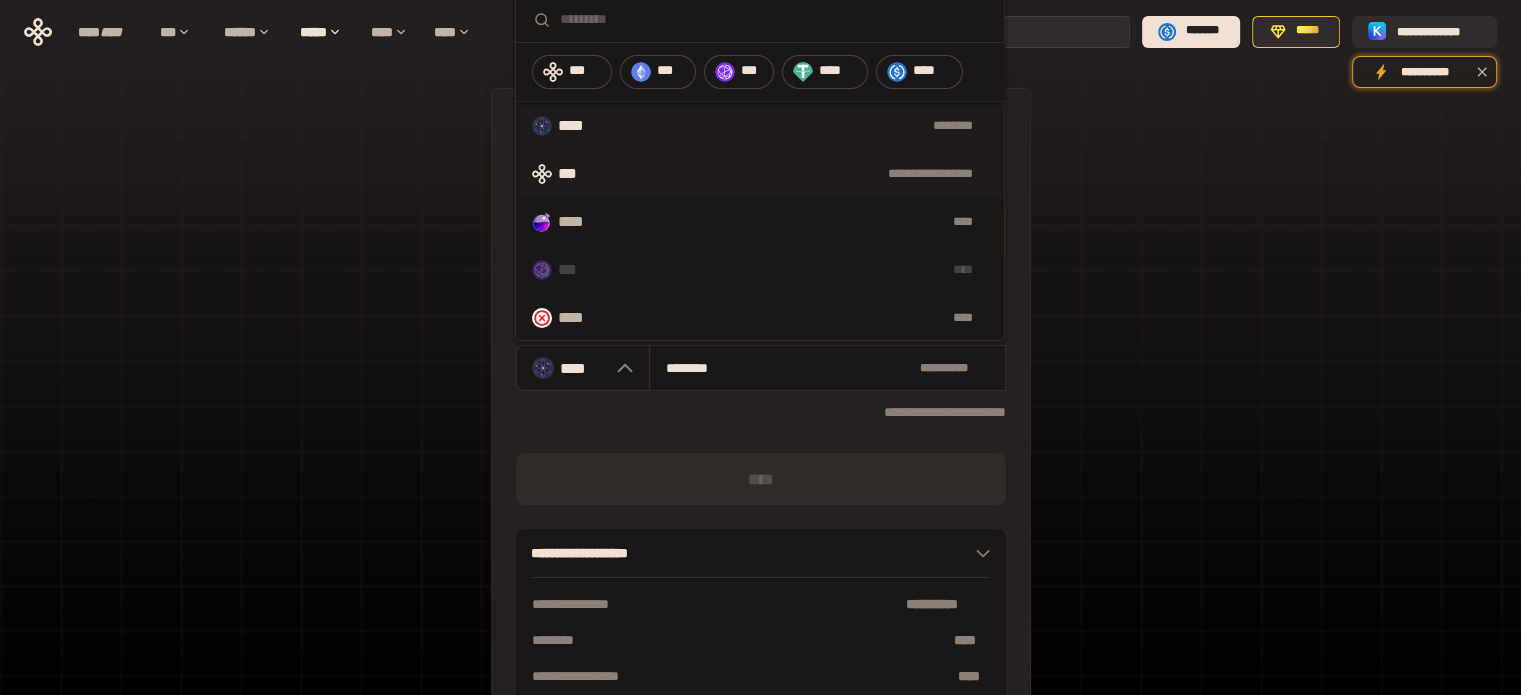 click on "**********" at bounding box center (760, 174) 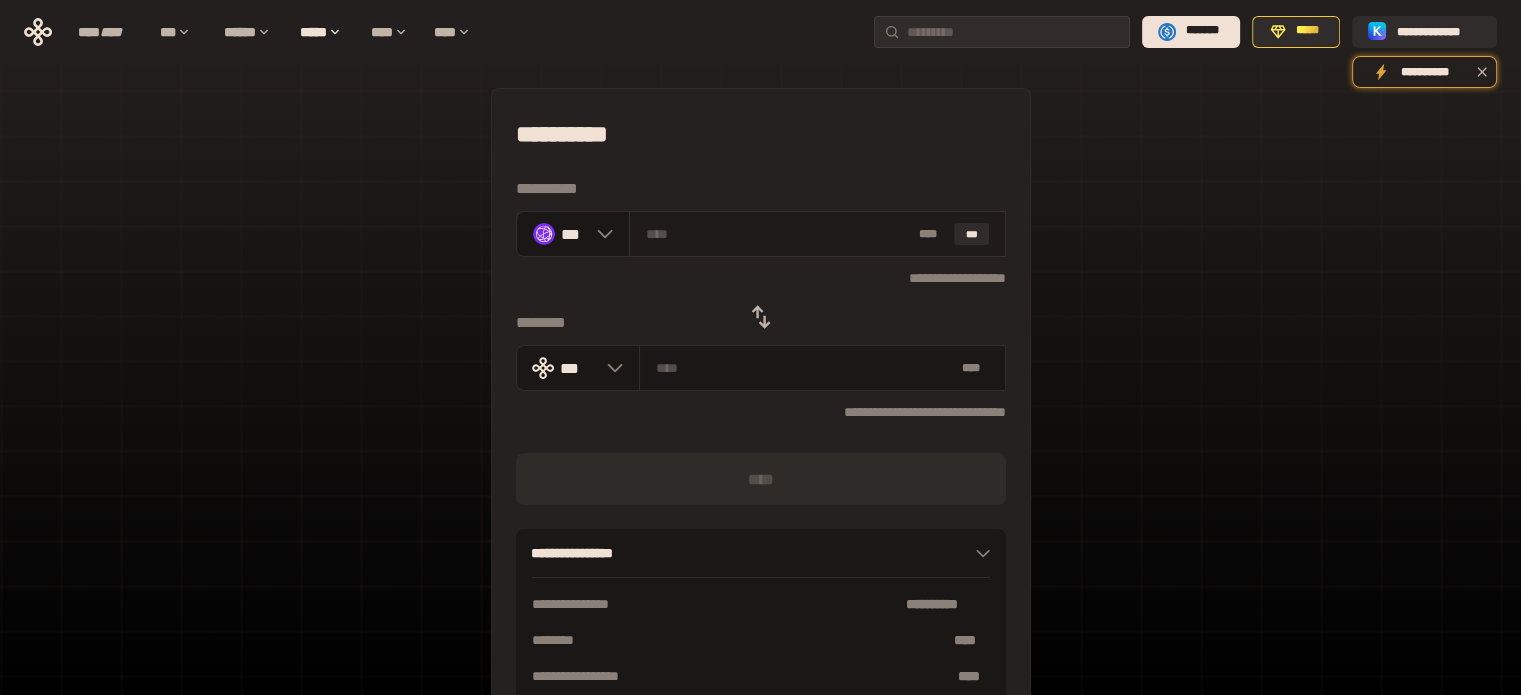 click at bounding box center [778, 234] 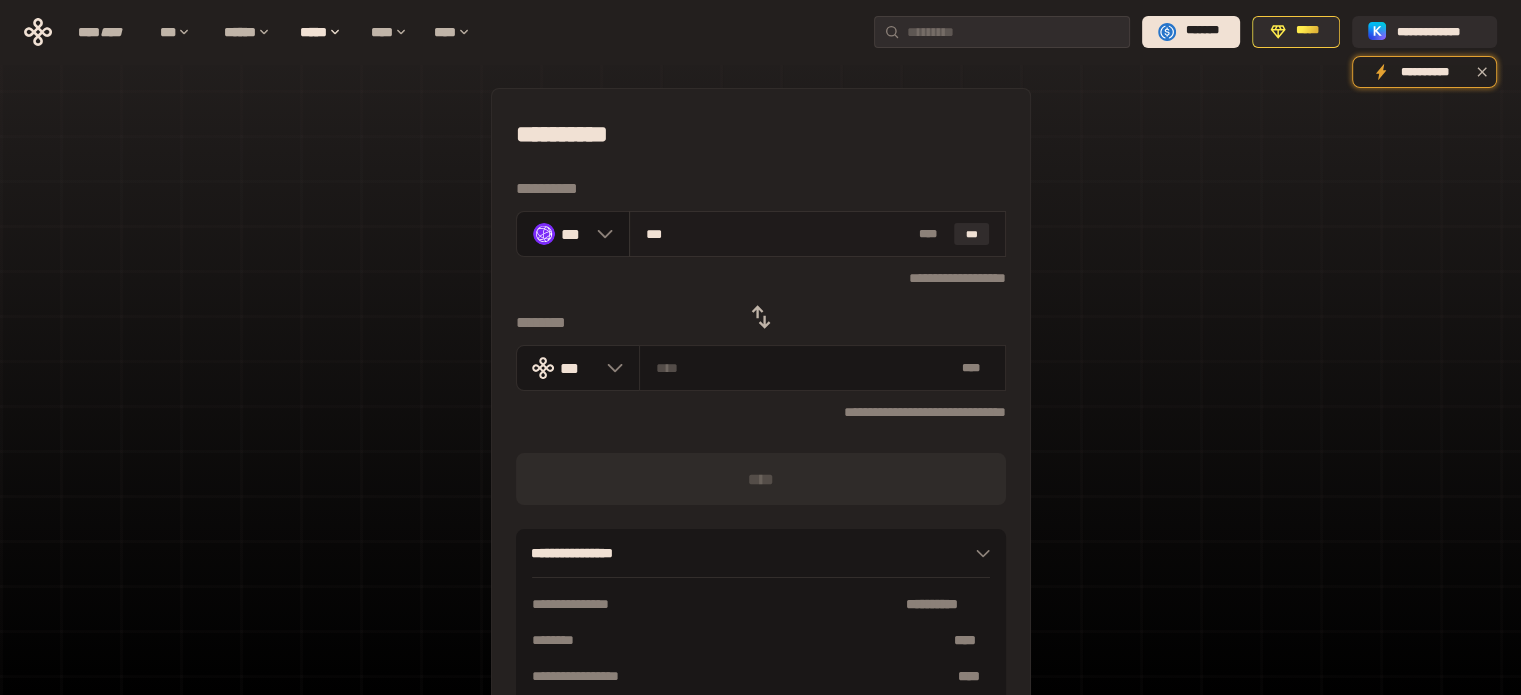 type on "**********" 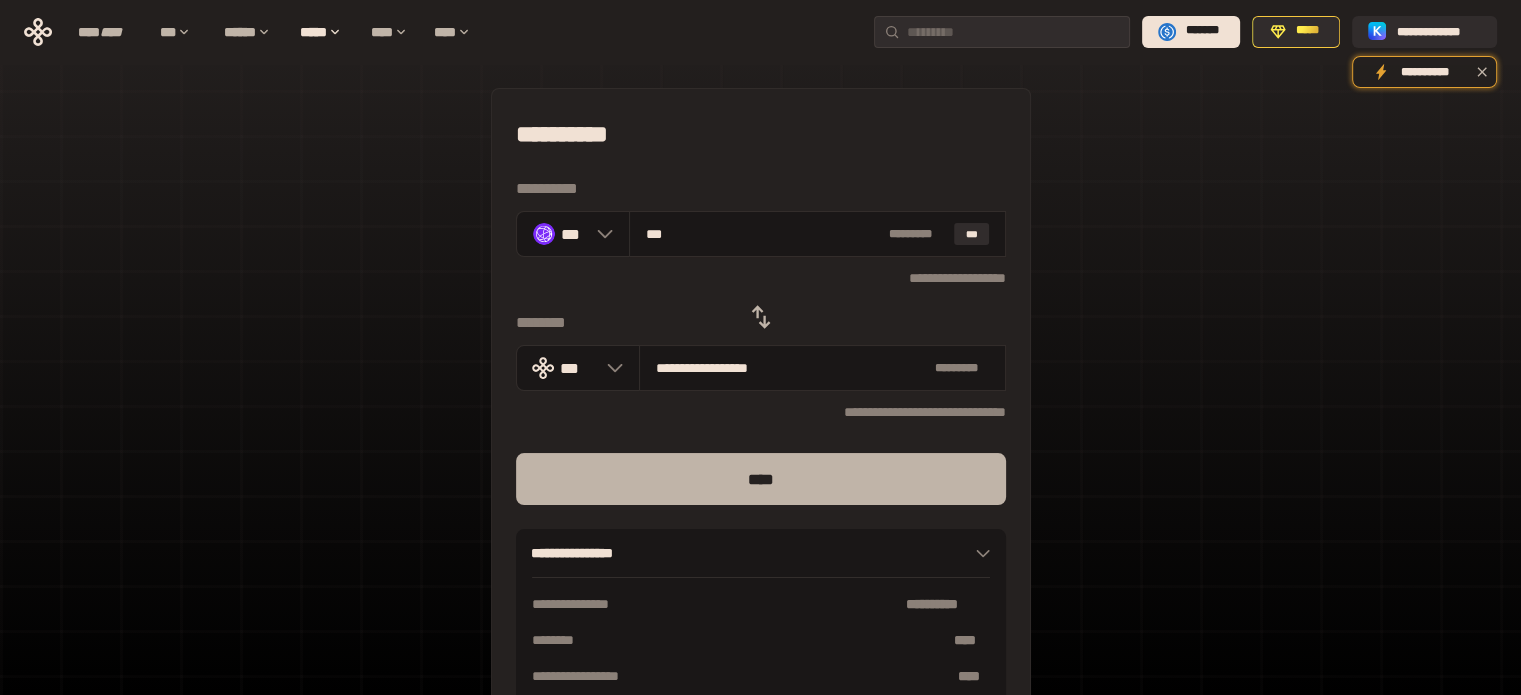 type on "***" 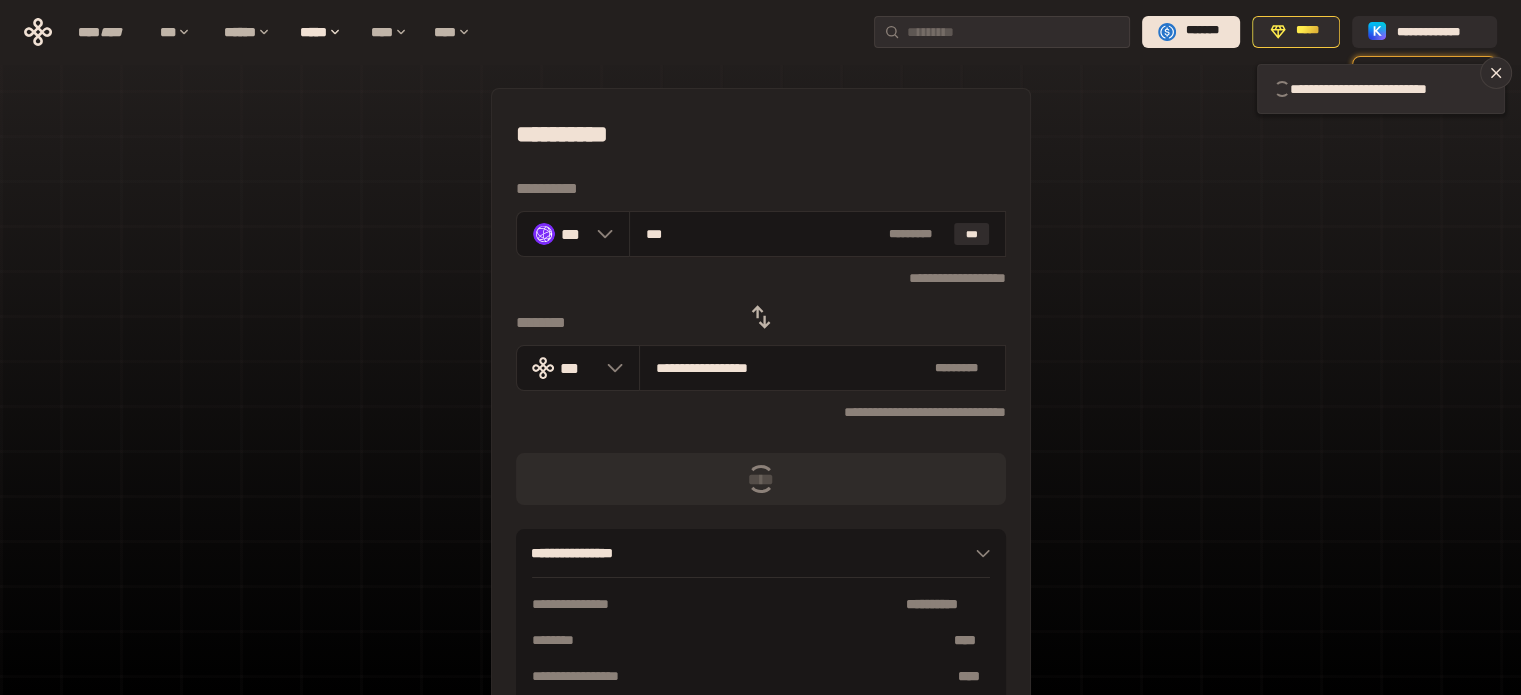 type 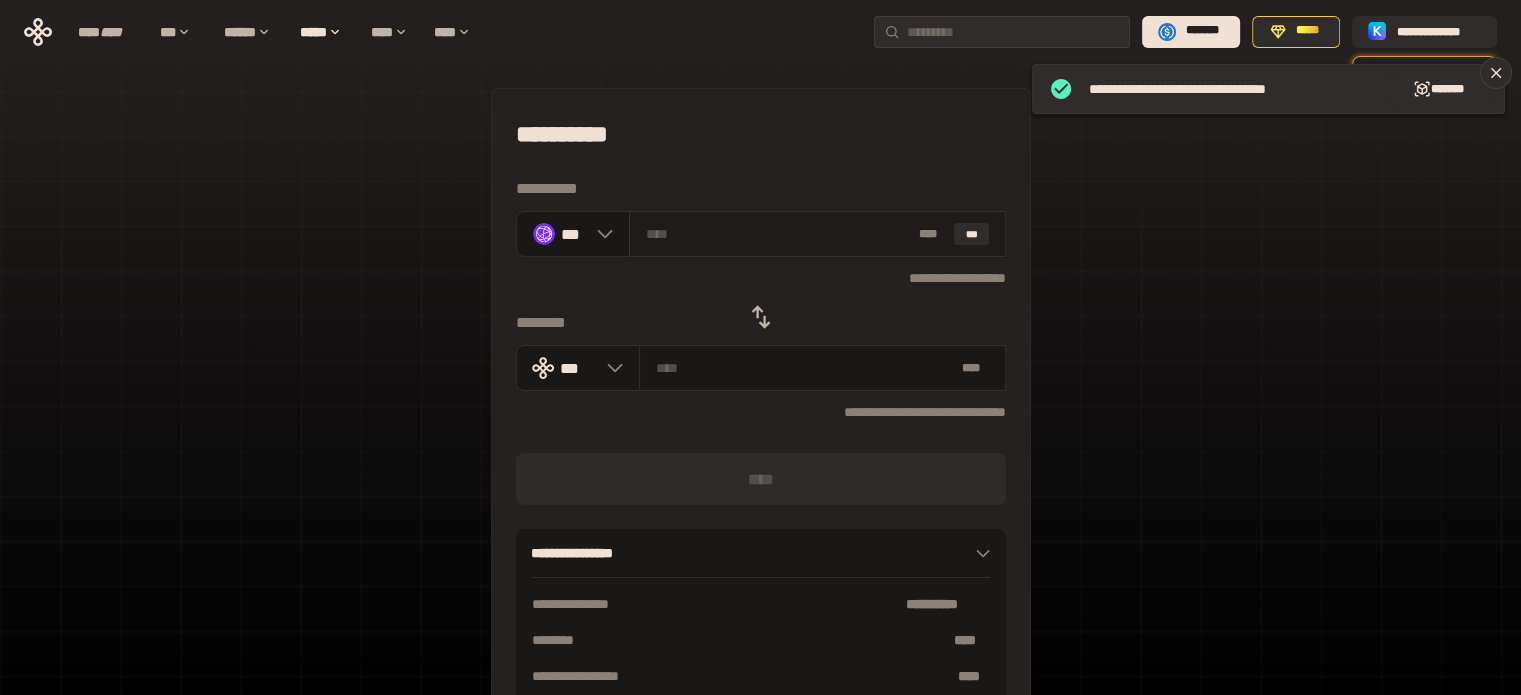 click at bounding box center [778, 234] 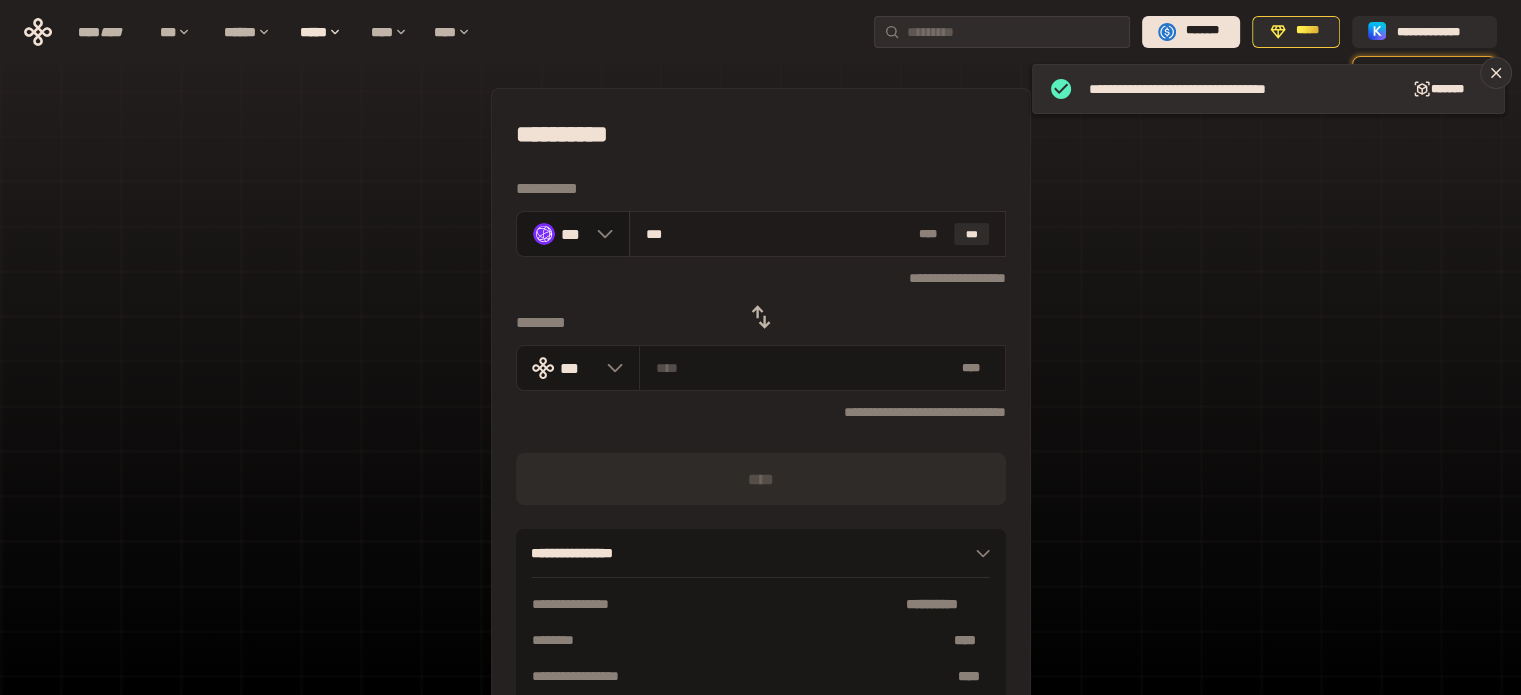 type on "**********" 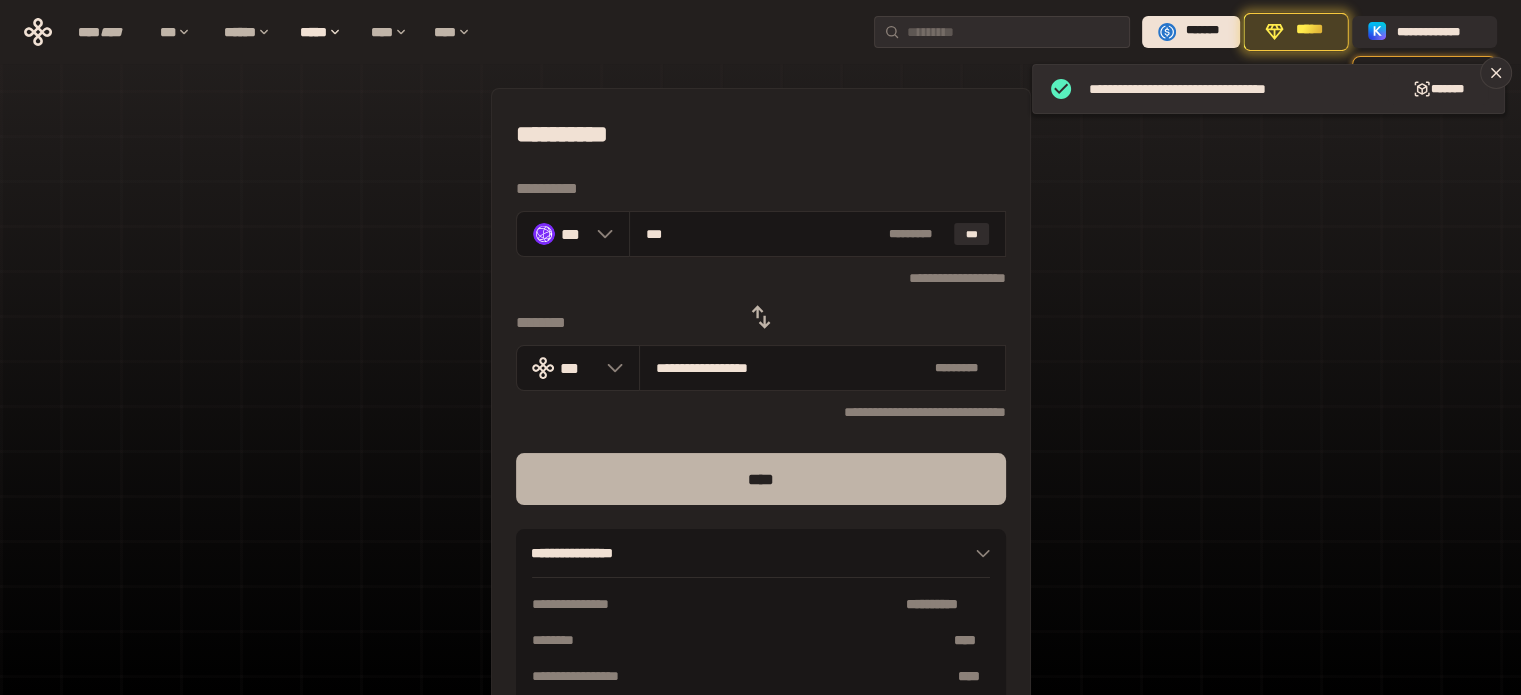 type on "***" 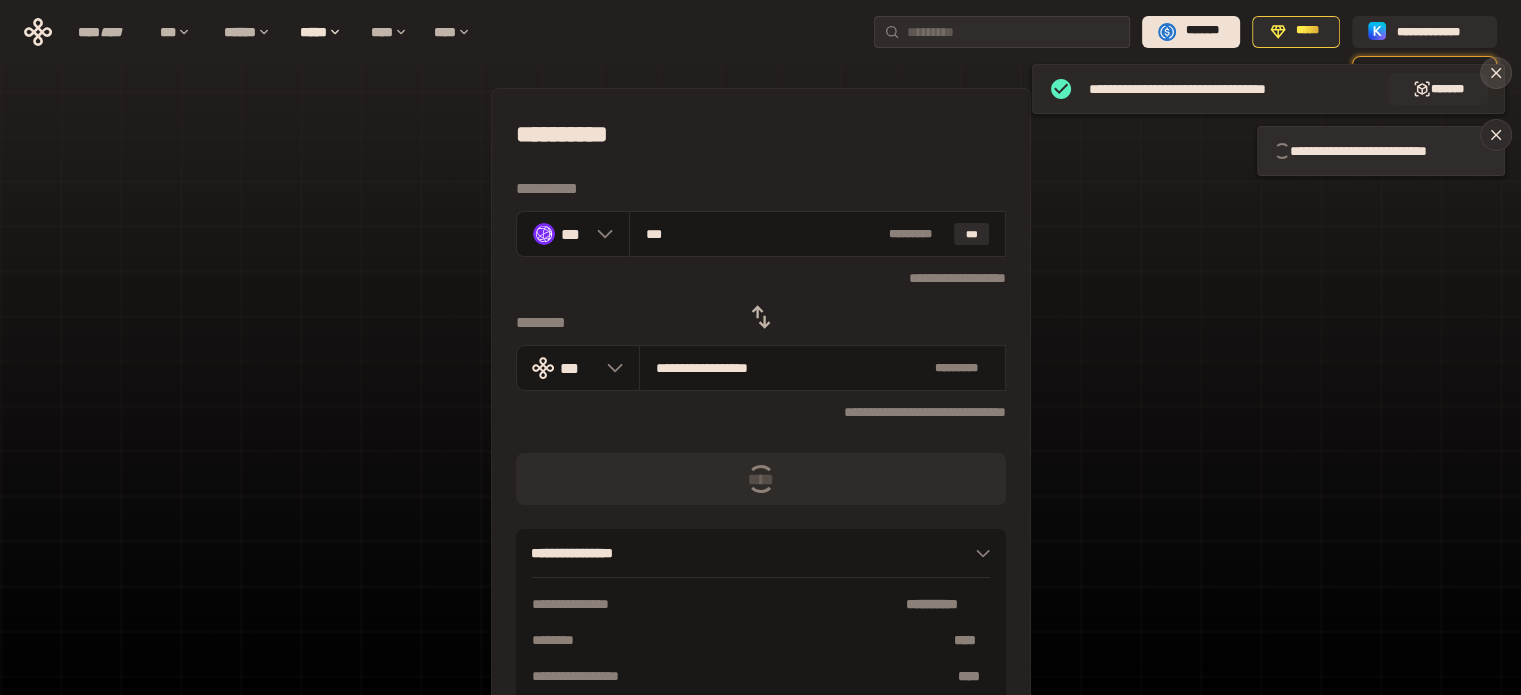 click 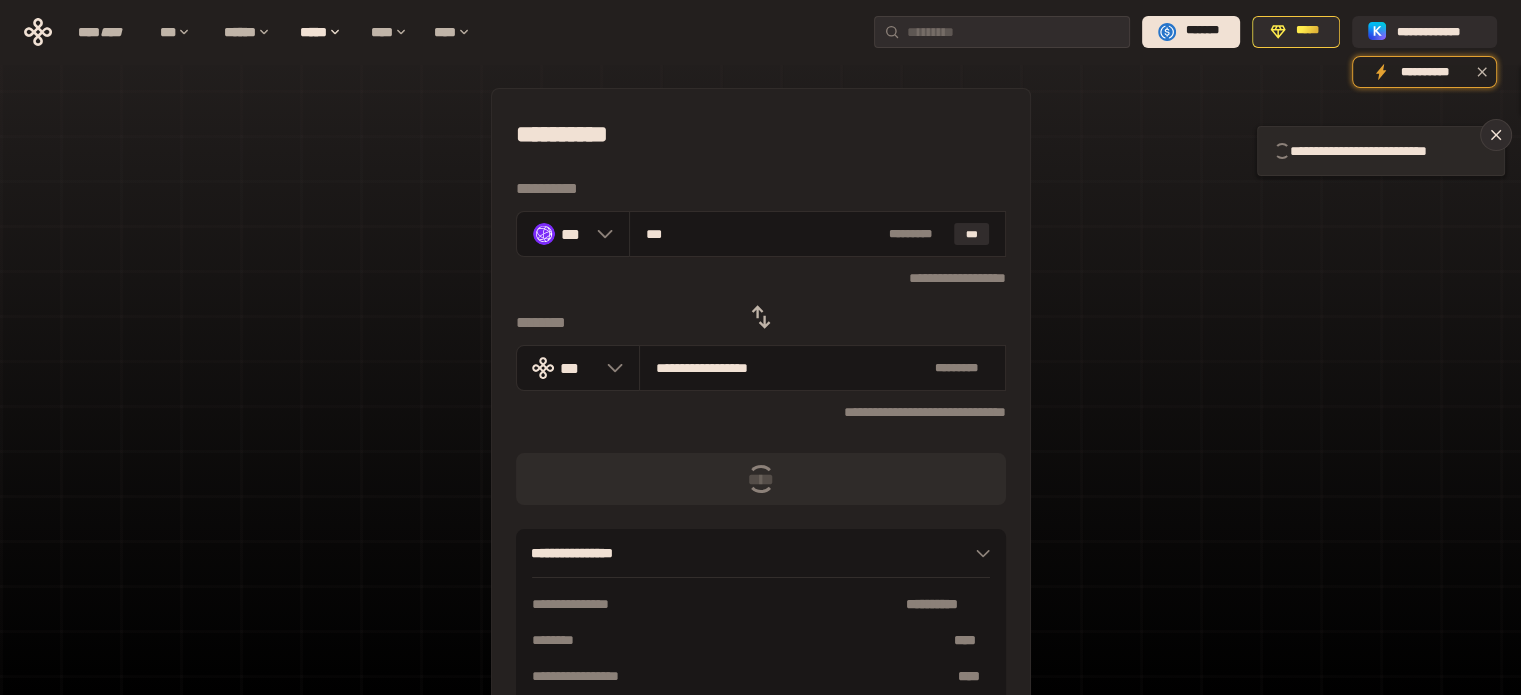 click on "**********" at bounding box center [760, 347] 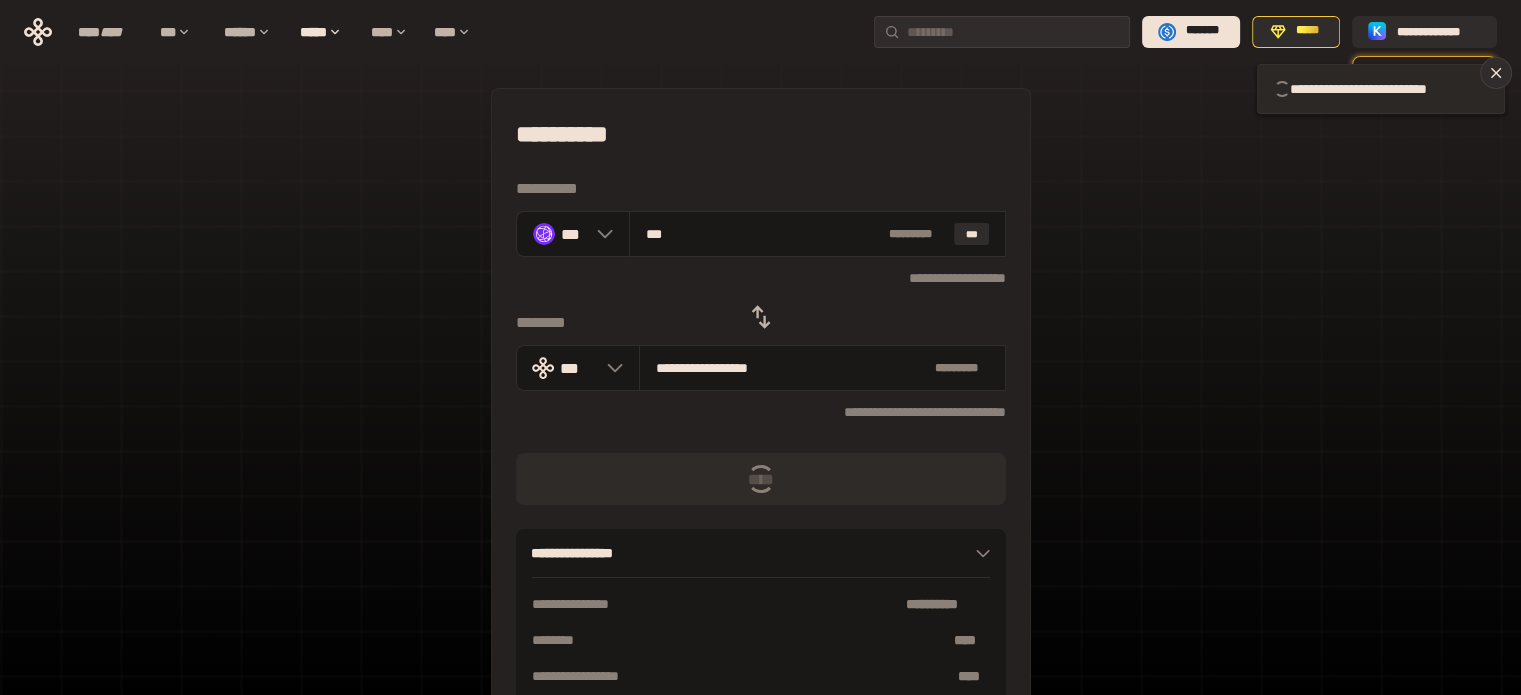 type 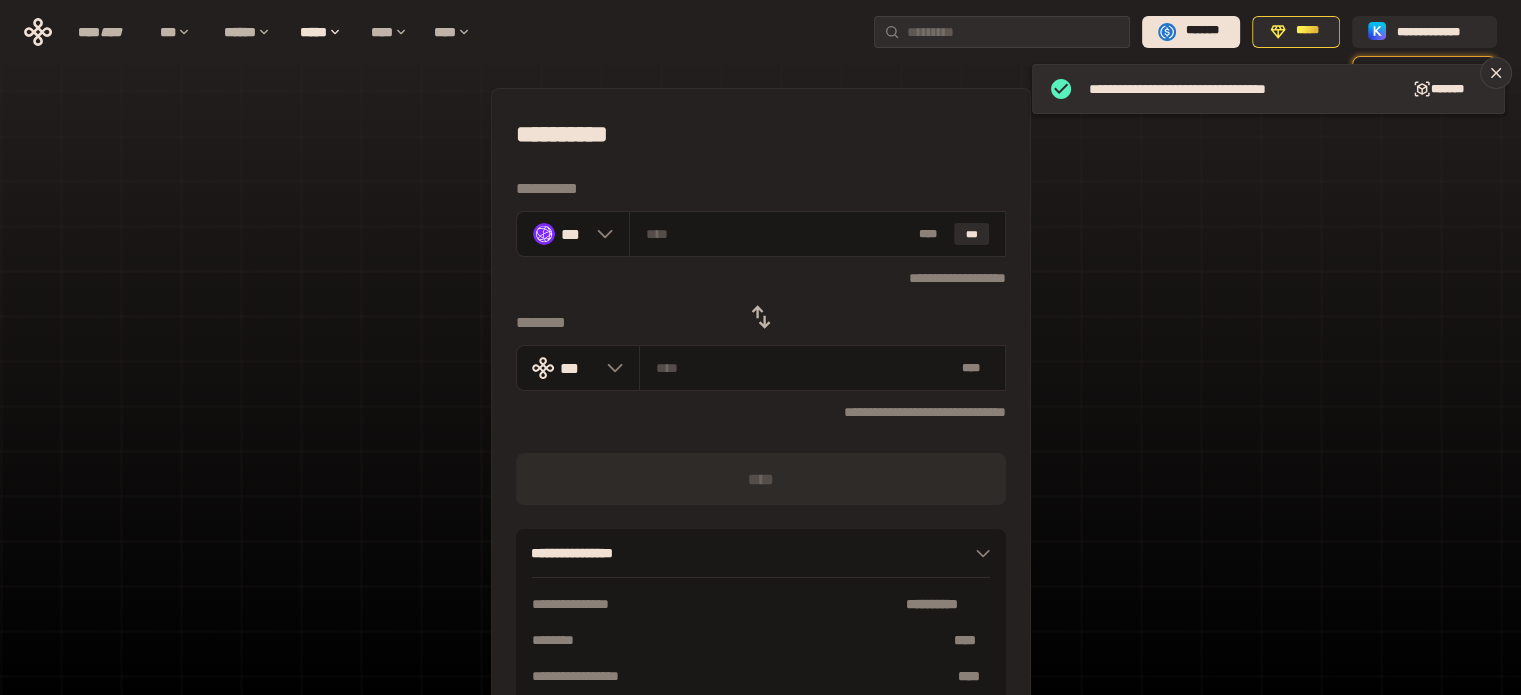 click on "**********" at bounding box center (760, 444) 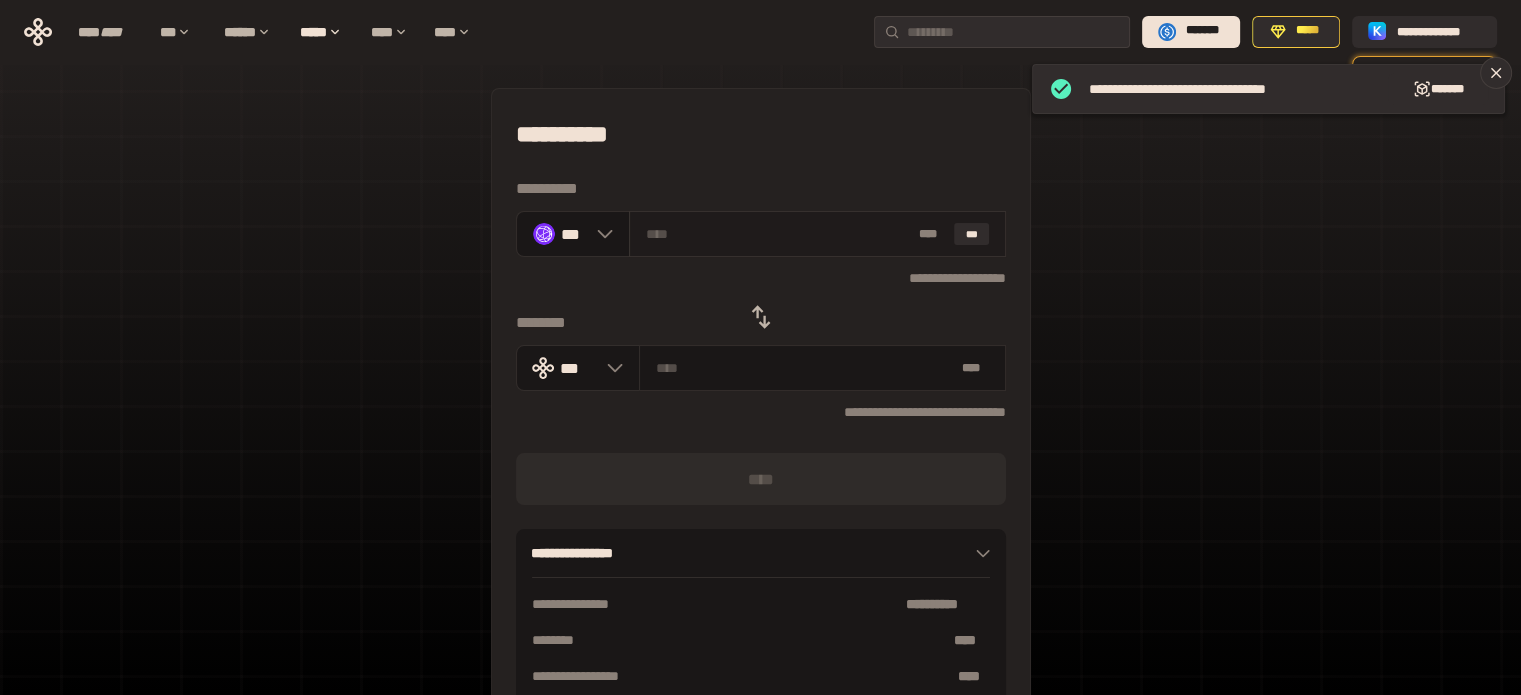 click at bounding box center [778, 234] 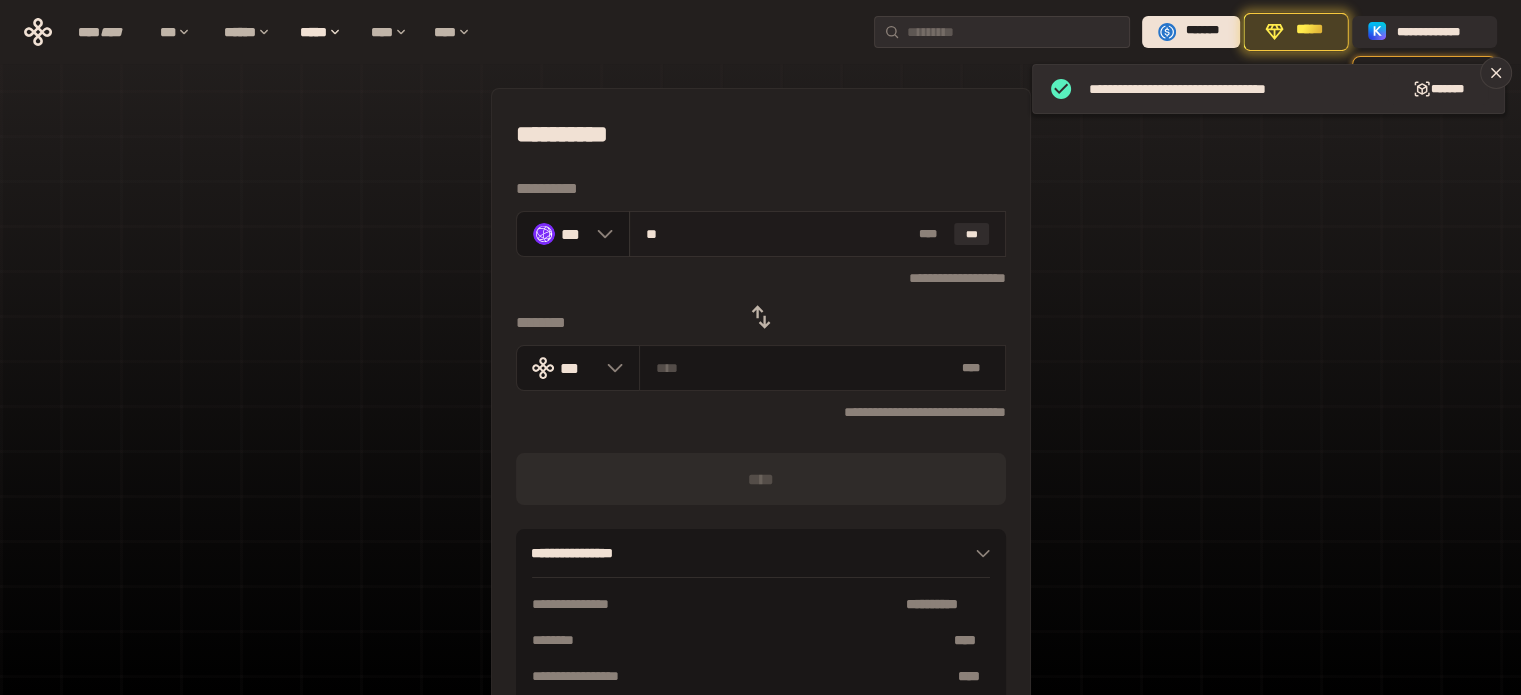 type on "***" 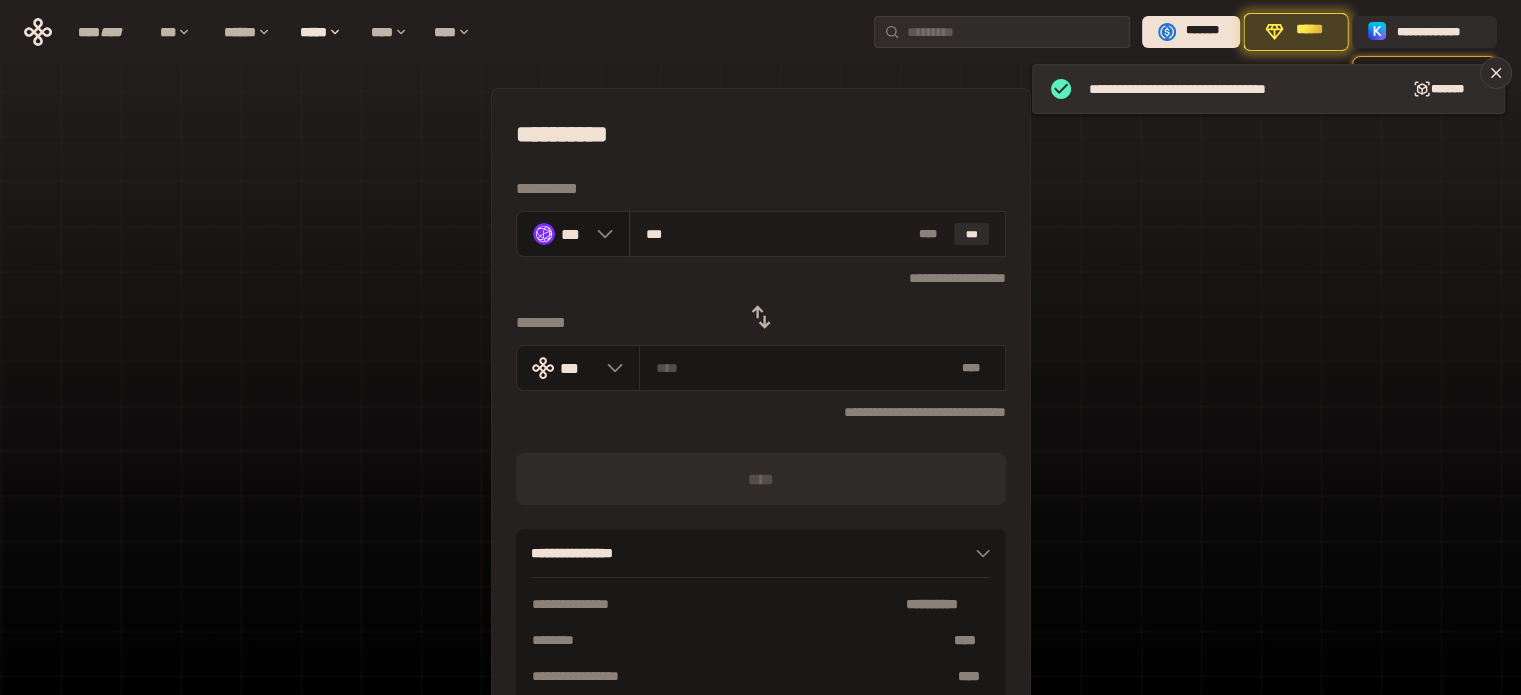 type on "**********" 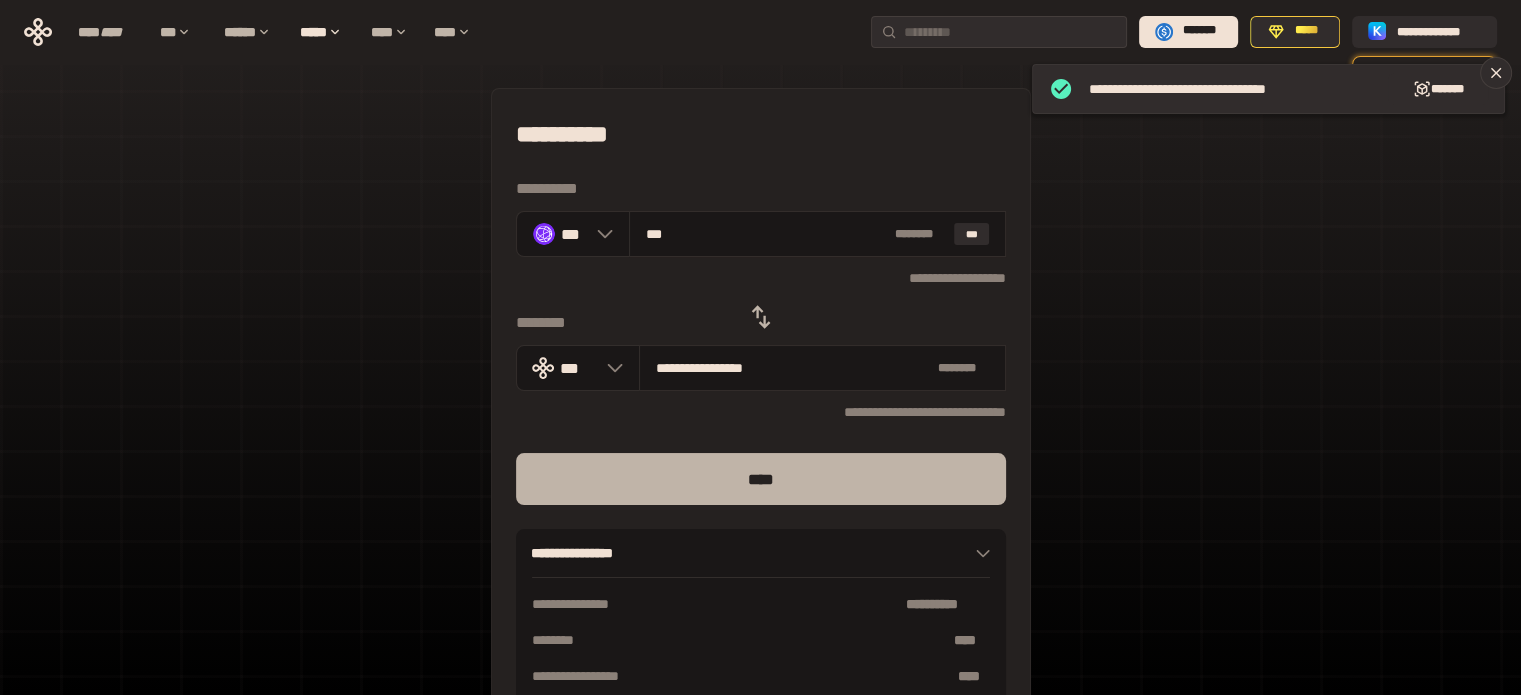 type on "***" 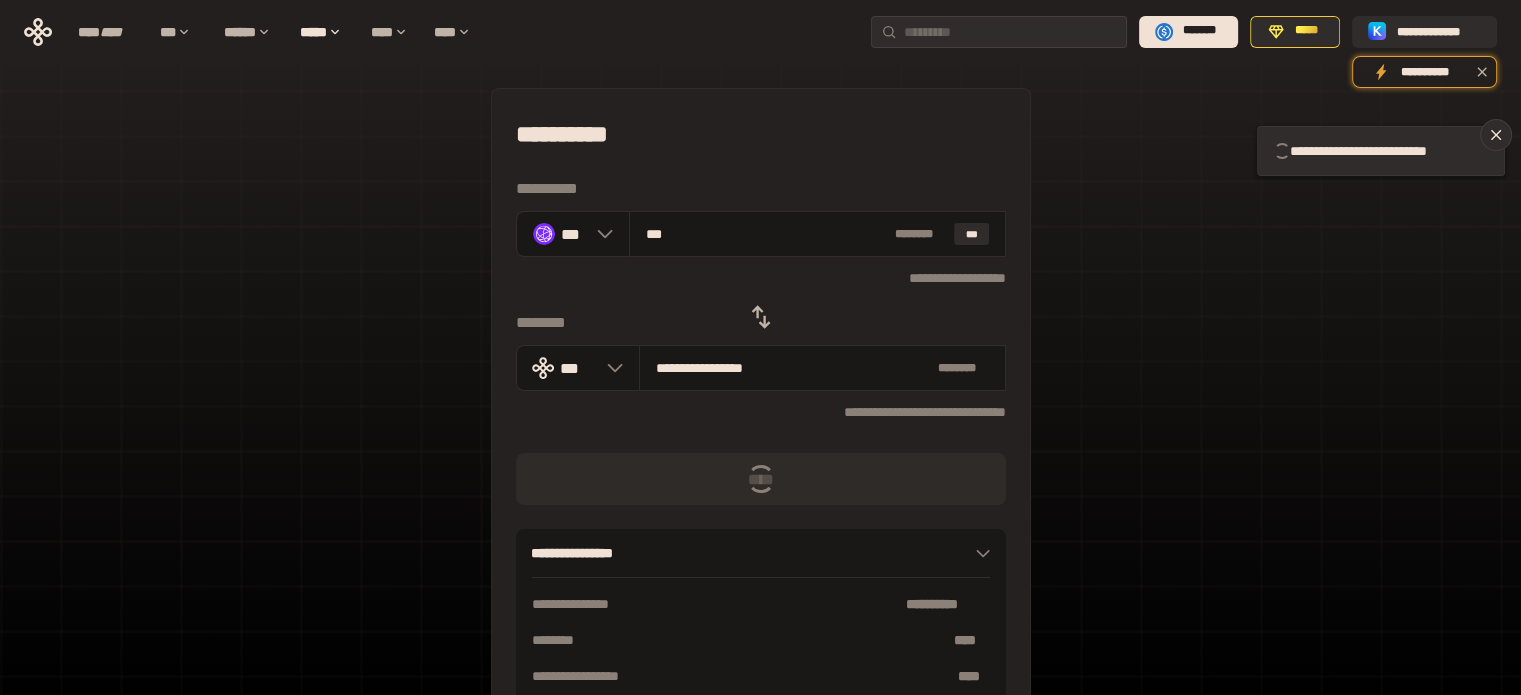 type 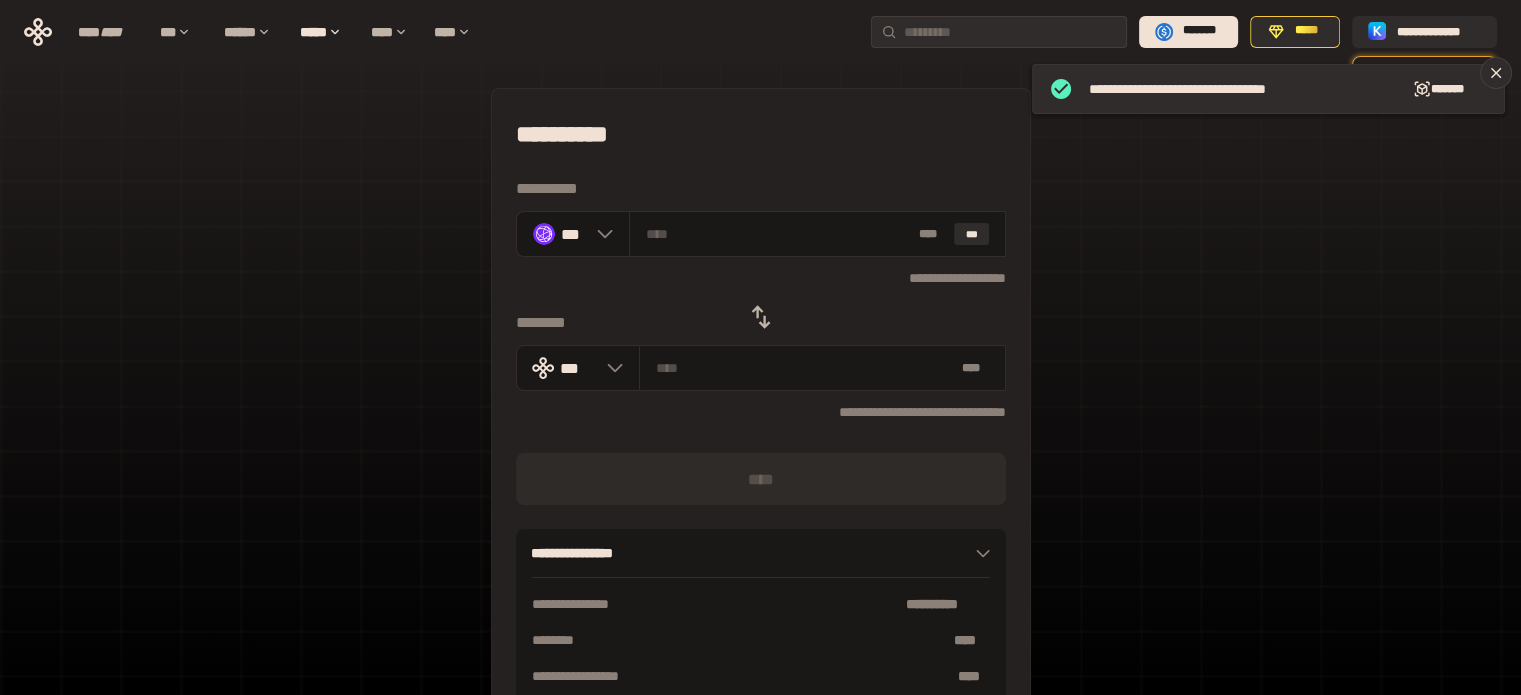 click 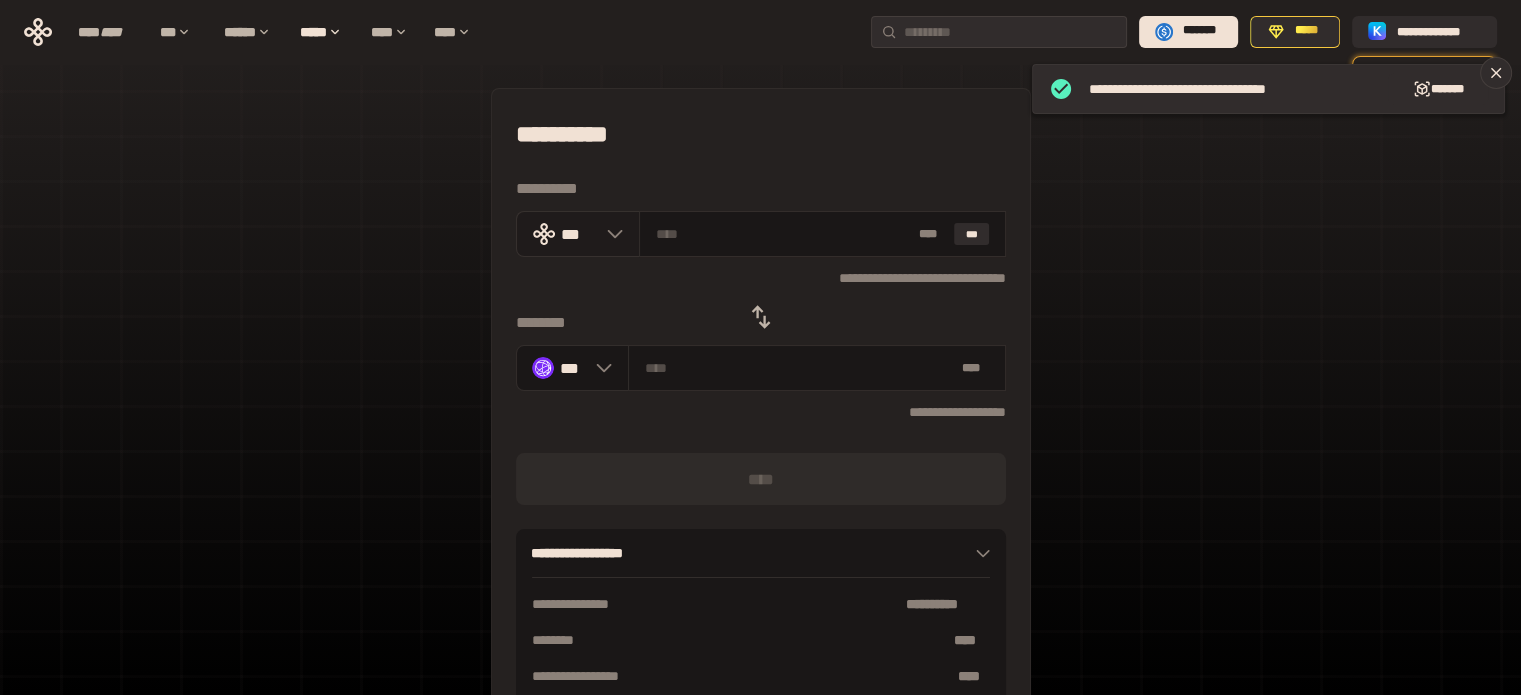click 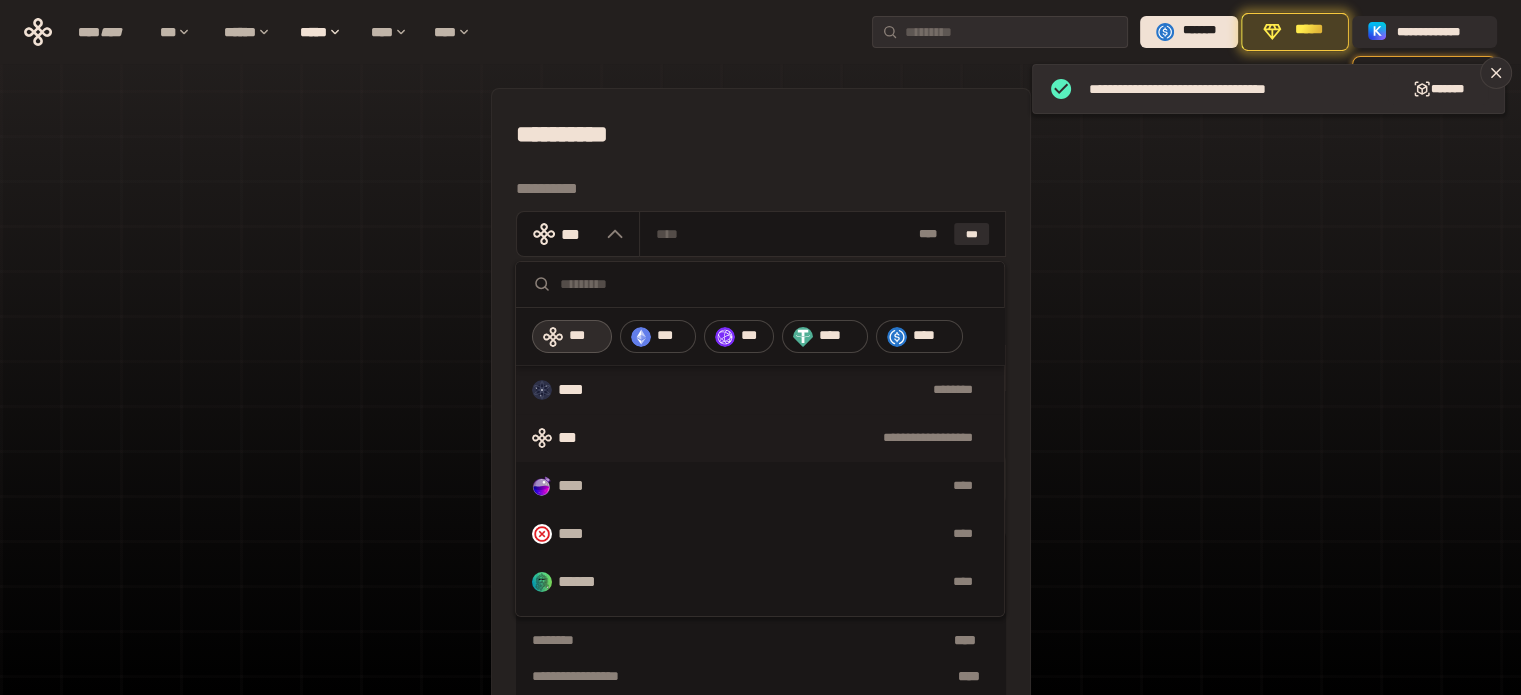 click on "**** ********" at bounding box center [760, 390] 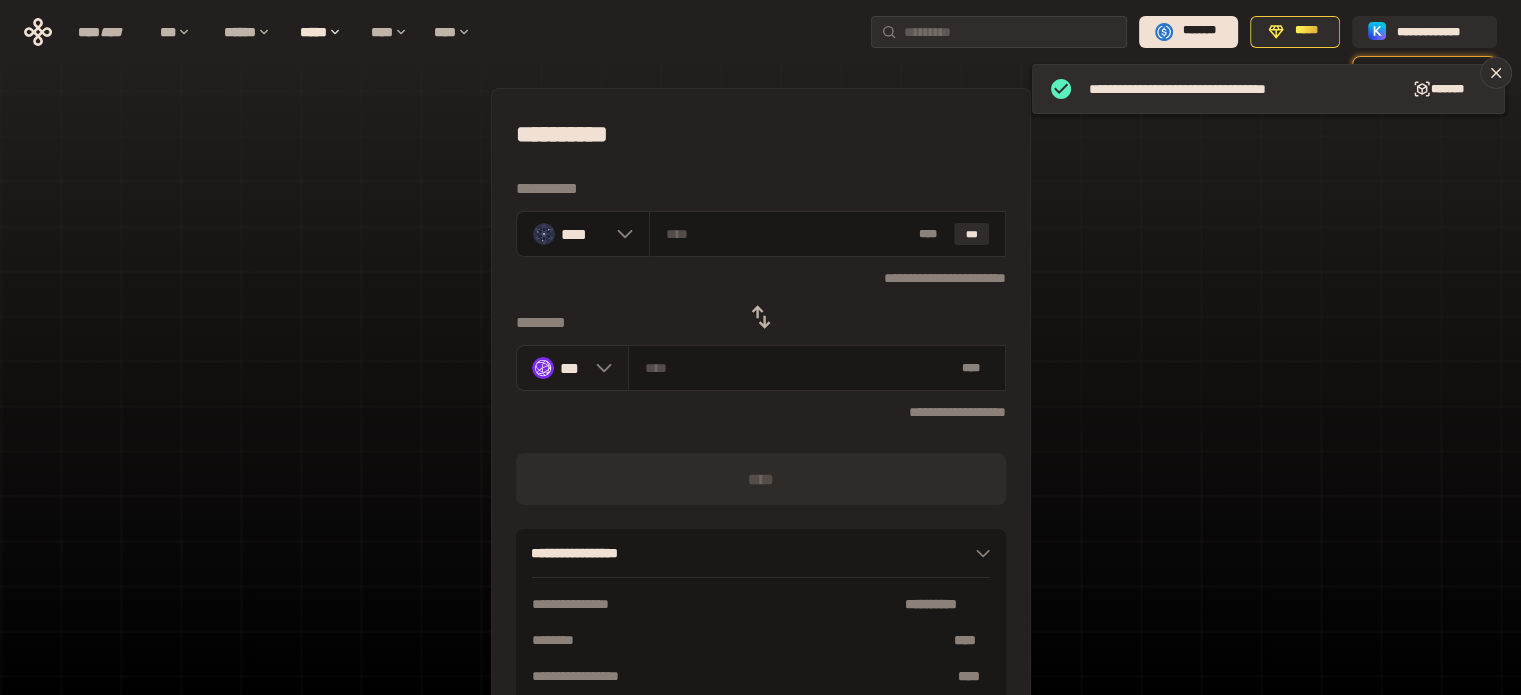 click on "***" at bounding box center (573, 368) 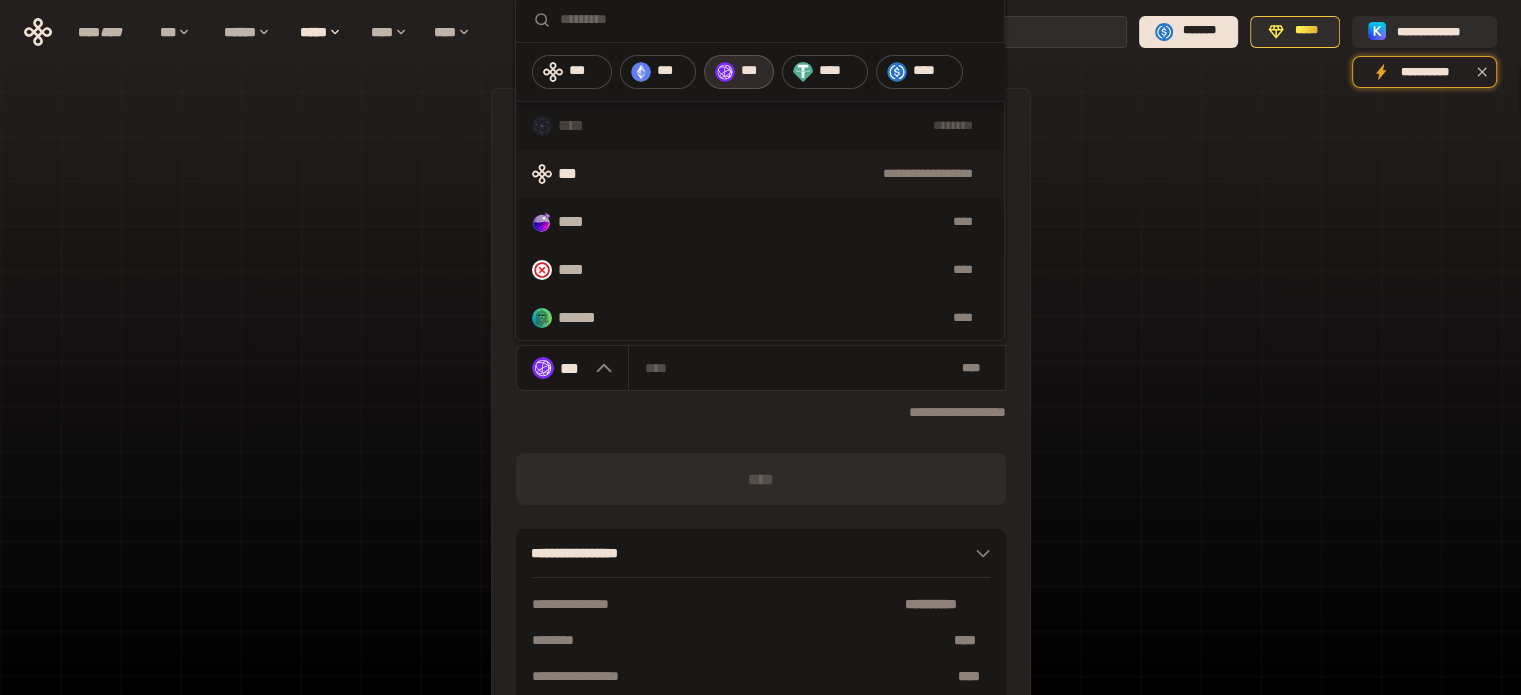 click on "**********" at bounding box center (760, 174) 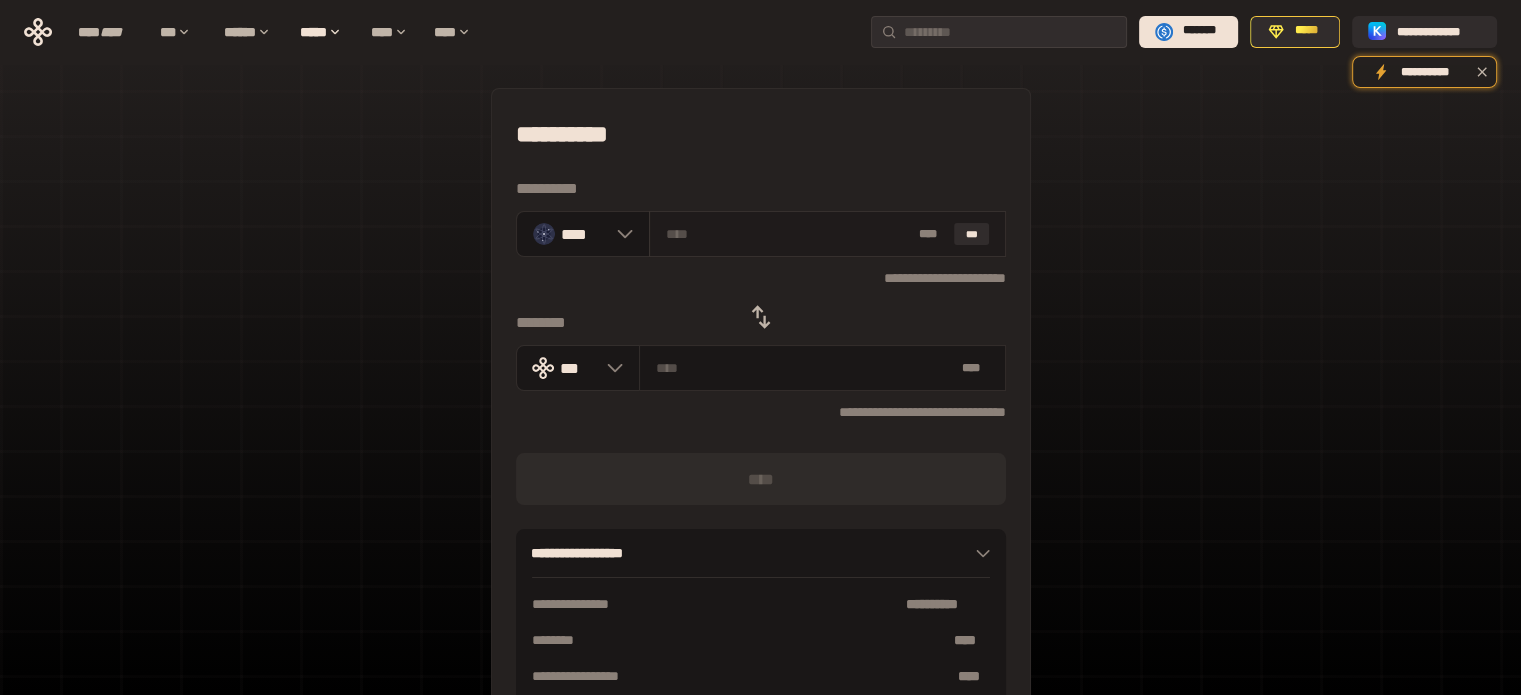 click on "* ** ***" at bounding box center (827, 234) 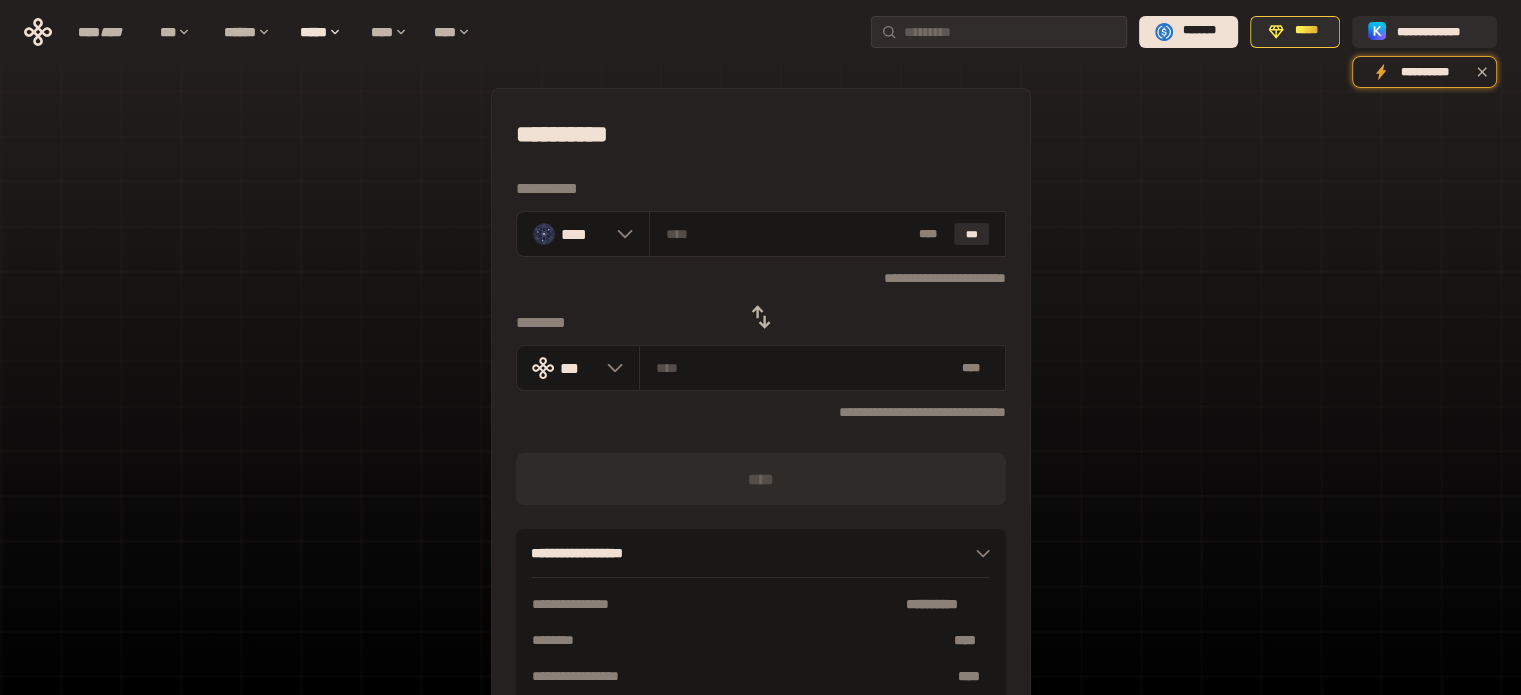 type on "*" 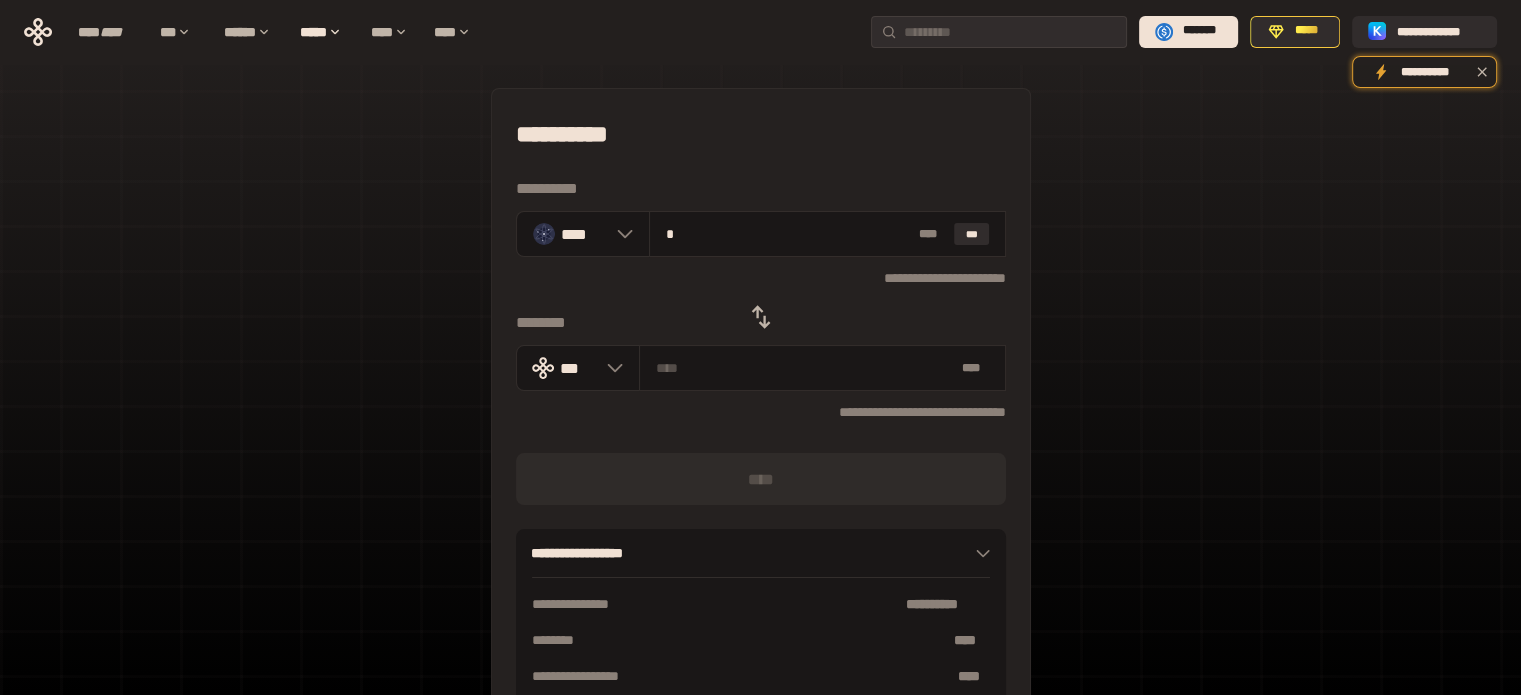 type on "**********" 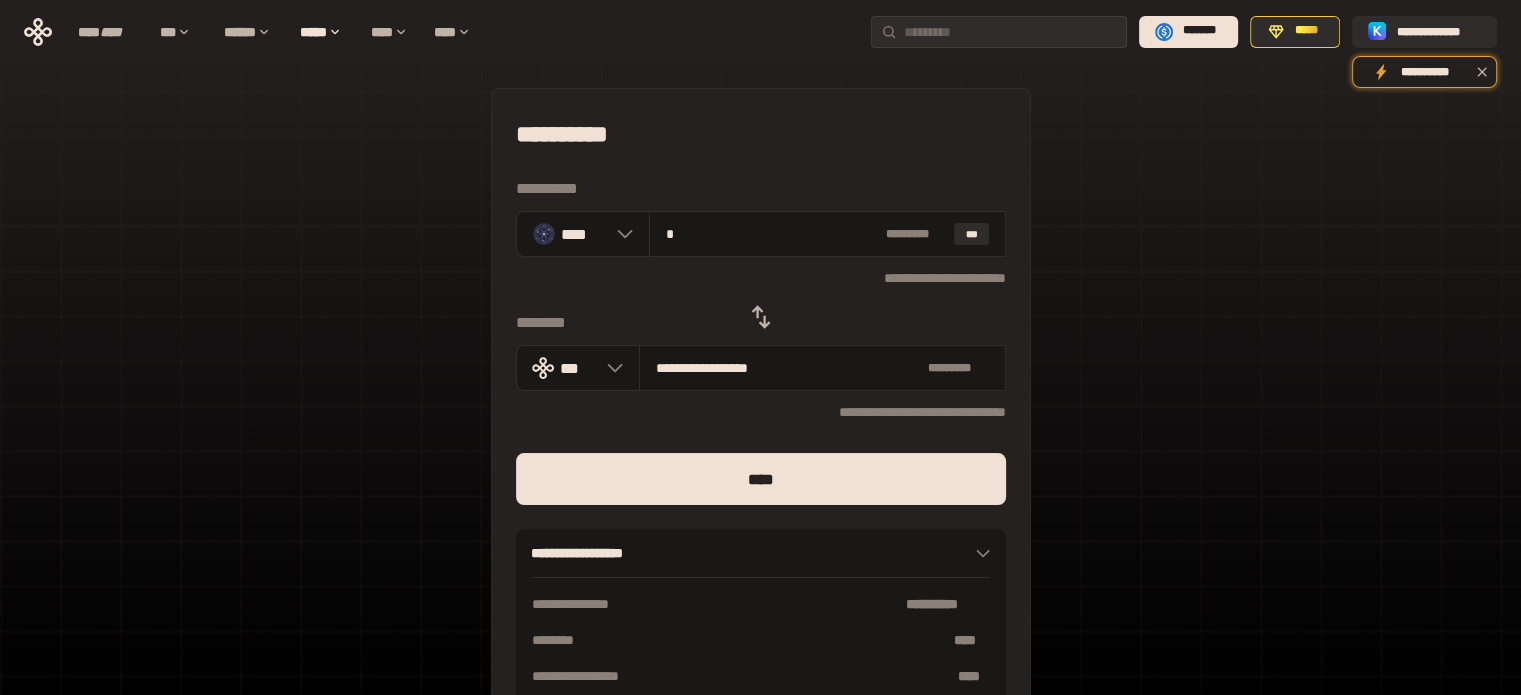 type on "*" 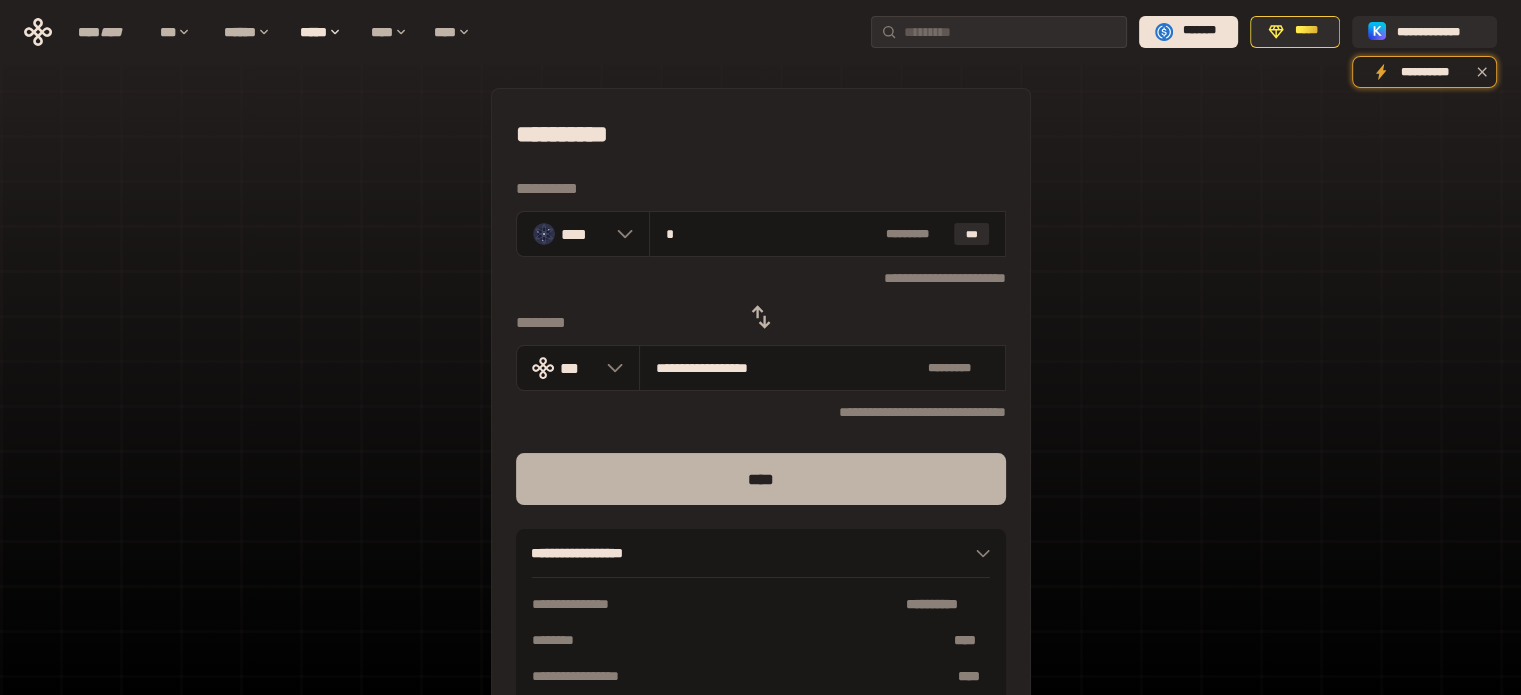 click on "****" at bounding box center (761, 479) 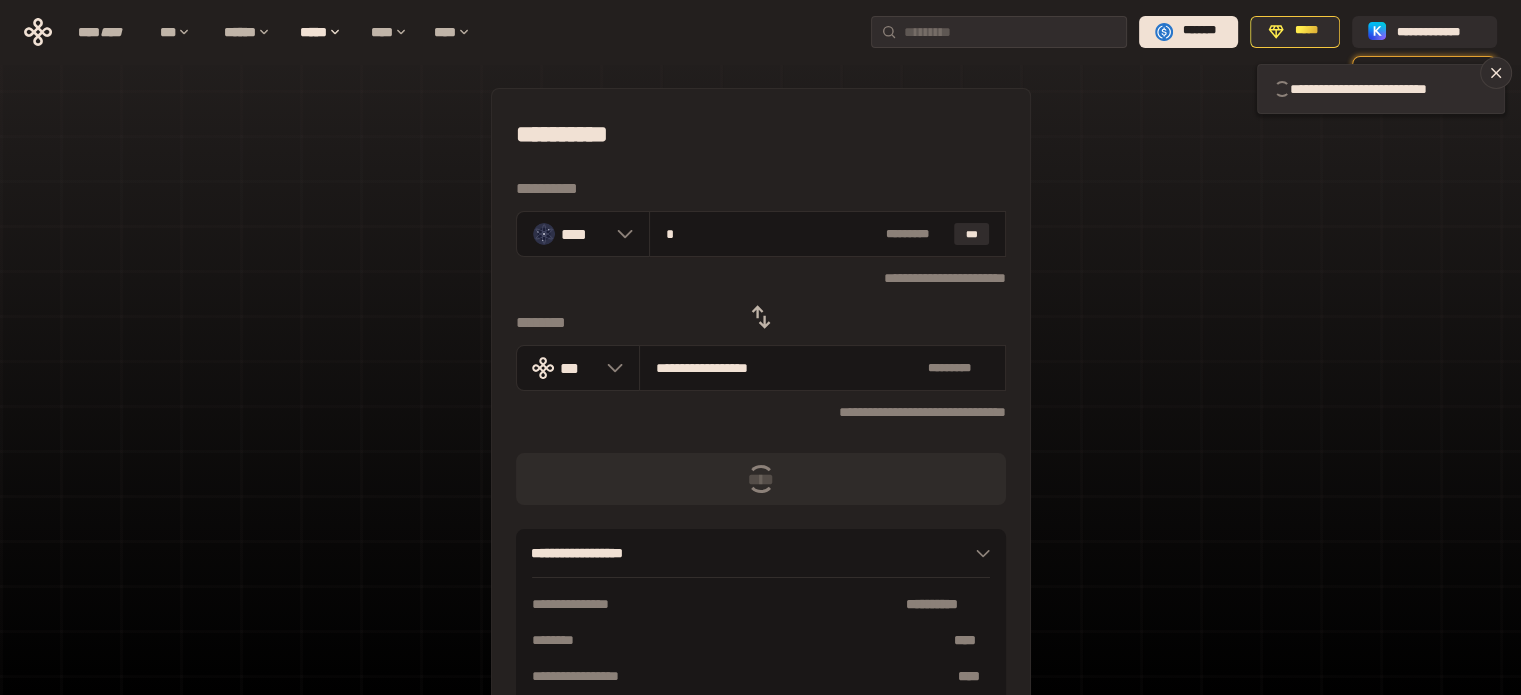 type 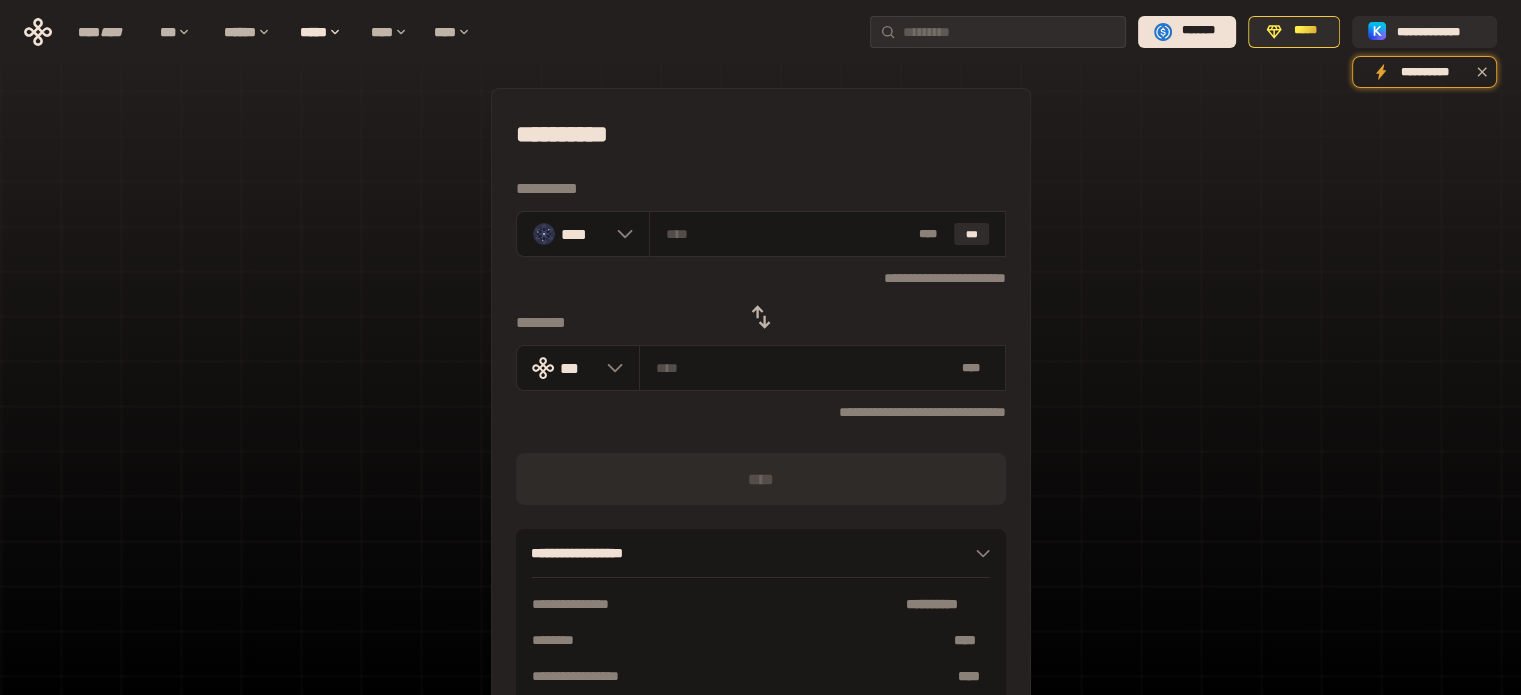 click 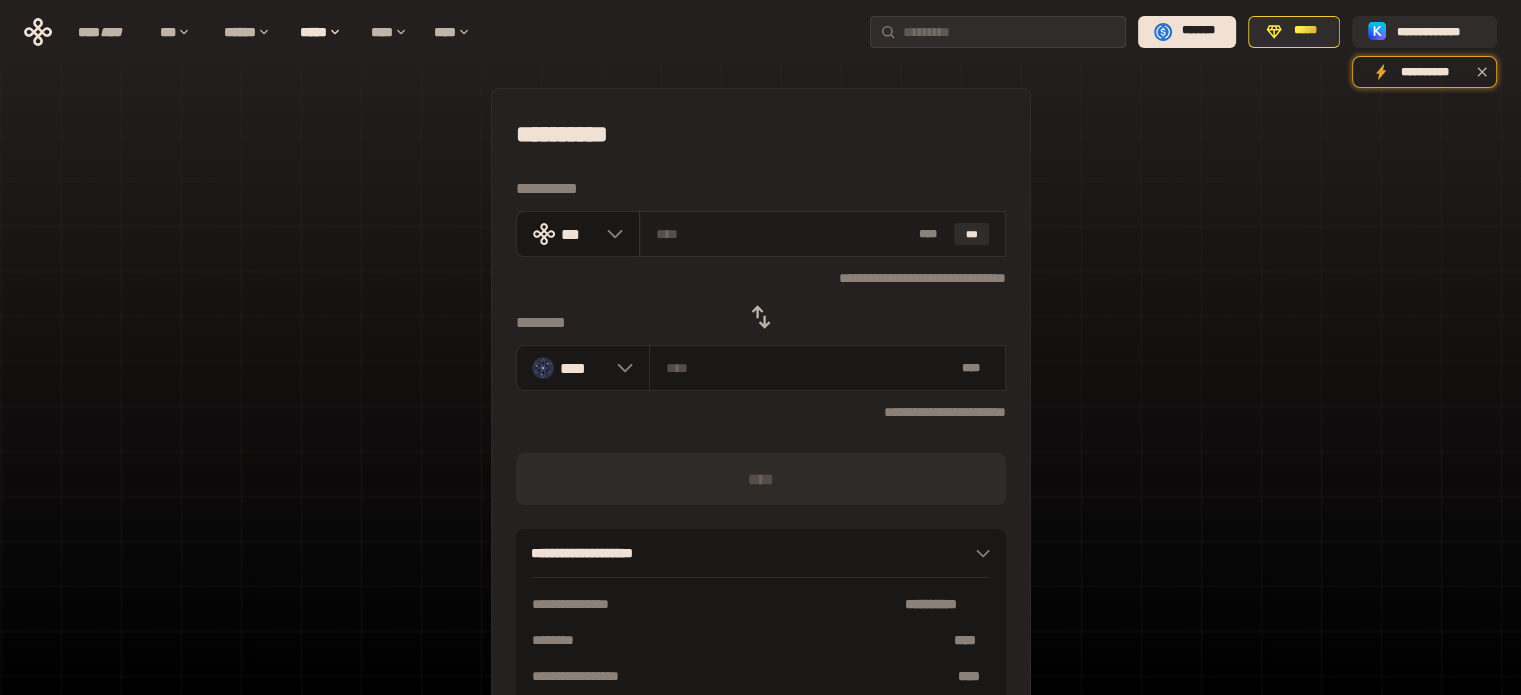 click at bounding box center [783, 234] 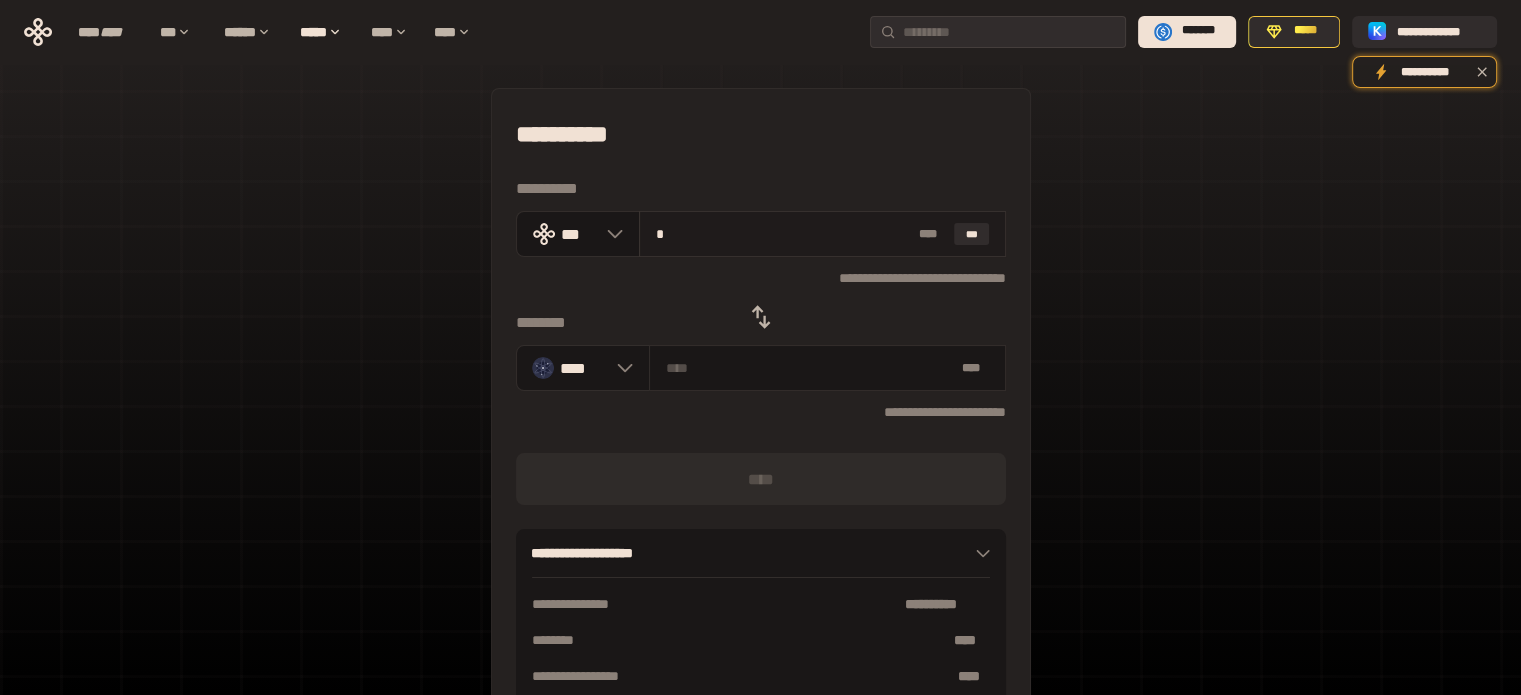 type on "********" 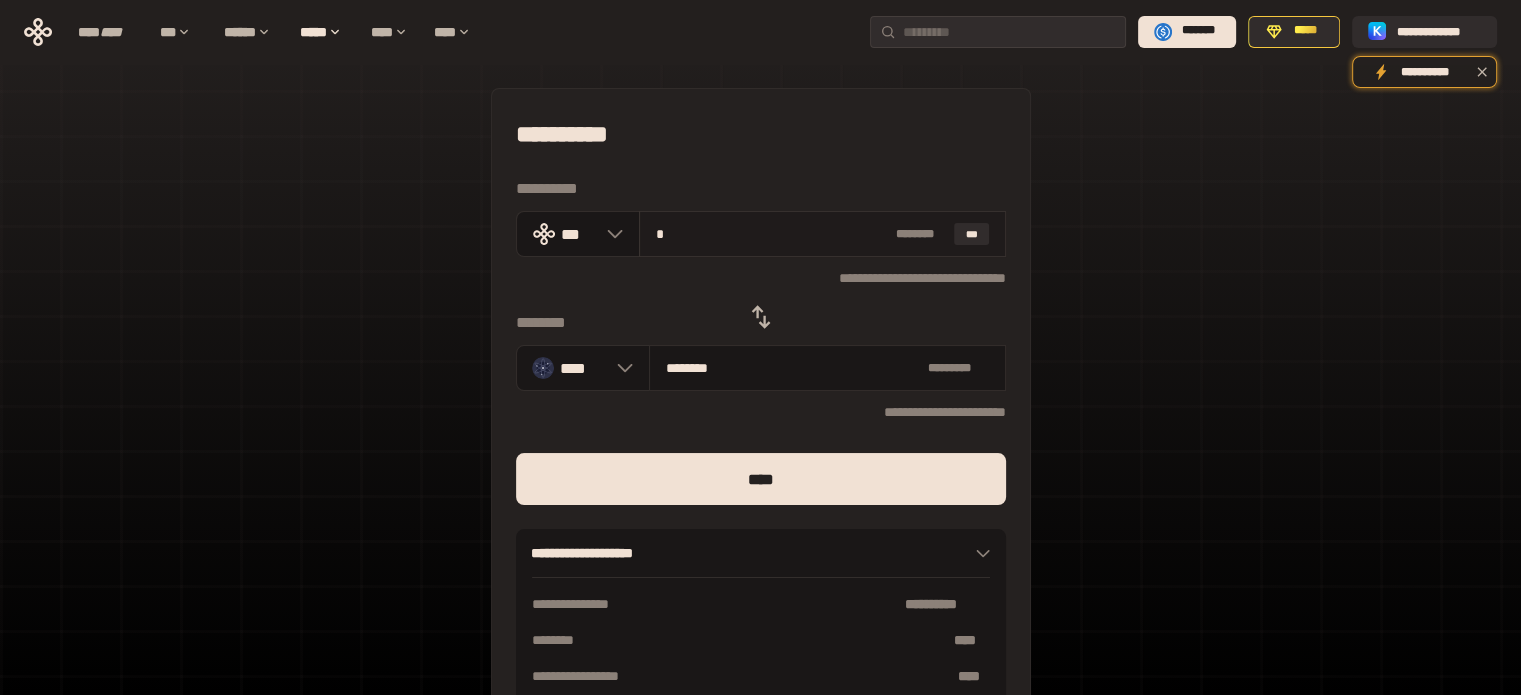type on "**" 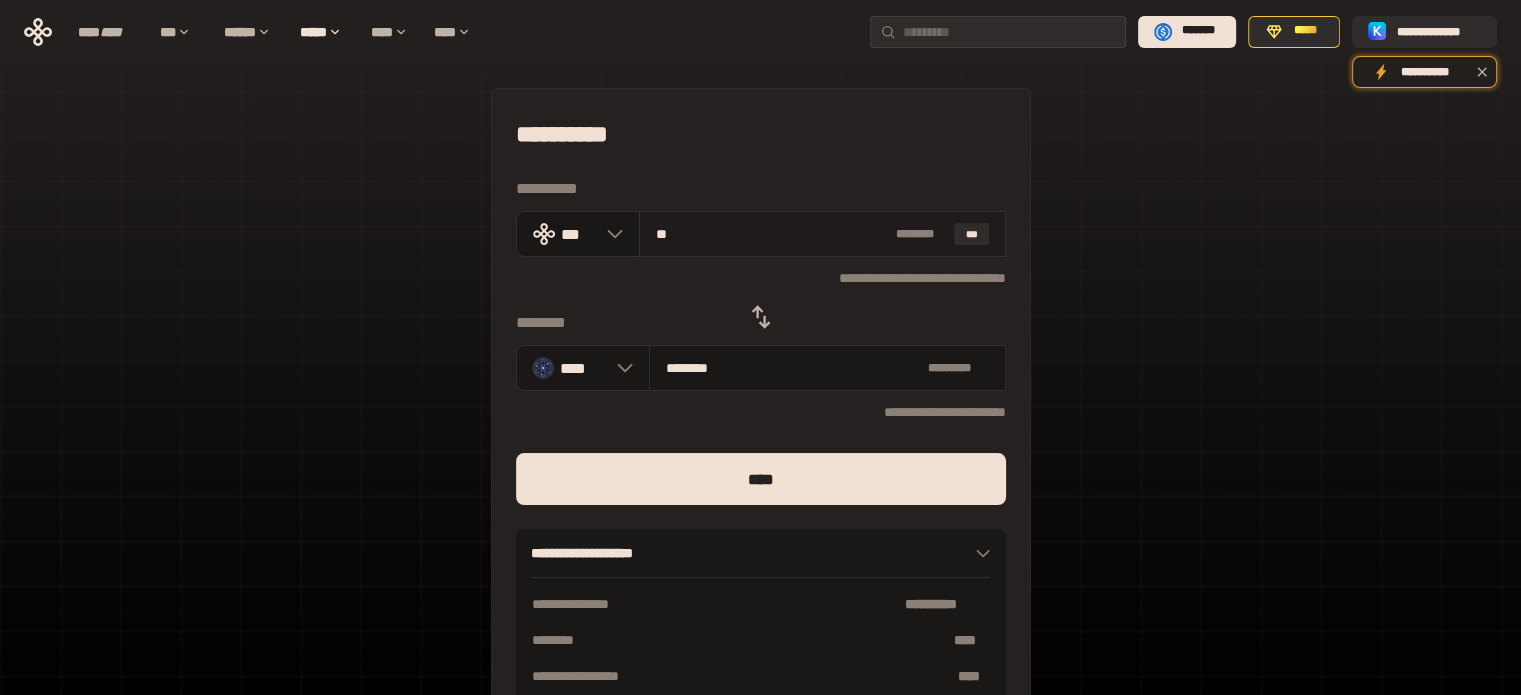 type on "********" 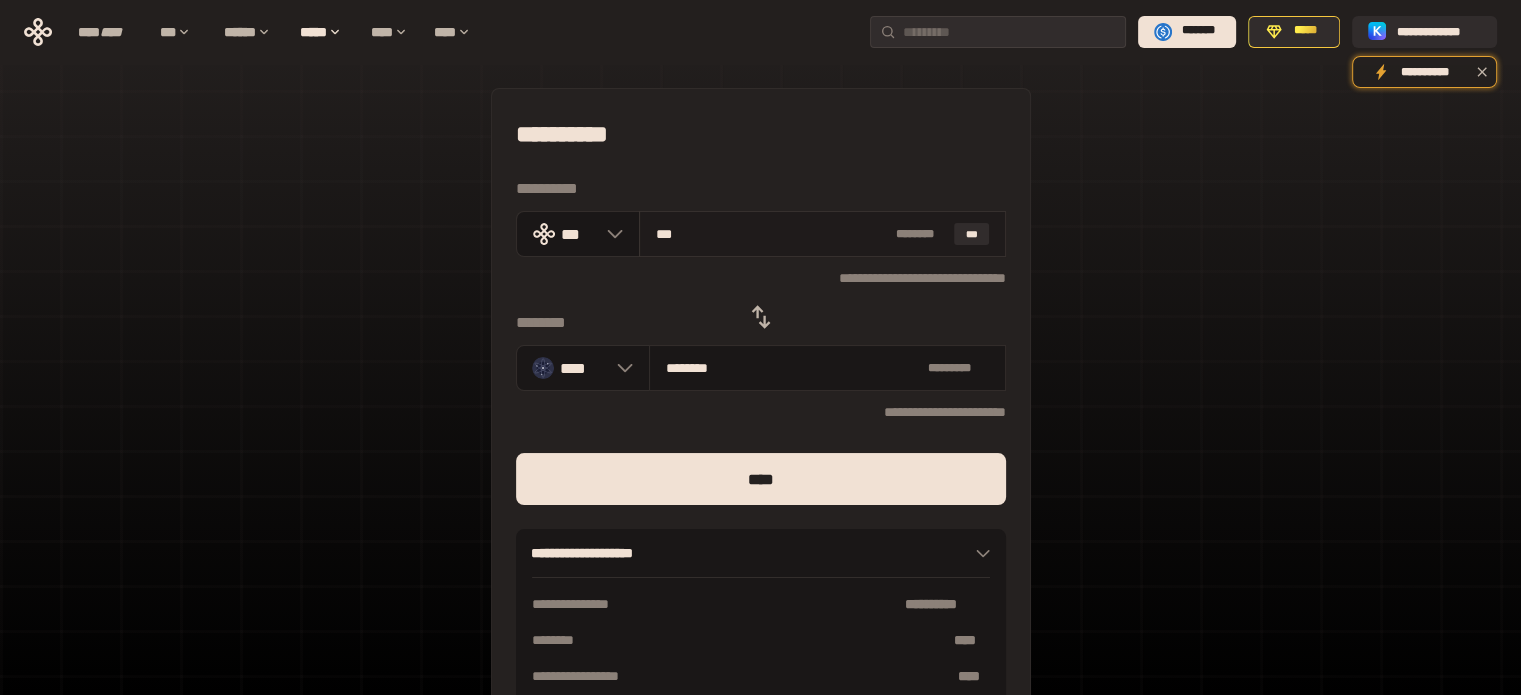type on "********" 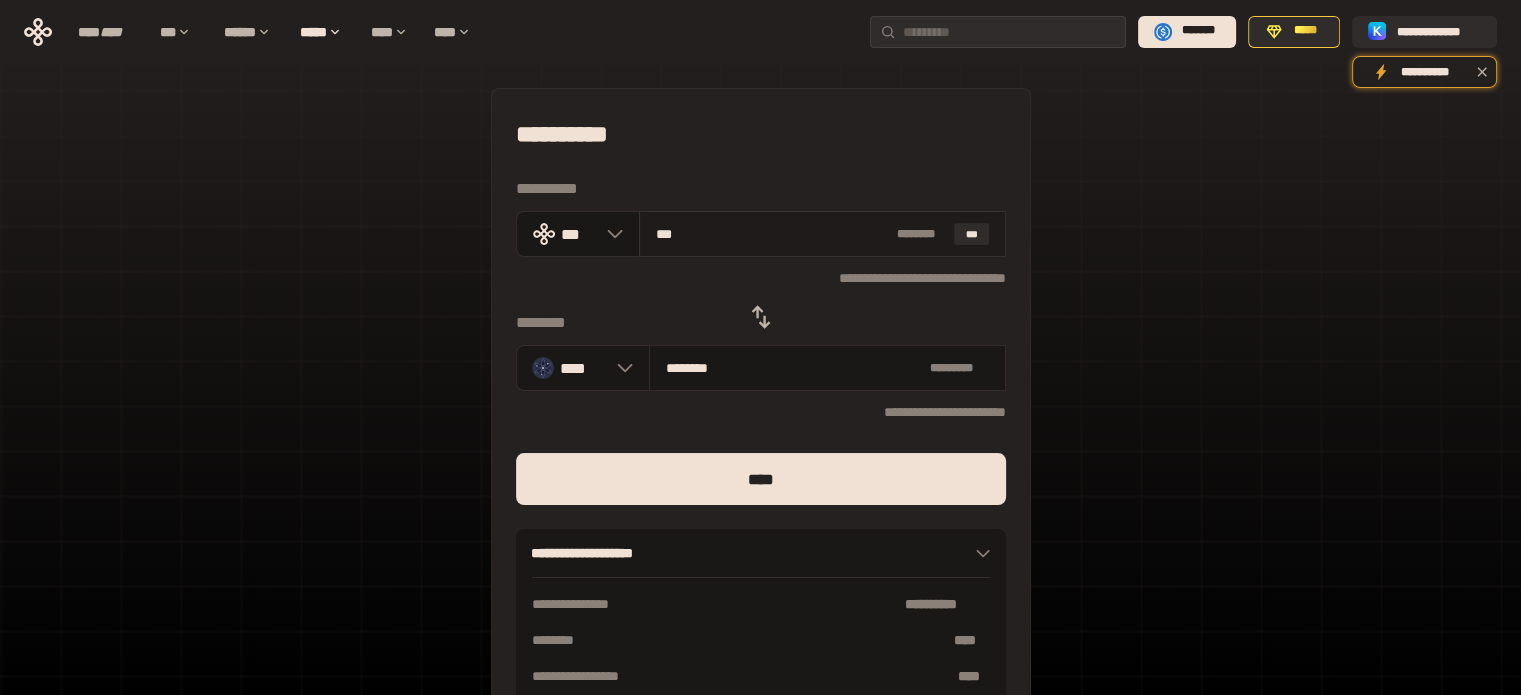 type on "**" 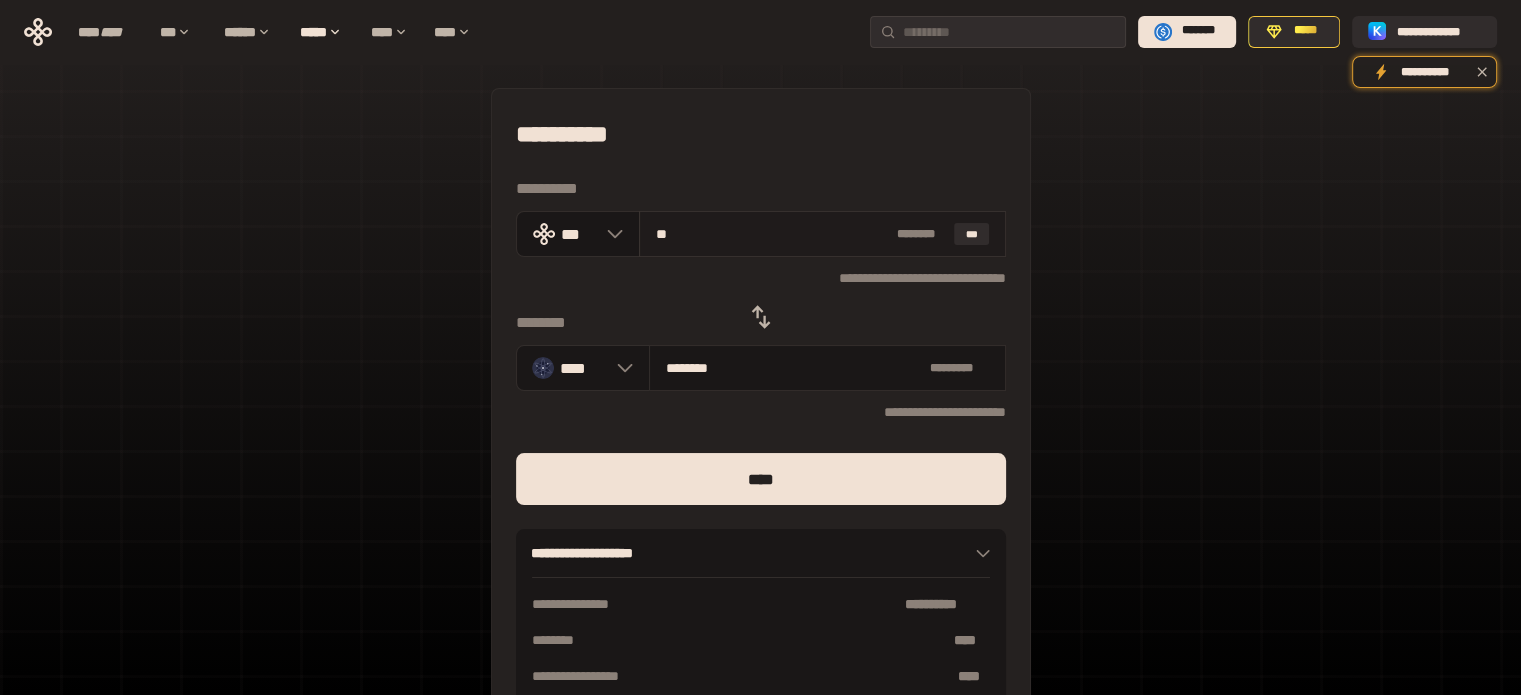 type on "********" 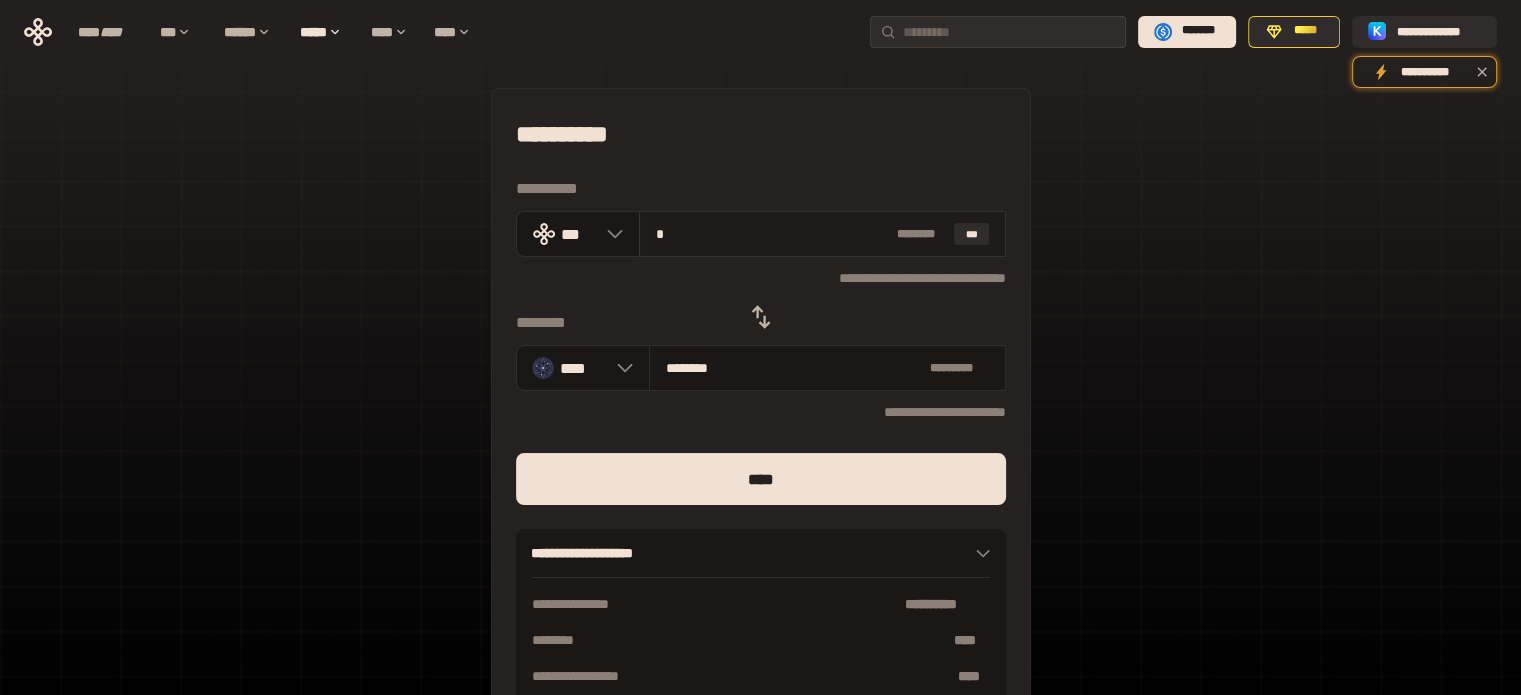 type on "********" 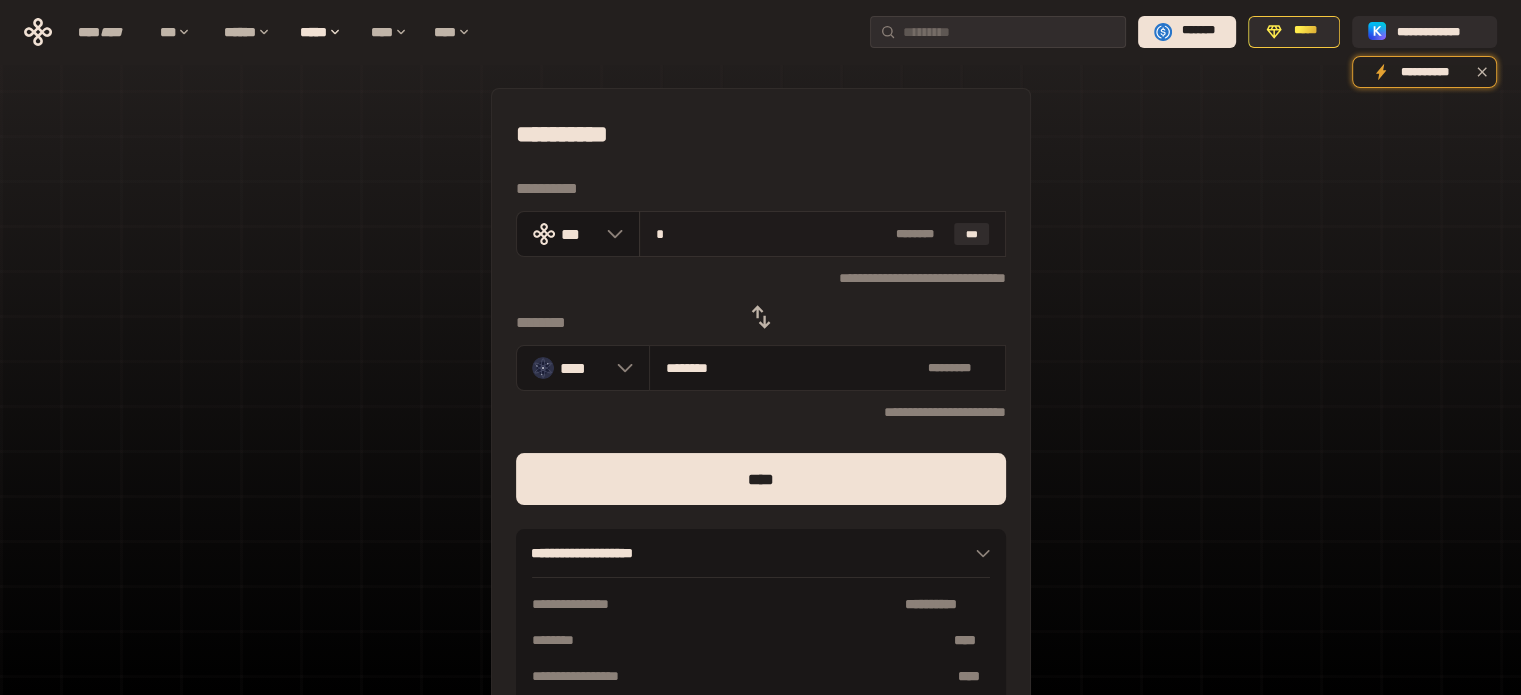 type on "**" 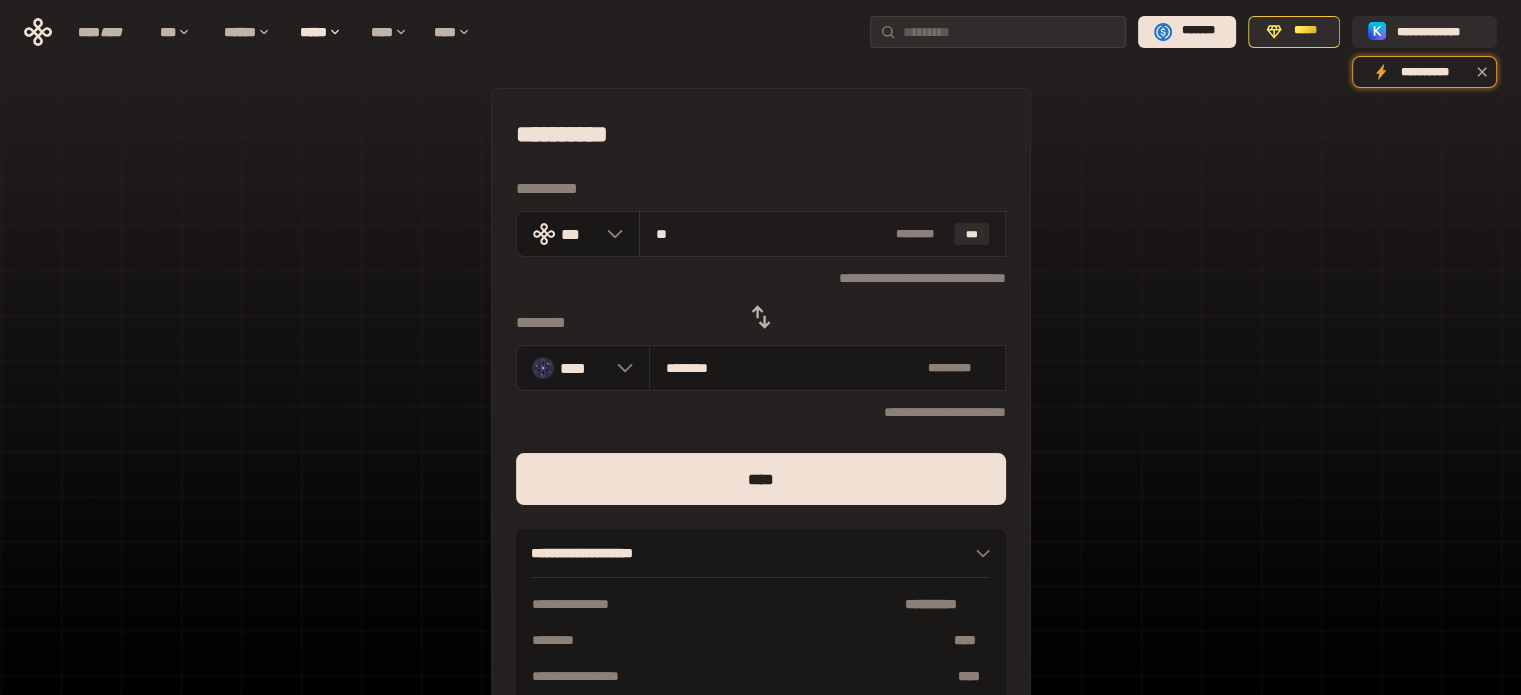 type on "********" 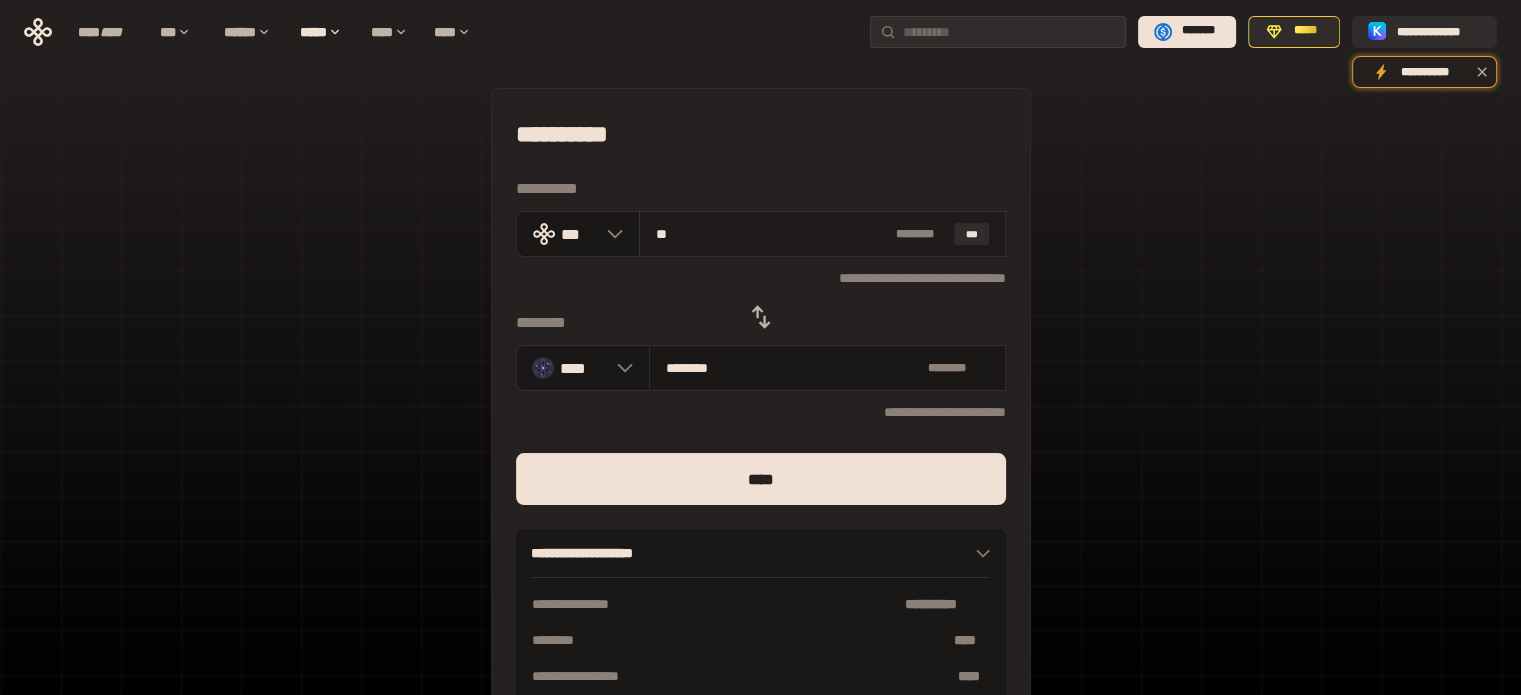 type on "***" 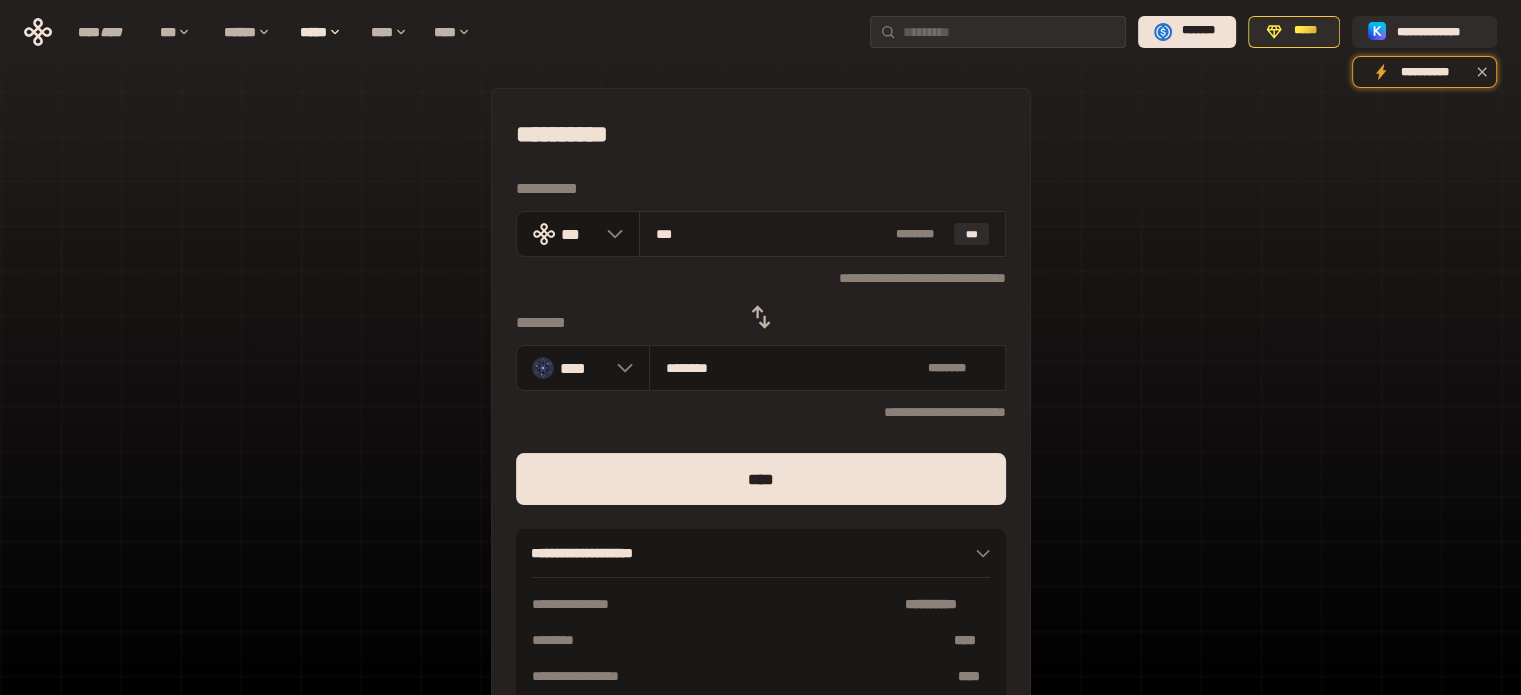 type on "********" 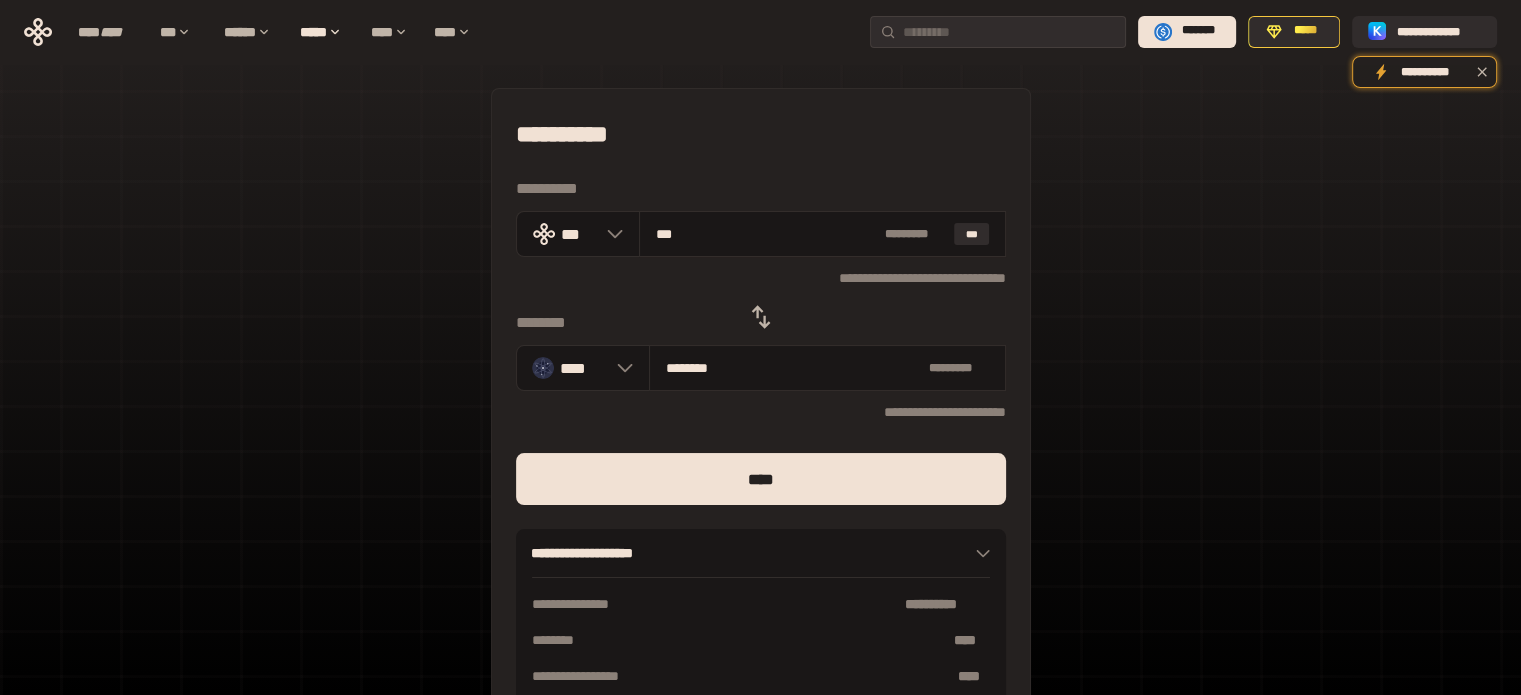 type on "***" 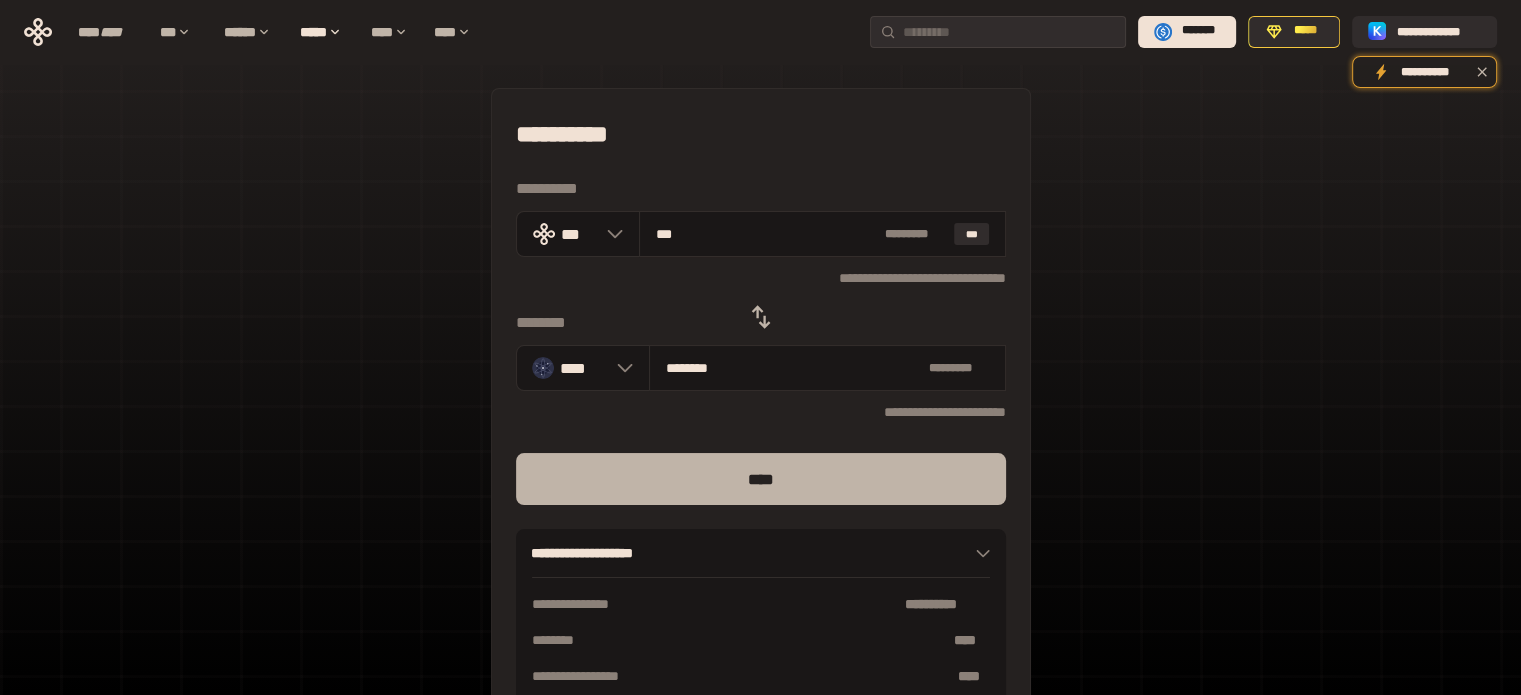 click on "****" at bounding box center (761, 479) 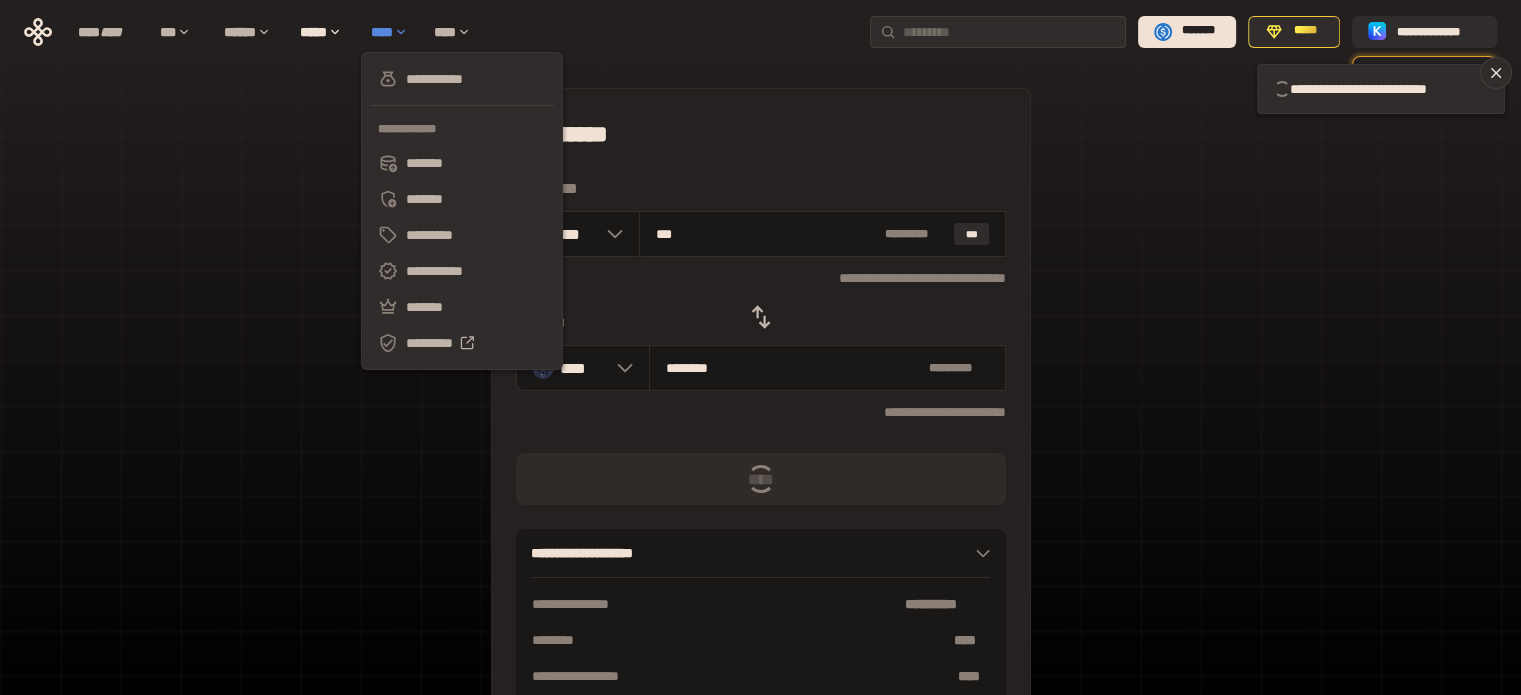 type 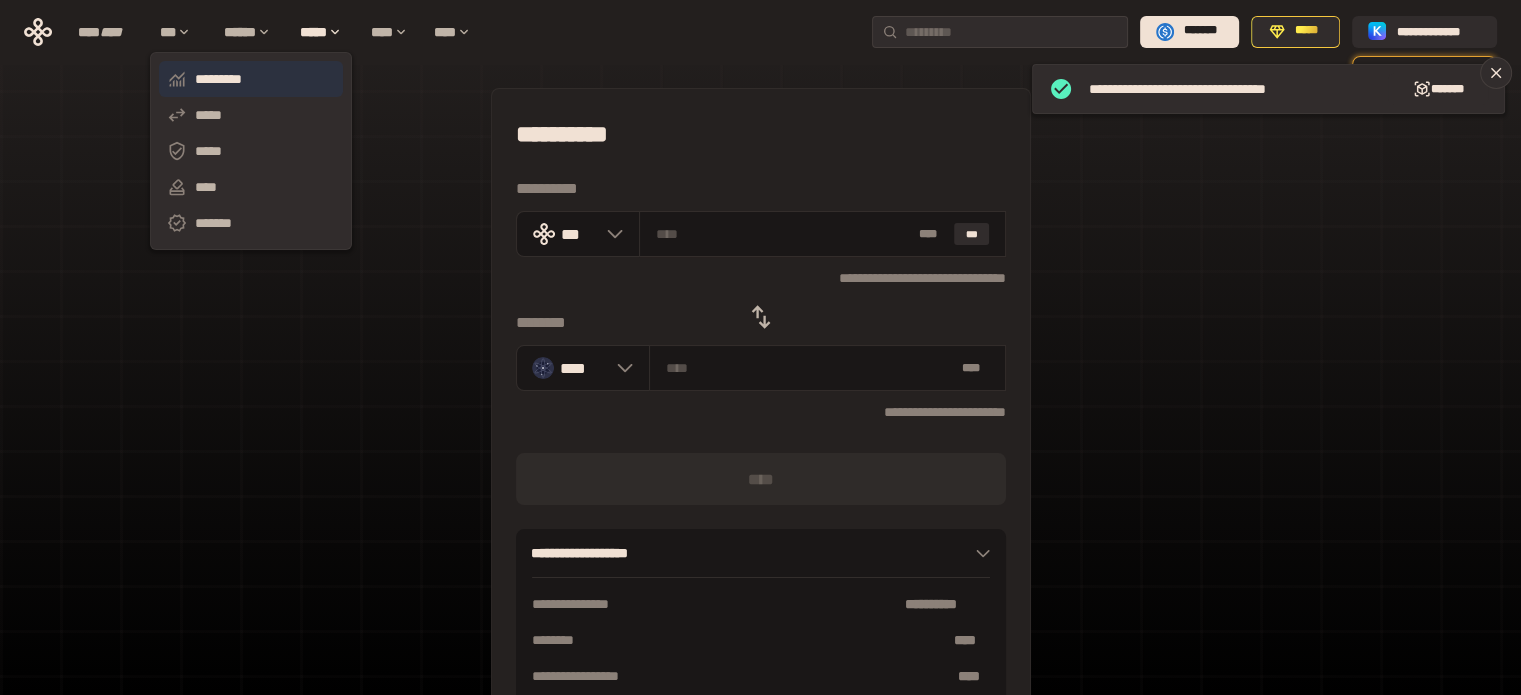click on "*********" at bounding box center (251, 79) 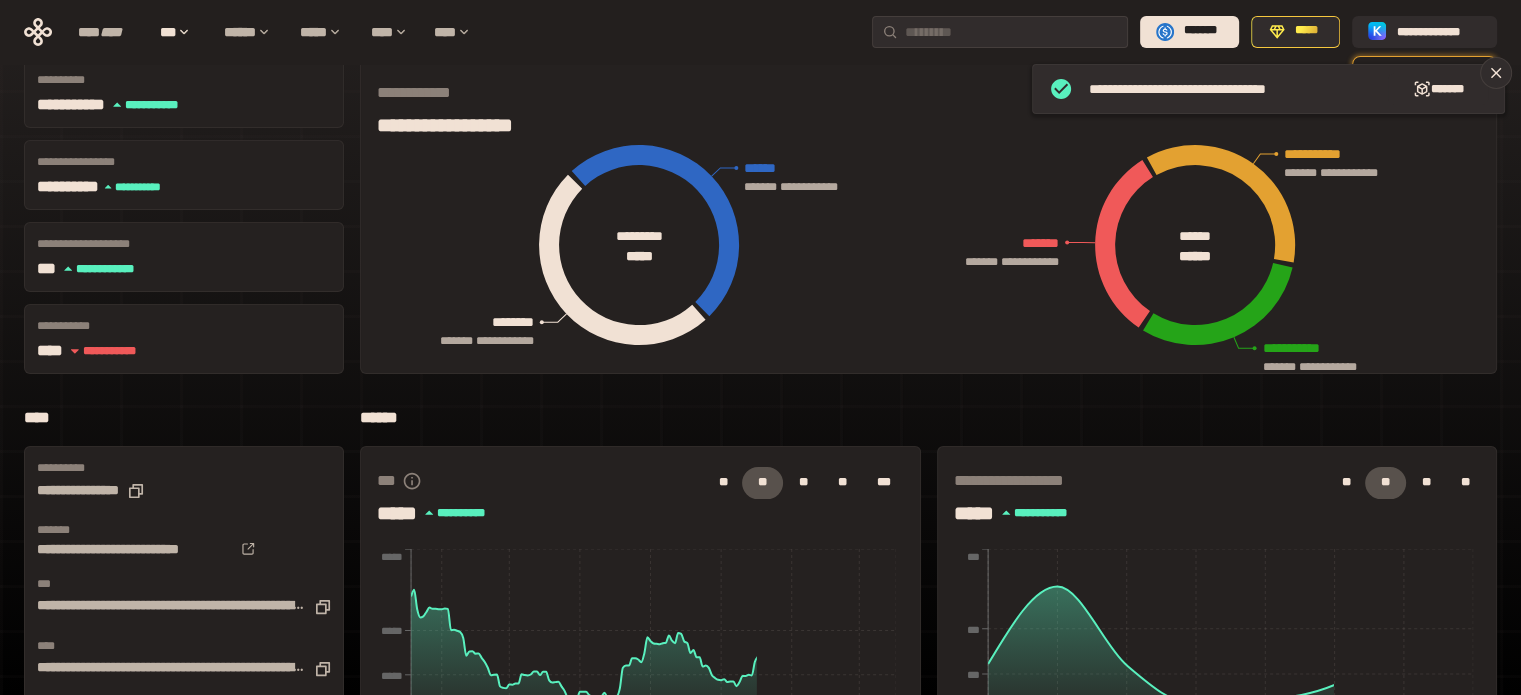 scroll, scrollTop: 0, scrollLeft: 0, axis: both 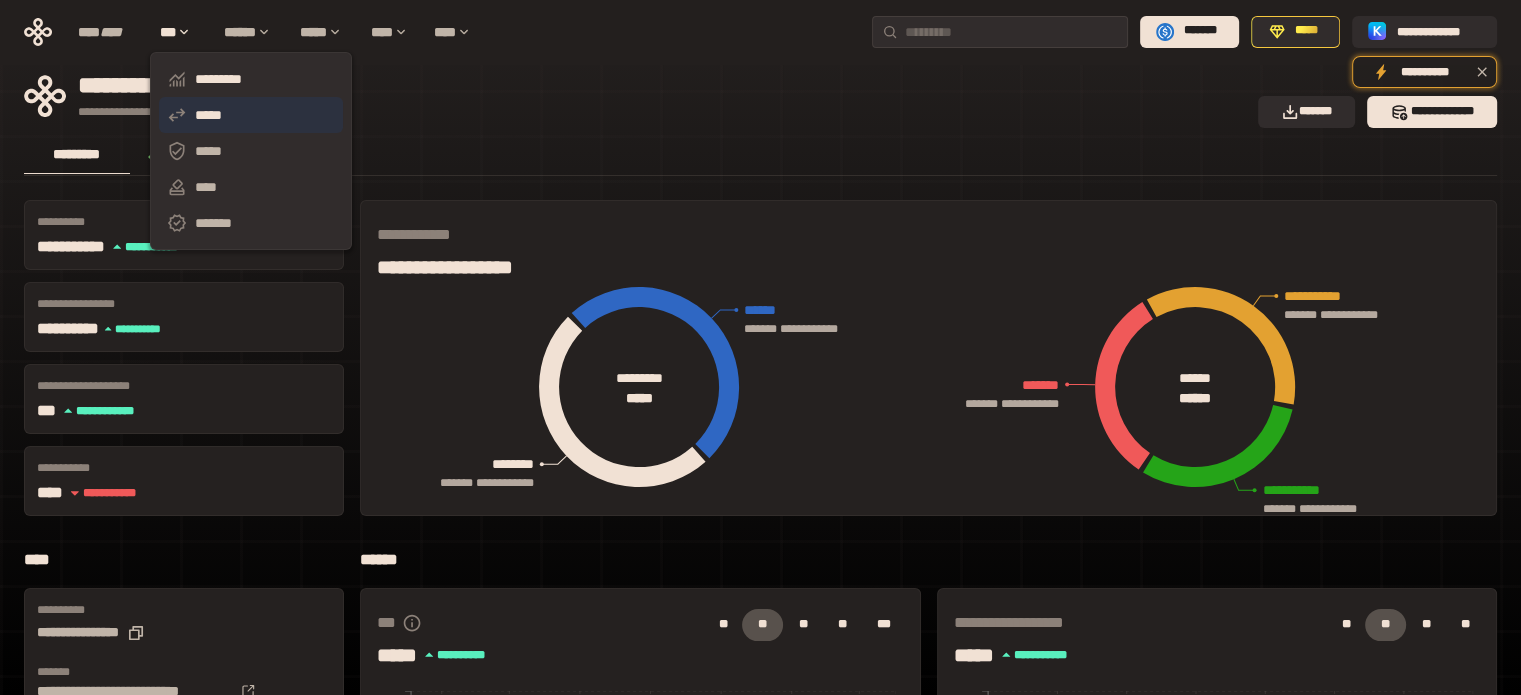 click on "*****" at bounding box center [251, 115] 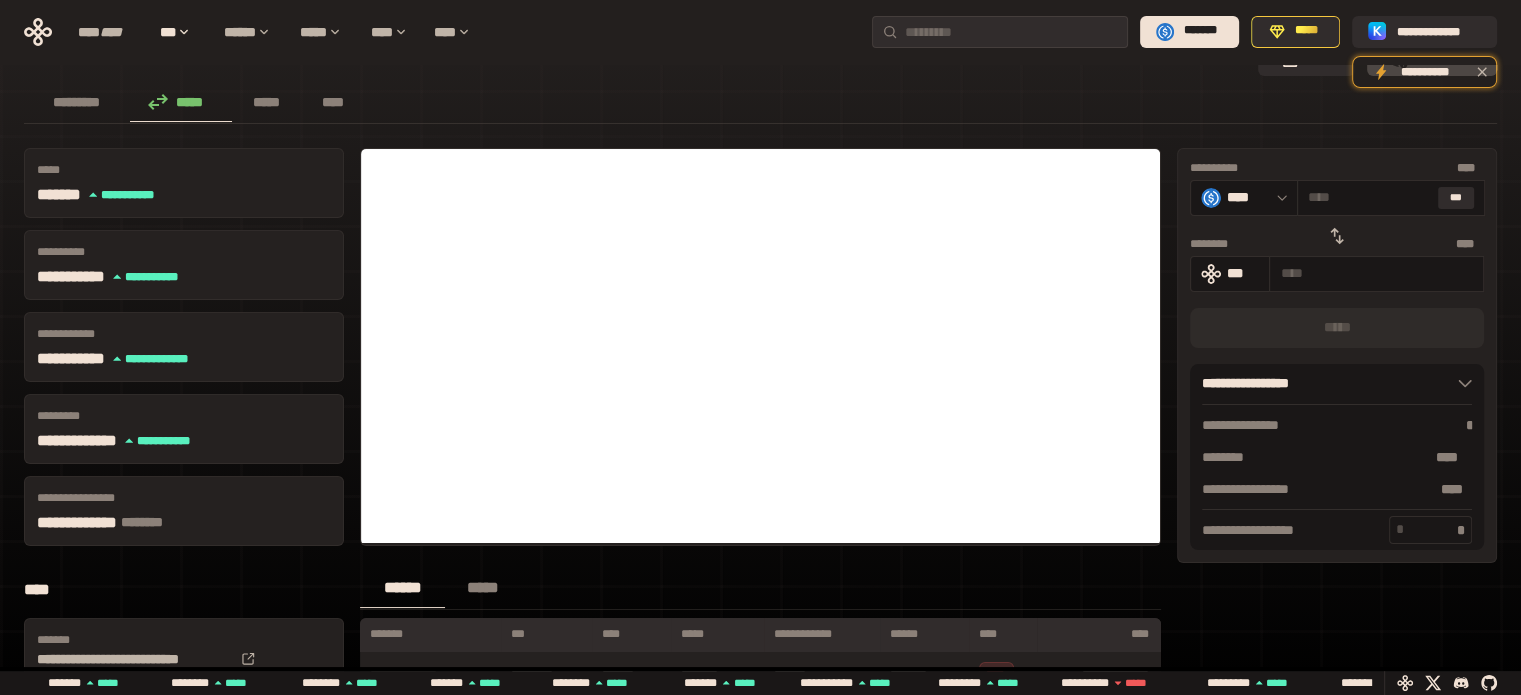 scroll, scrollTop: 0, scrollLeft: 0, axis: both 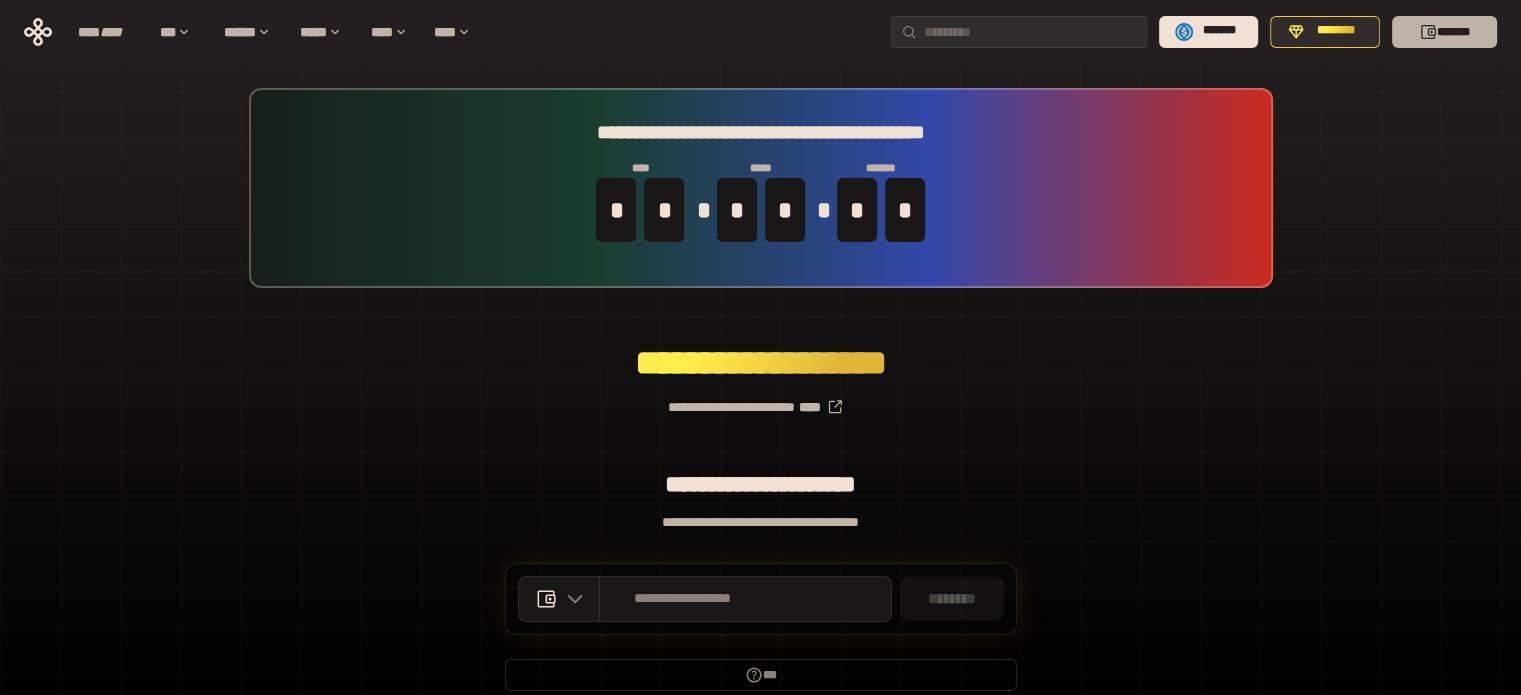 click on "*******" at bounding box center [1444, 32] 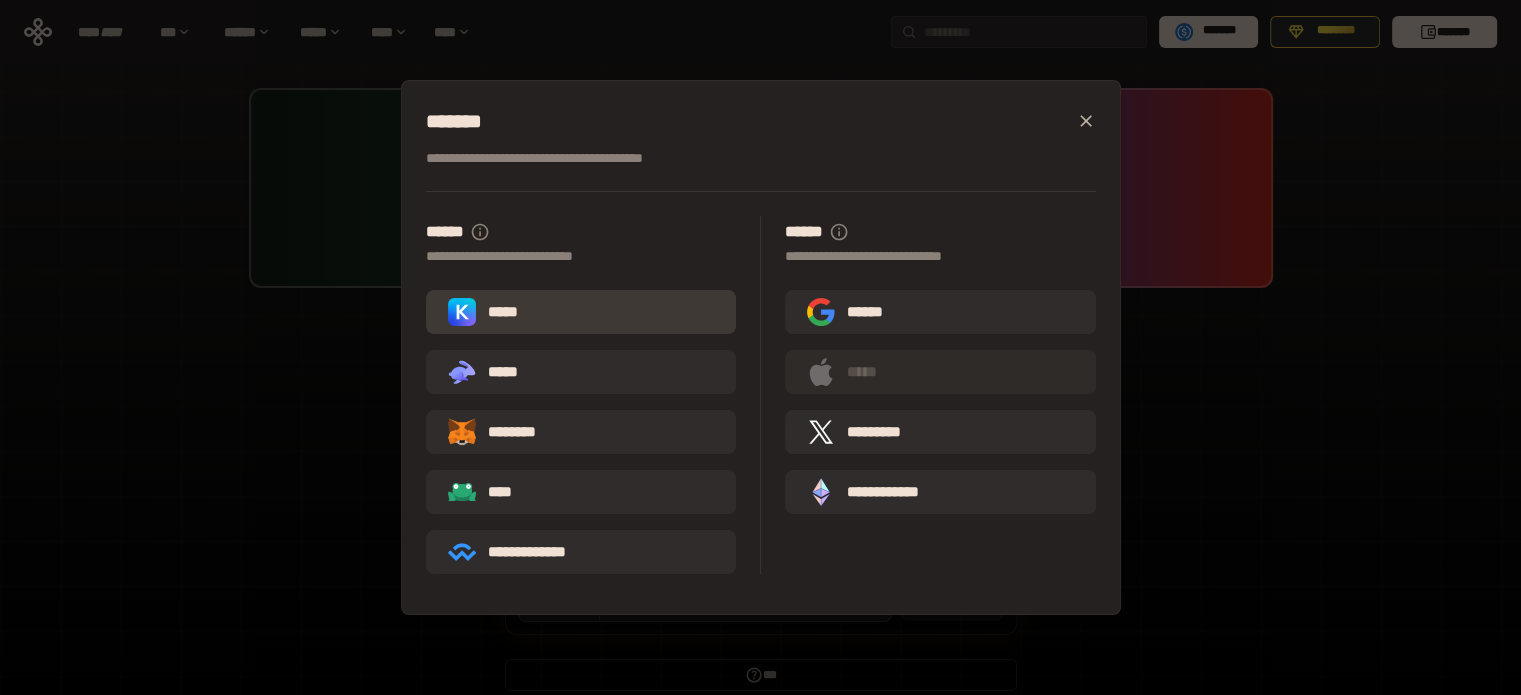 click on "*****" at bounding box center [581, 312] 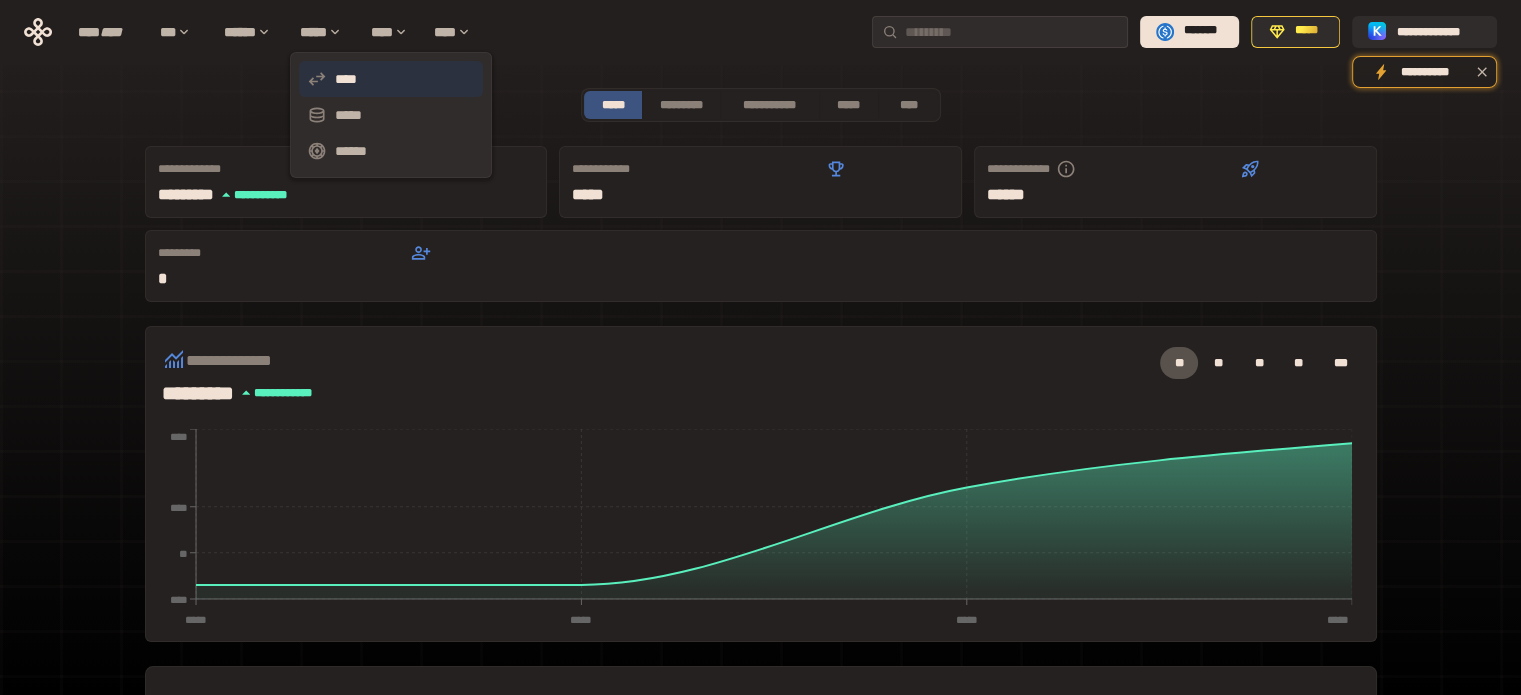 click on "****" at bounding box center [391, 79] 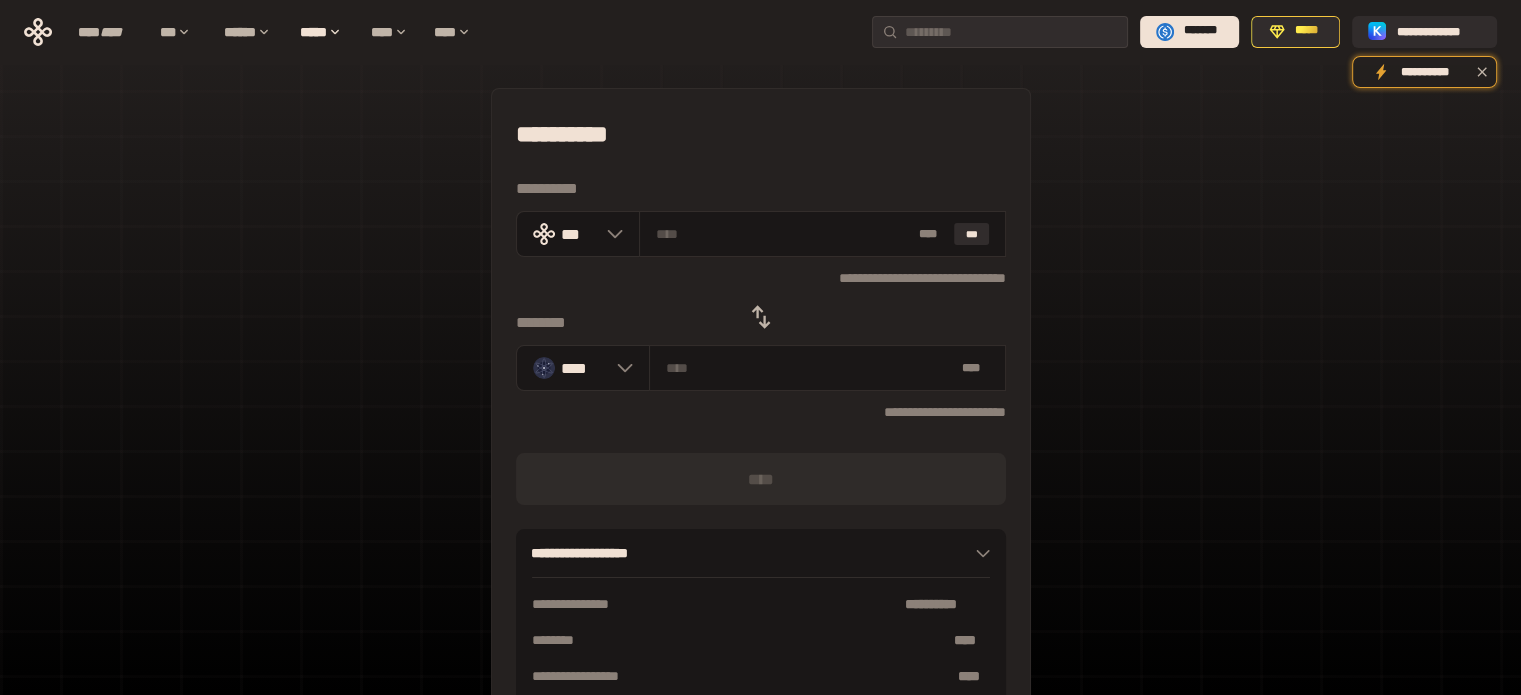 click 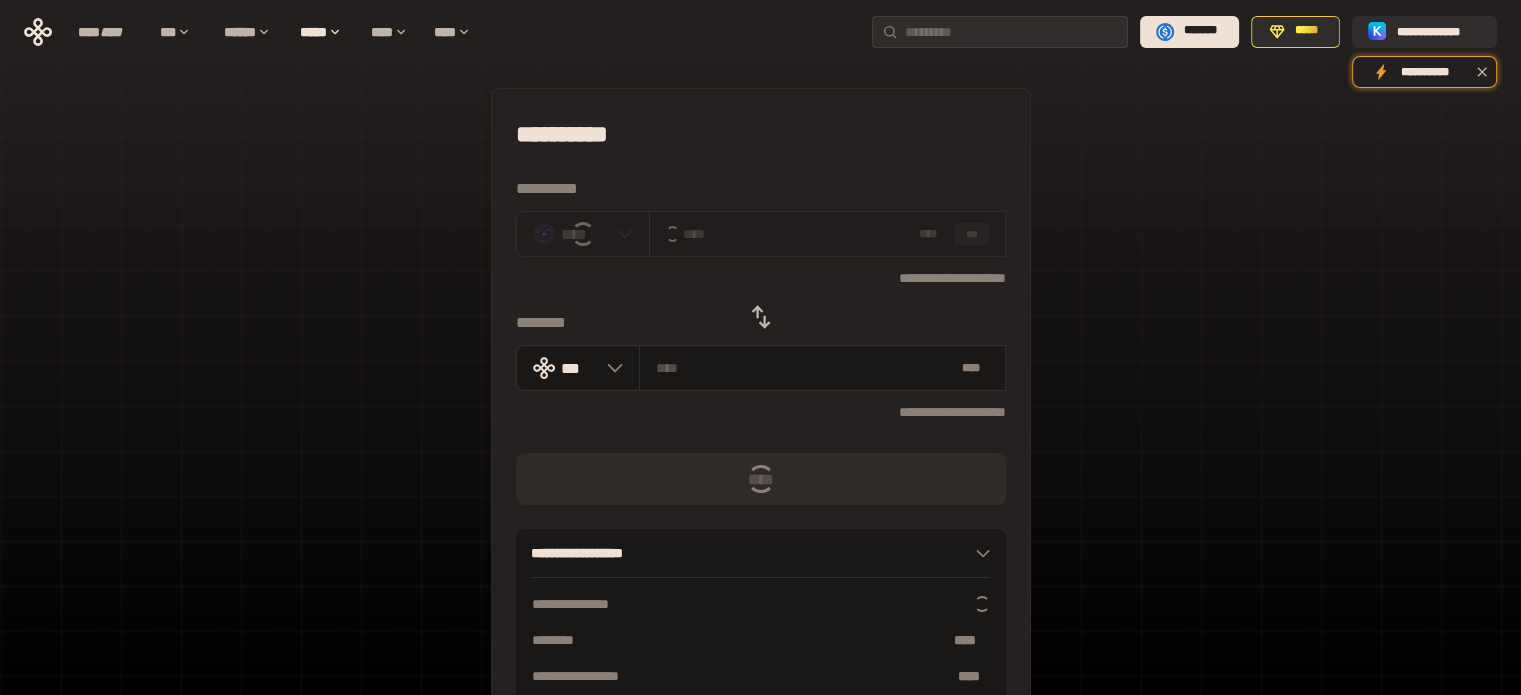 click at bounding box center (797, 234) 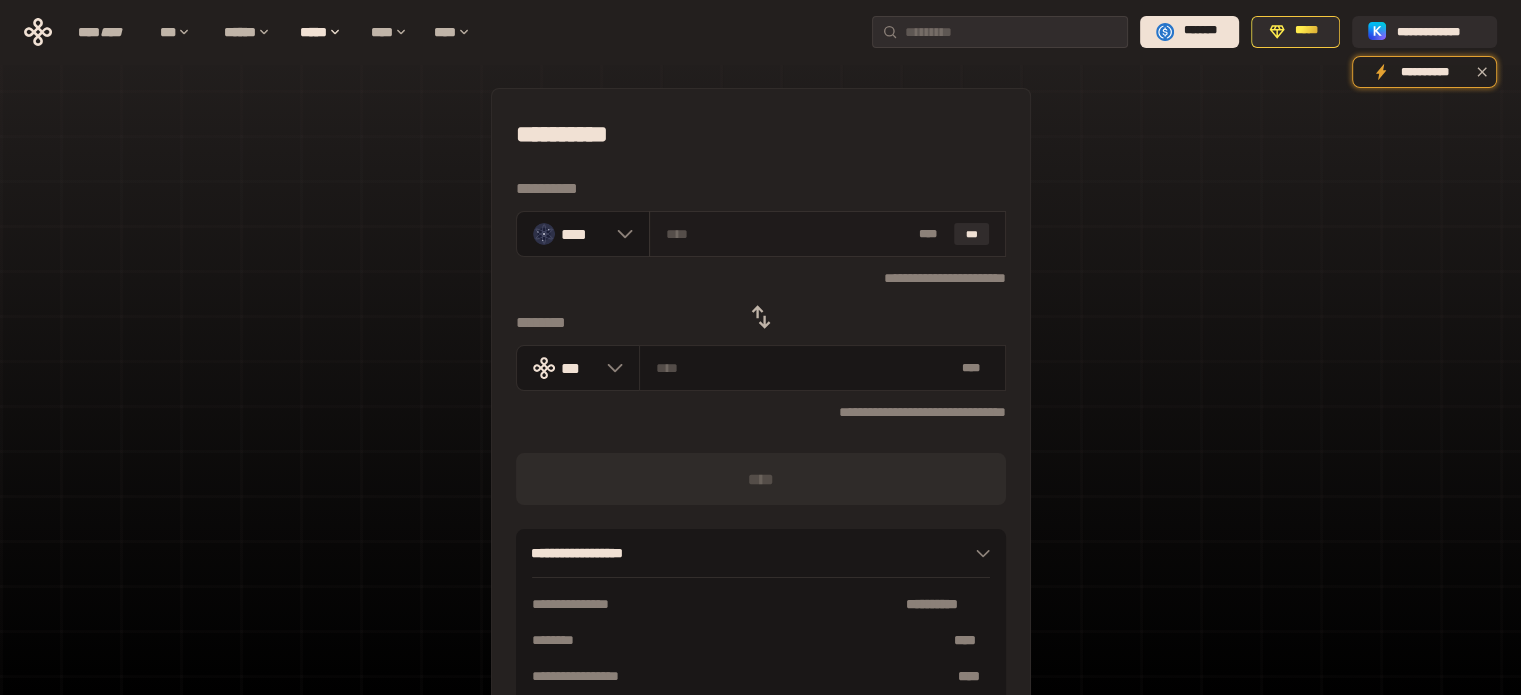 type on "*" 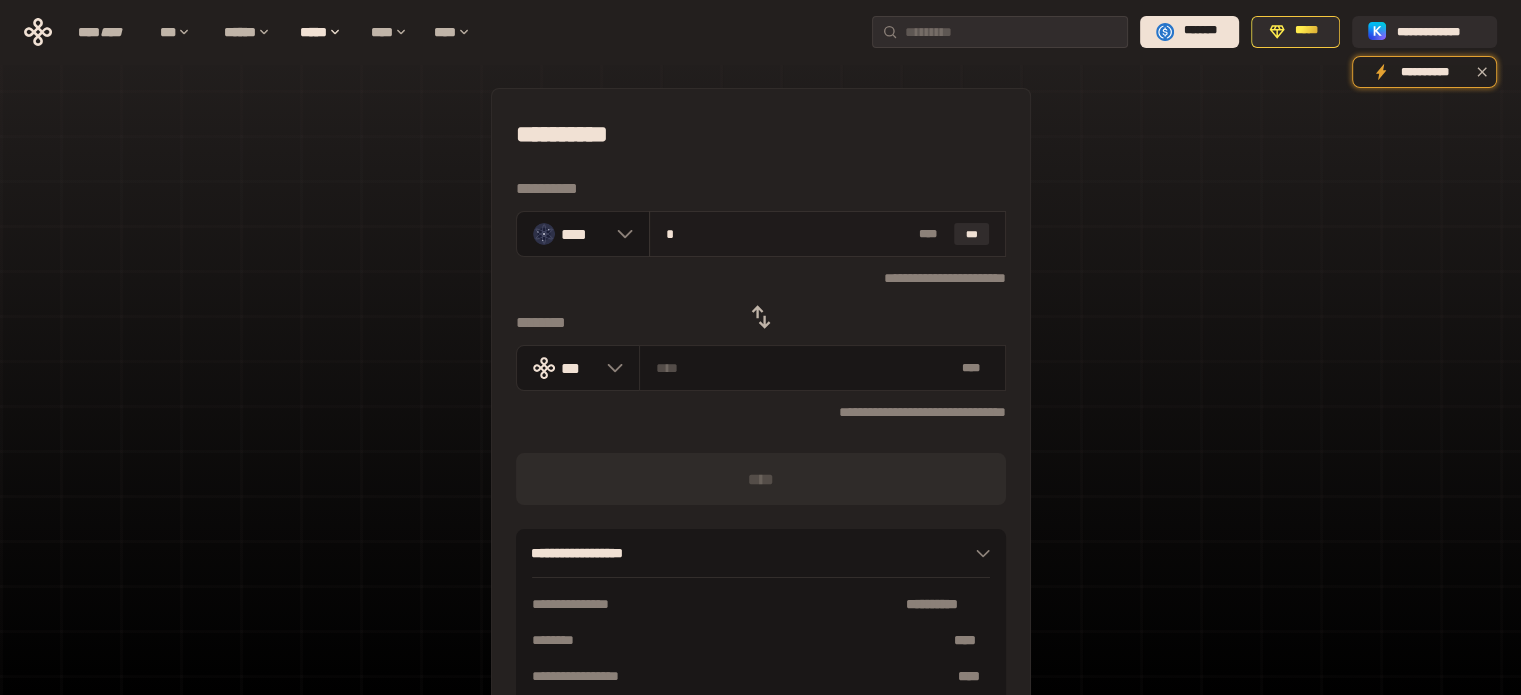 type on "**********" 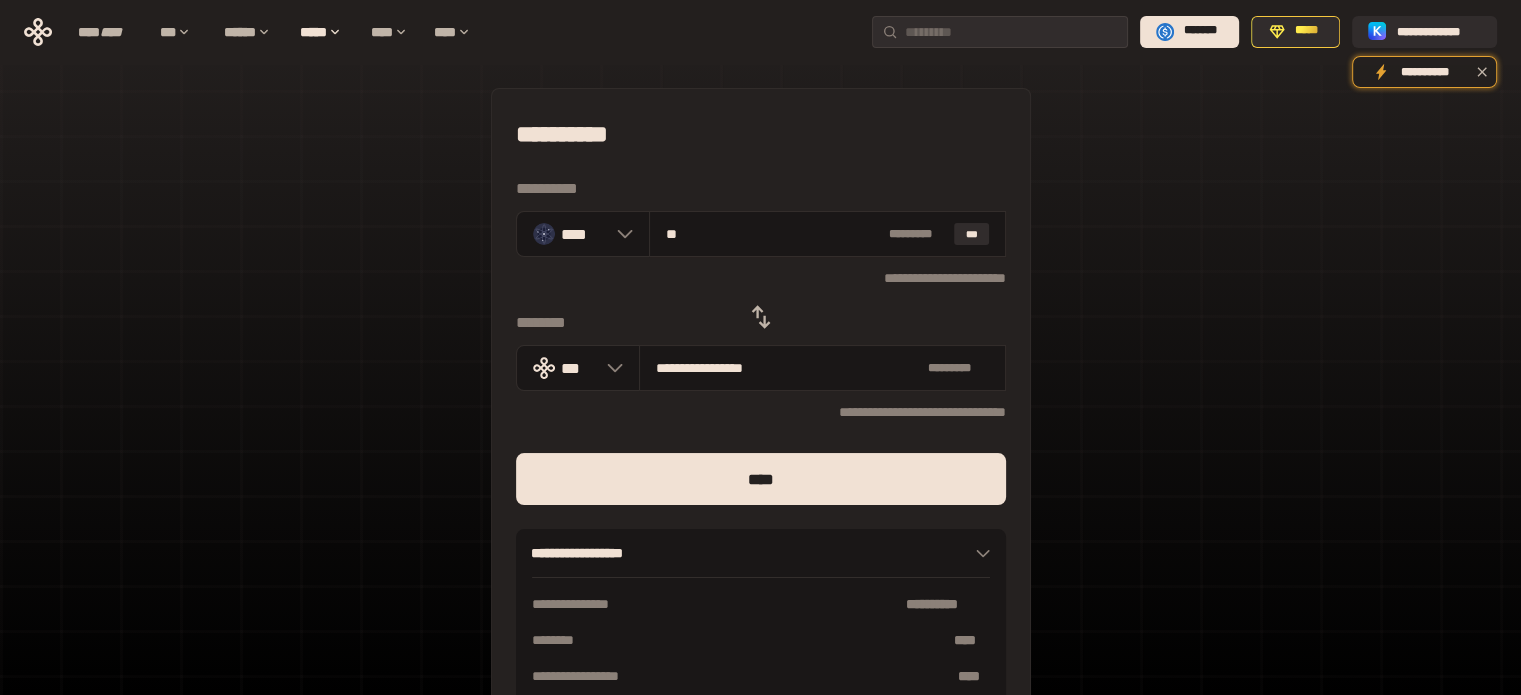 type on "***" 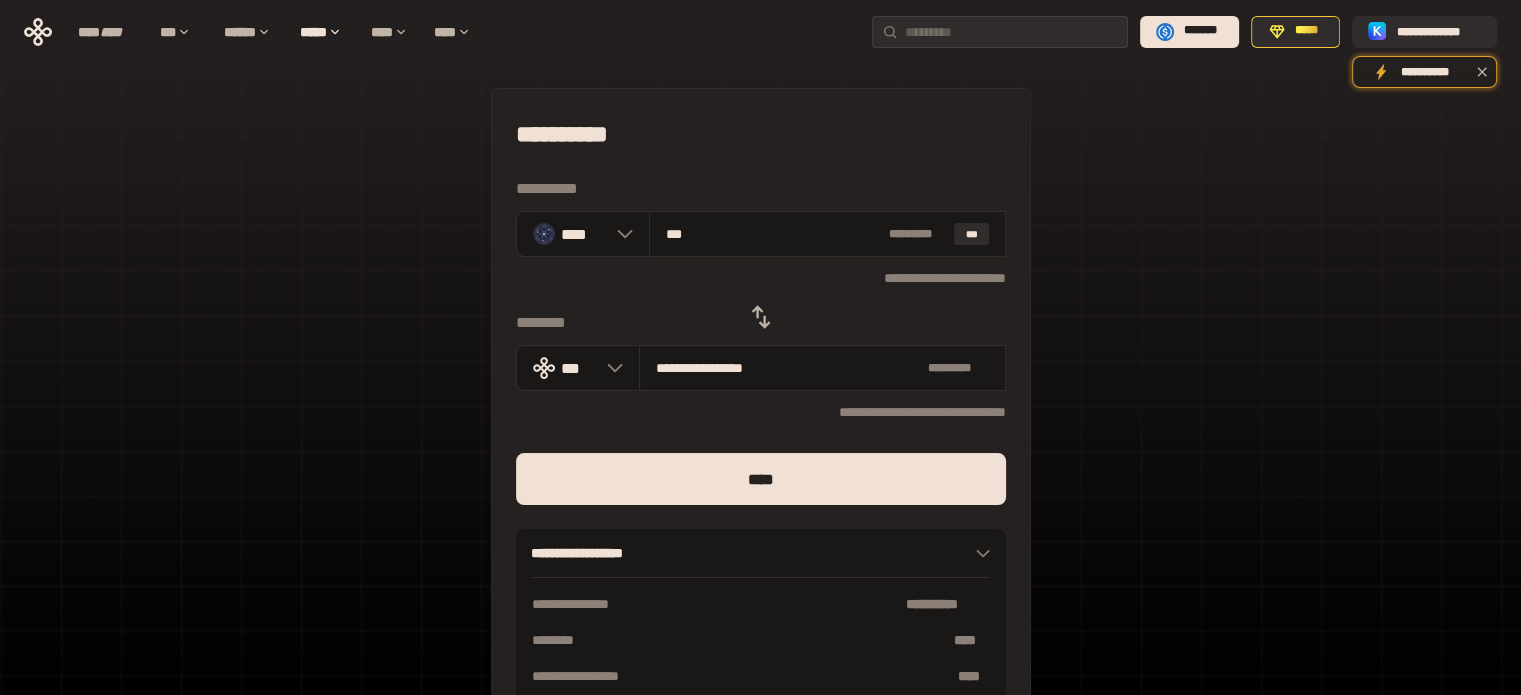 type on "**********" 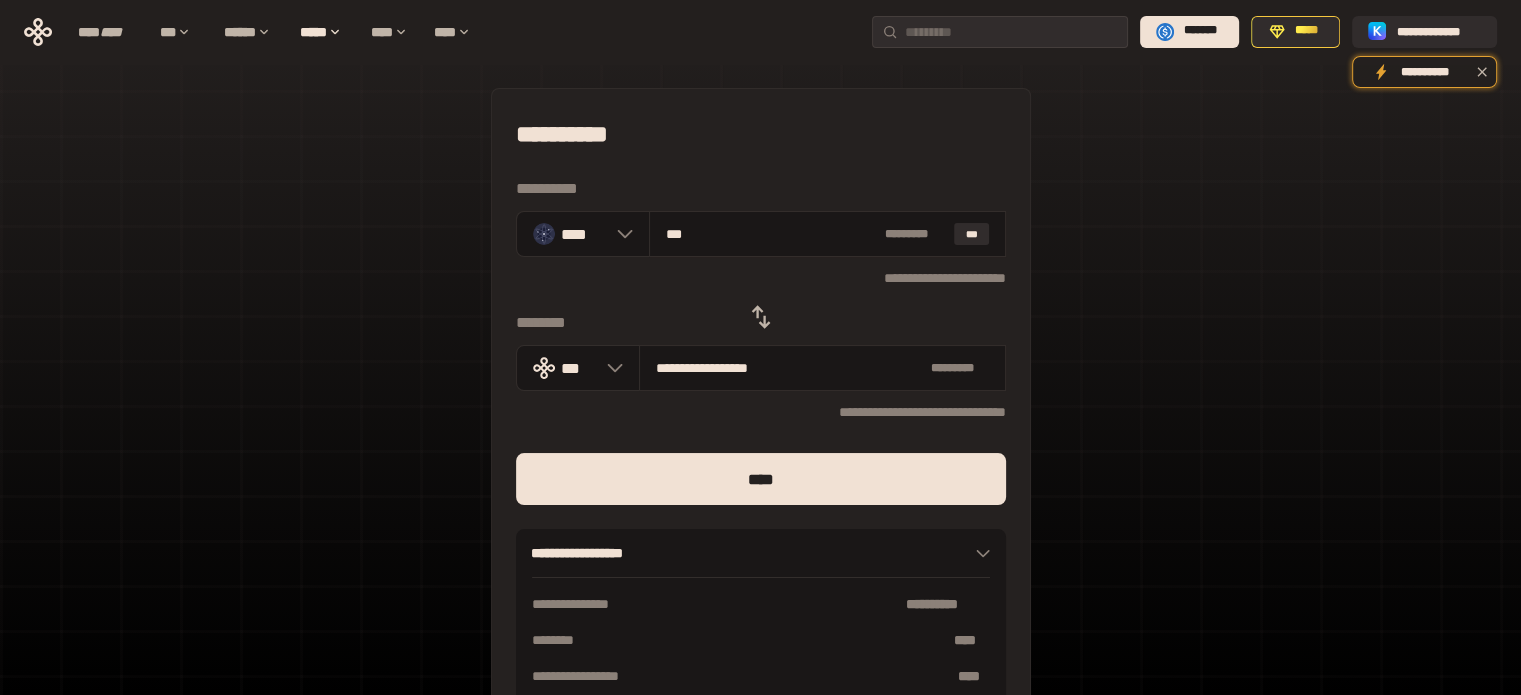 type on "***" 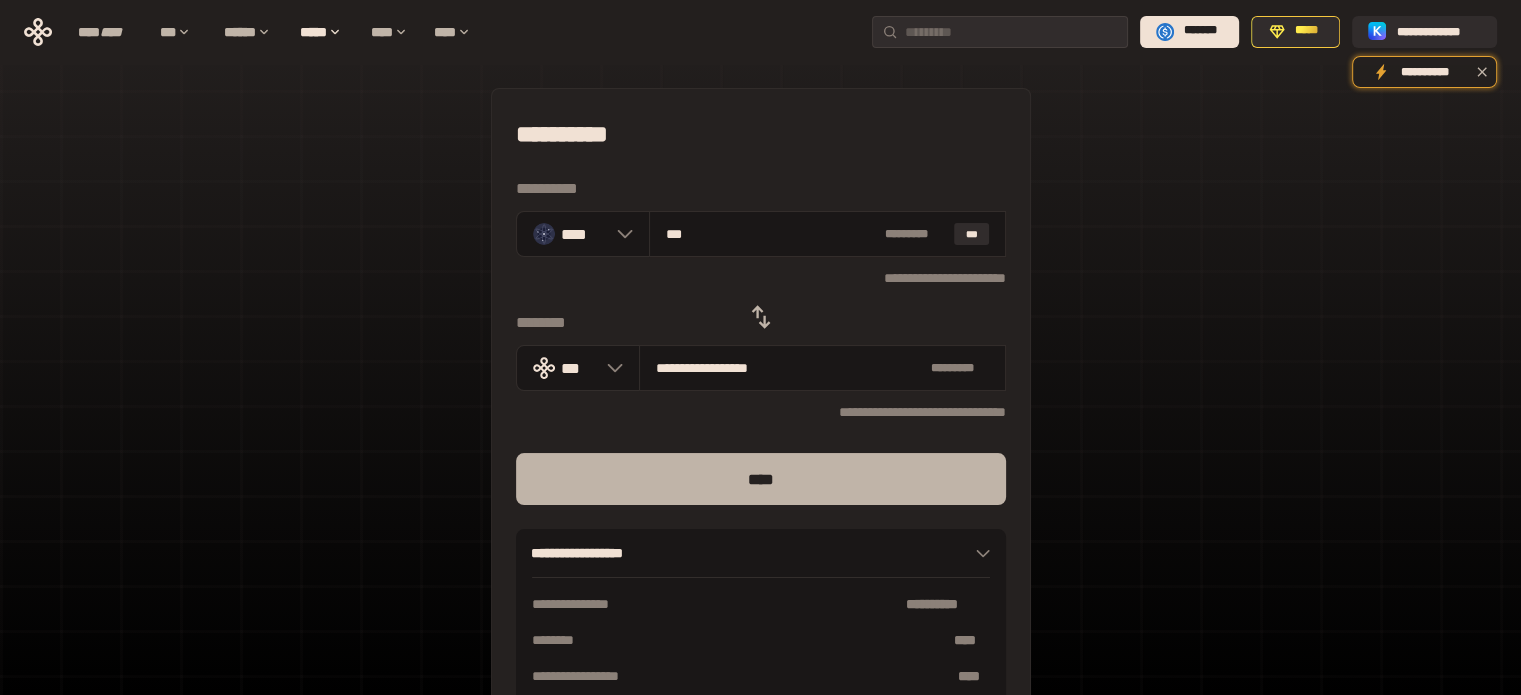 click on "****" at bounding box center (761, 479) 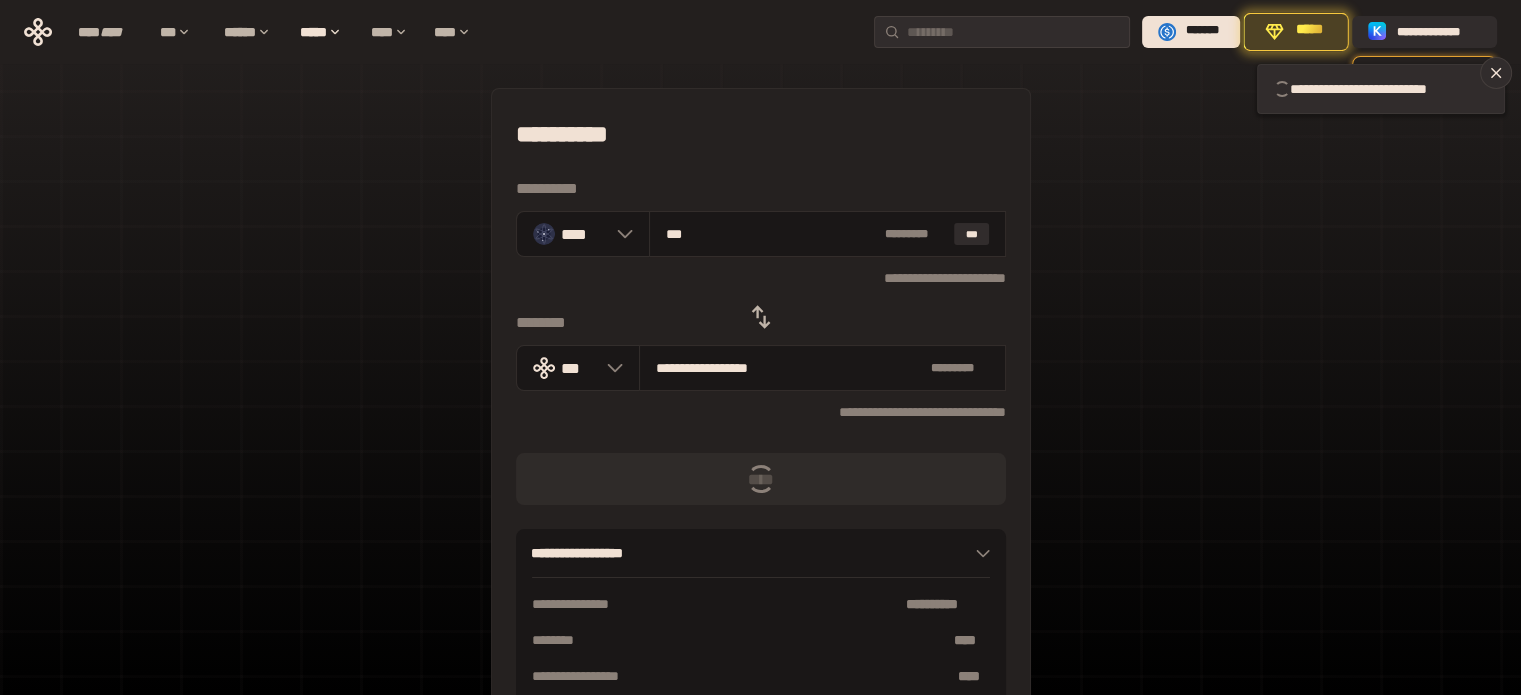 type 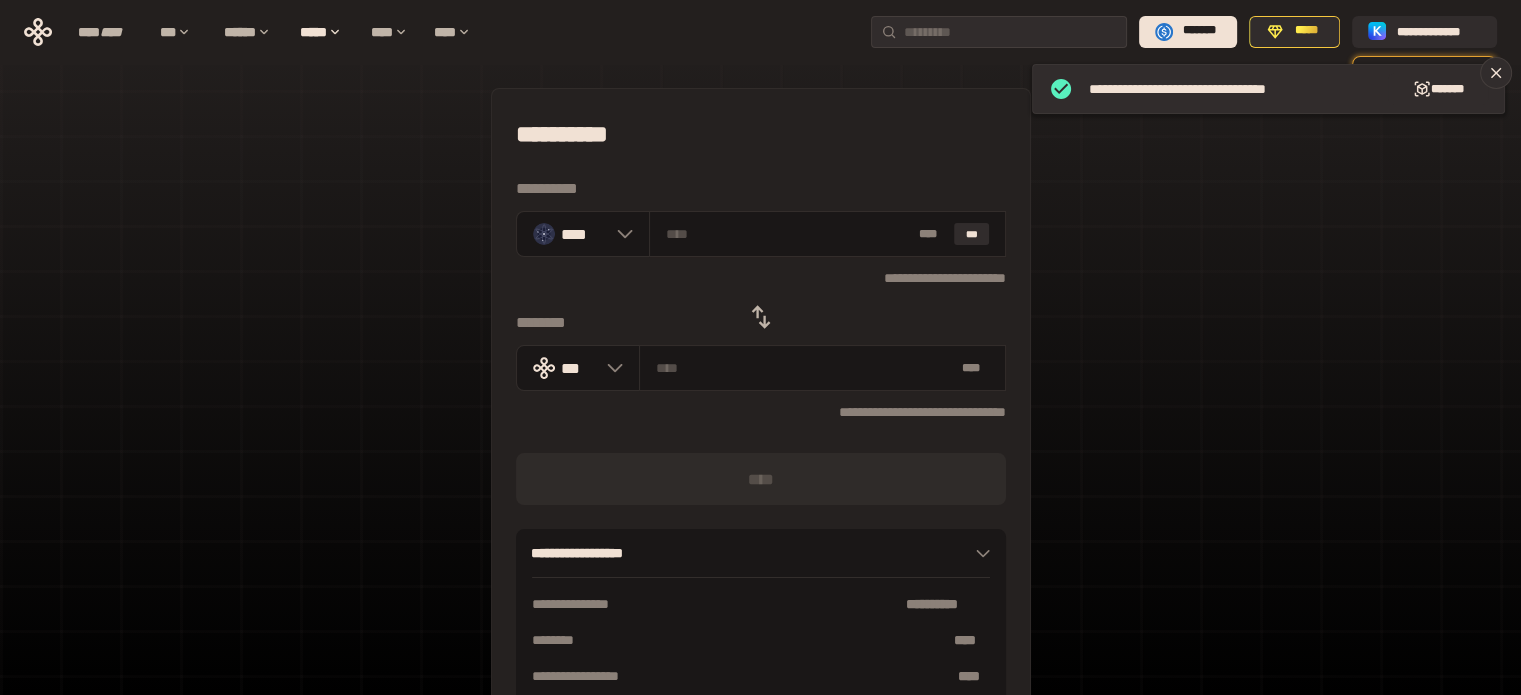 click 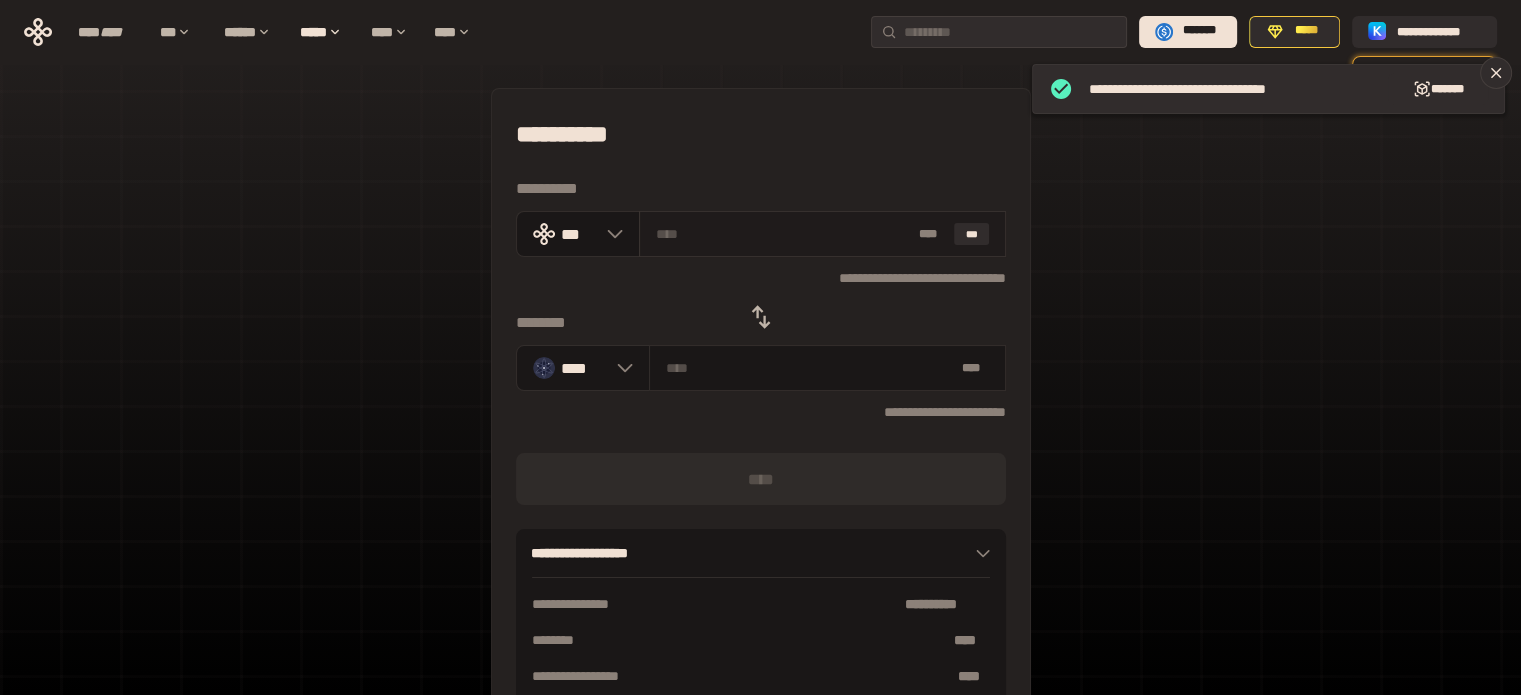 click at bounding box center [783, 234] 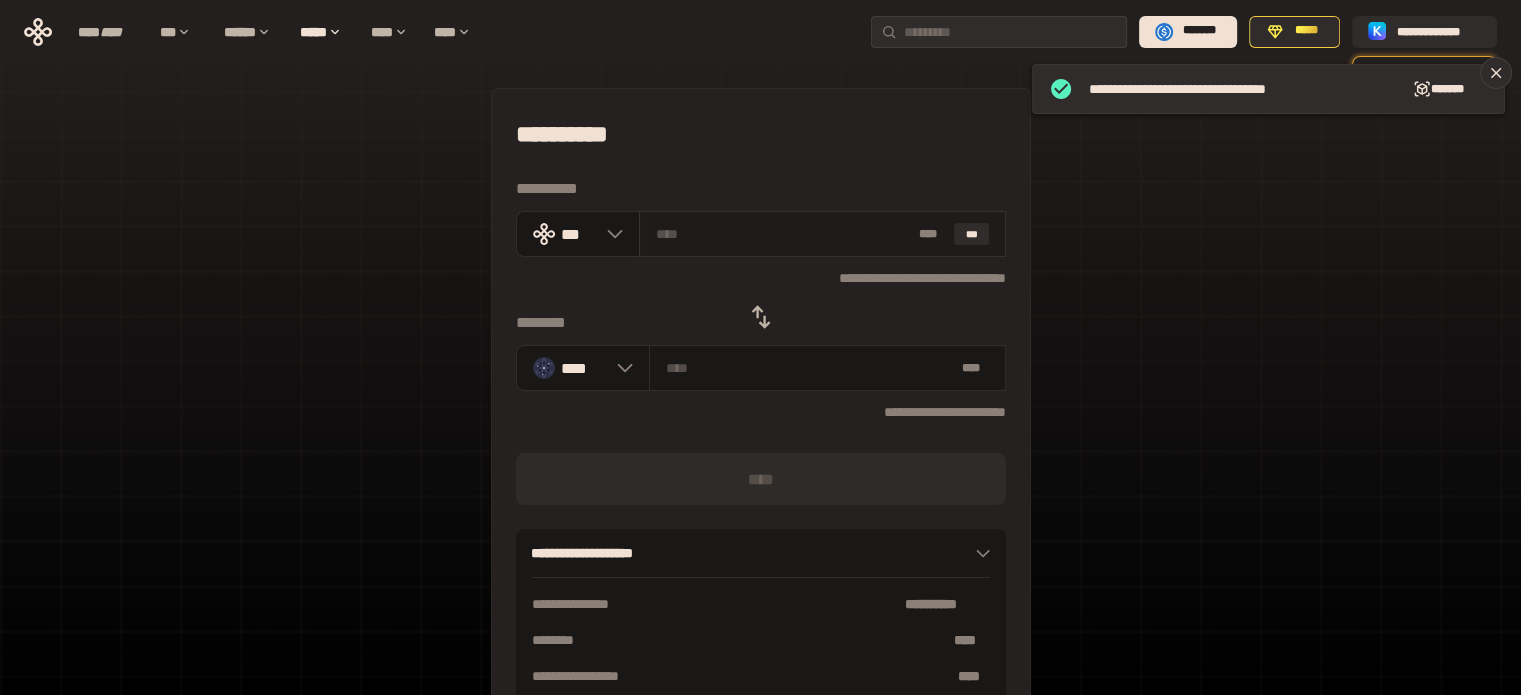 type on "*" 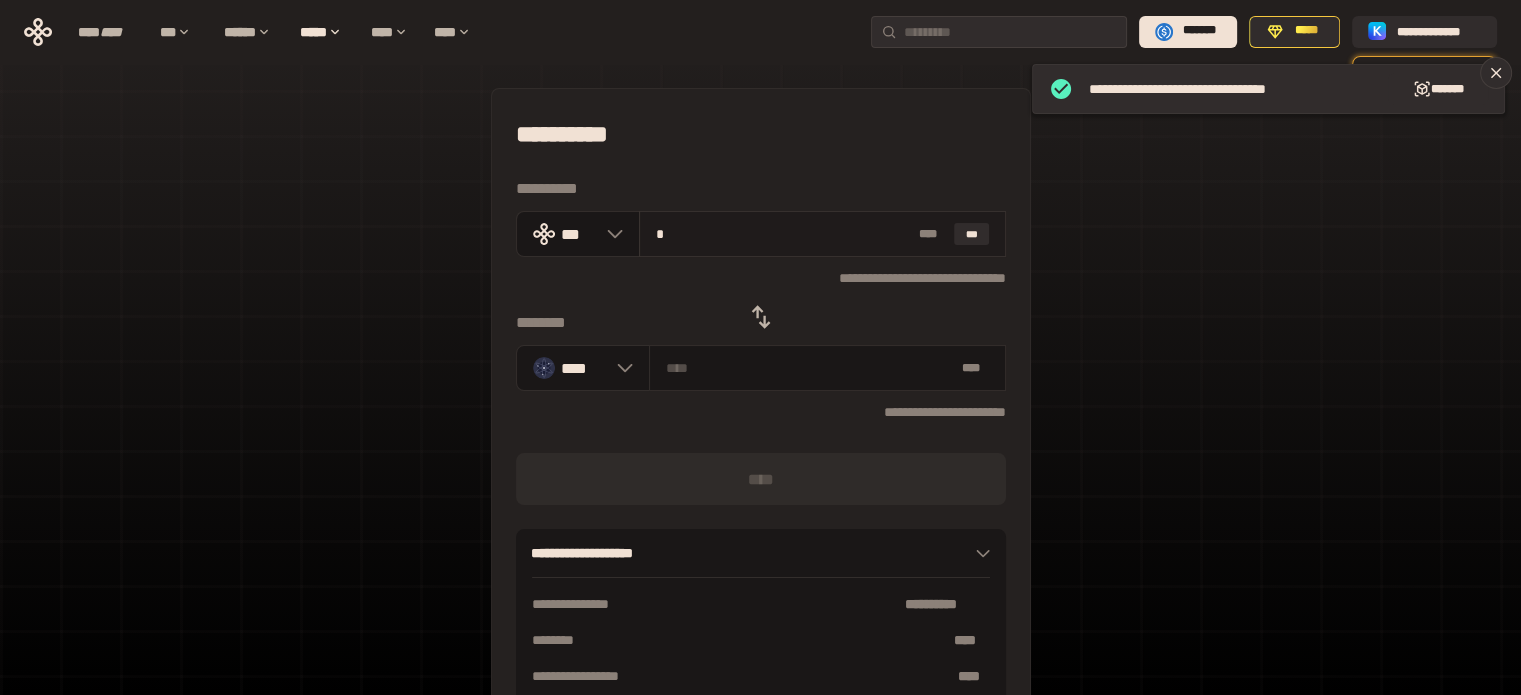 type on "********" 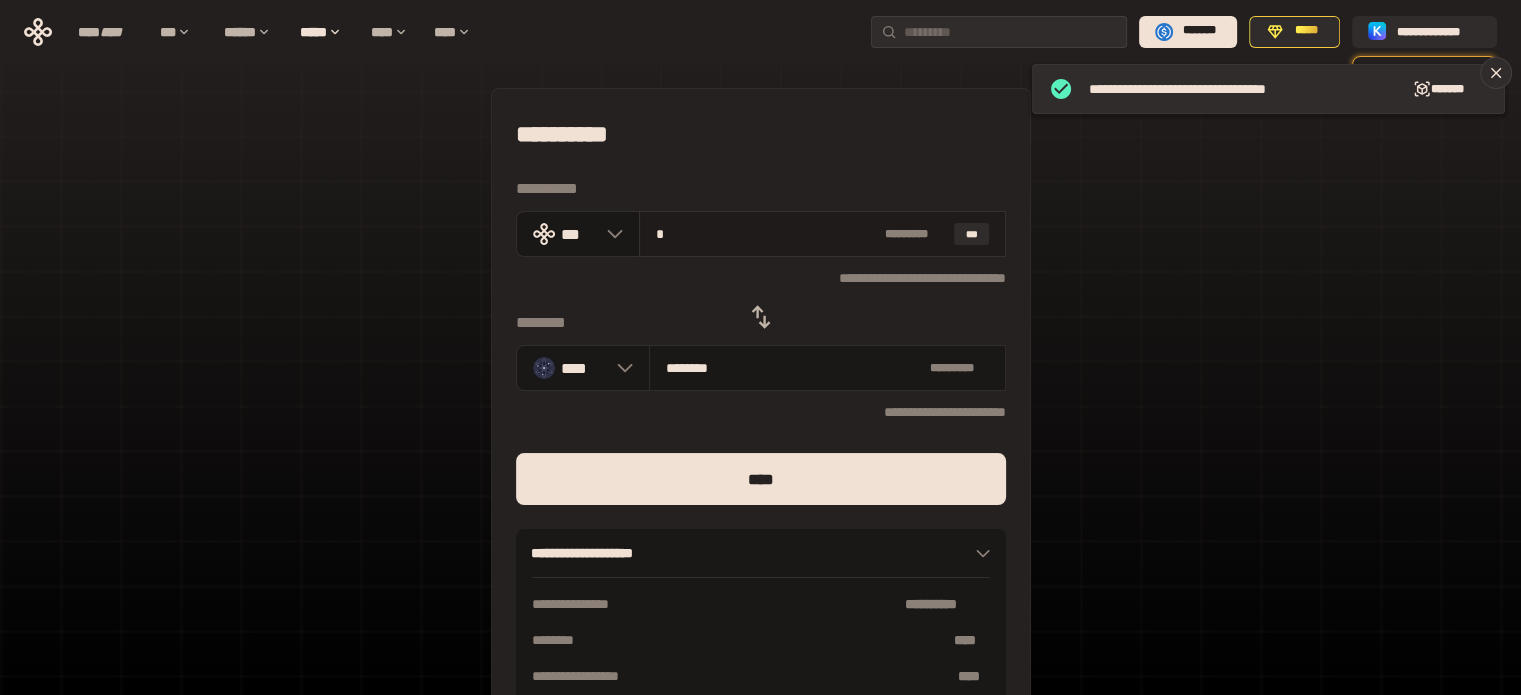 type on "**" 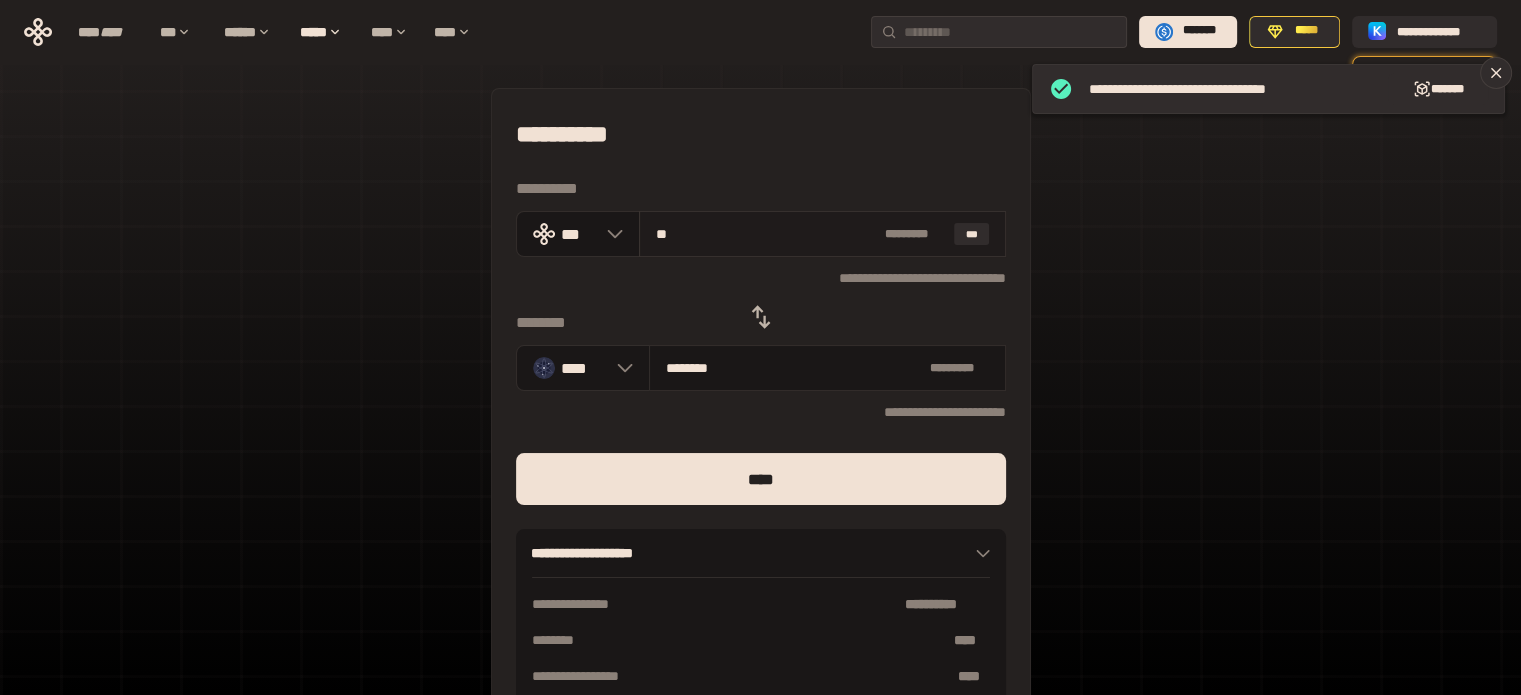 type on "*******" 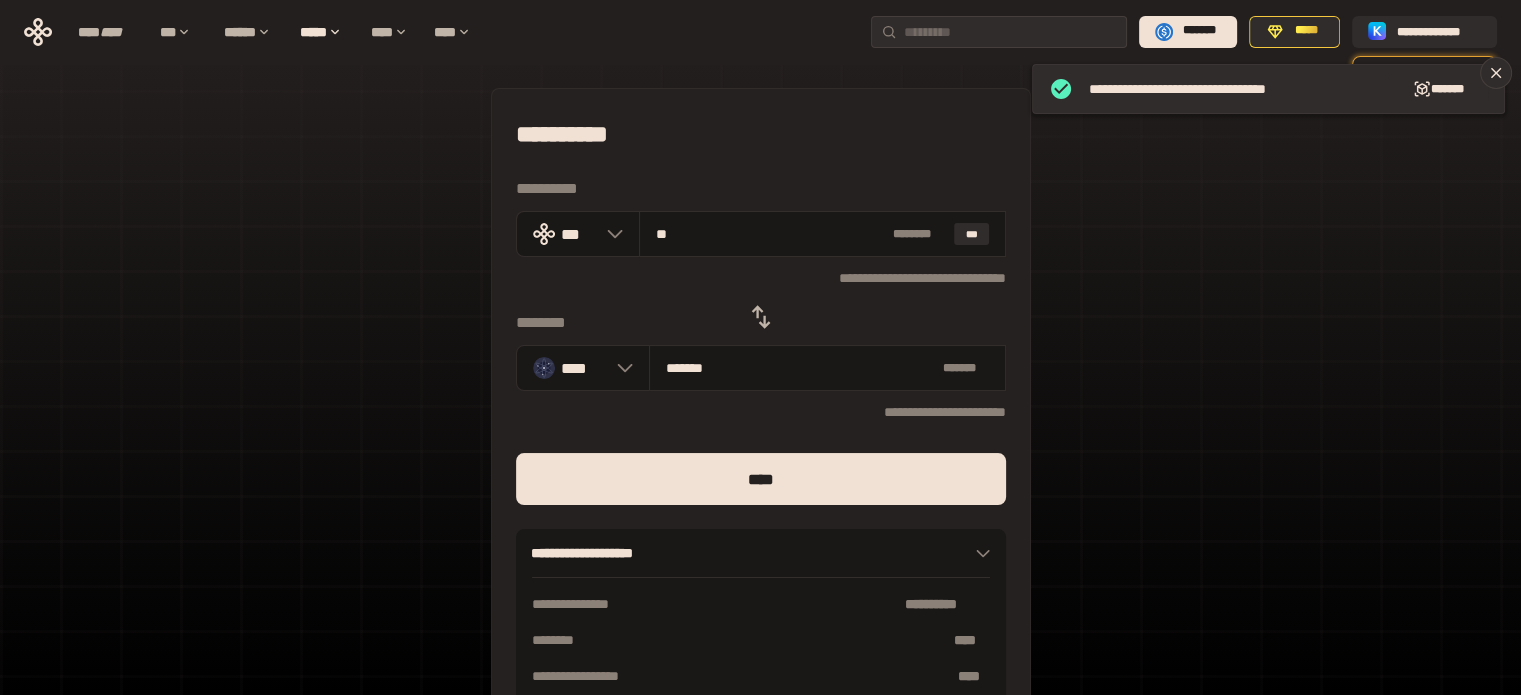 type on "***" 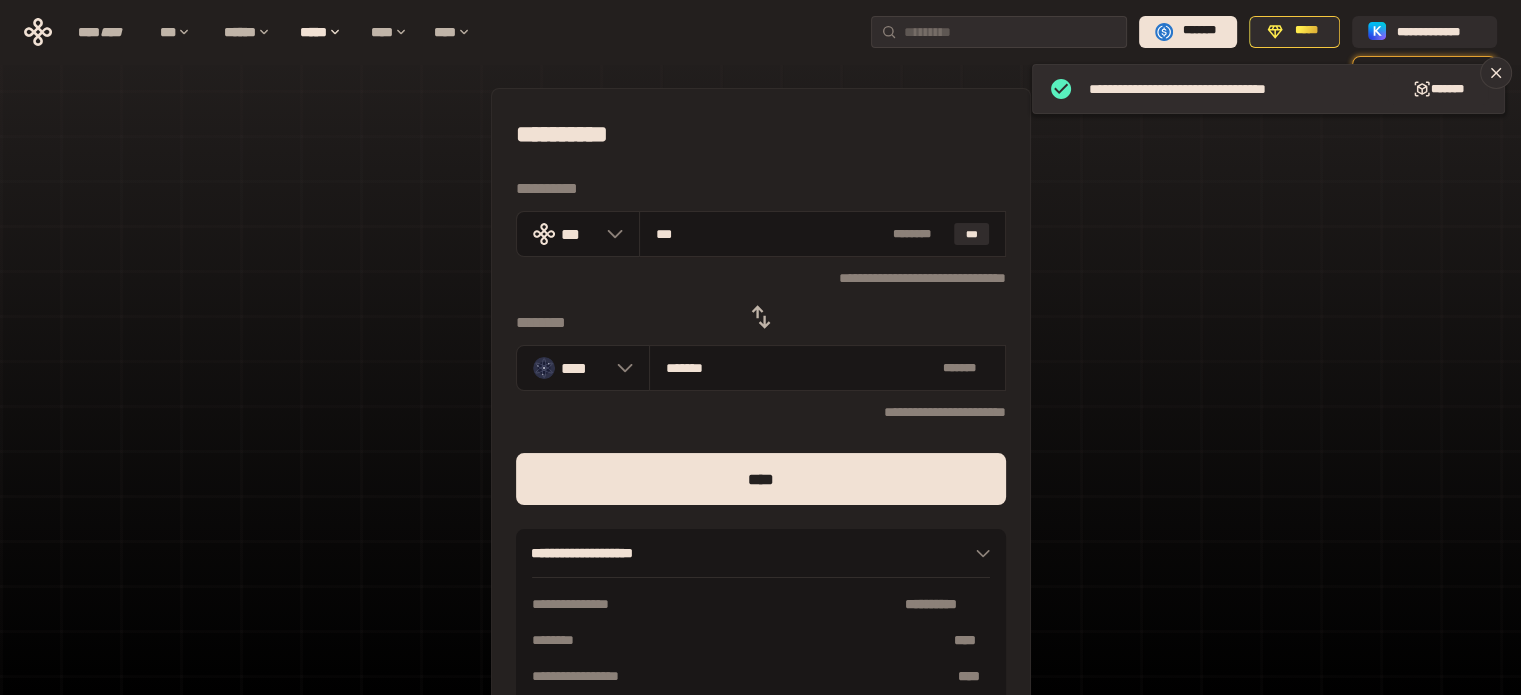 type on "********" 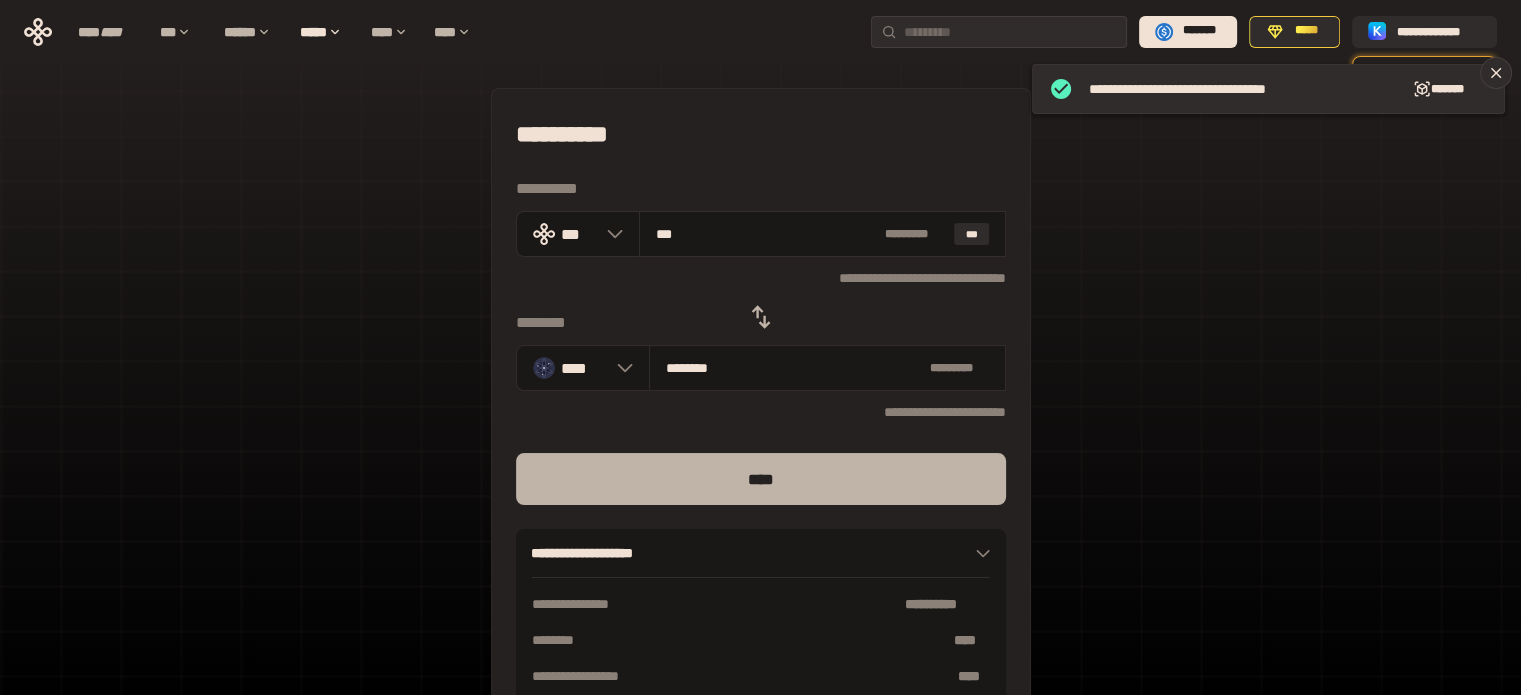 type on "***" 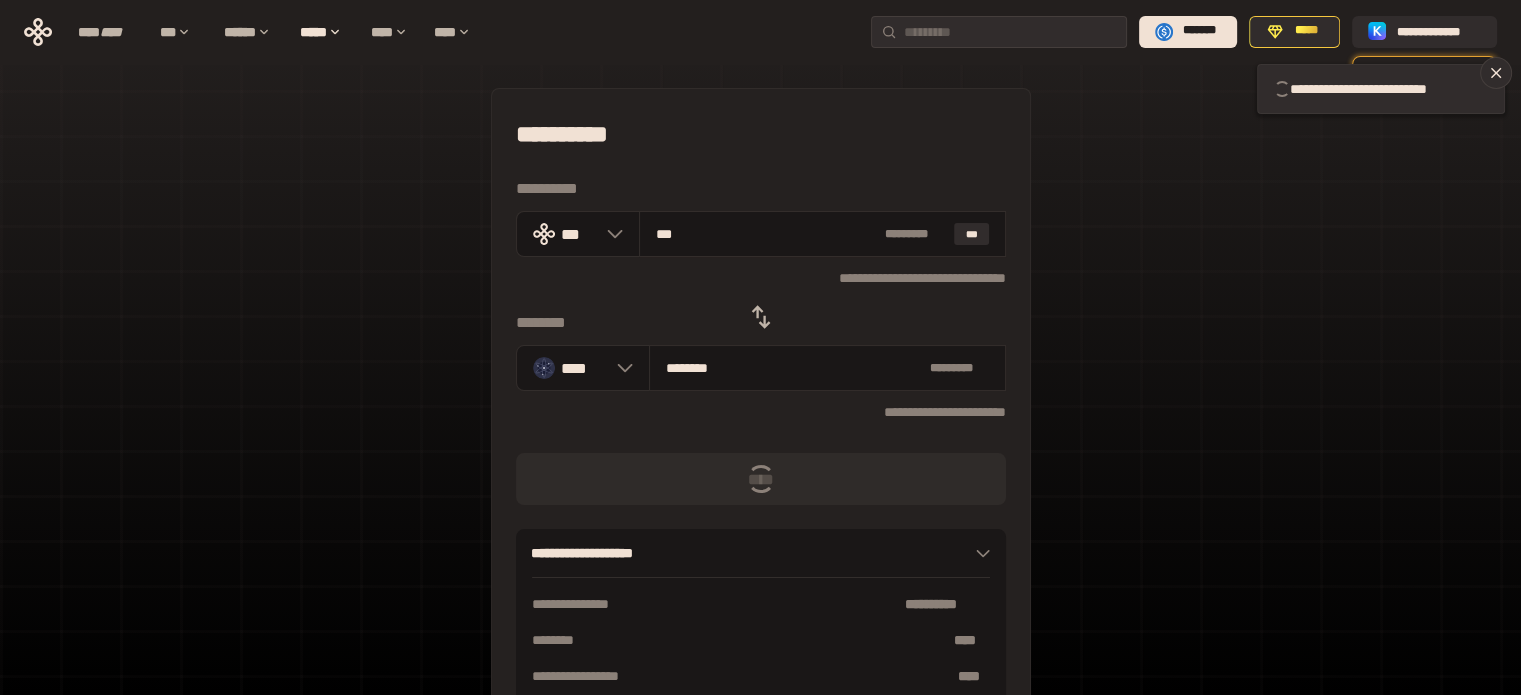 type 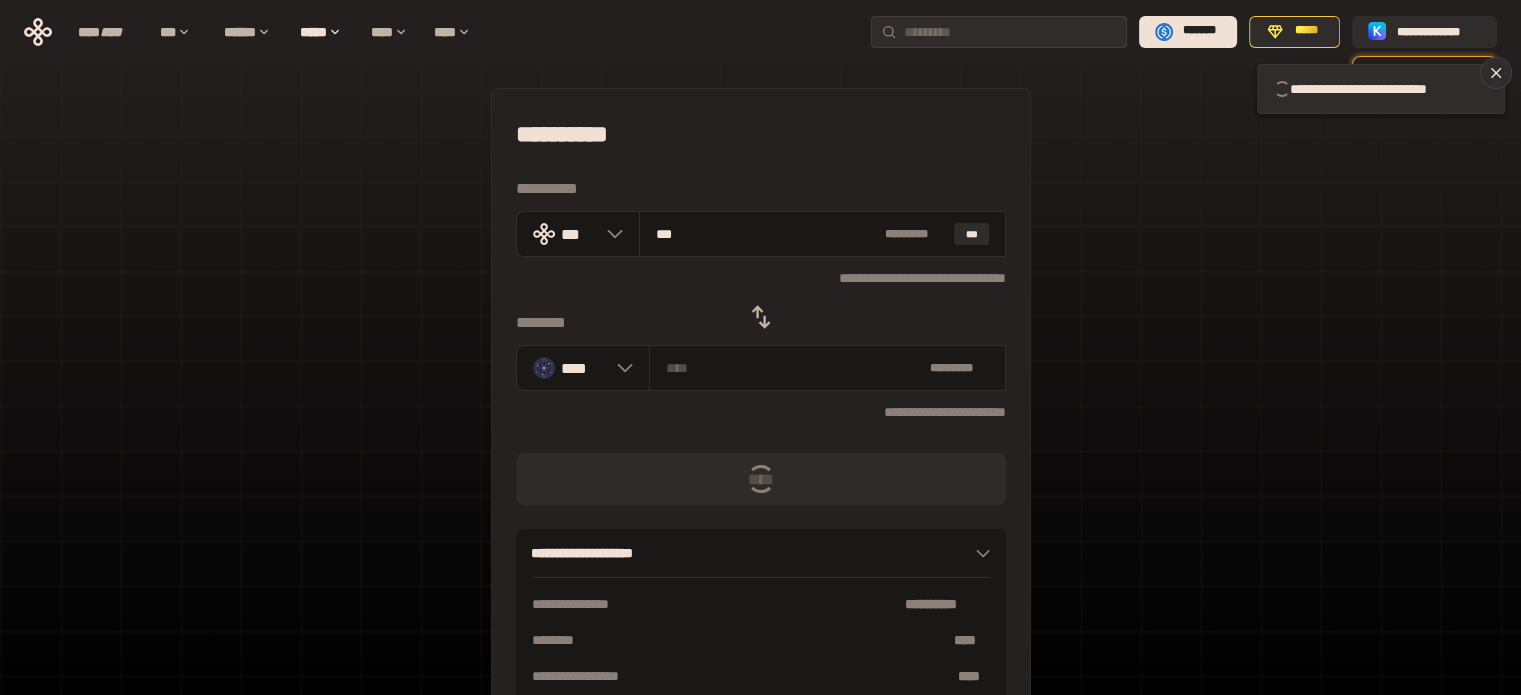 type 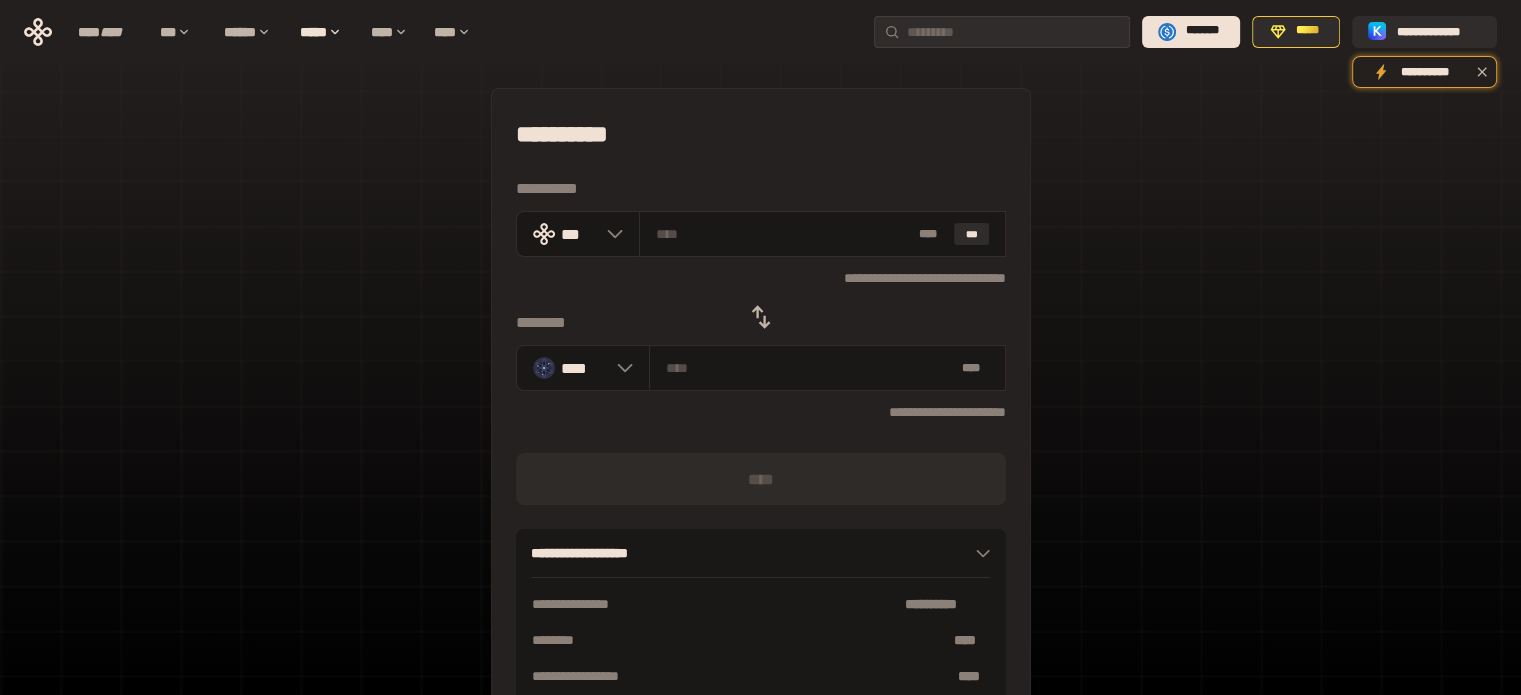 click on "**********" at bounding box center [760, 444] 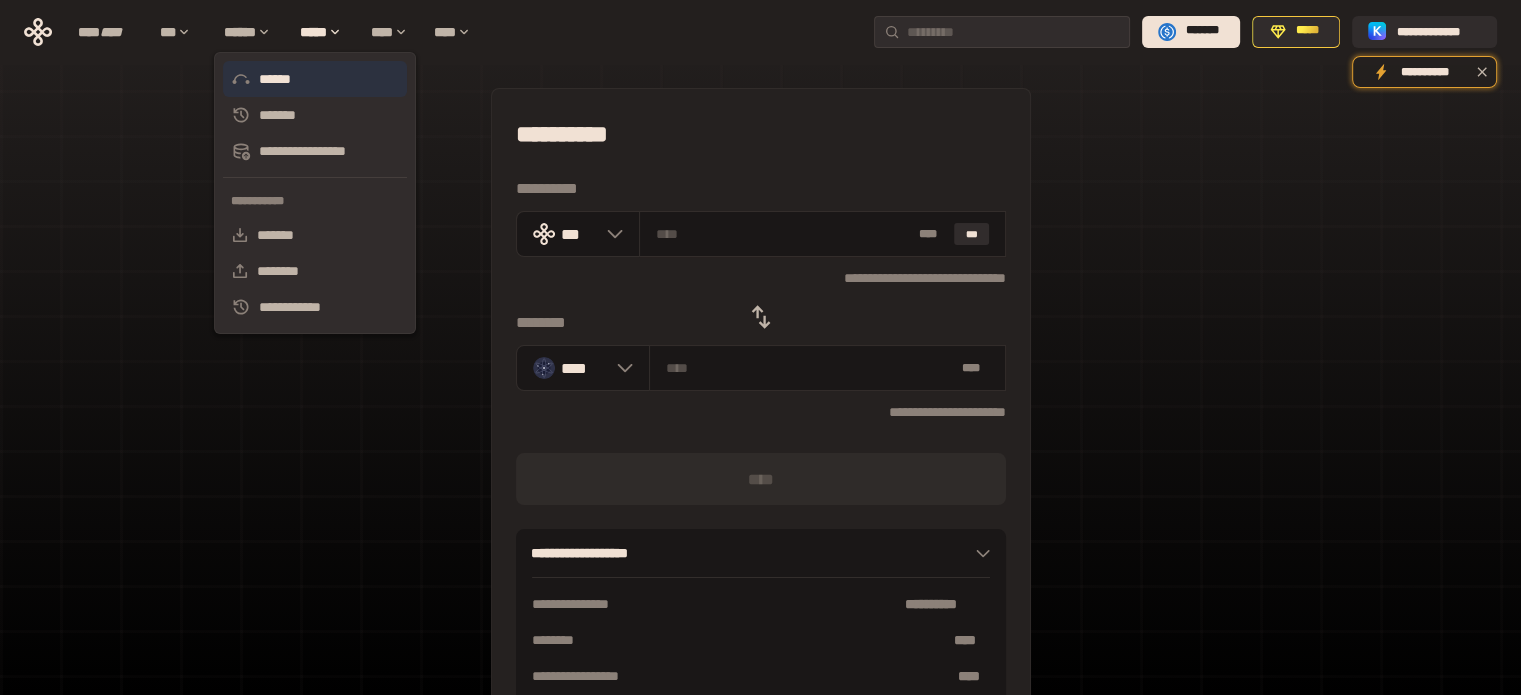 click on "******" at bounding box center [315, 79] 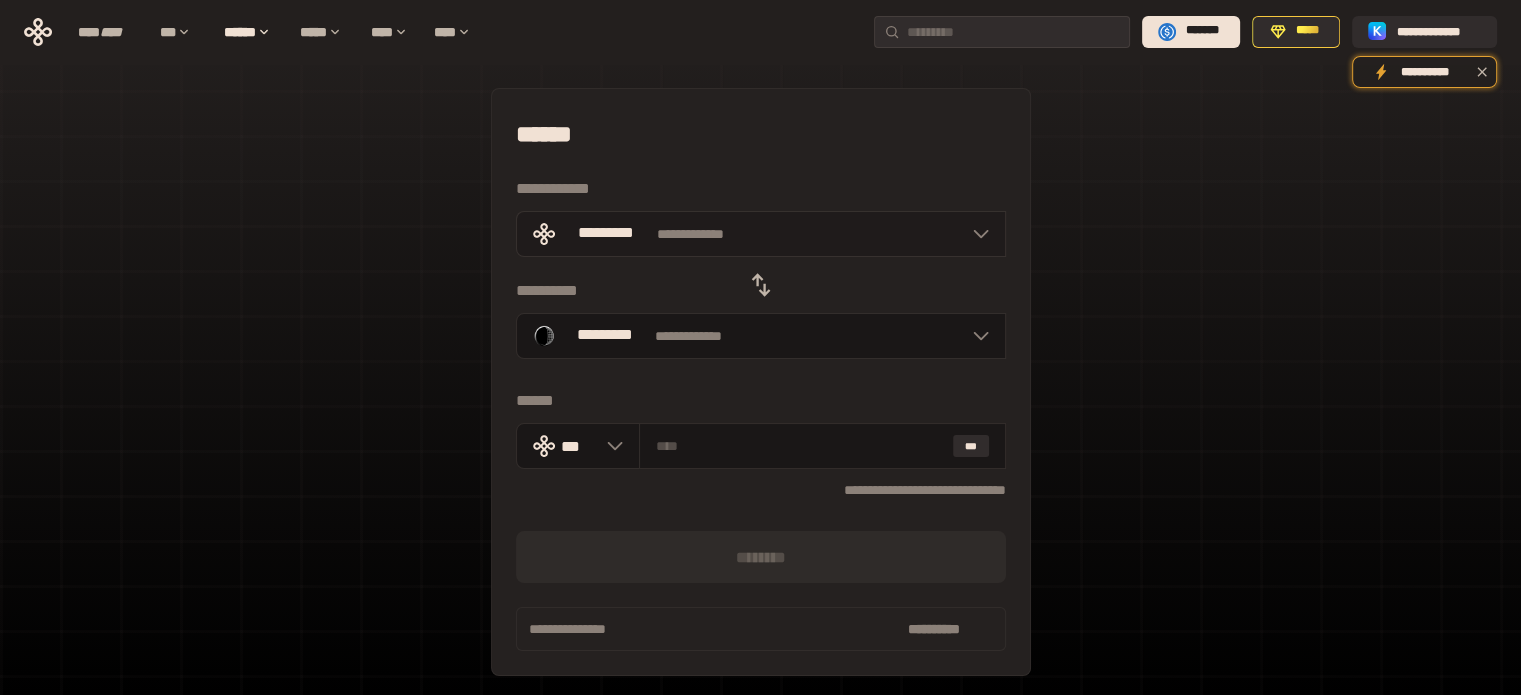 click on "**********" at bounding box center [761, 234] 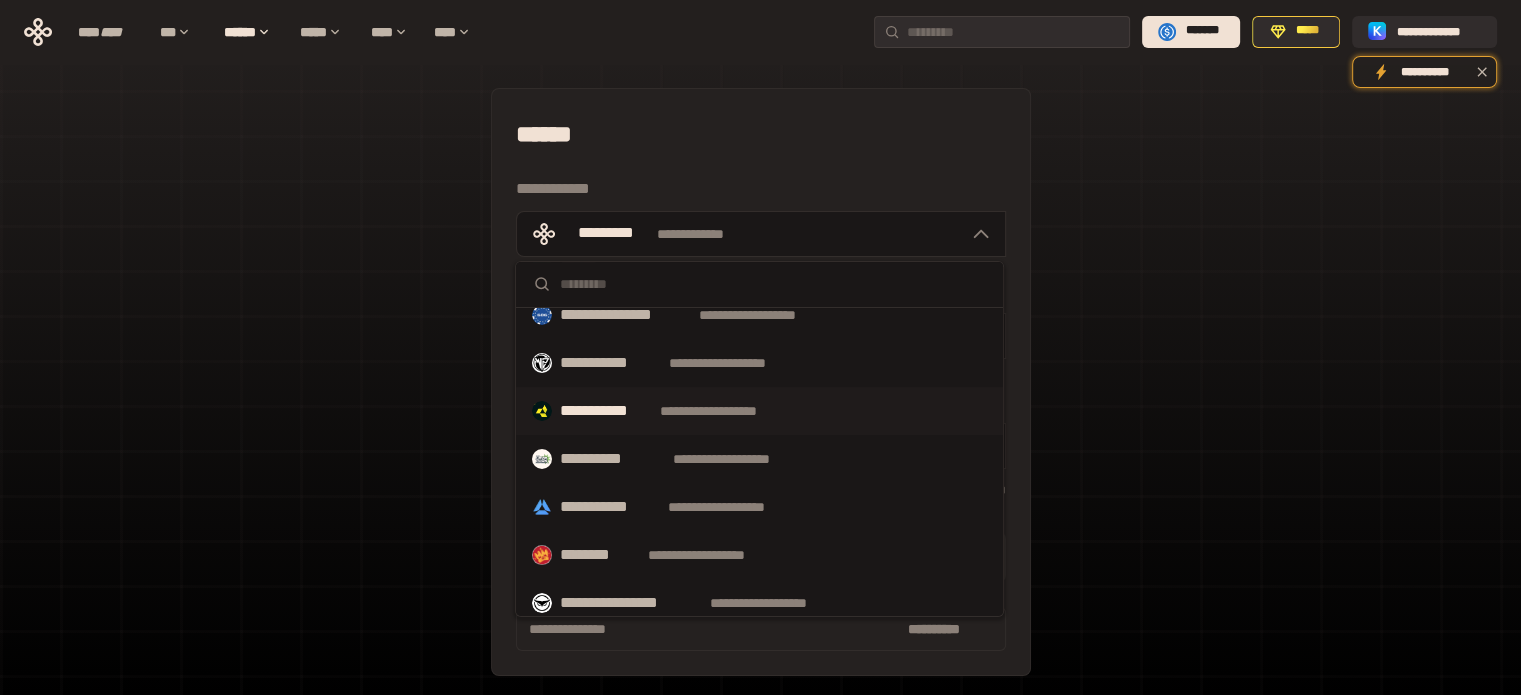 scroll, scrollTop: 200, scrollLeft: 0, axis: vertical 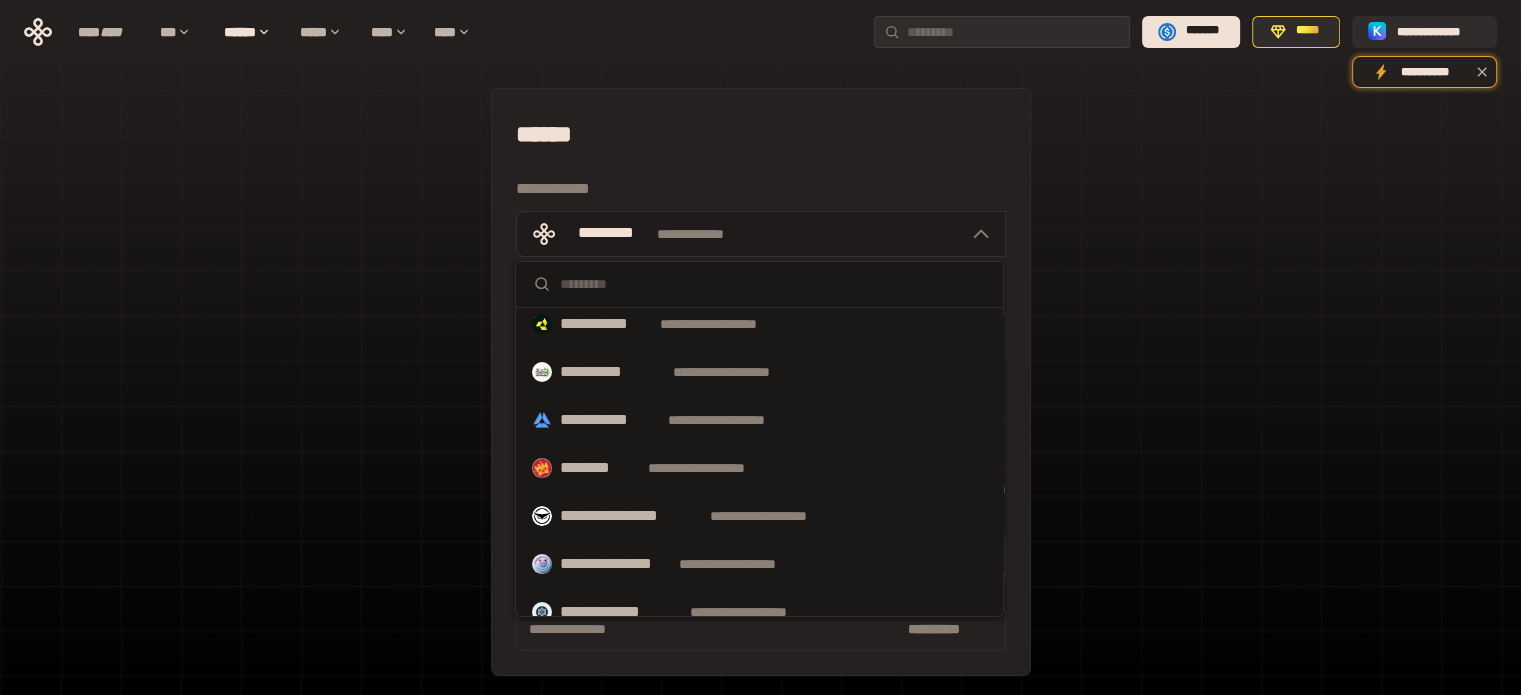click on "**********" at bounding box center [761, 234] 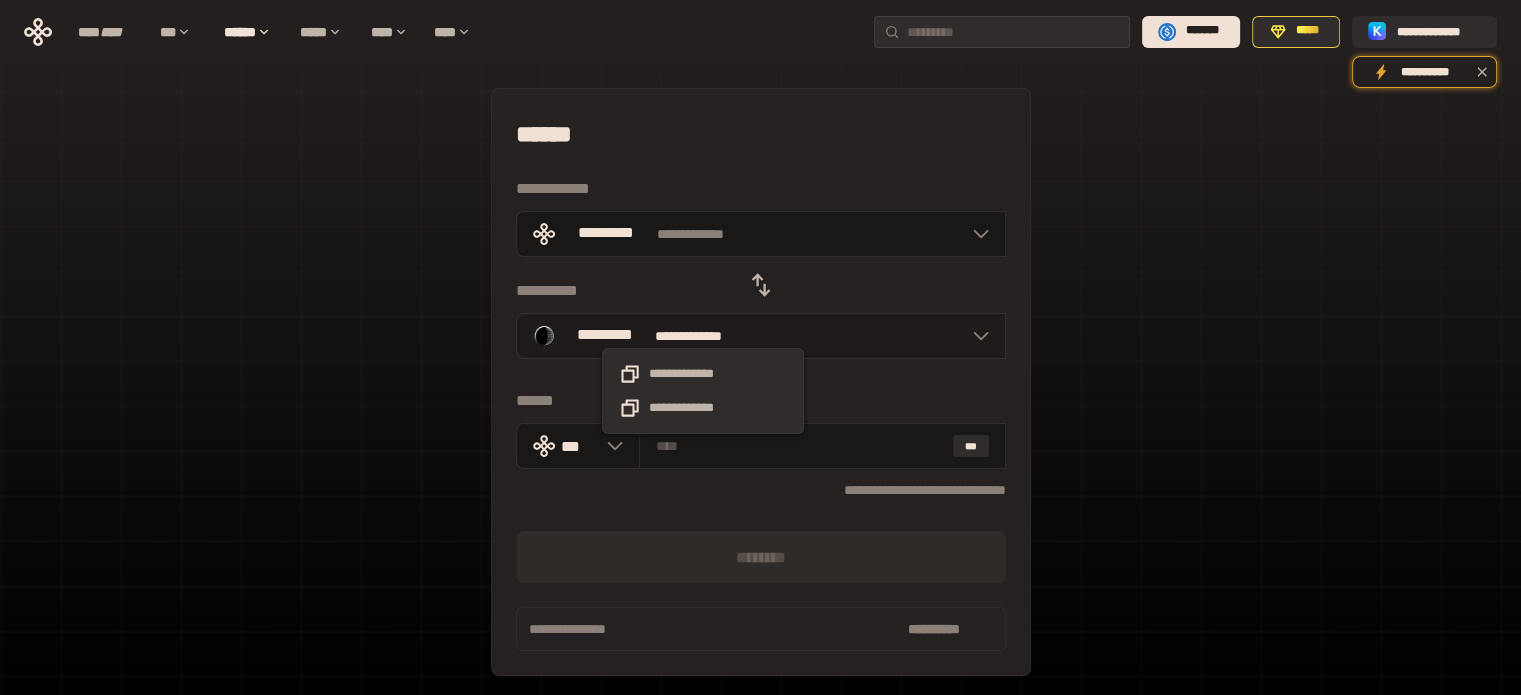 click on "**********" at bounding box center [703, 336] 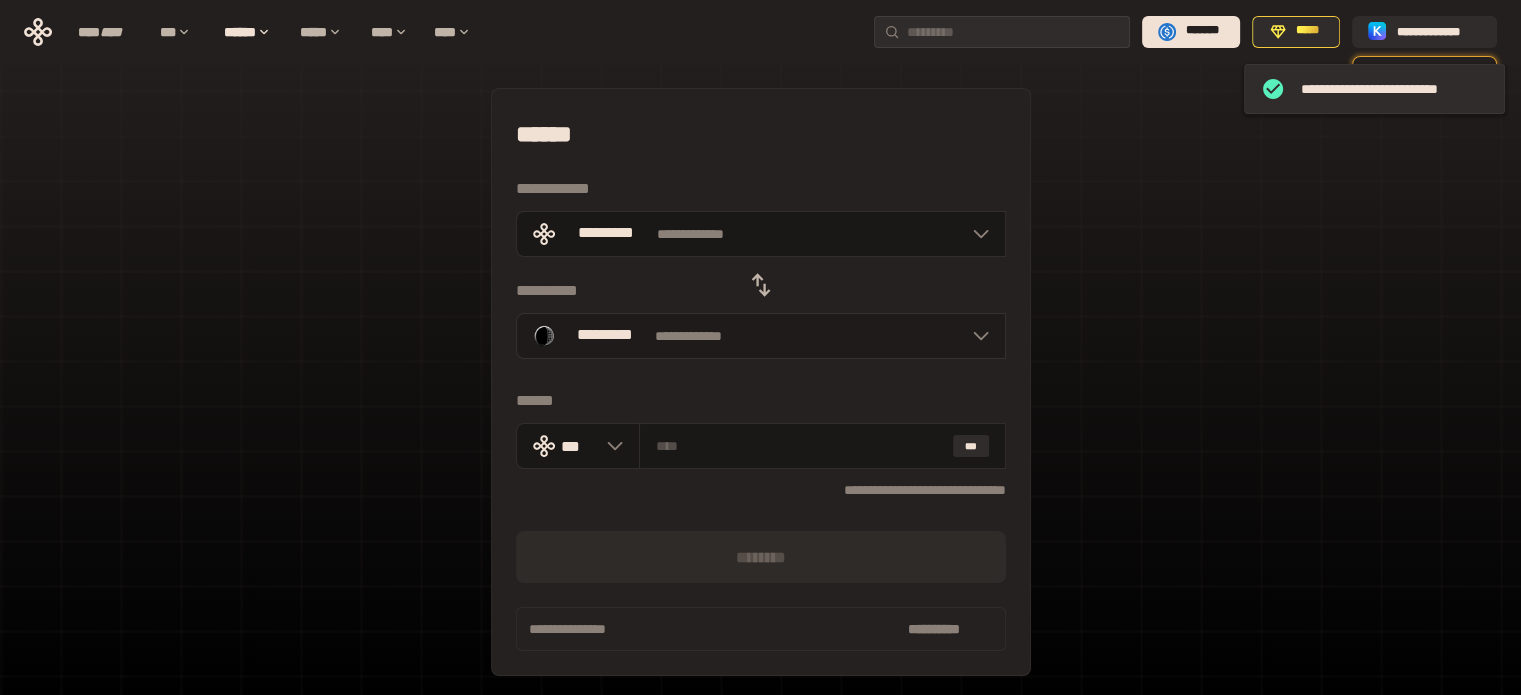 click 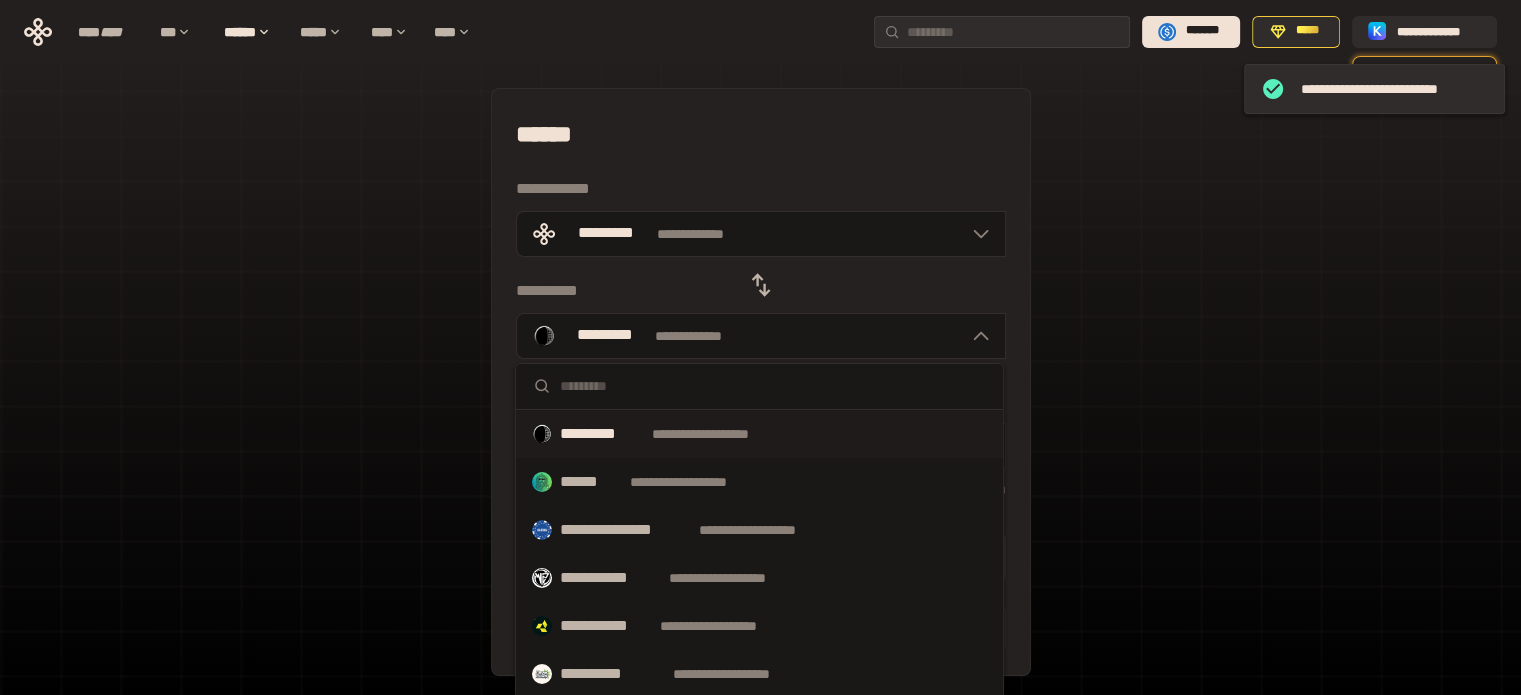 click at bounding box center (773, 386) 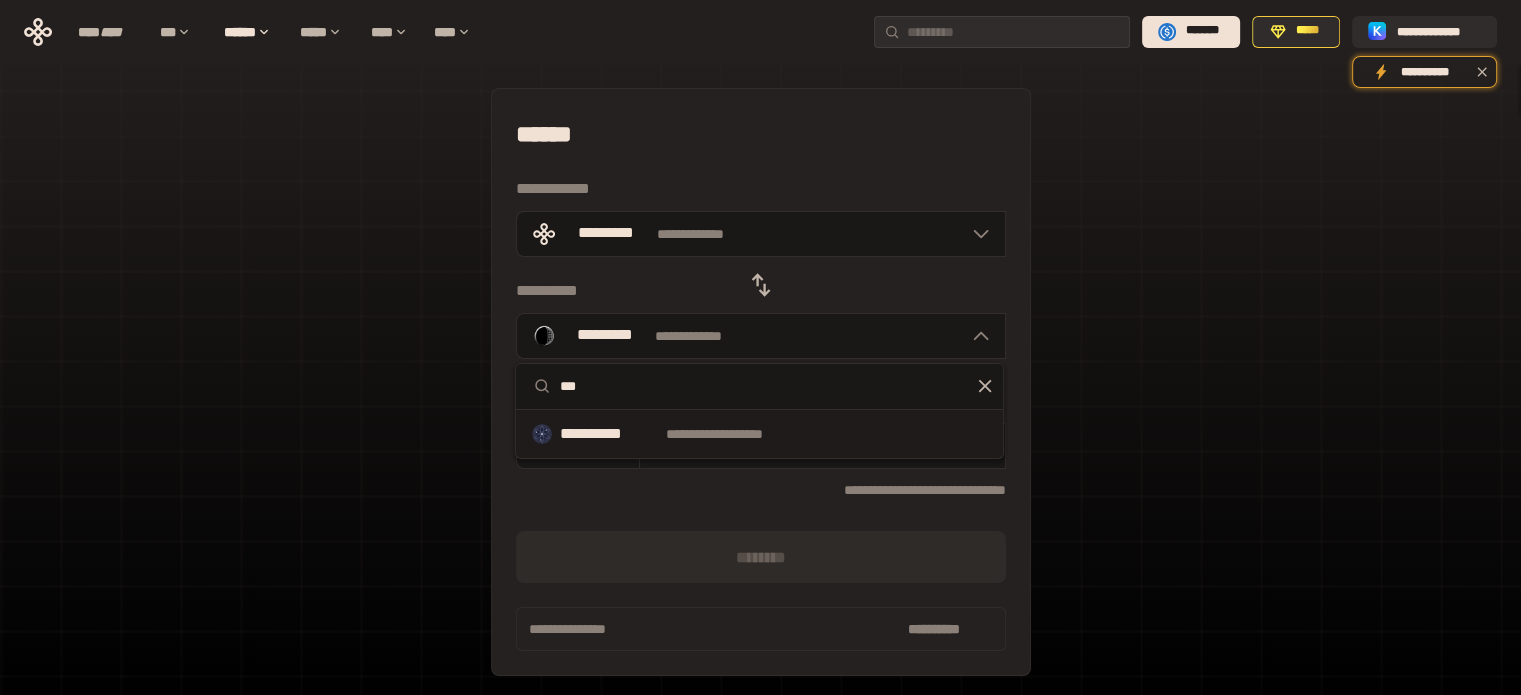 type on "***" 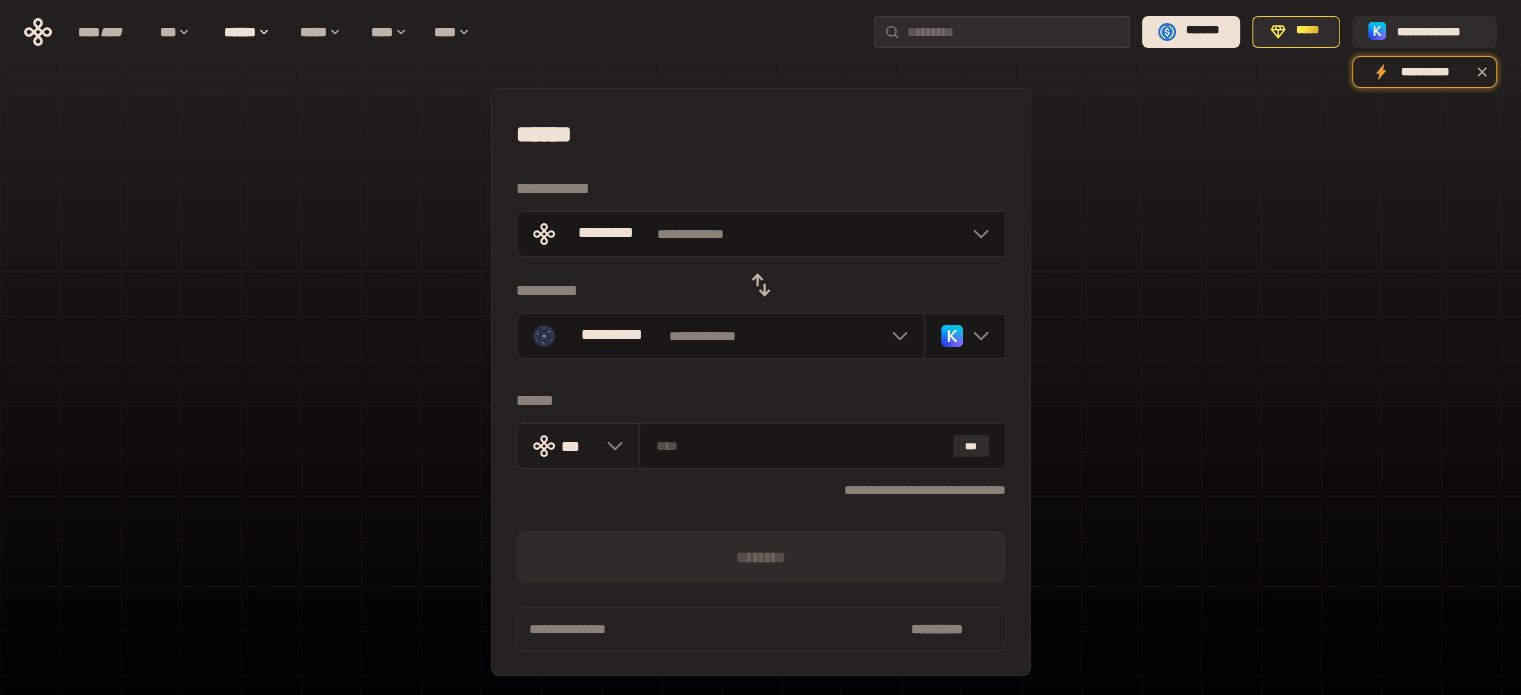 click 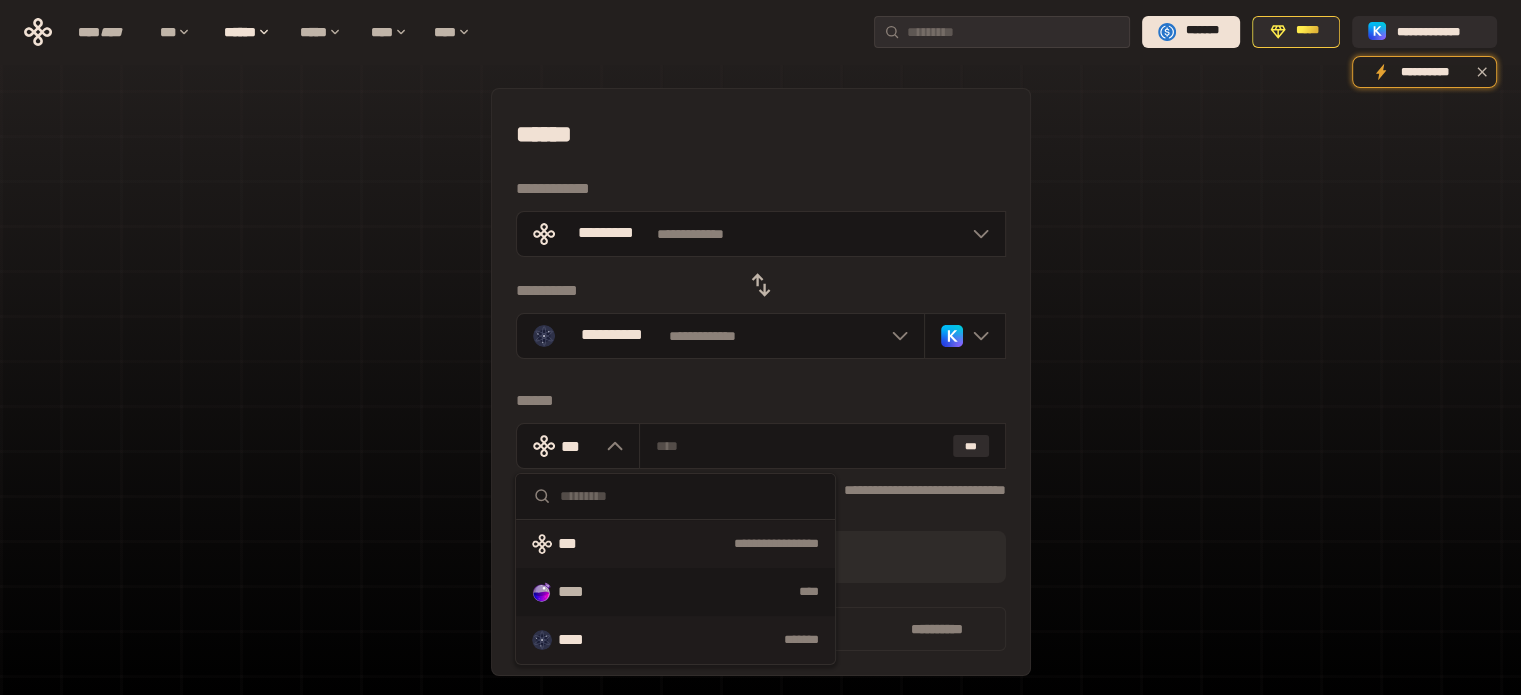 click on "*******" at bounding box center [724, 640] 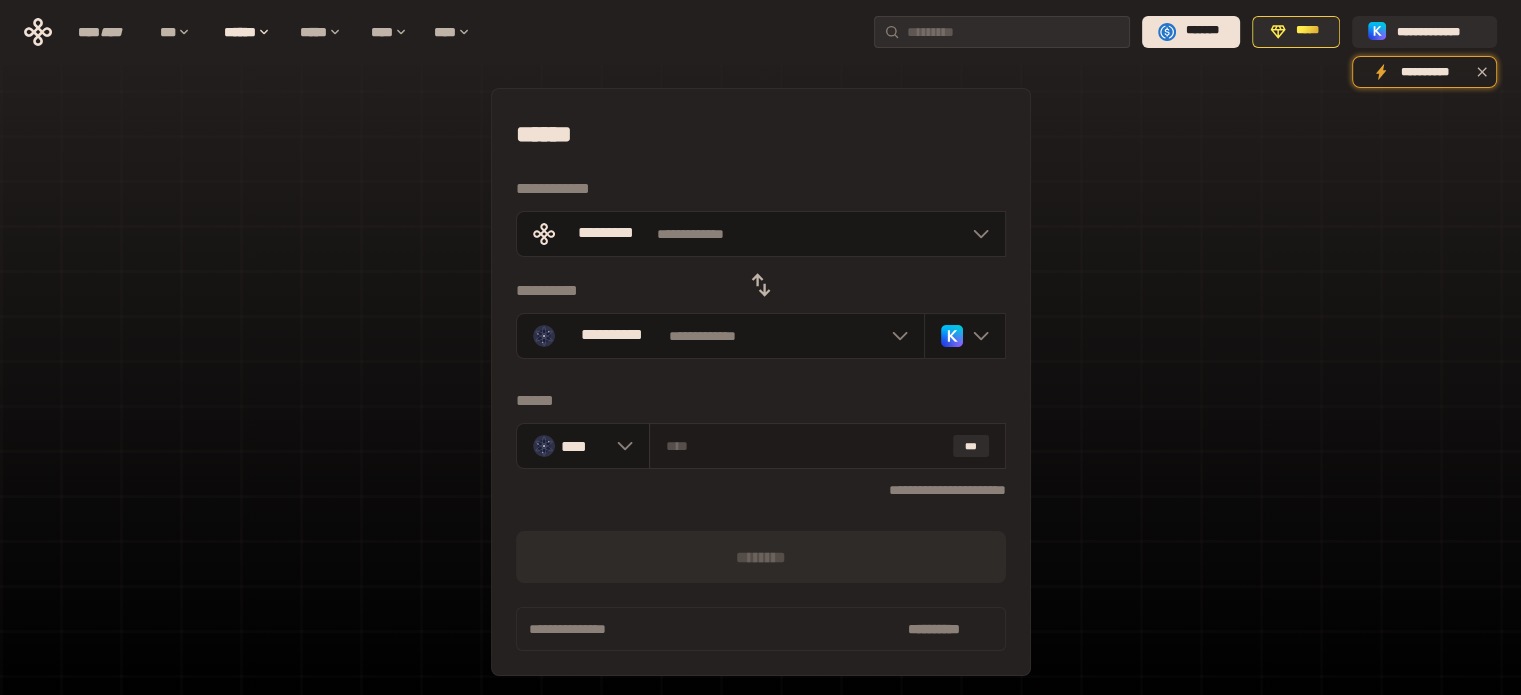 click at bounding box center (805, 446) 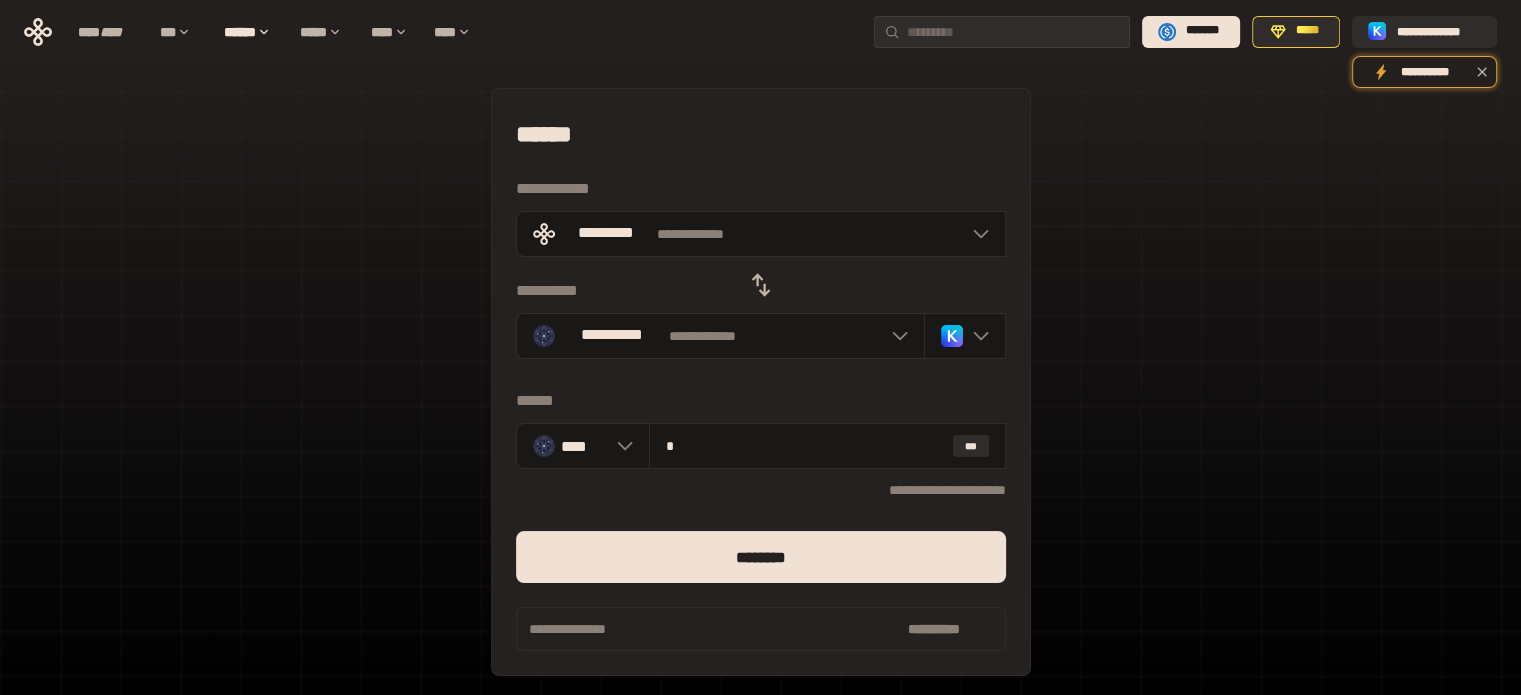 type on "*" 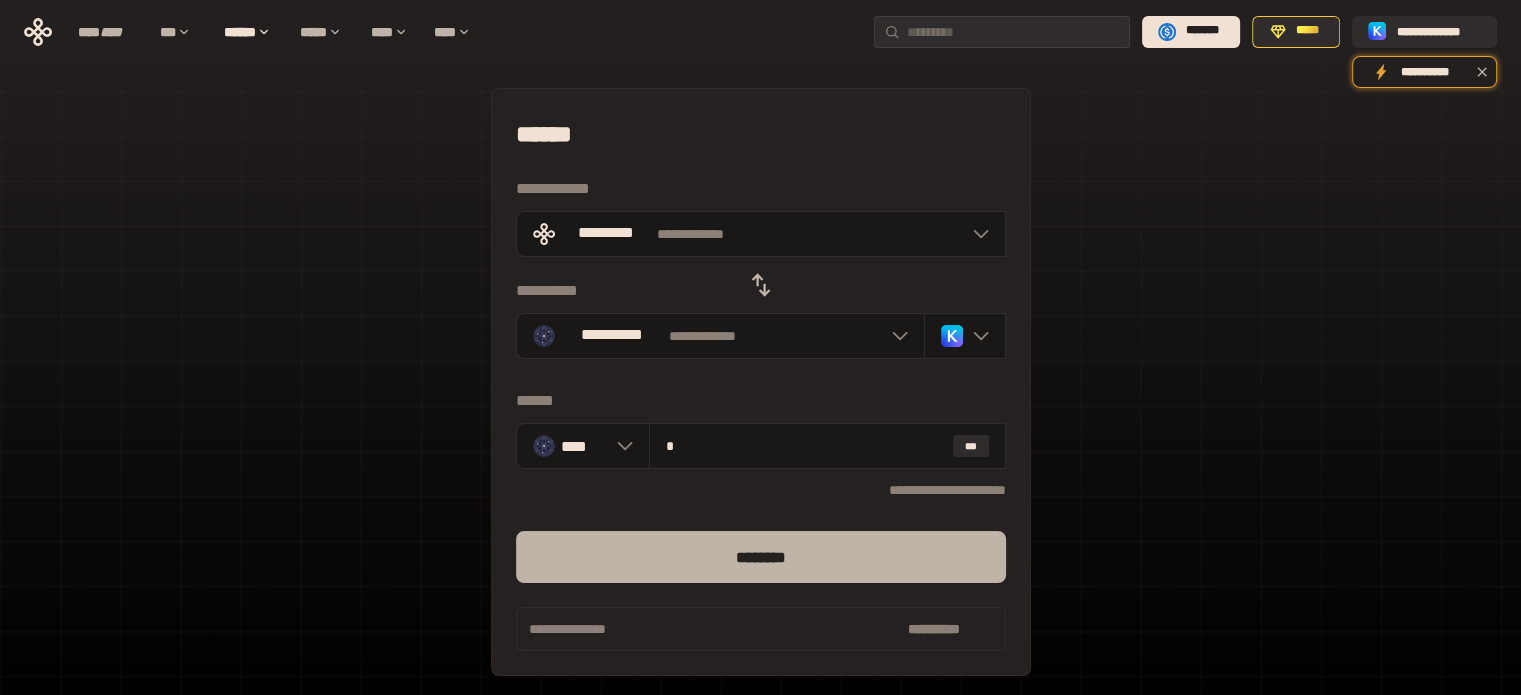 click on "********" at bounding box center (761, 557) 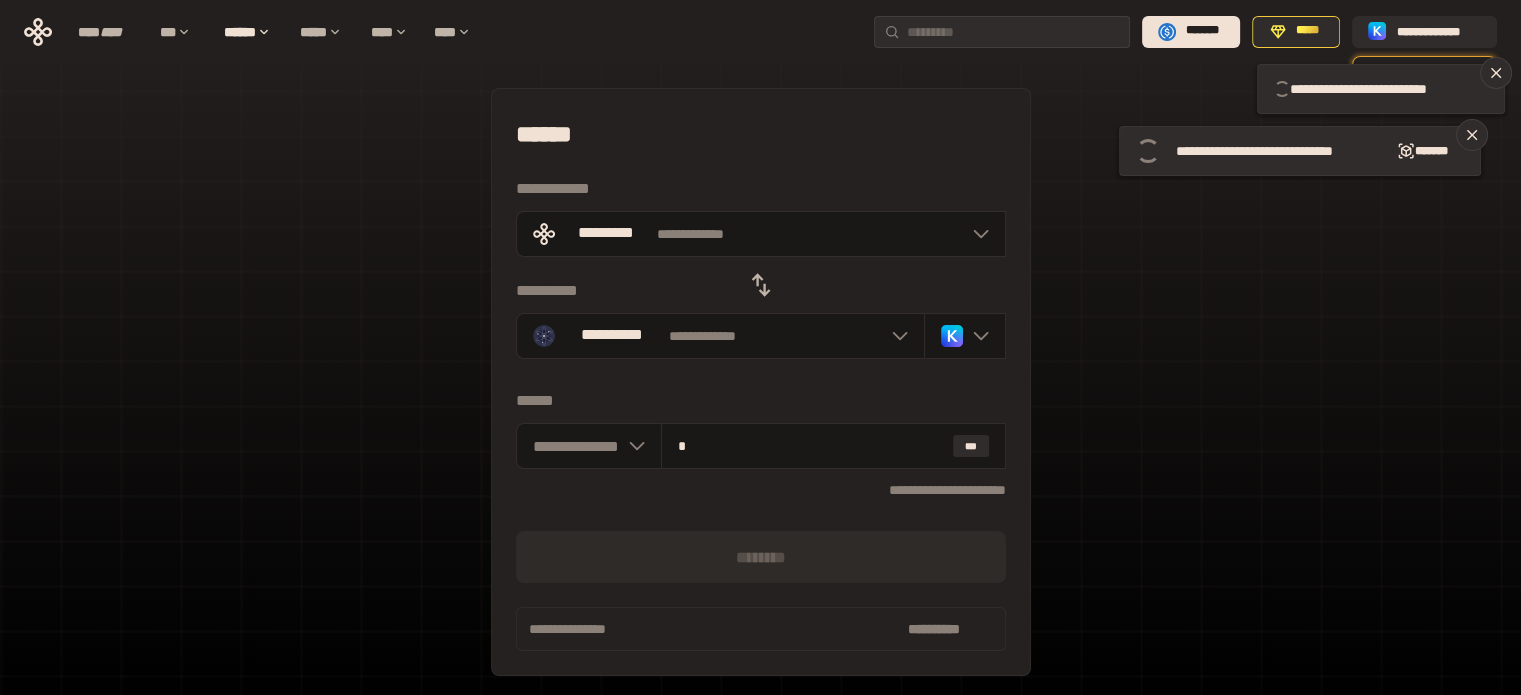 type 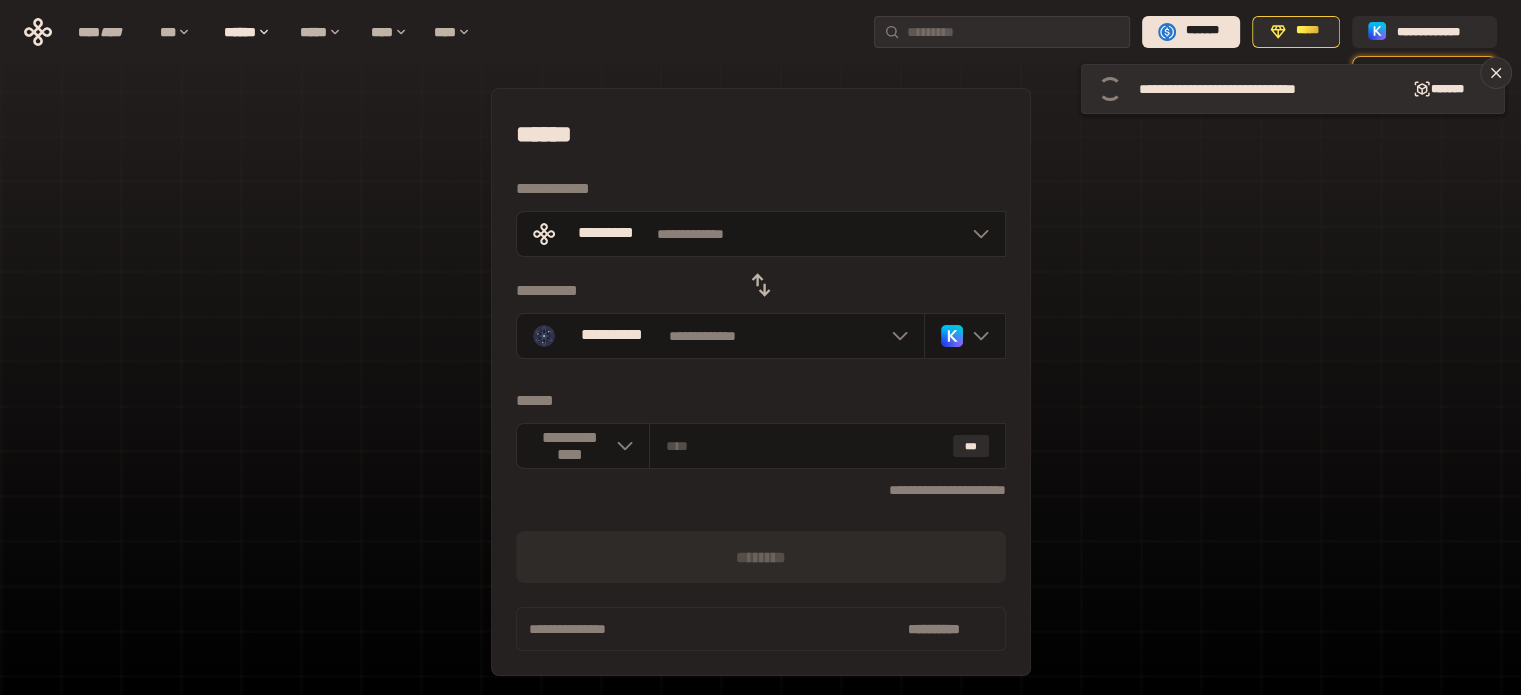 click on "**********" at bounding box center (760, 445) 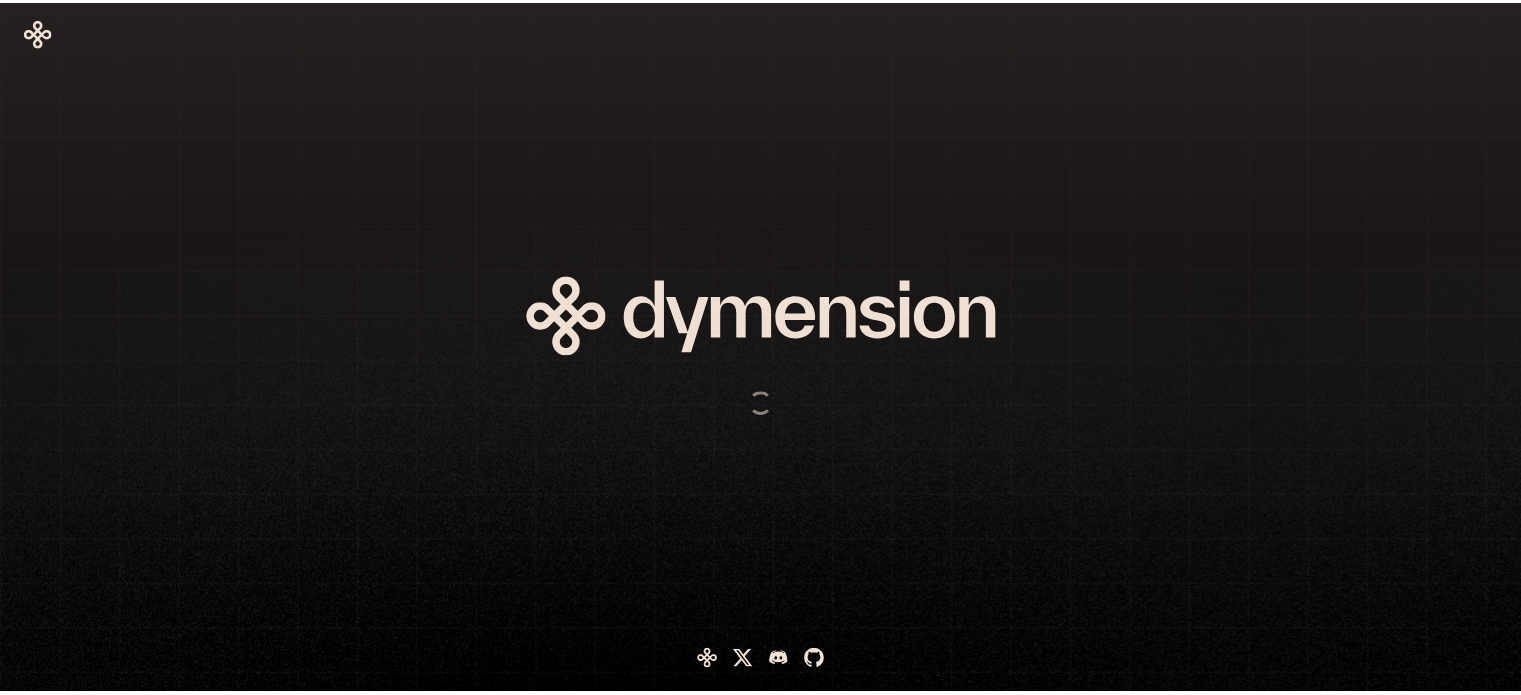 scroll, scrollTop: 0, scrollLeft: 0, axis: both 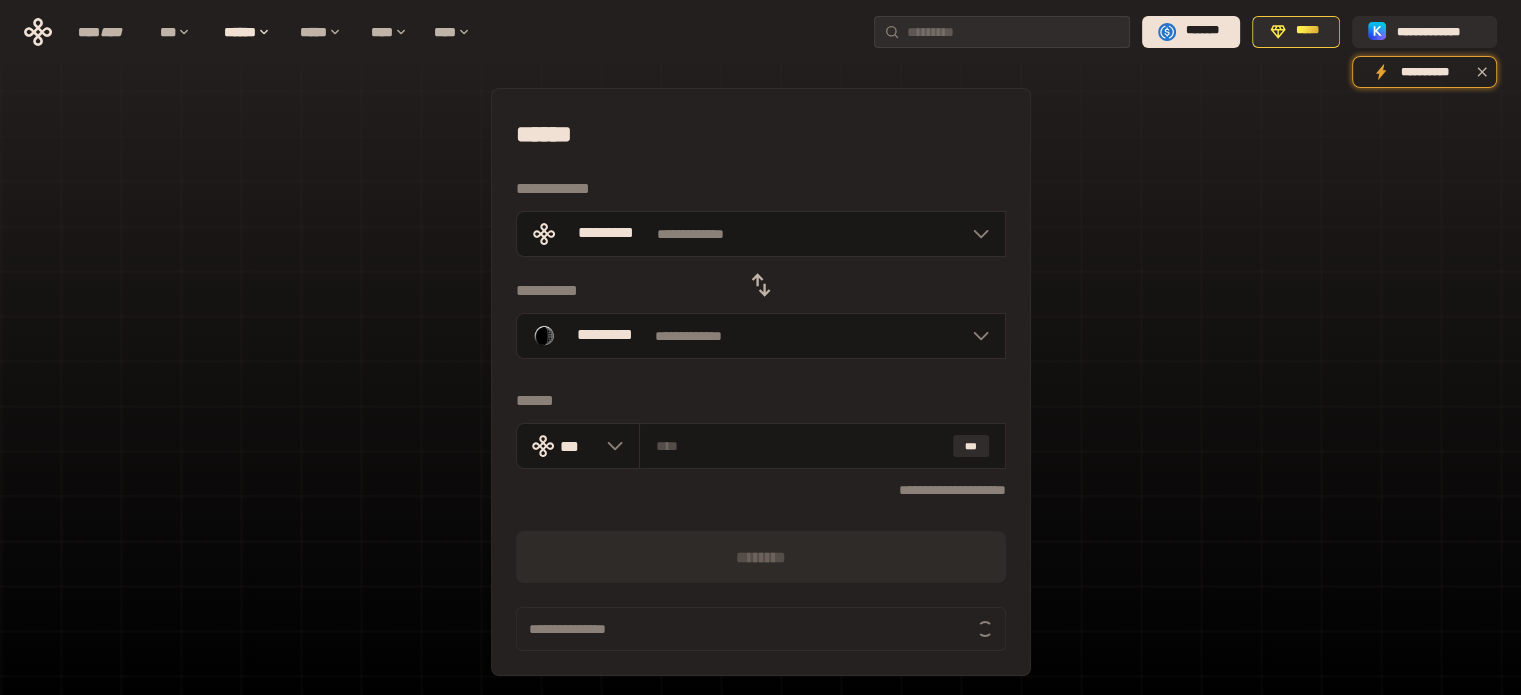 click on "**********" at bounding box center (760, 445) 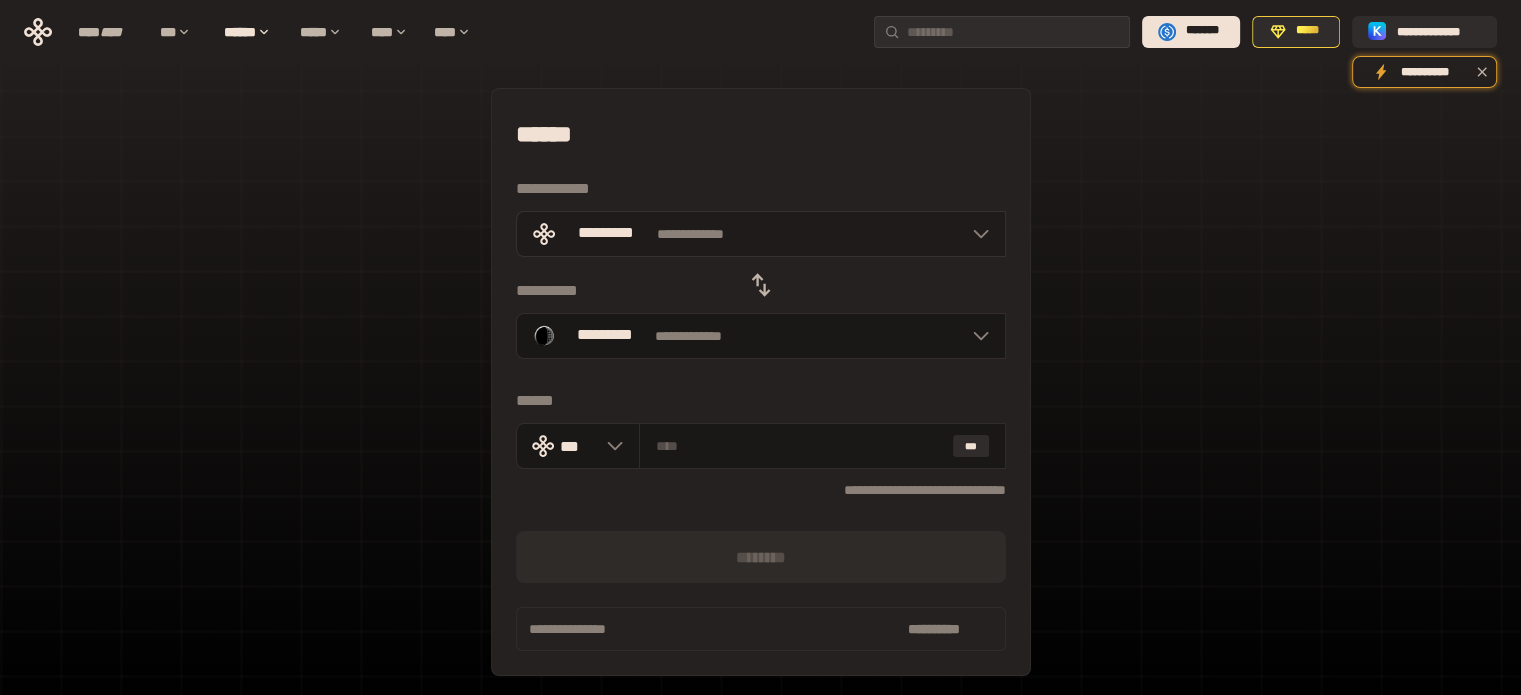 click on "**********" at bounding box center [761, 234] 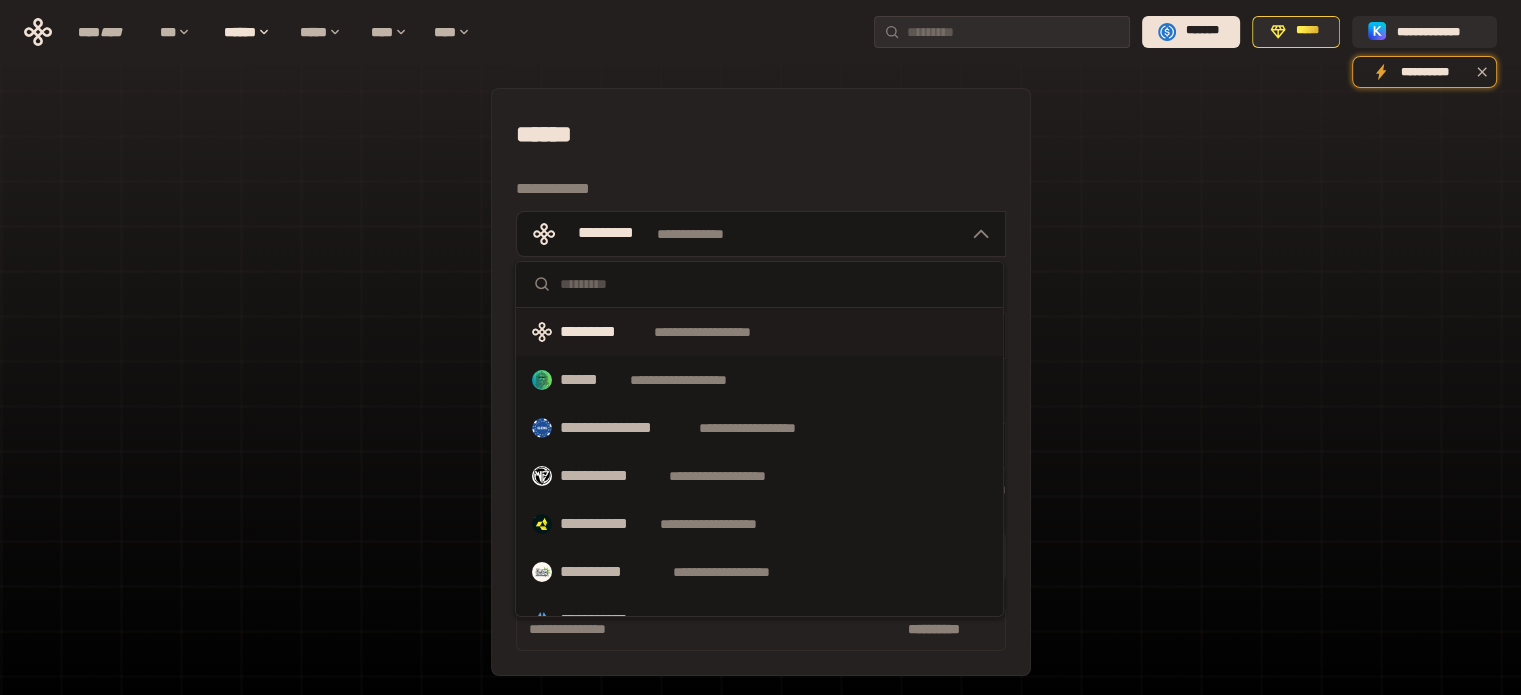 click at bounding box center (773, 284) 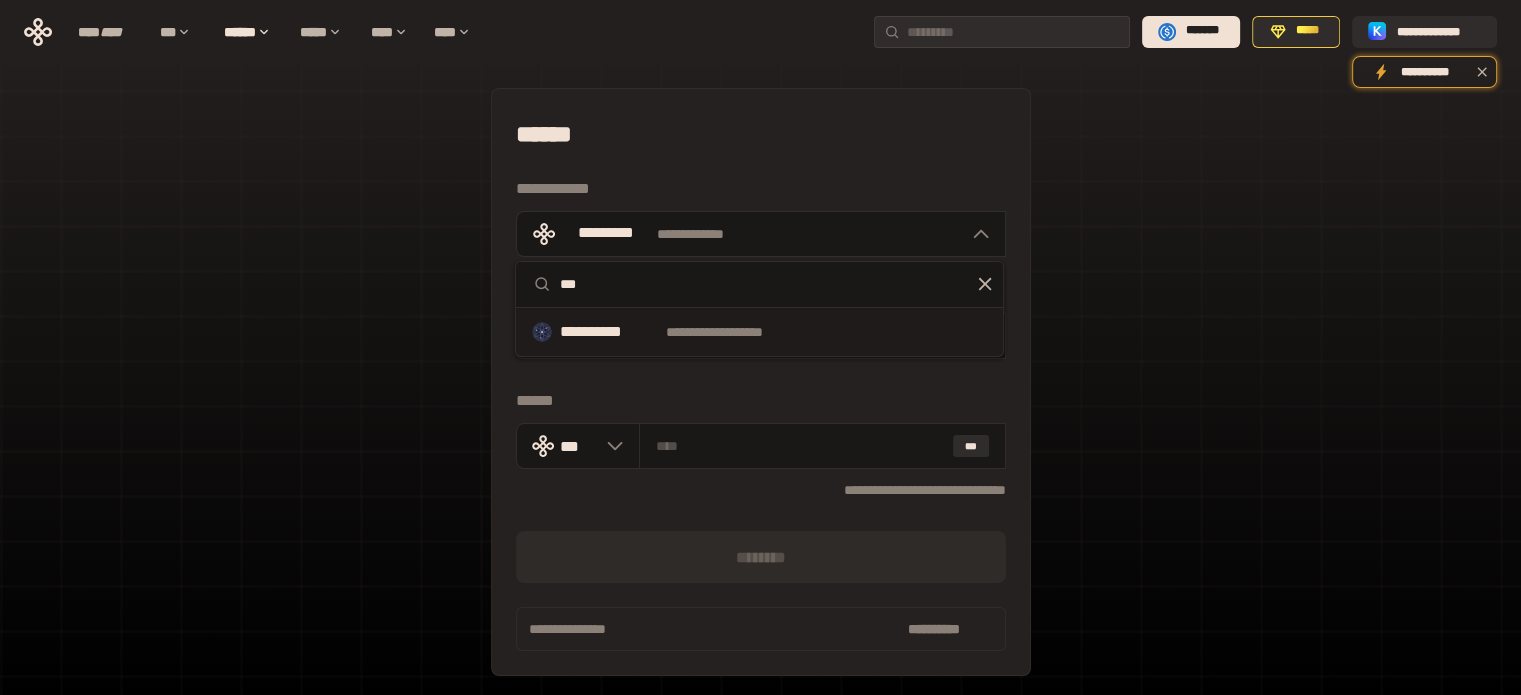type on "***" 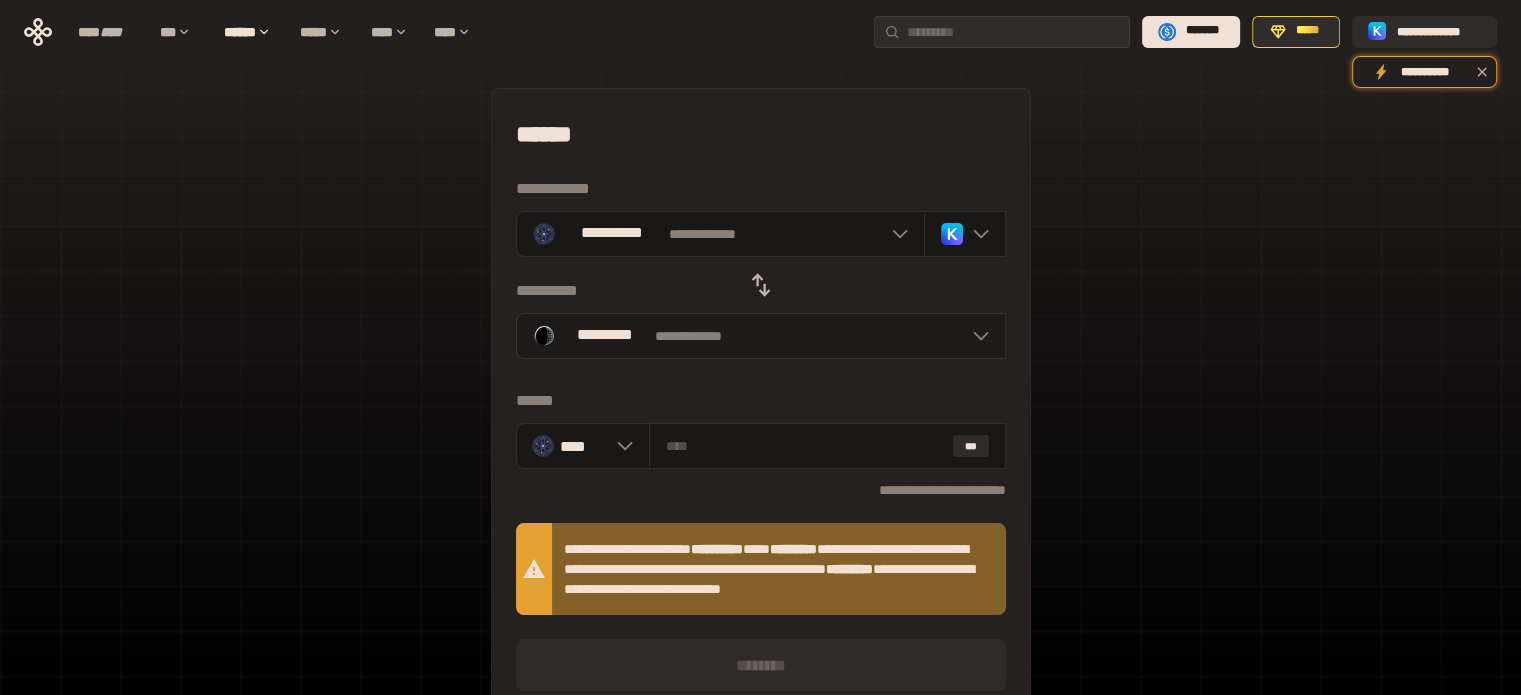click on "**********" at bounding box center [761, 336] 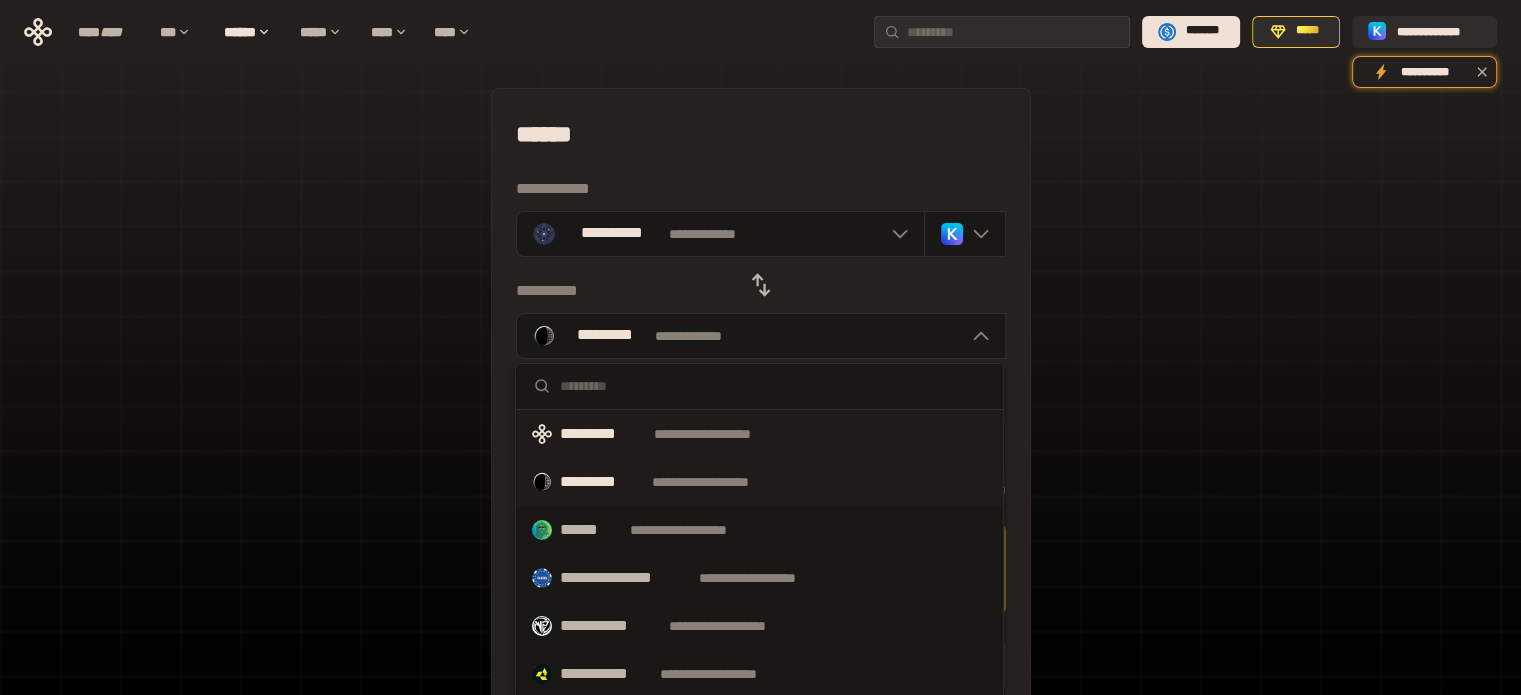 click on "**********" at bounding box center (721, 434) 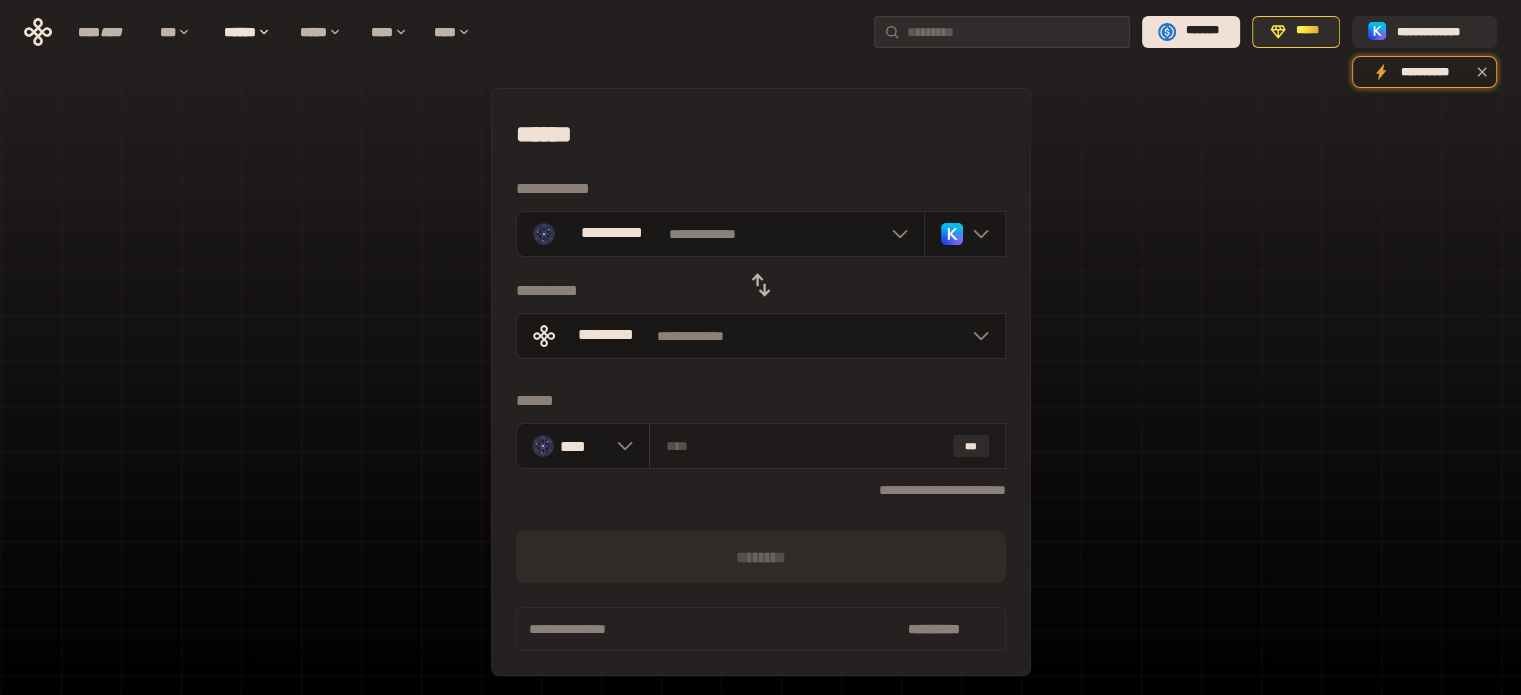 click on "***" at bounding box center (827, 446) 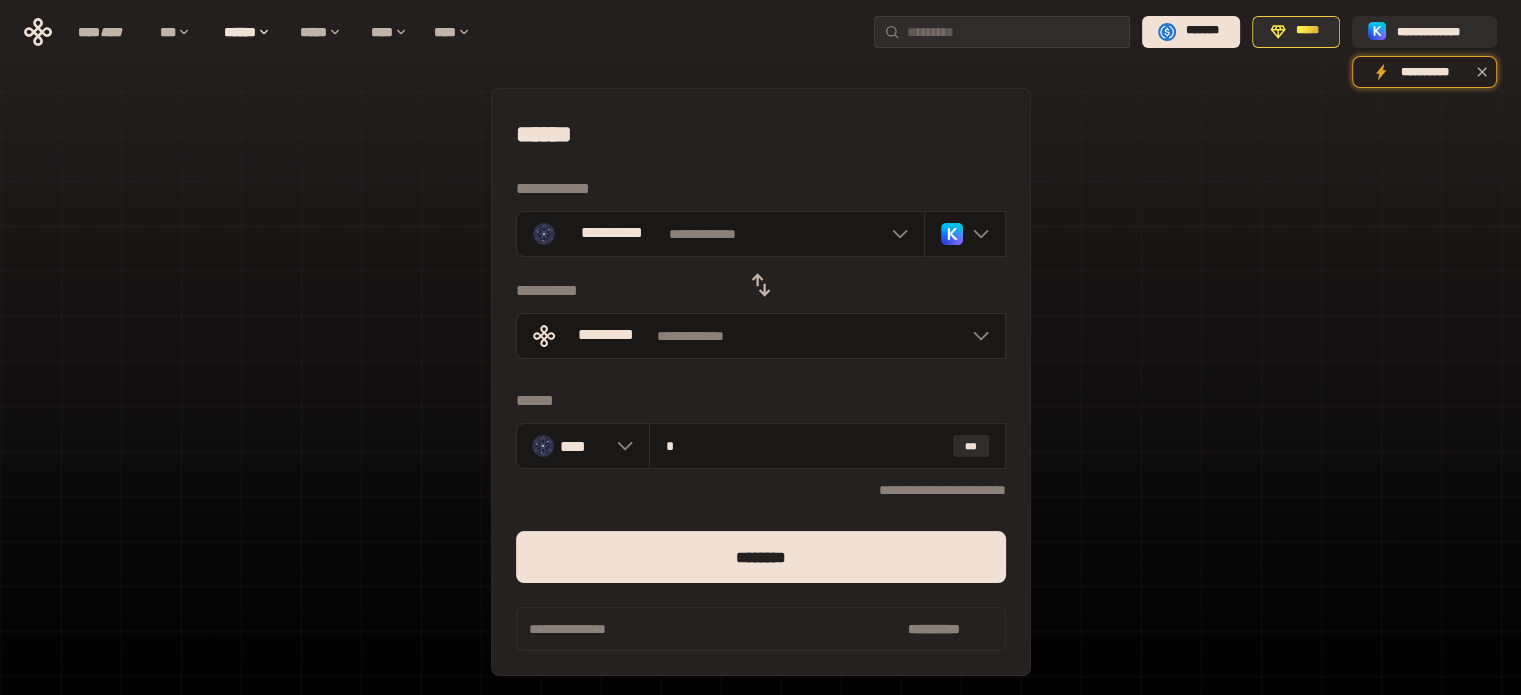 click on "**********" at bounding box center (760, 445) 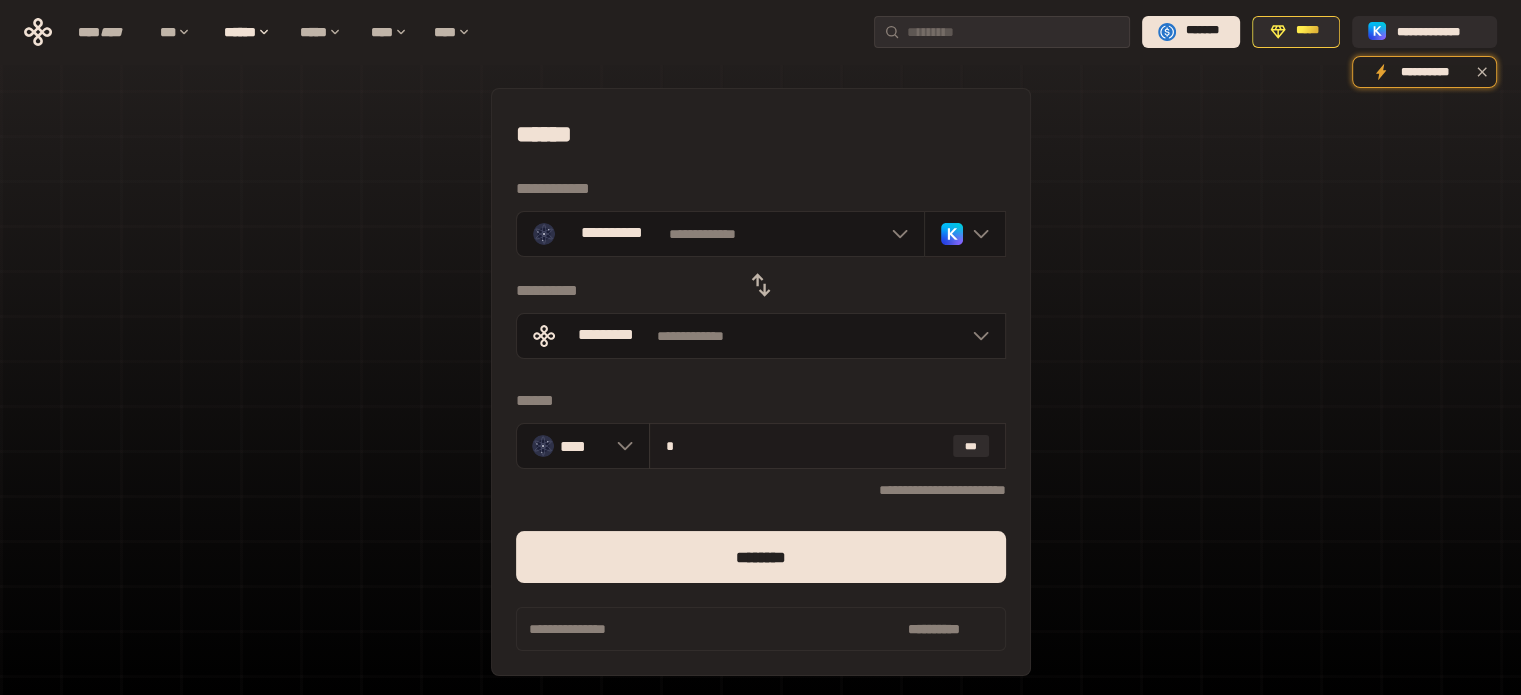 drag, startPoint x: 760, startPoint y: 455, endPoint x: 750, endPoint y: 445, distance: 14.142136 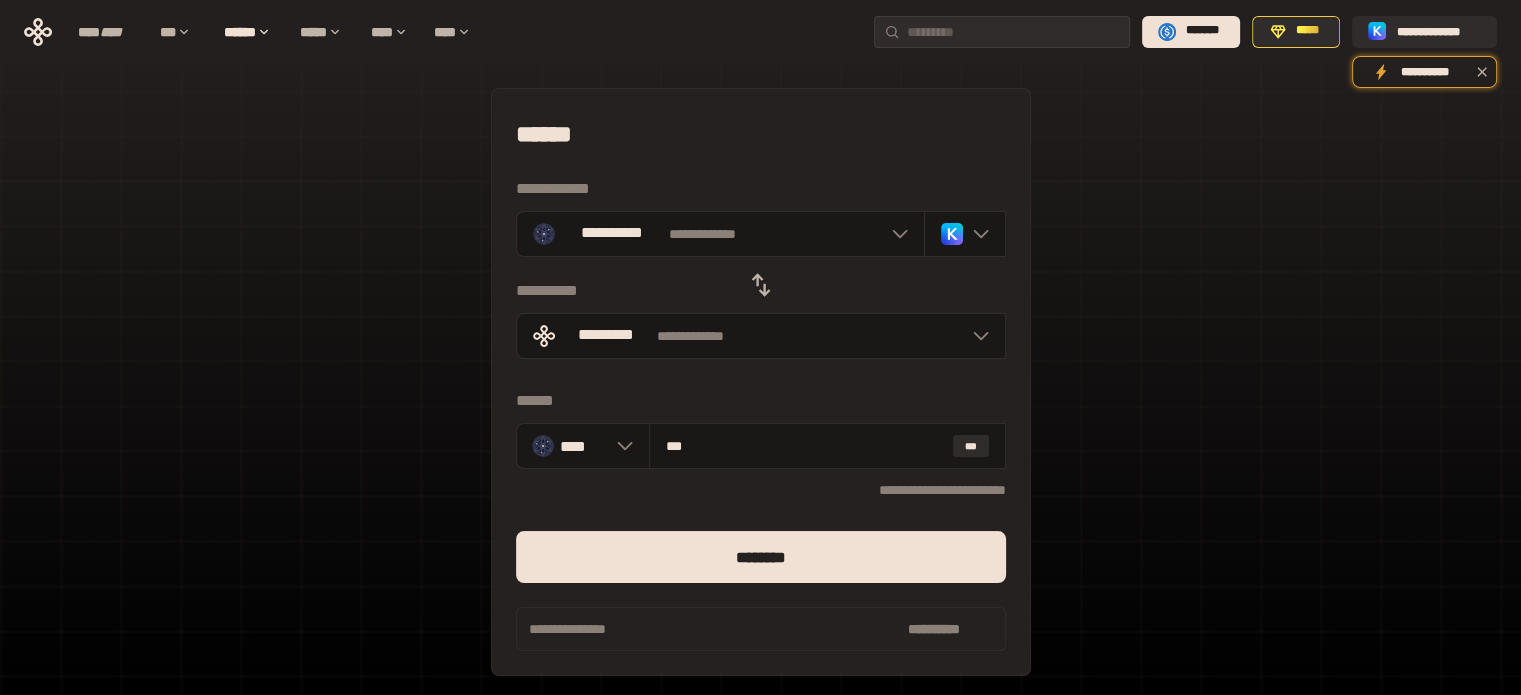 type on "***" 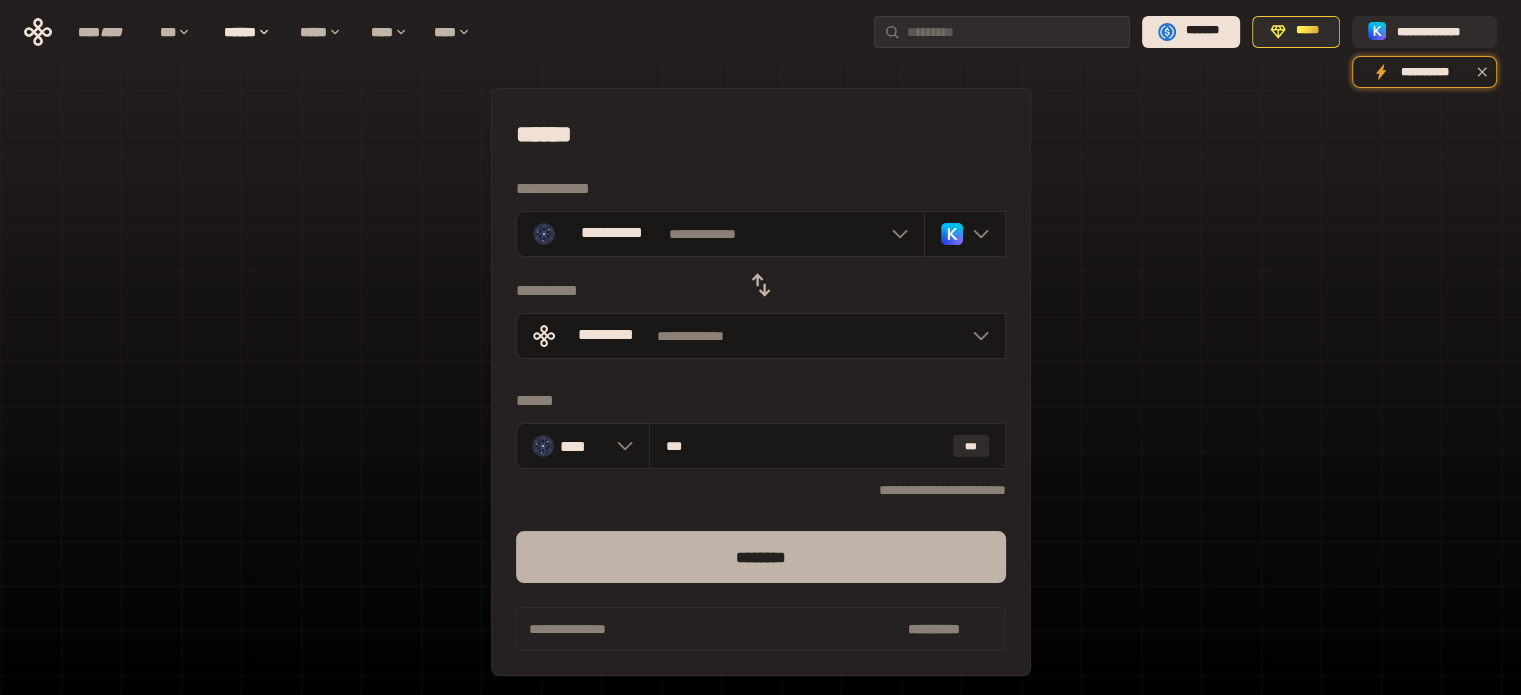 click on "********" at bounding box center (761, 557) 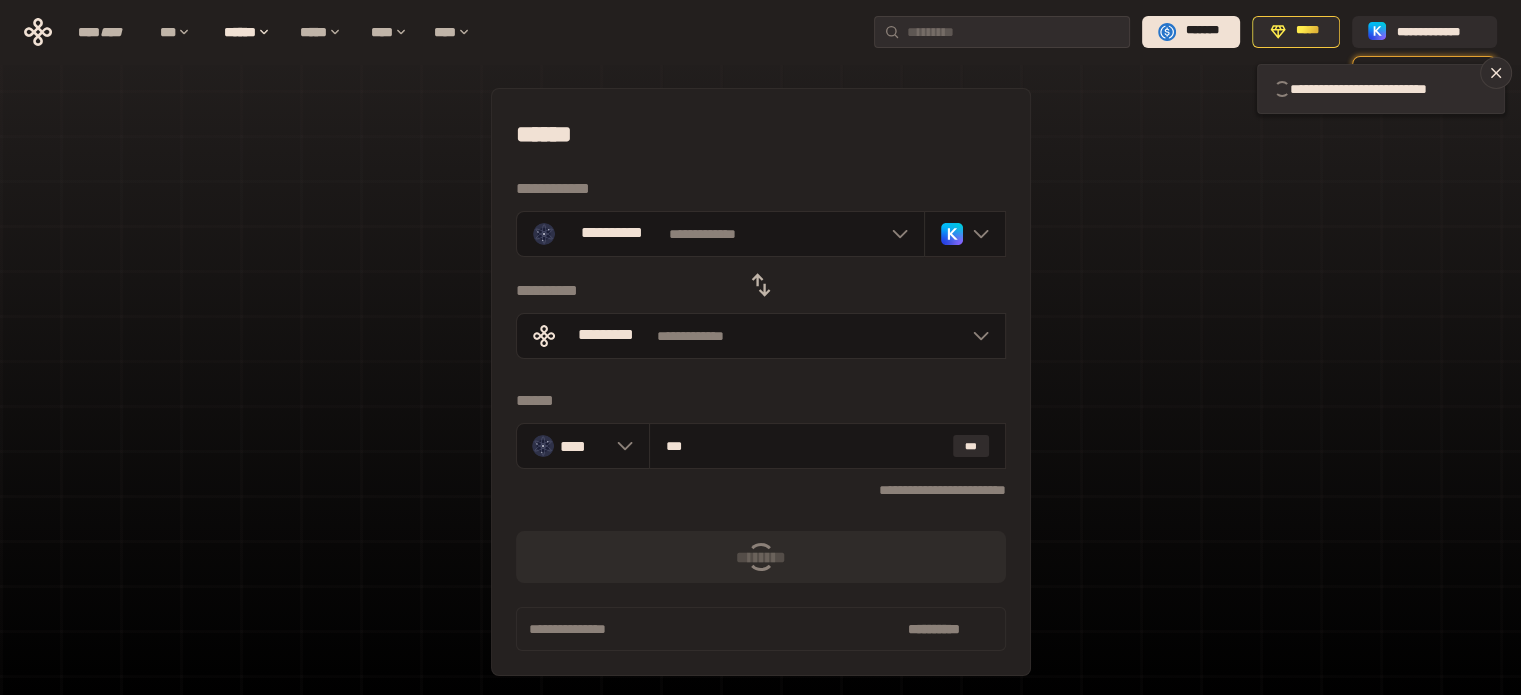 type 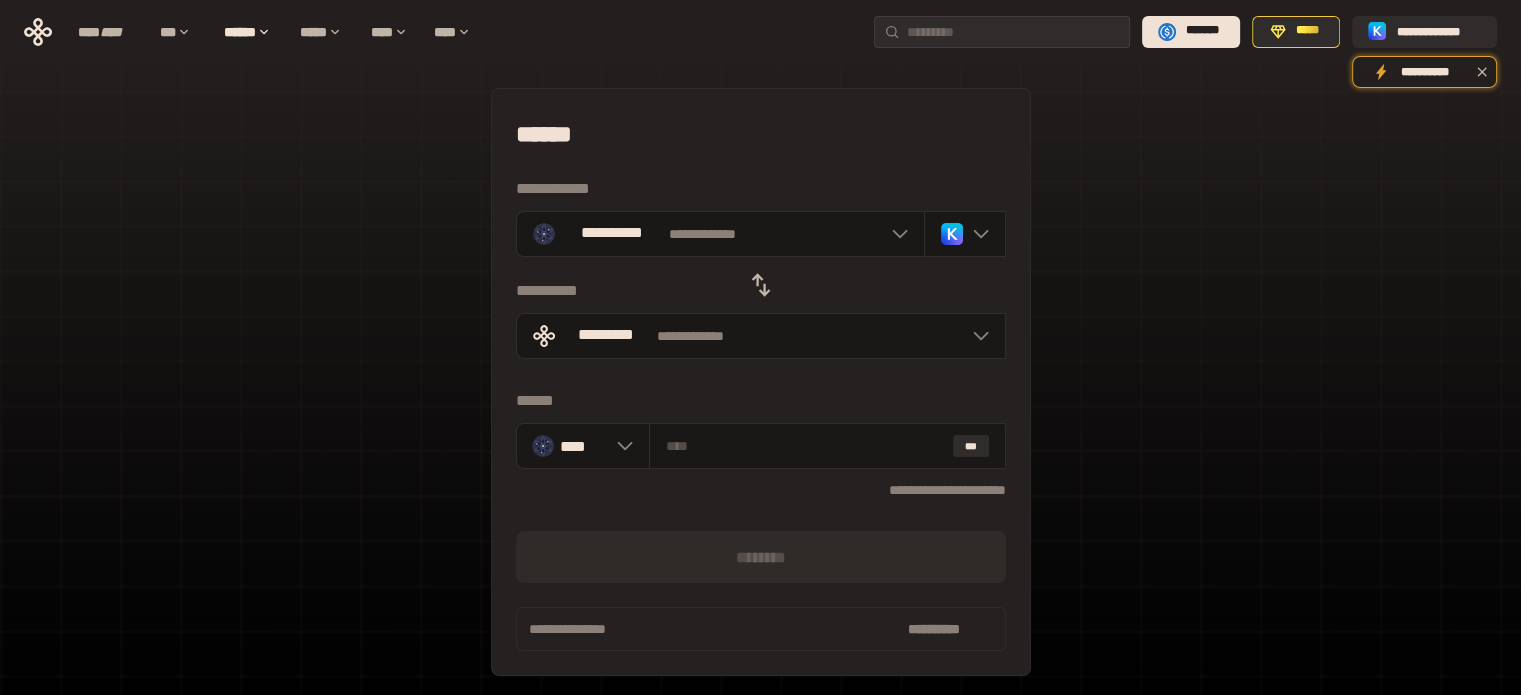 drag, startPoint x: 1280, startPoint y: 439, endPoint x: 1291, endPoint y: 410, distance: 31.016125 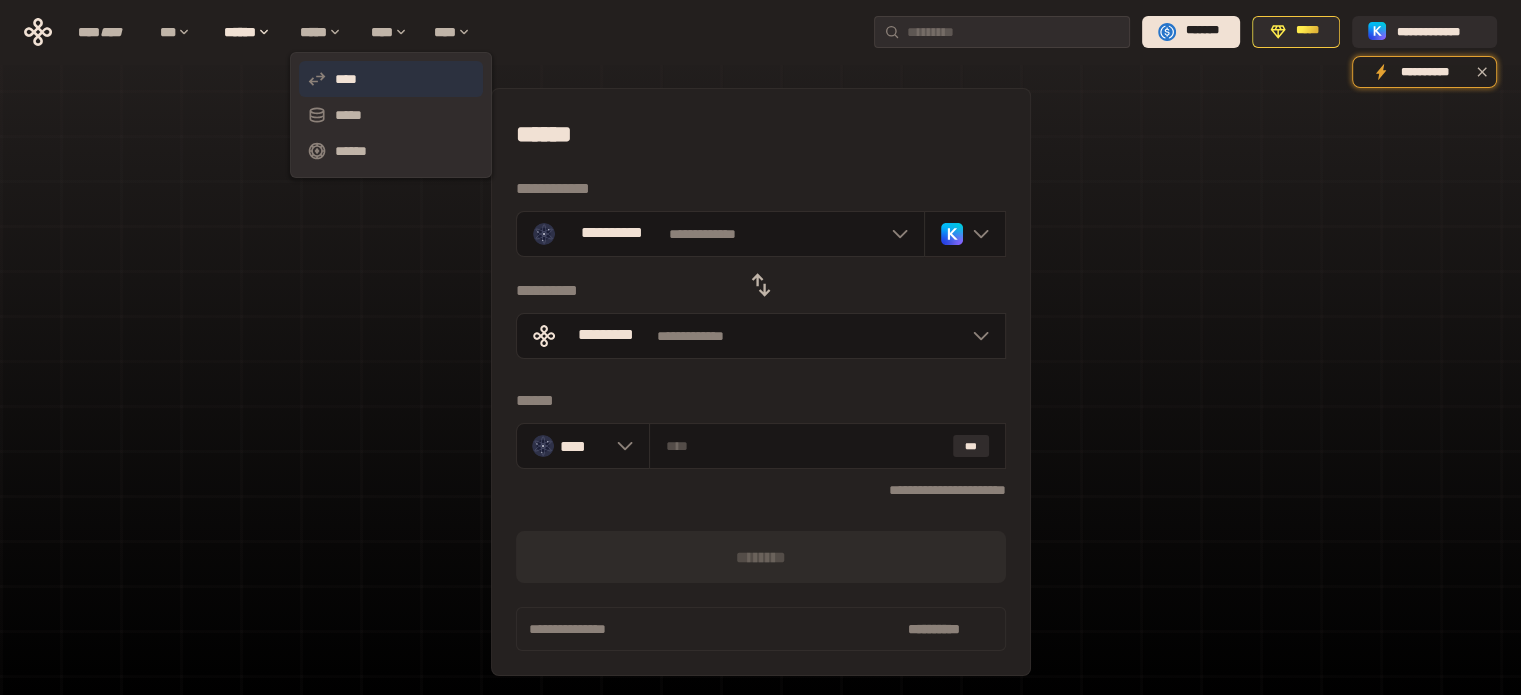 click on "****" at bounding box center (391, 79) 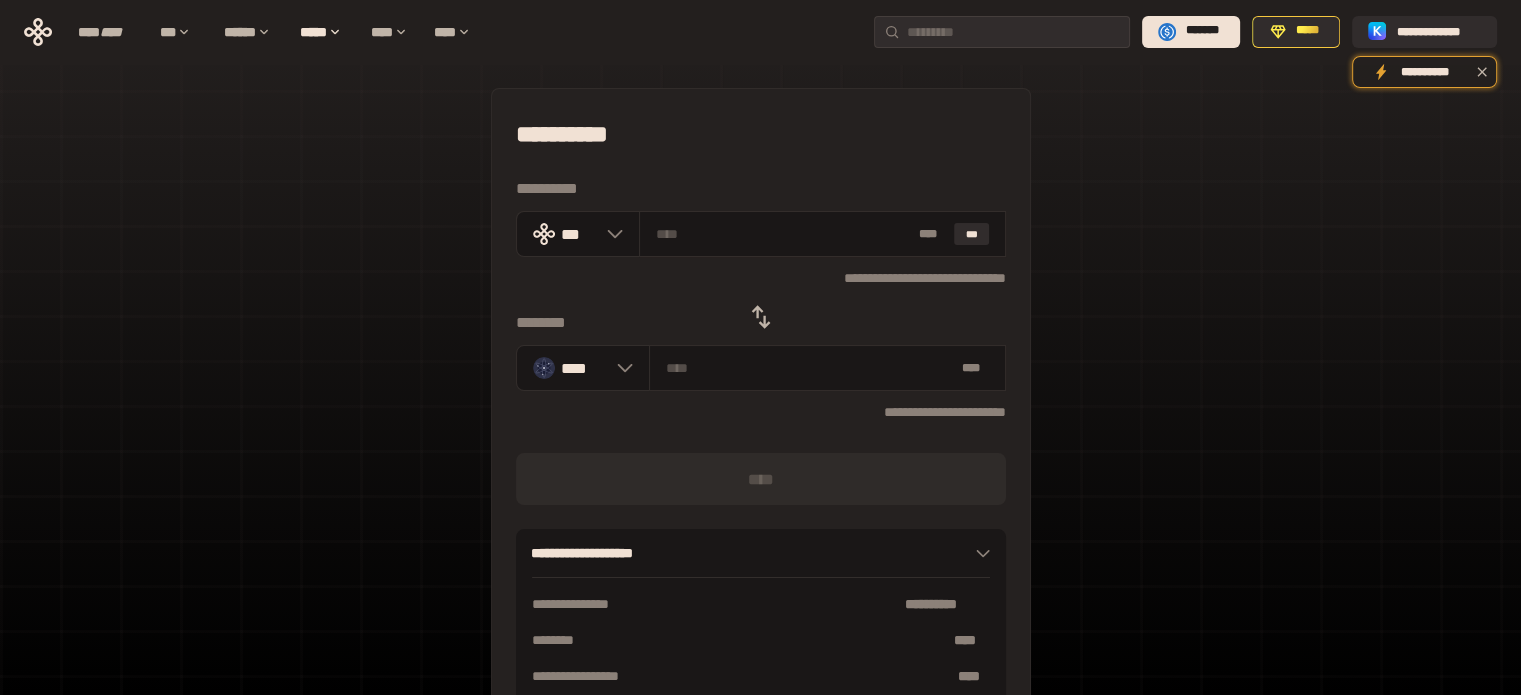 click on "**********" at bounding box center [760, 444] 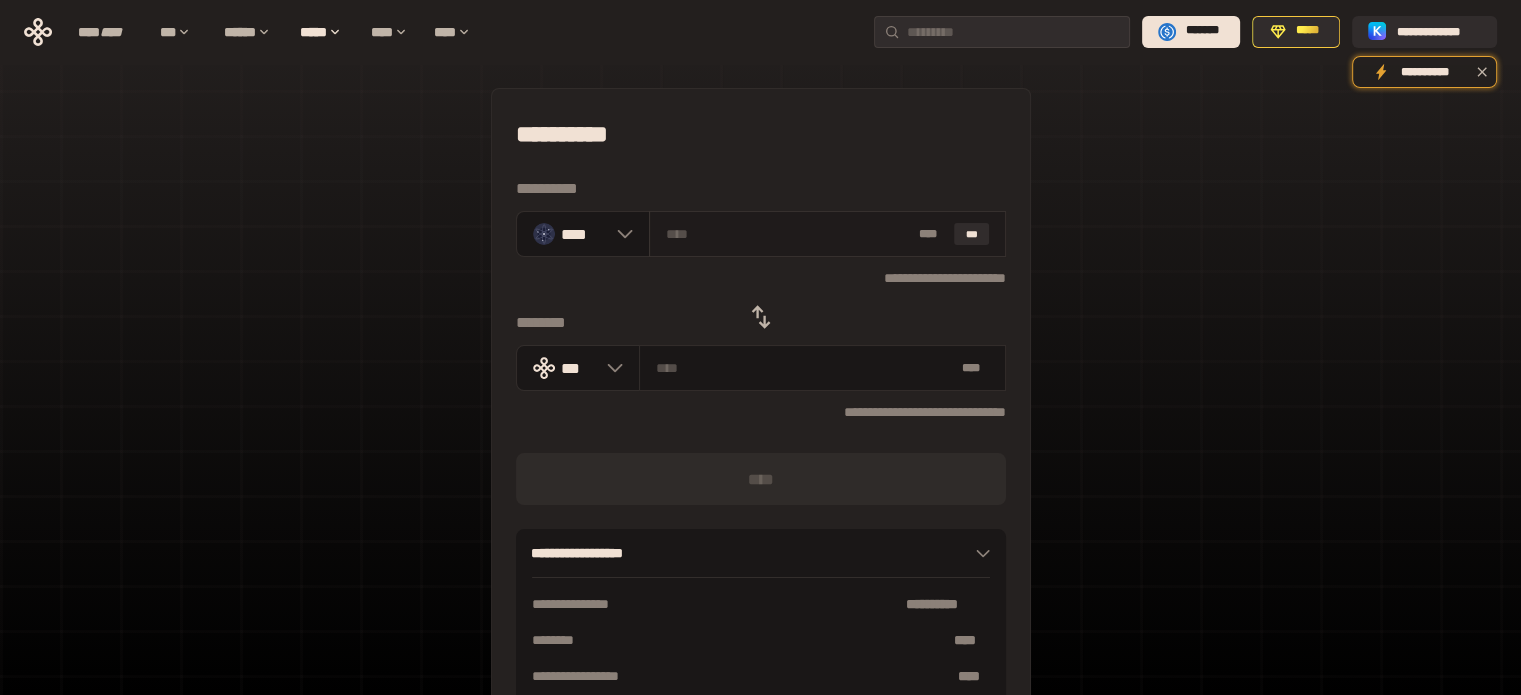 click at bounding box center [788, 234] 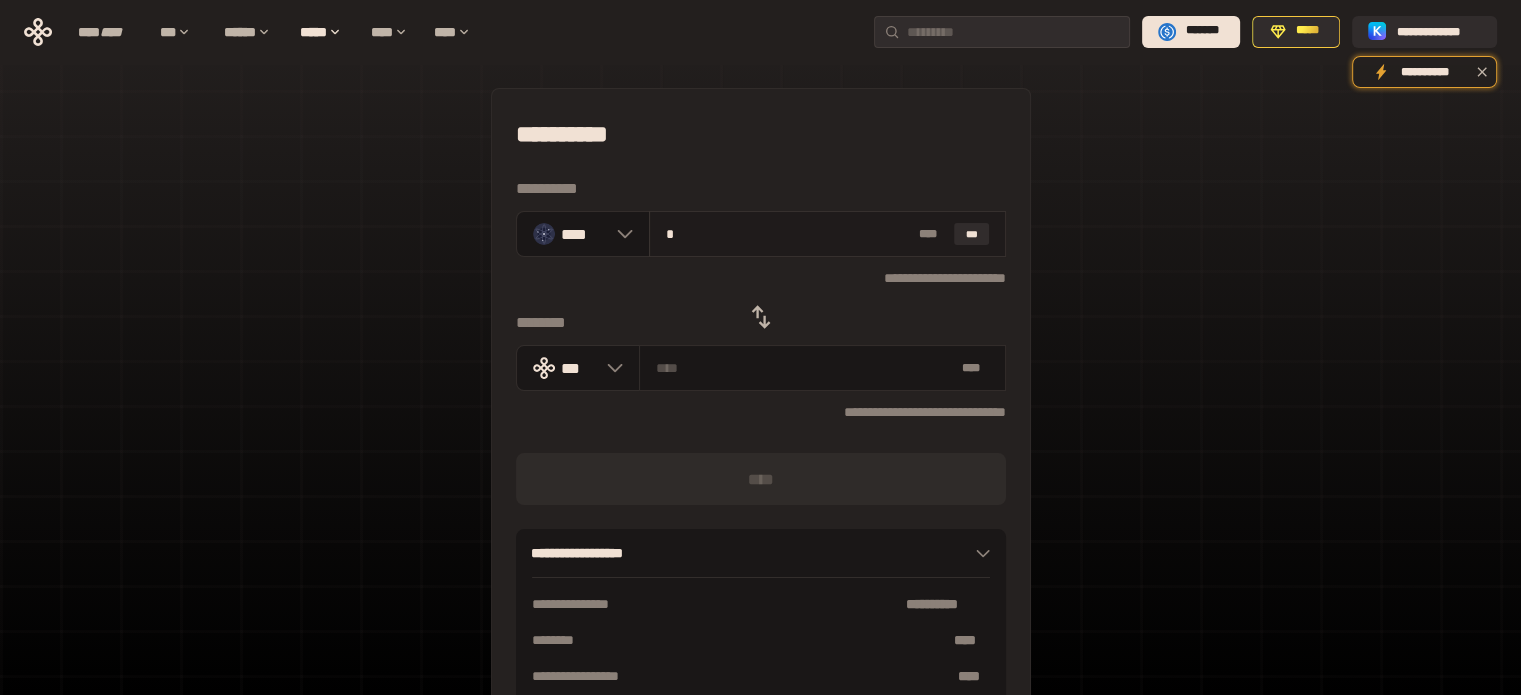 type on "**********" 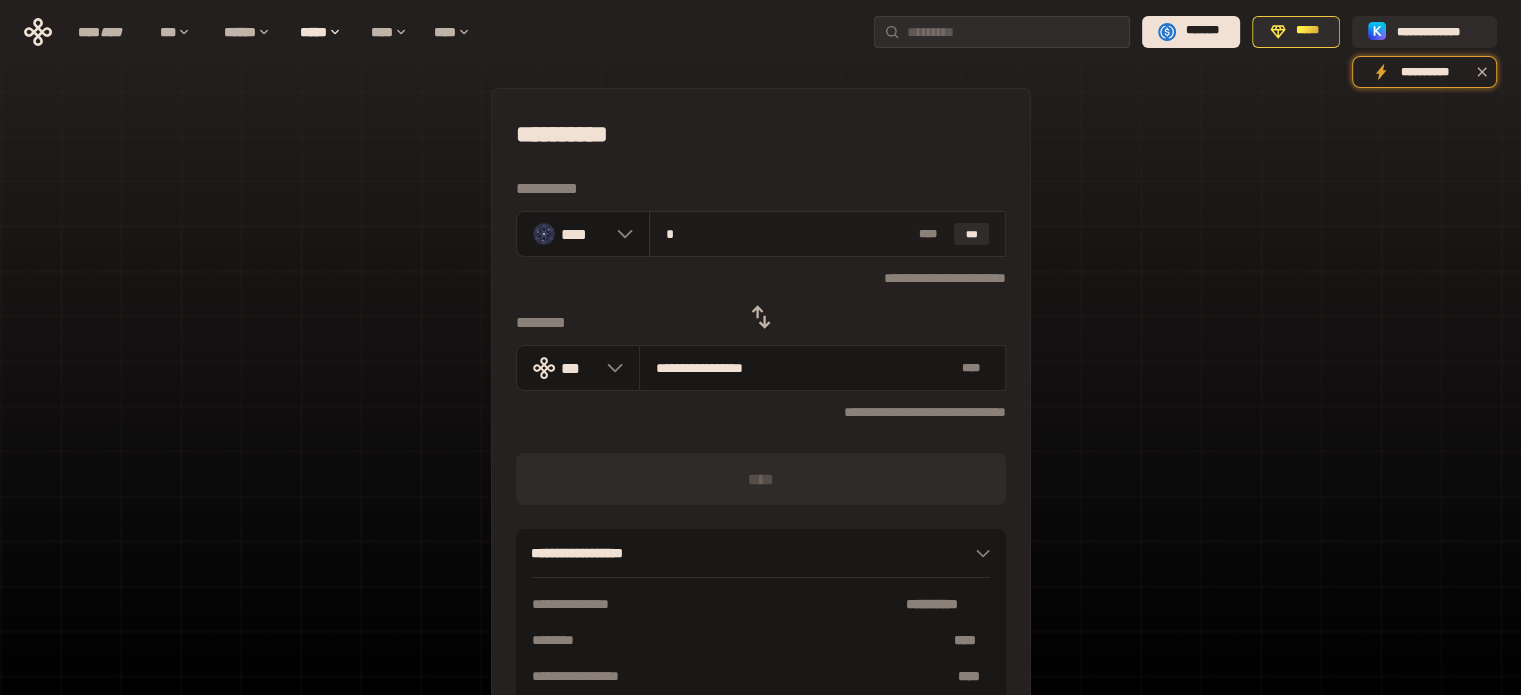 type on "**" 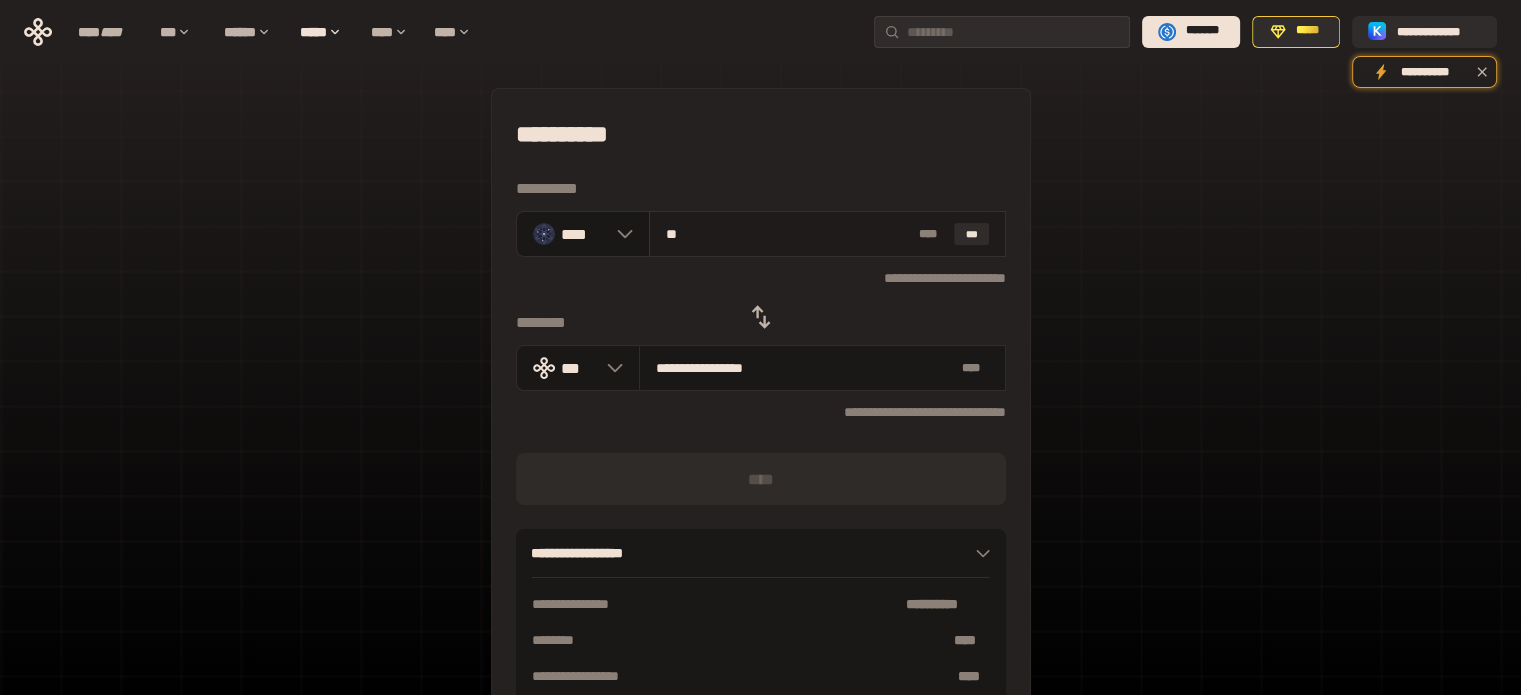 type on "**********" 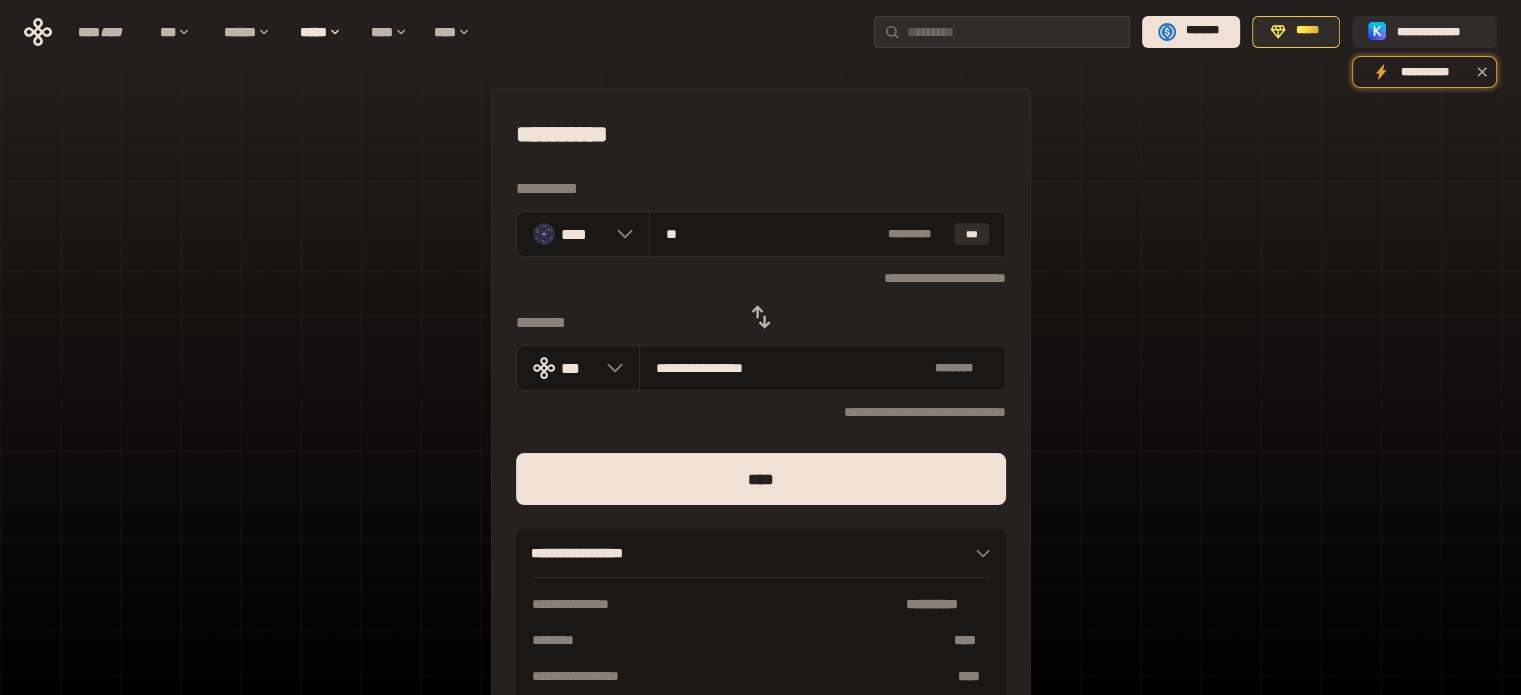 type on "**" 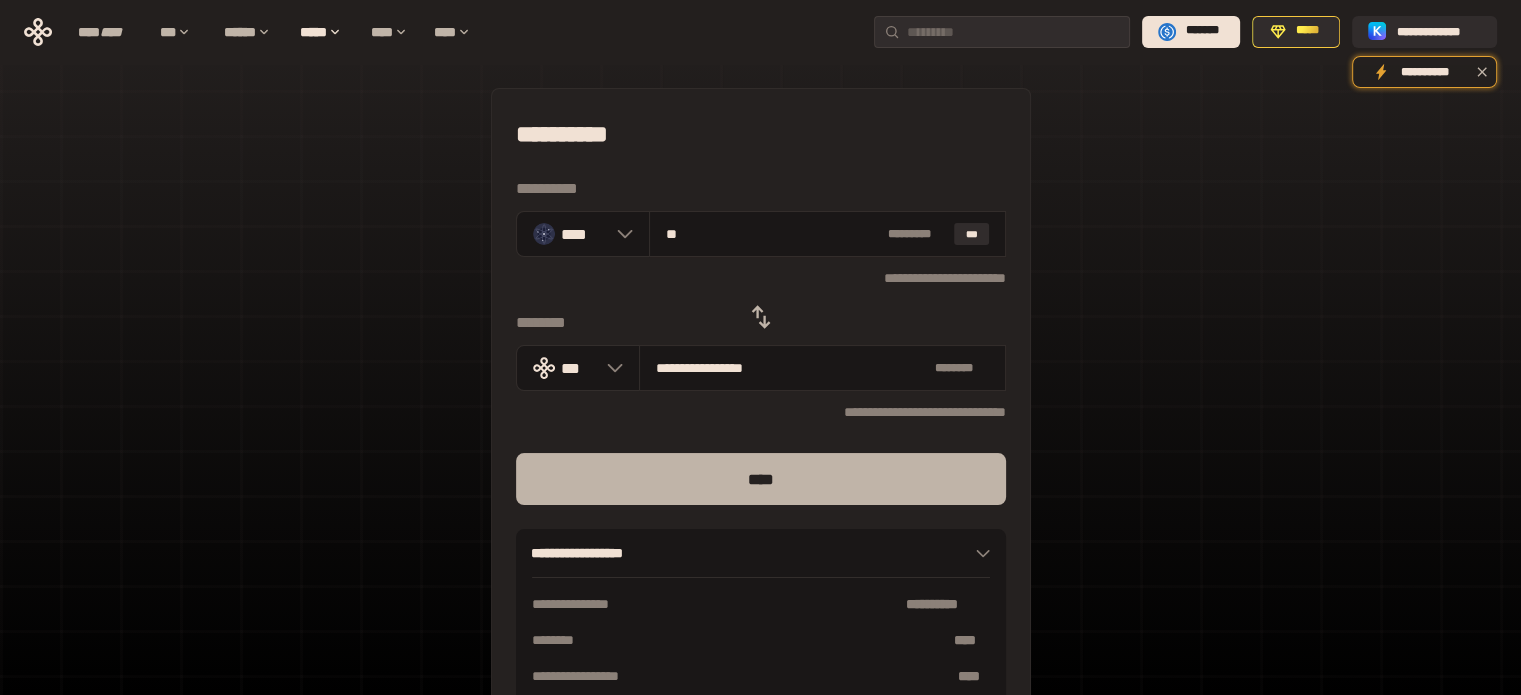 click on "****" at bounding box center [761, 479] 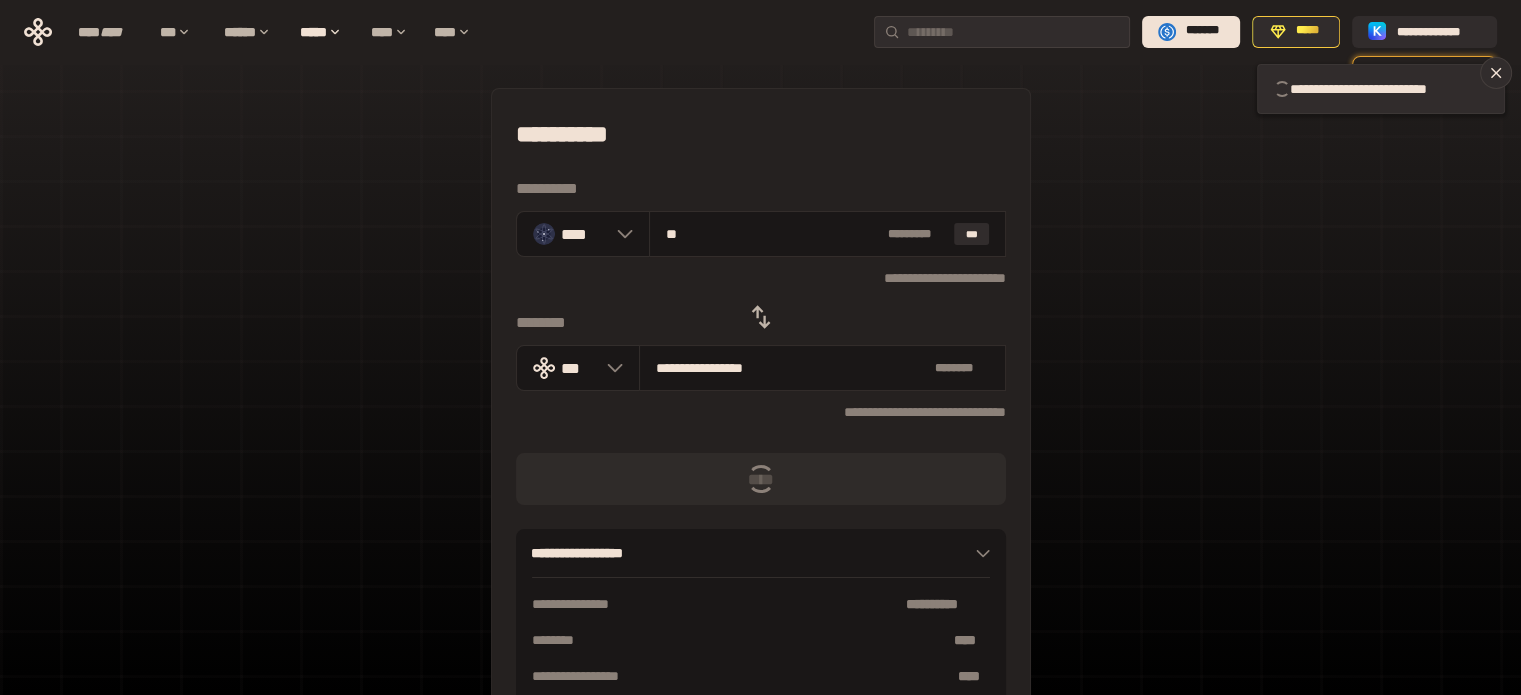 type 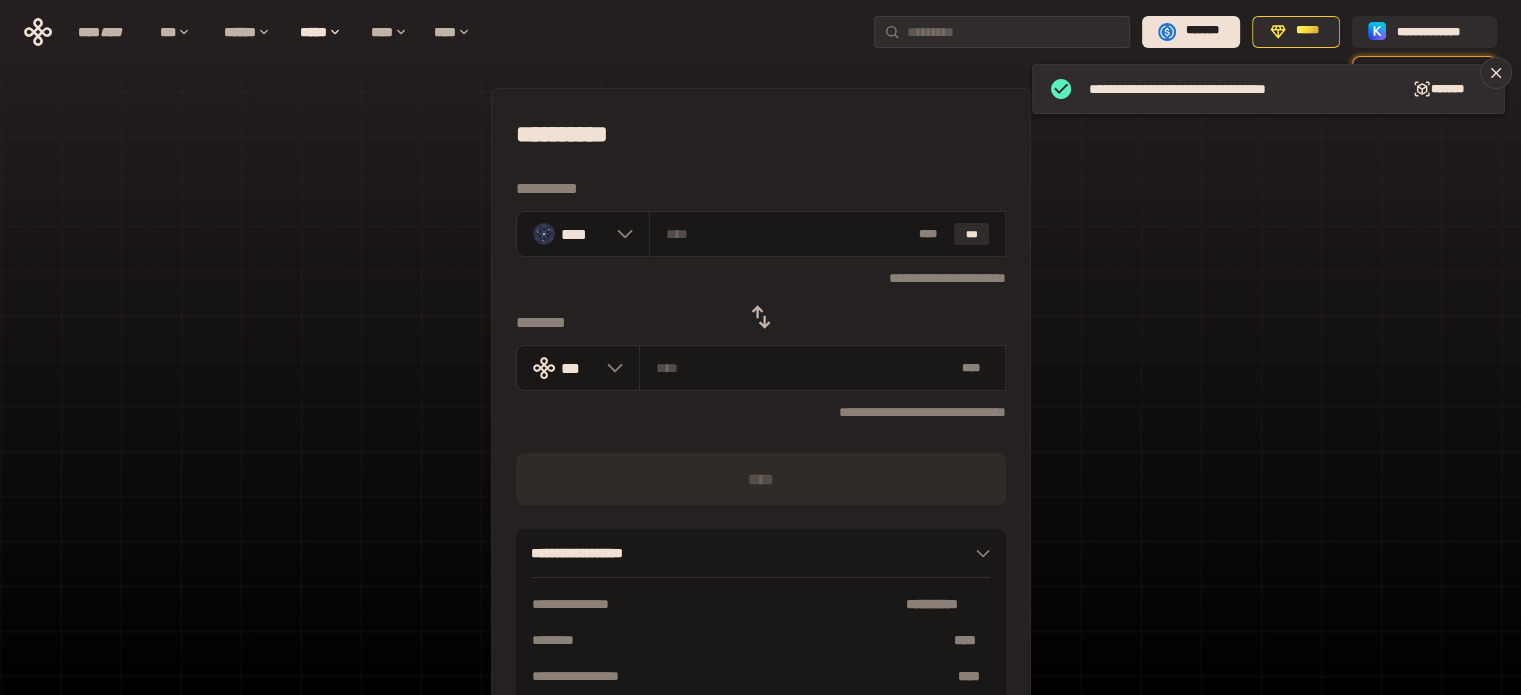 click 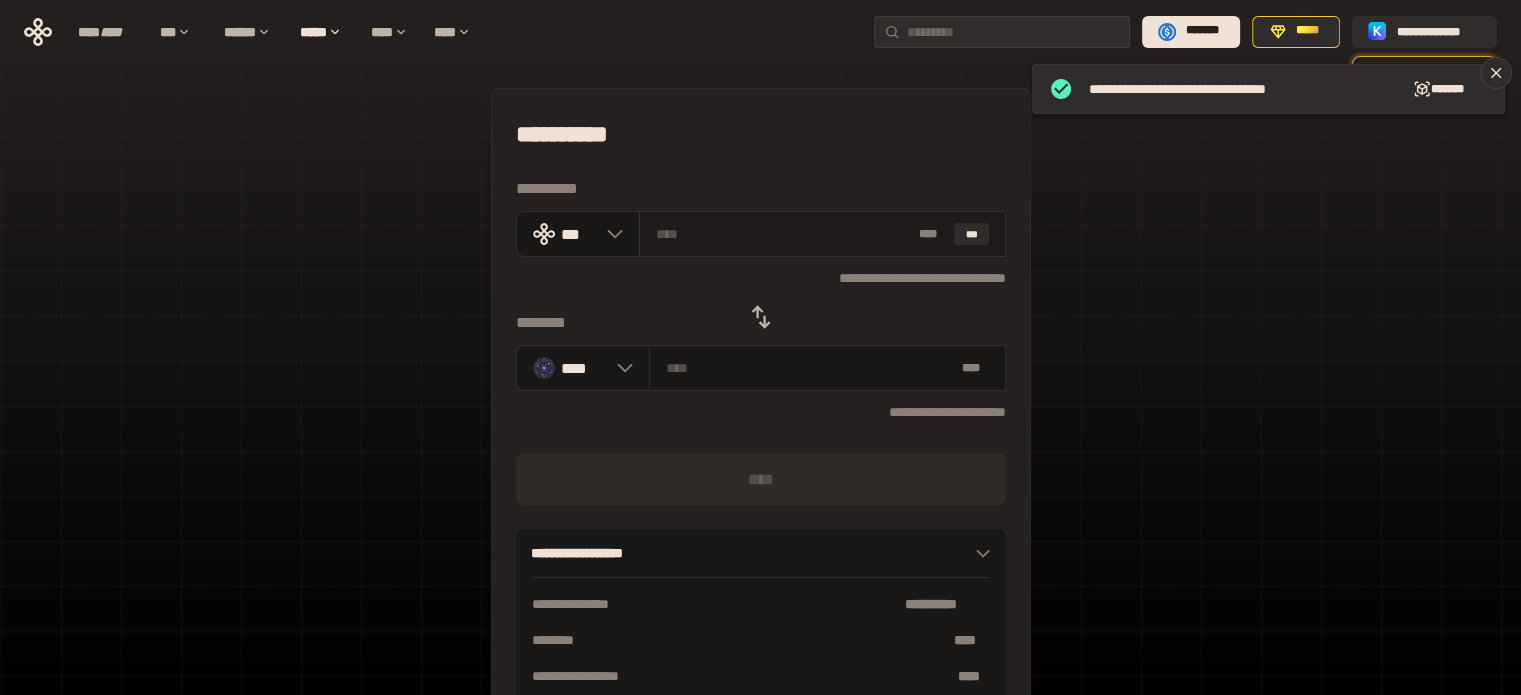 click on "* ** ***" at bounding box center [822, 234] 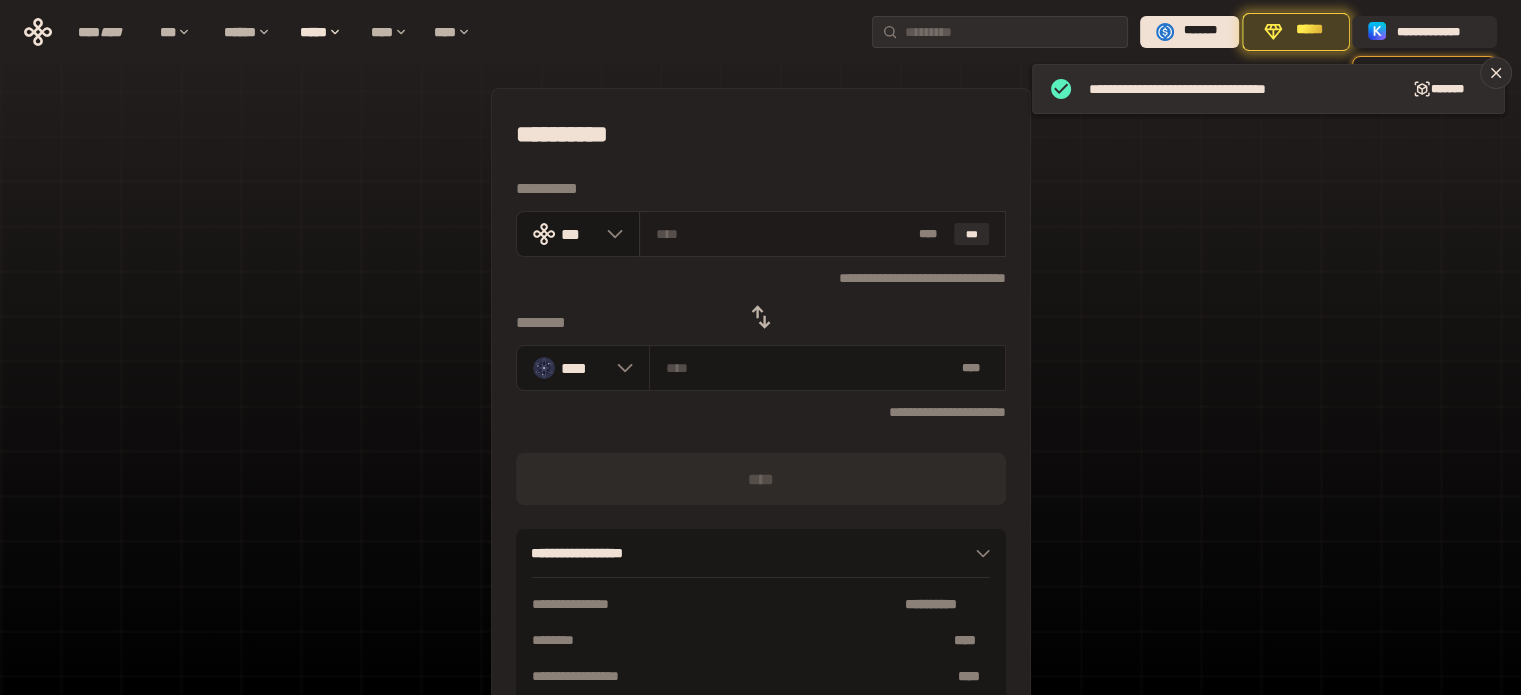 click at bounding box center [783, 234] 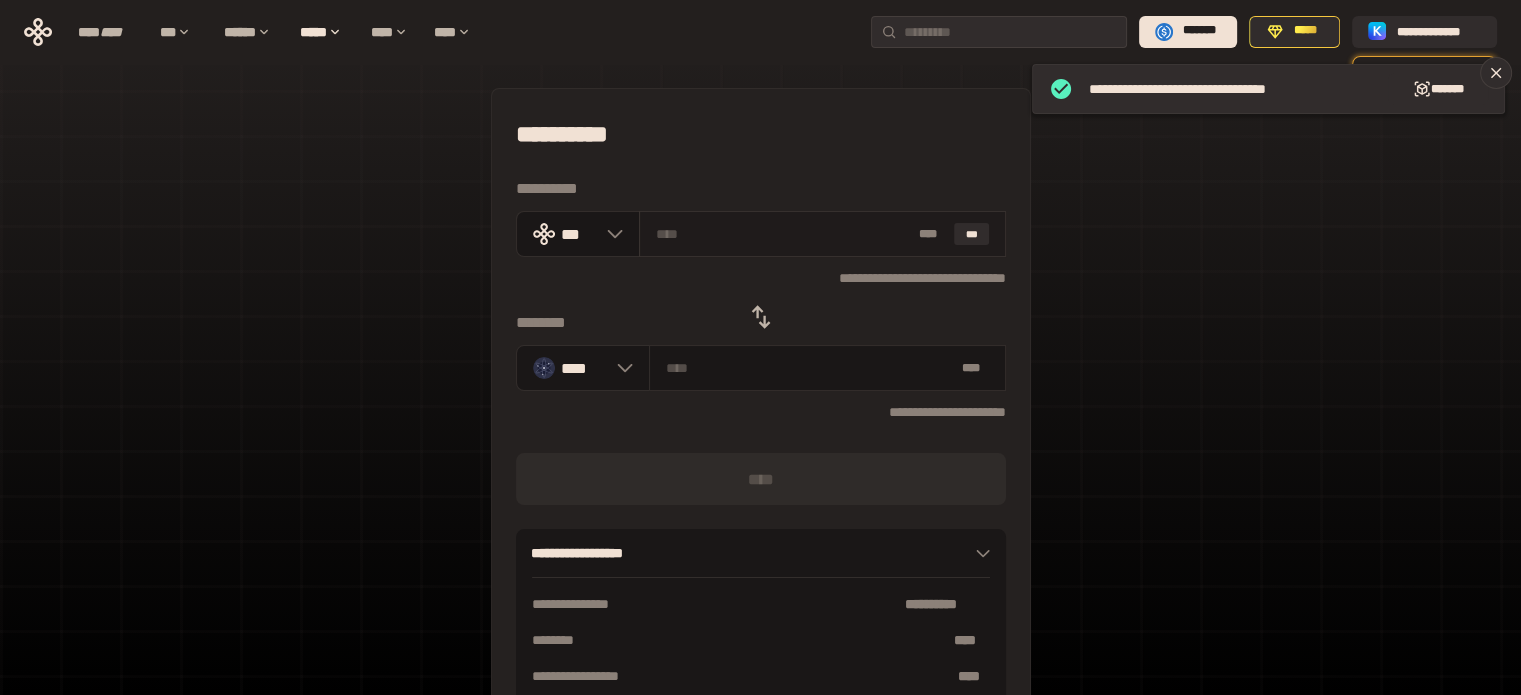 click at bounding box center (783, 234) 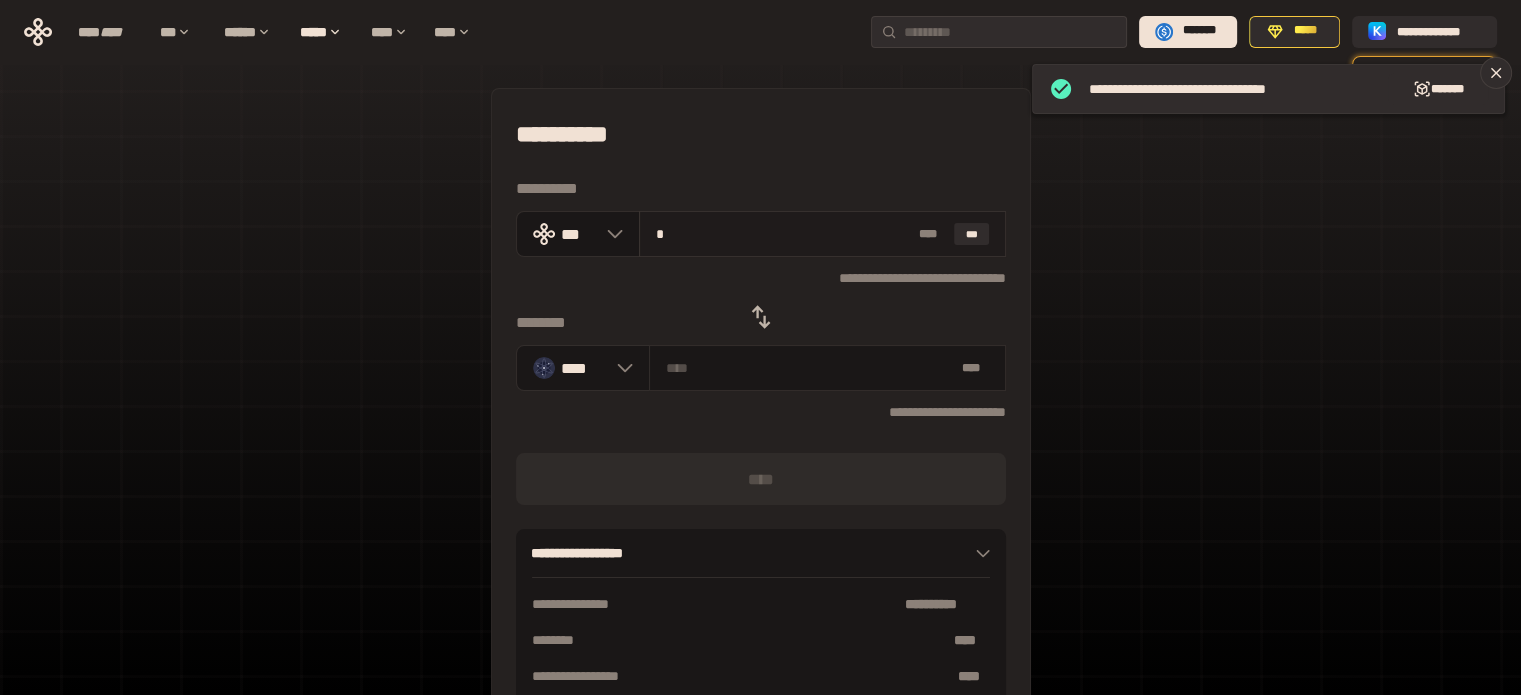 type on "*******" 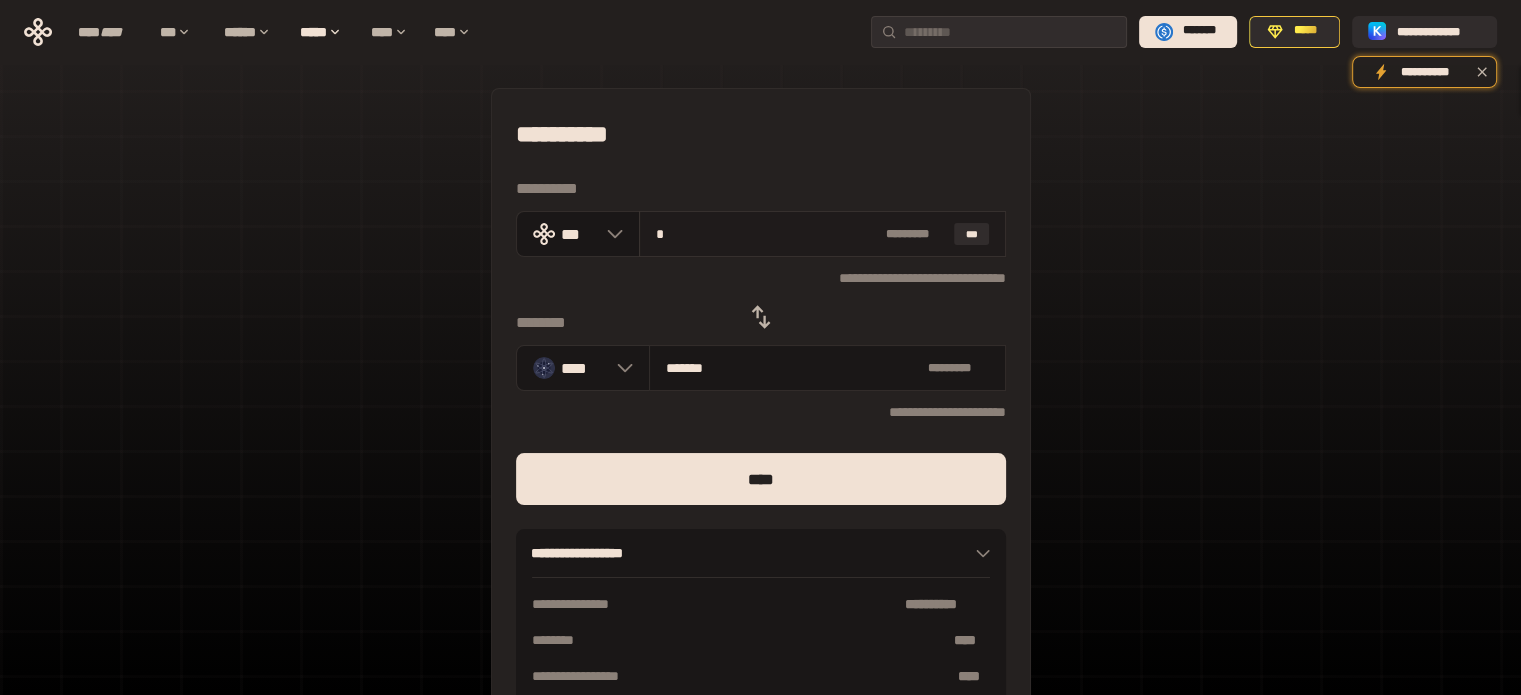 type on "**" 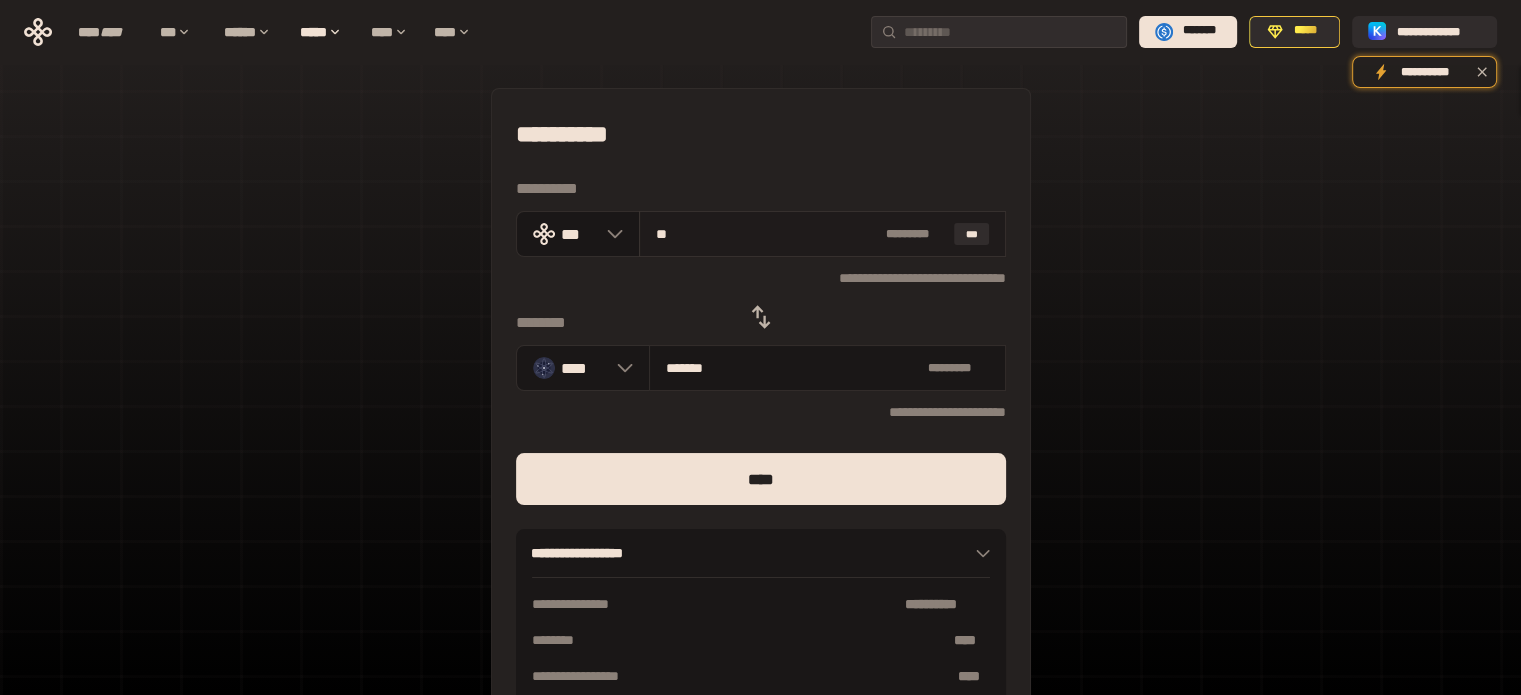 type on "********" 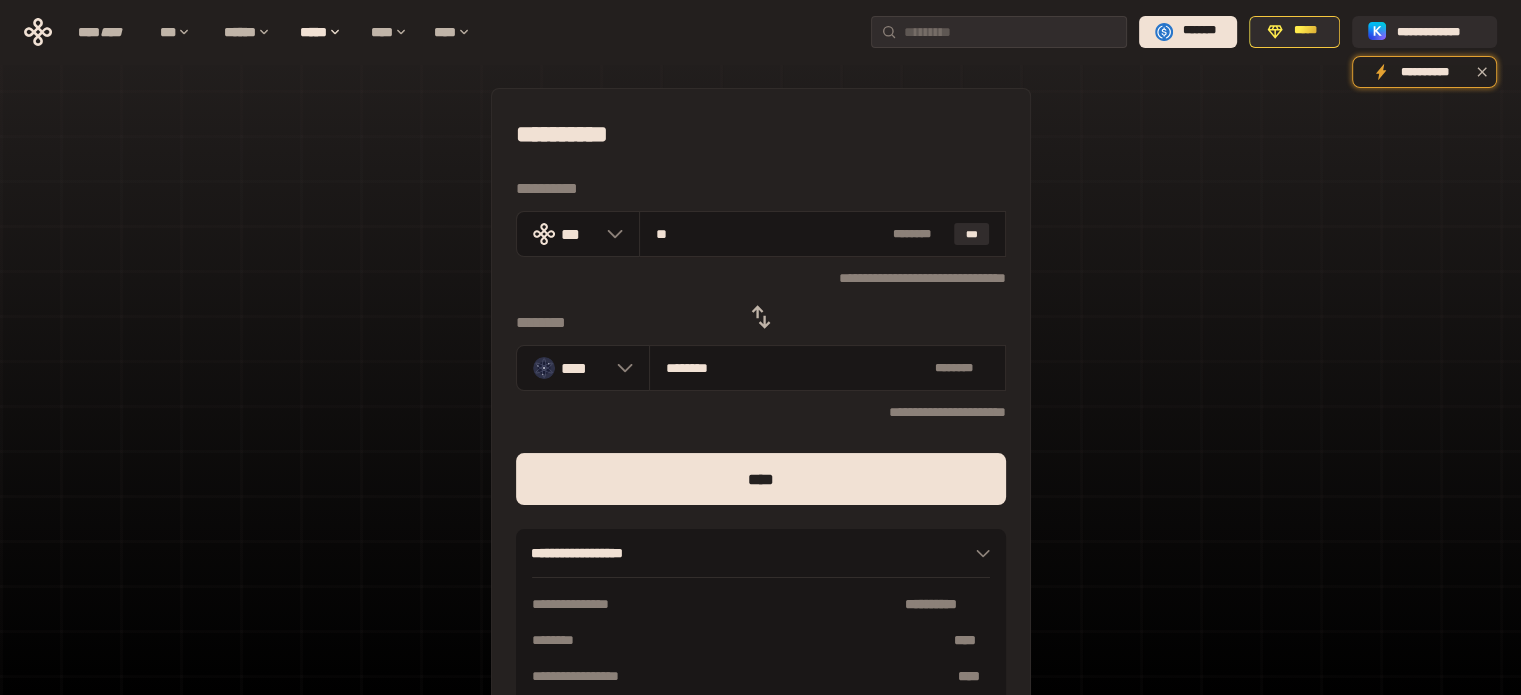 type on "***" 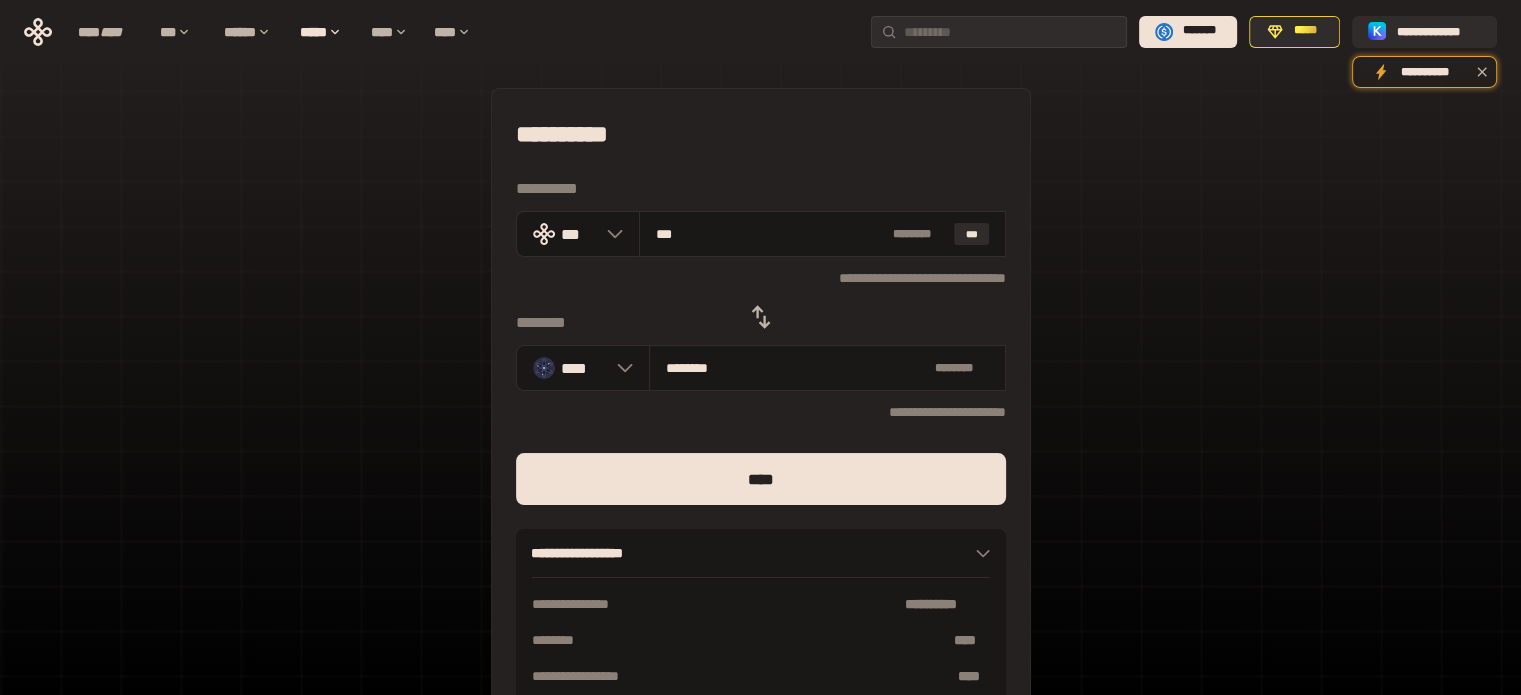 type on "*********" 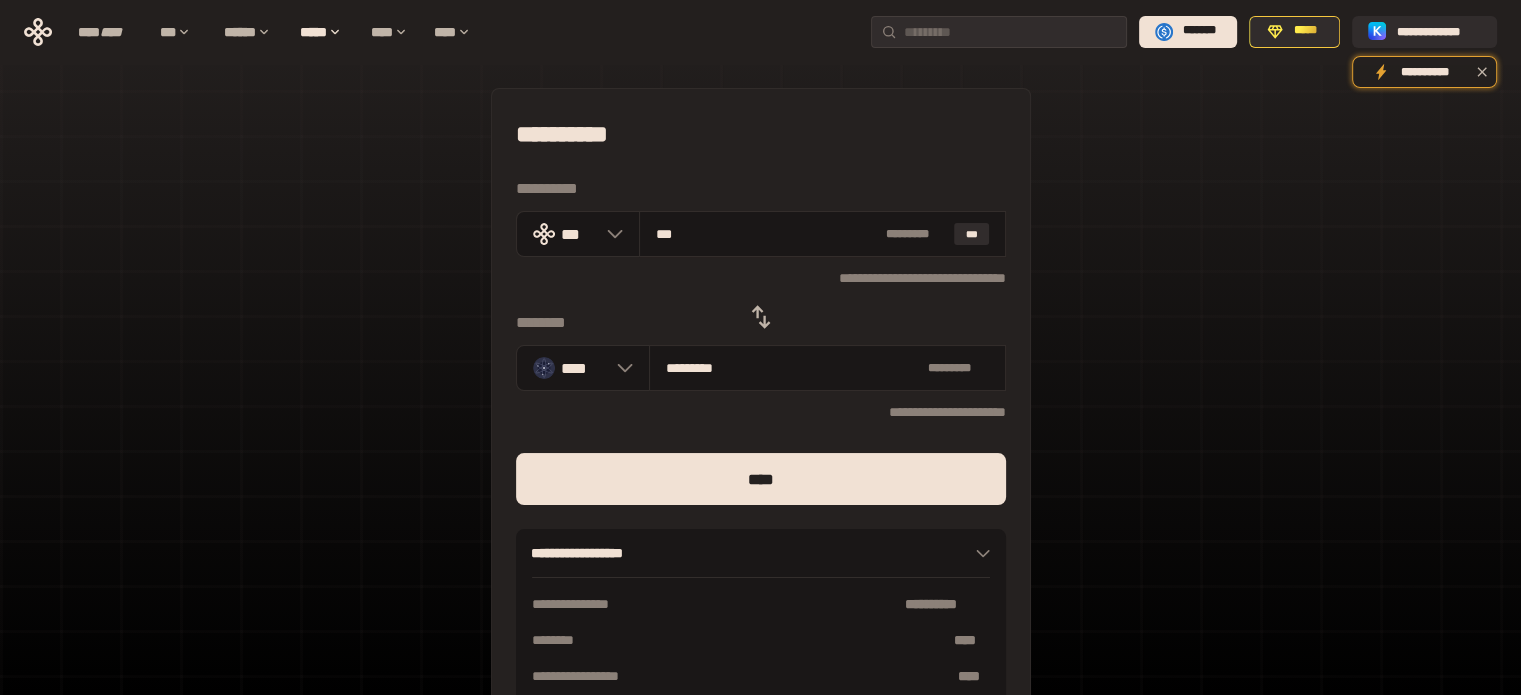 type on "***" 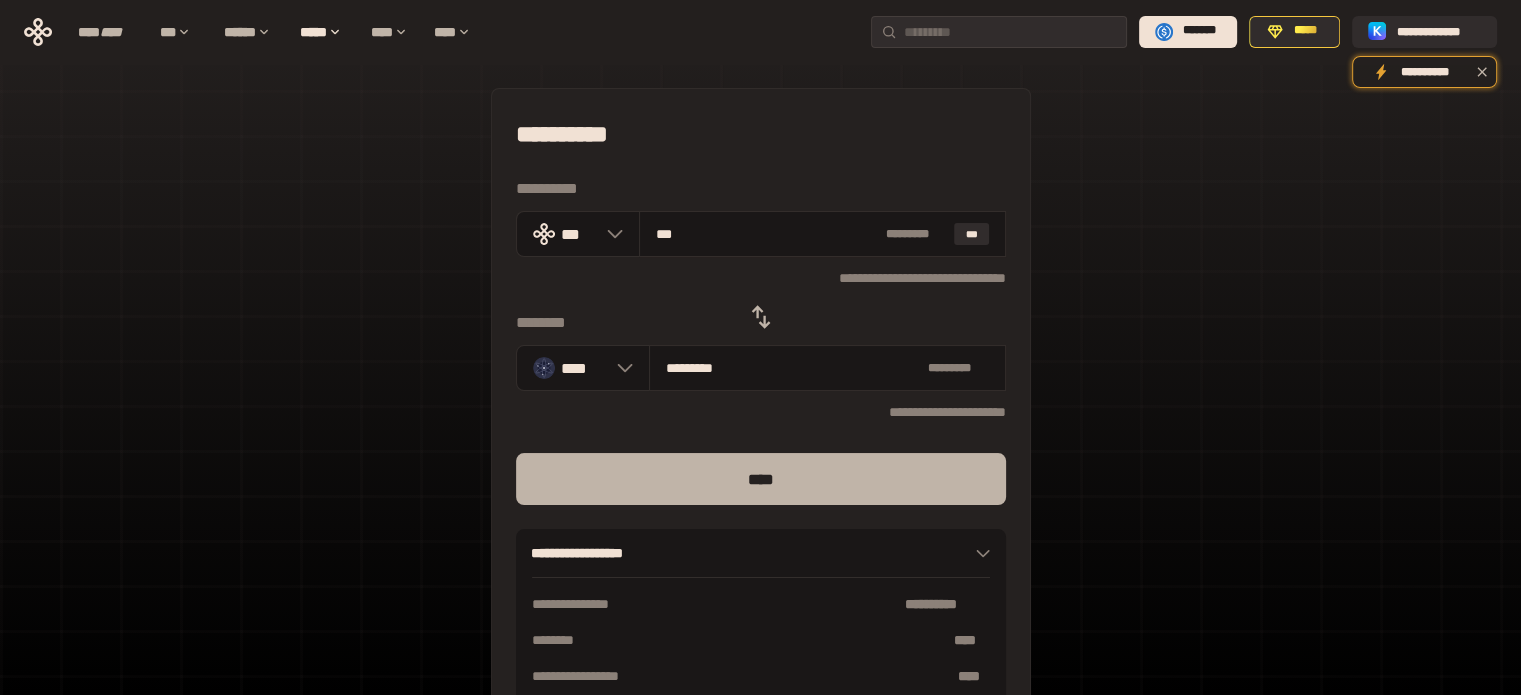 click on "****" at bounding box center (761, 479) 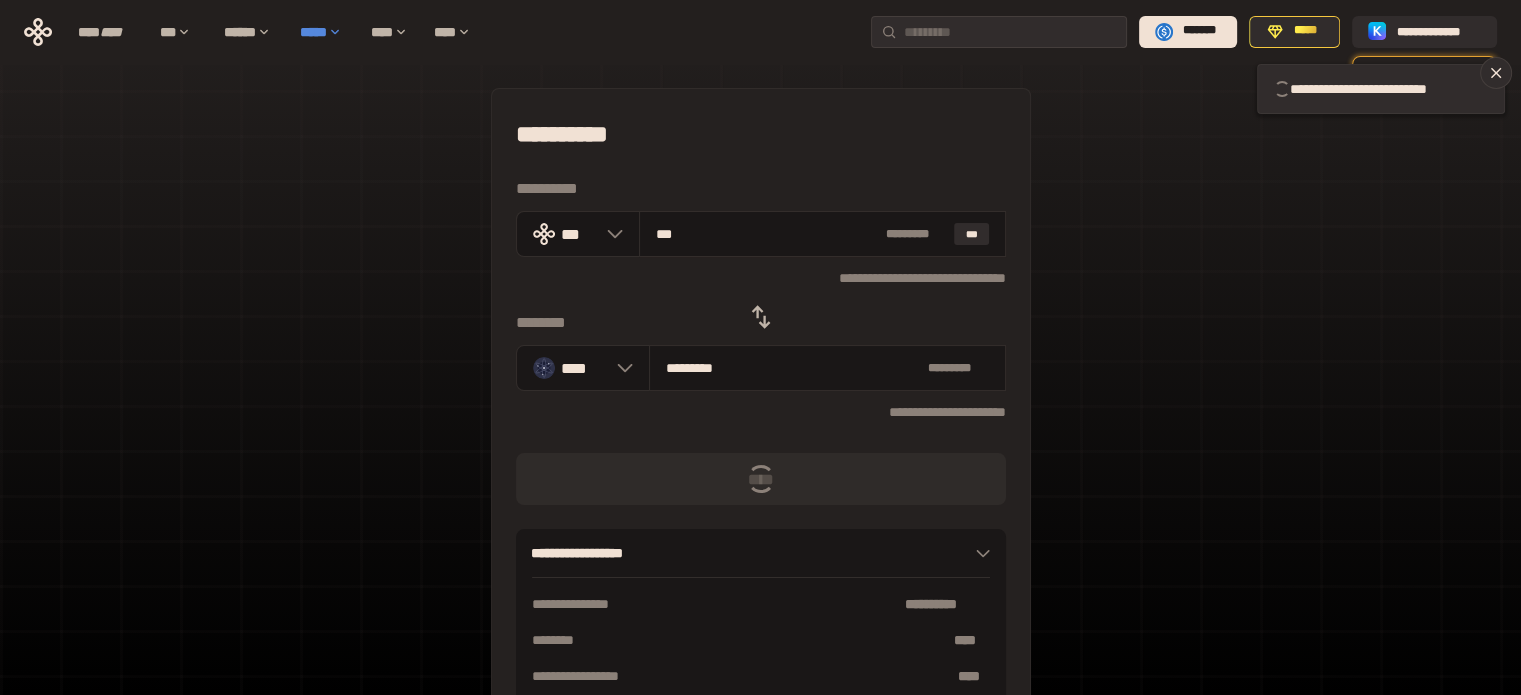 type 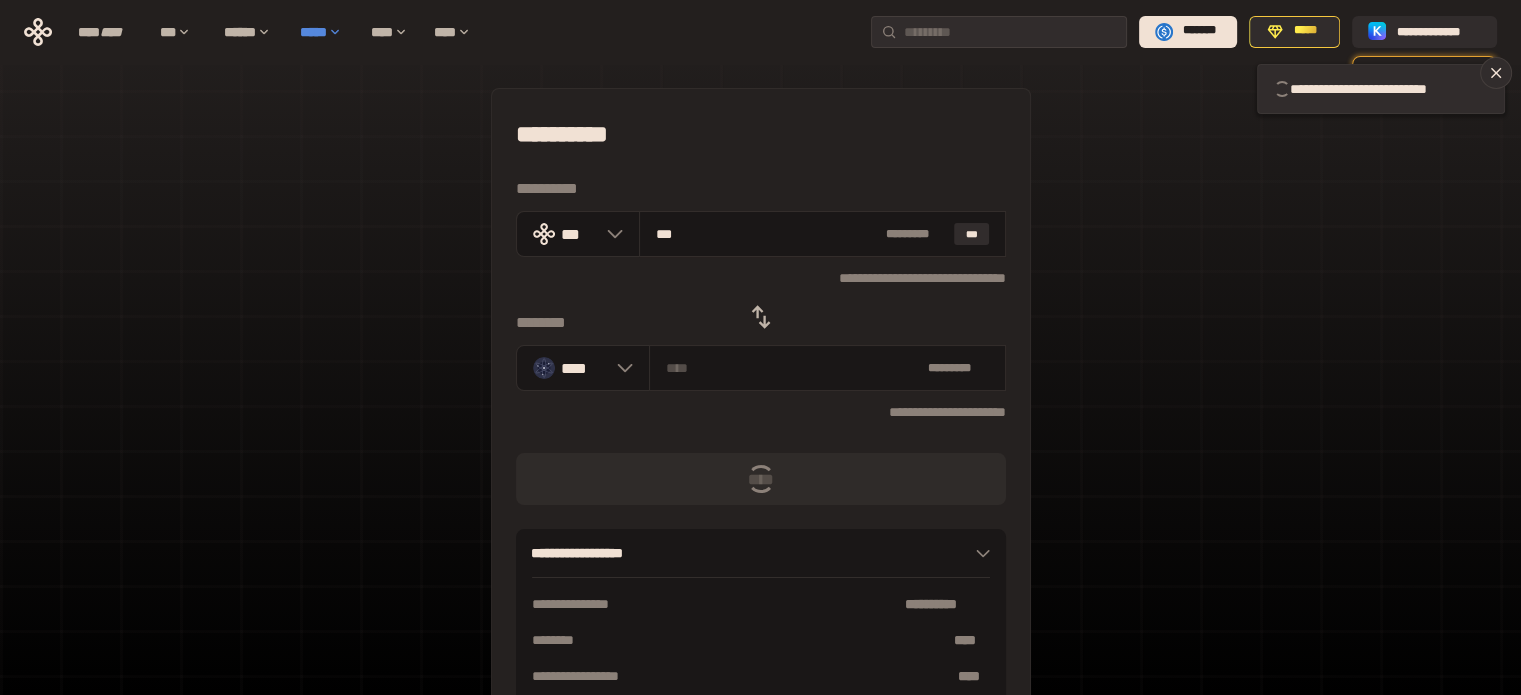 type 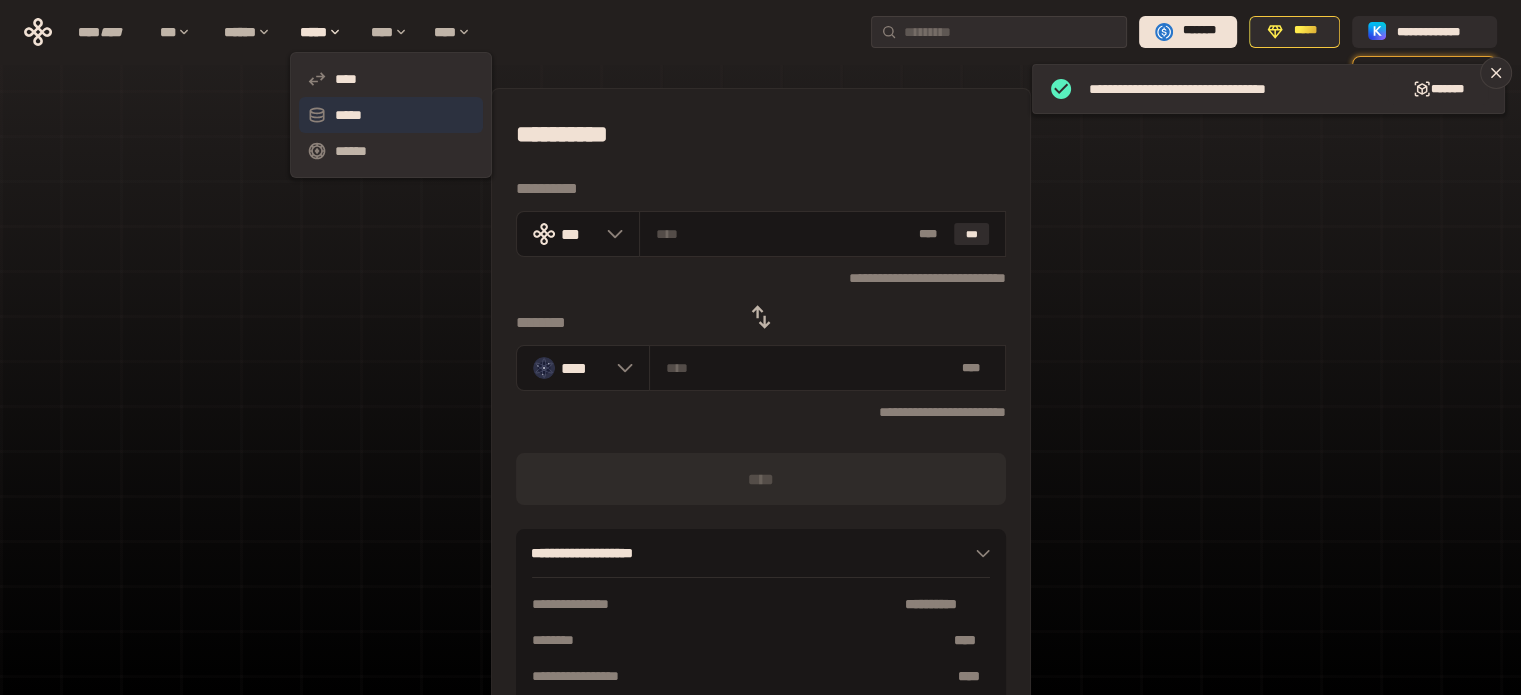 click on "*****" at bounding box center (391, 115) 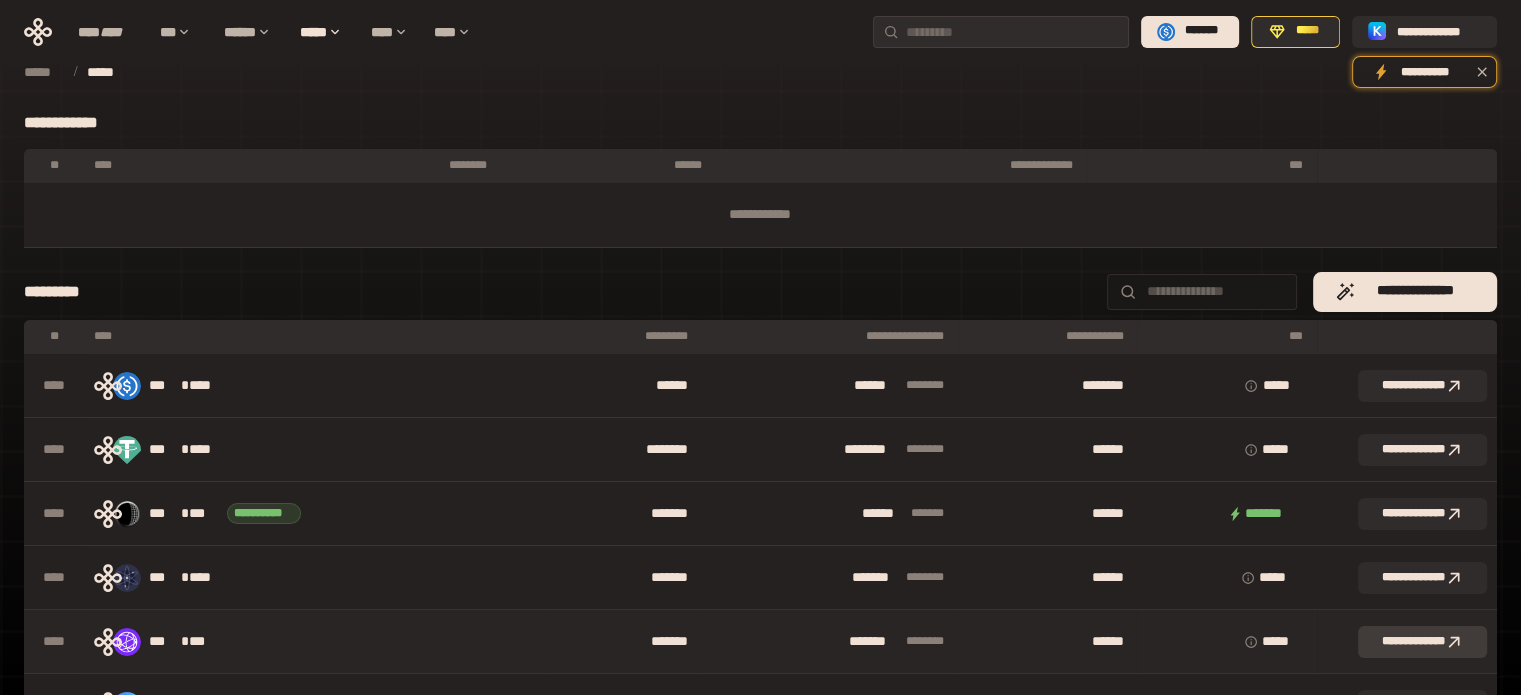 click on "**********" at bounding box center [1422, 642] 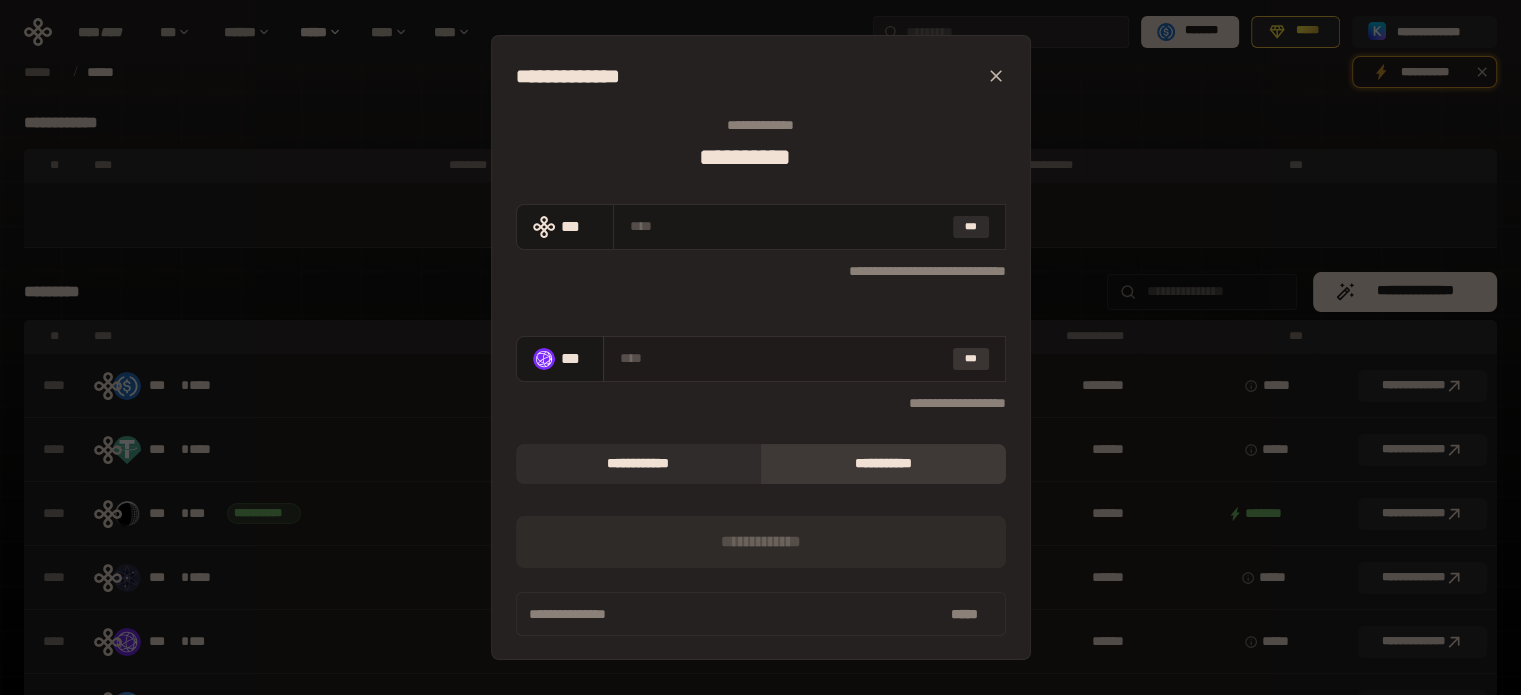click on "***" at bounding box center [971, 359] 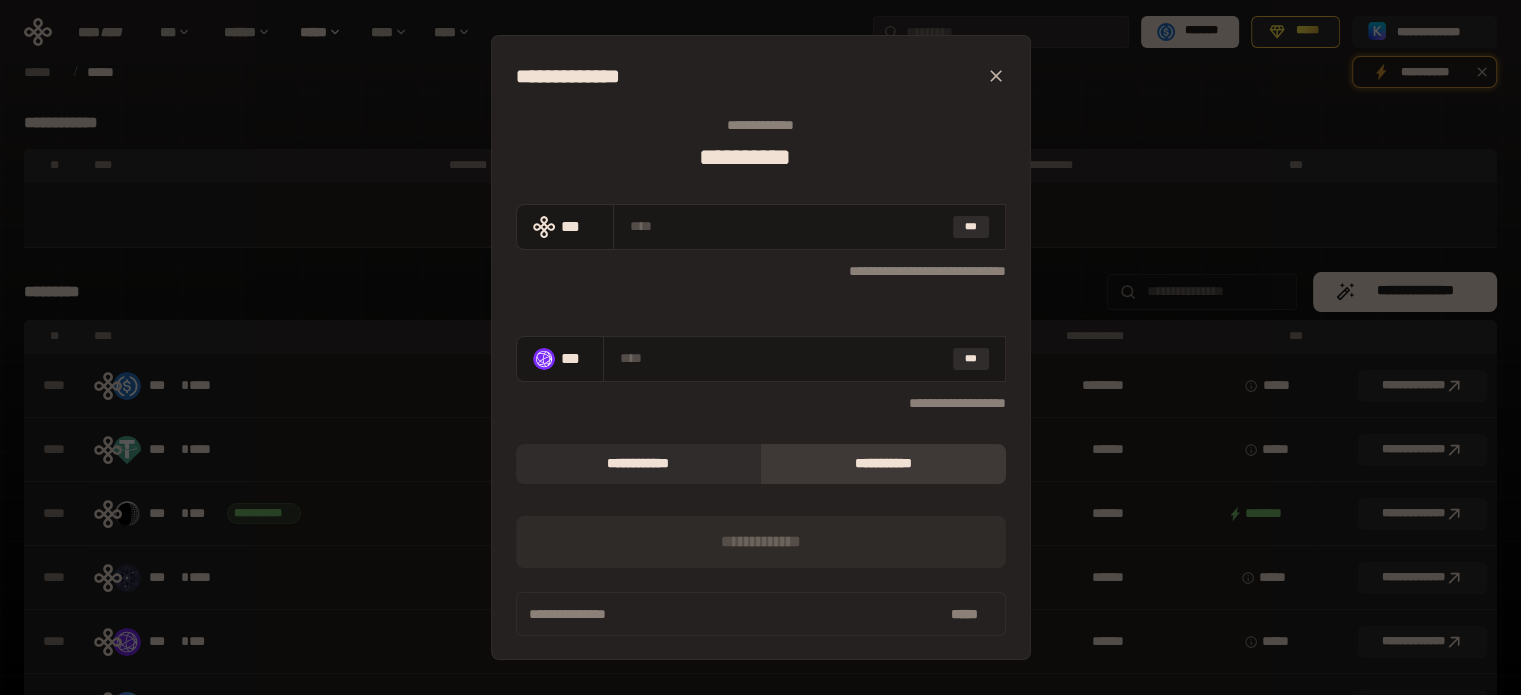 click 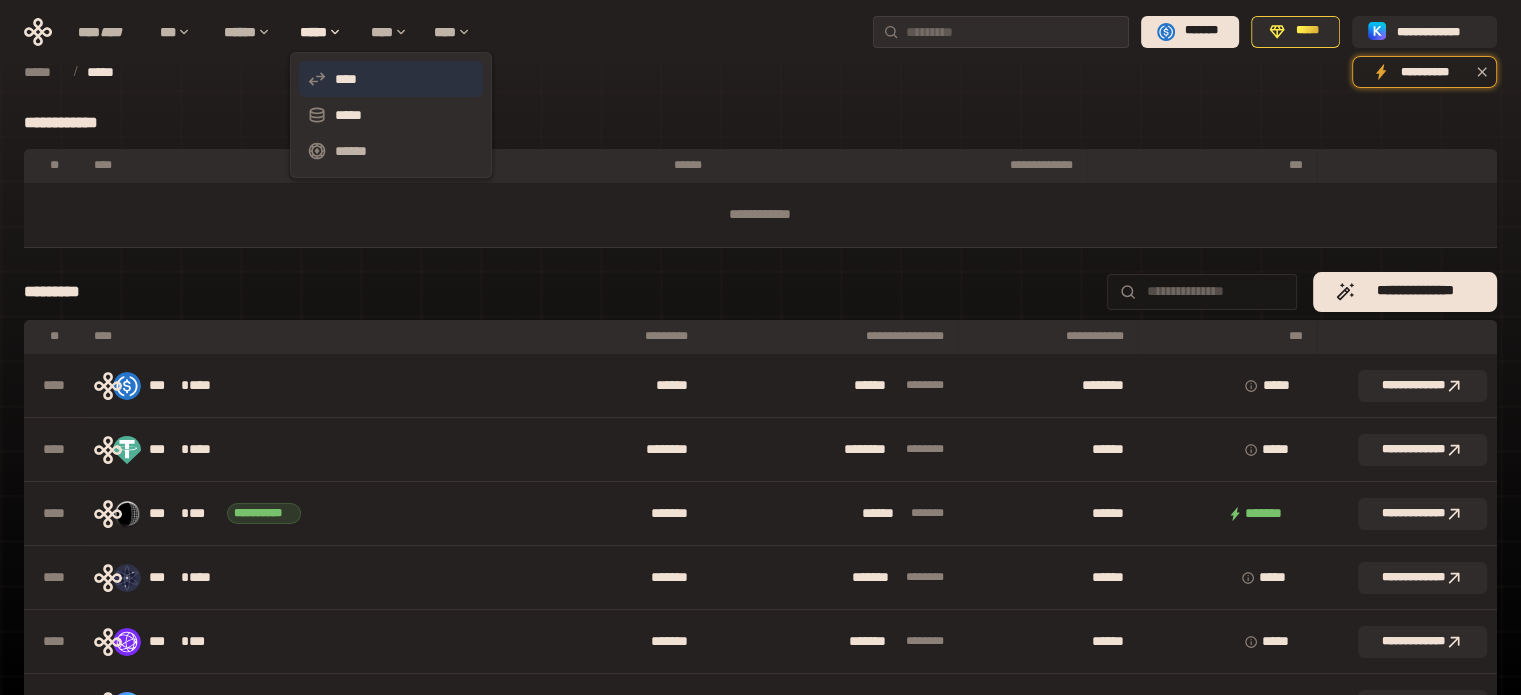 click on "****" at bounding box center [391, 79] 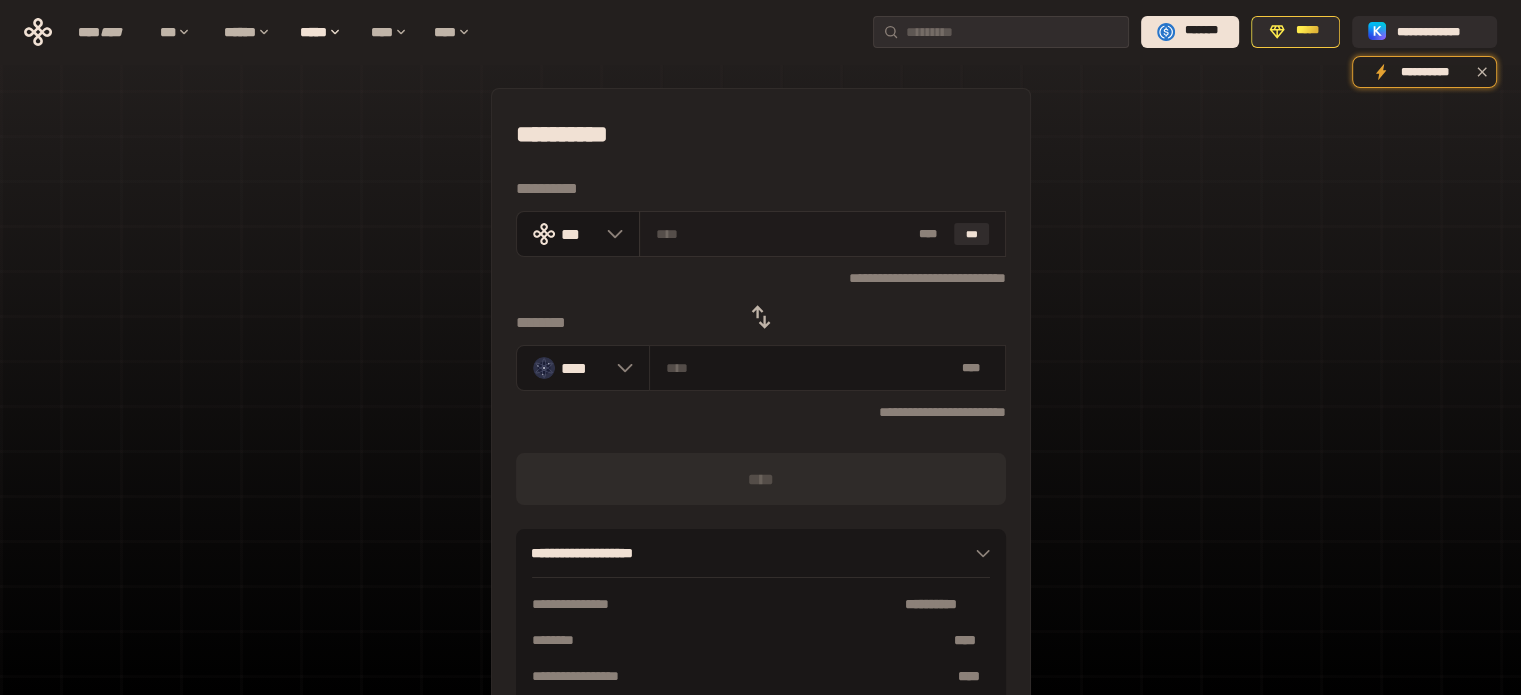 click at bounding box center (783, 234) 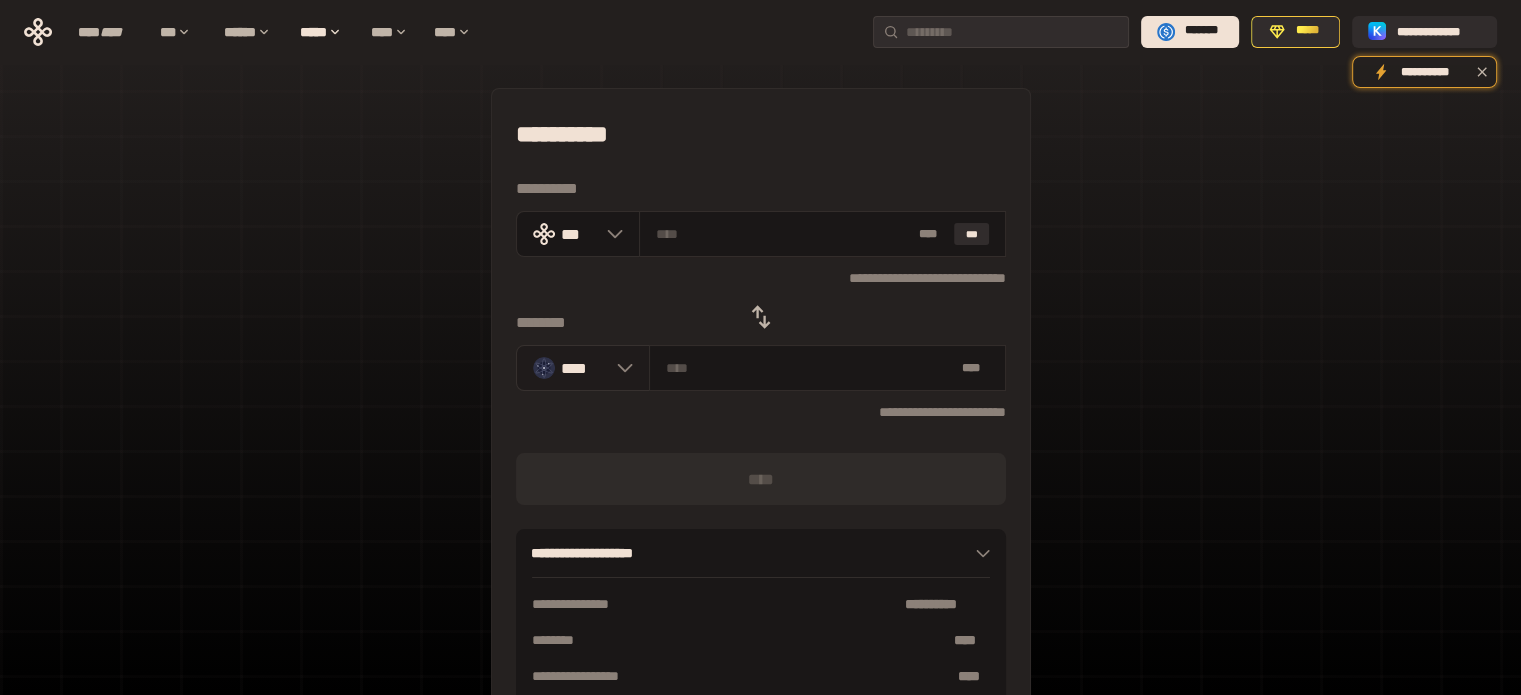click on "****" at bounding box center [583, 368] 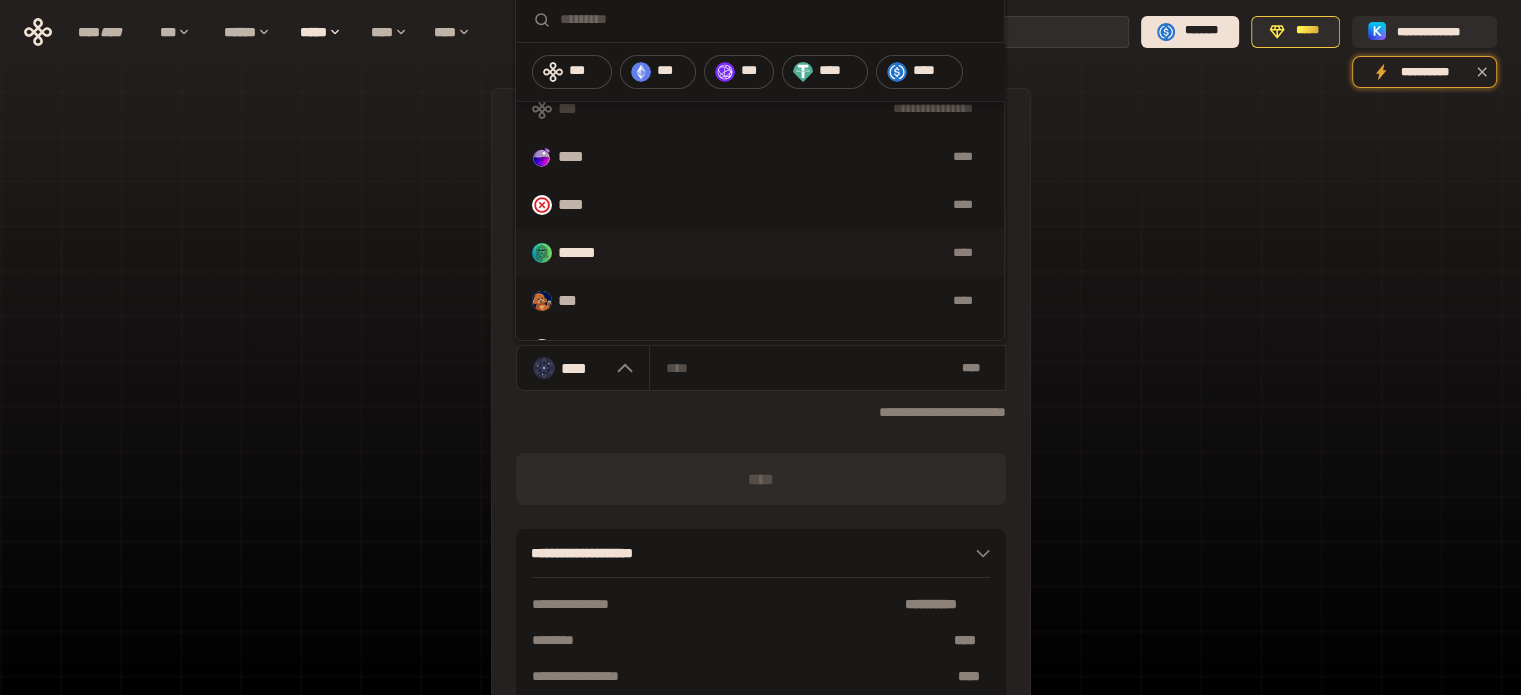 scroll, scrollTop: 100, scrollLeft: 0, axis: vertical 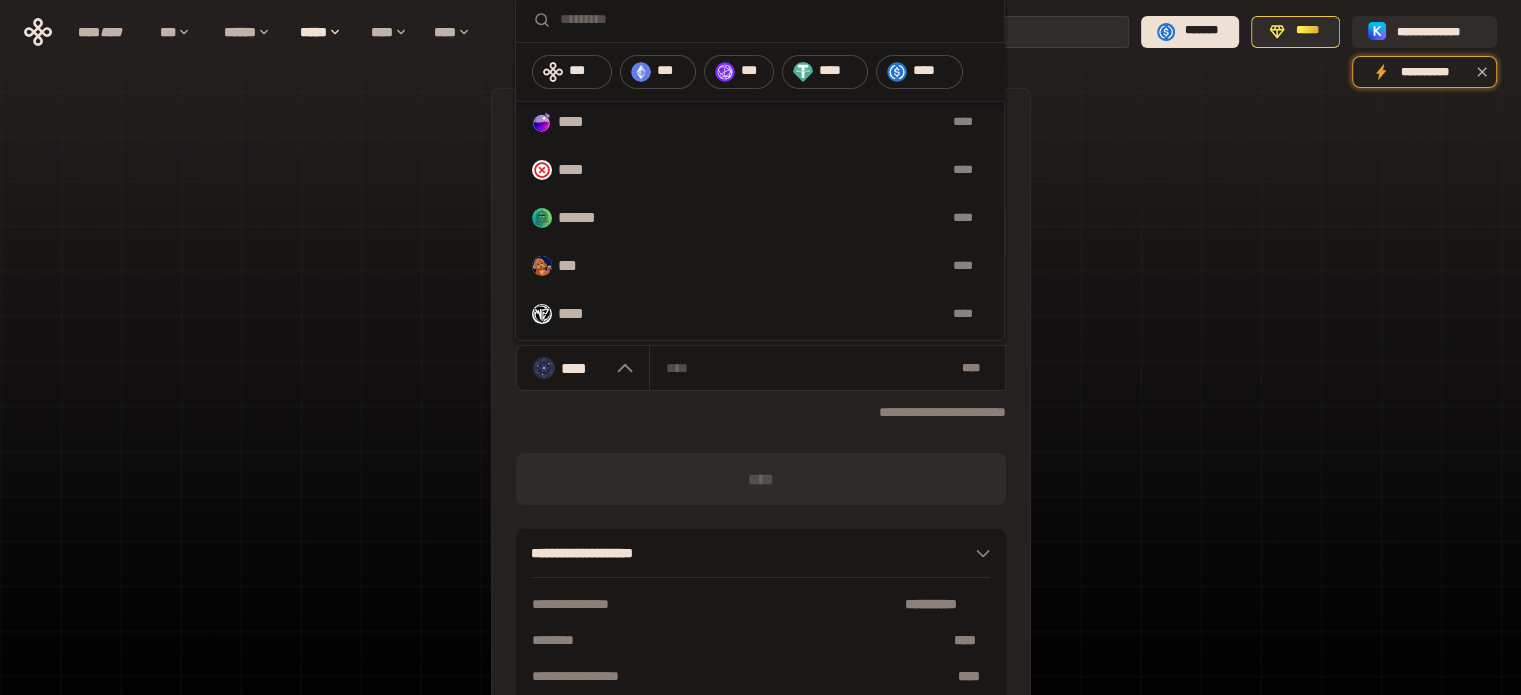 click on "***" at bounding box center [752, 71] 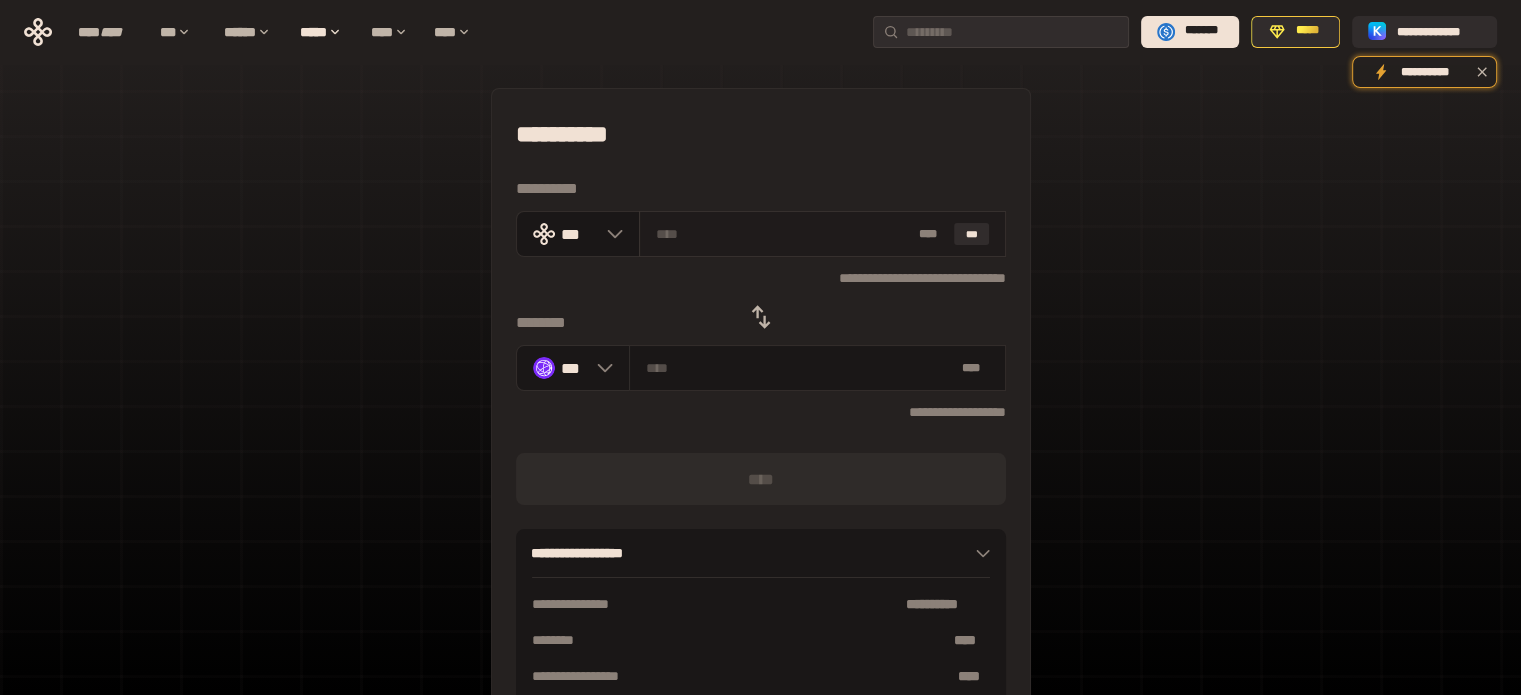click at bounding box center (783, 234) 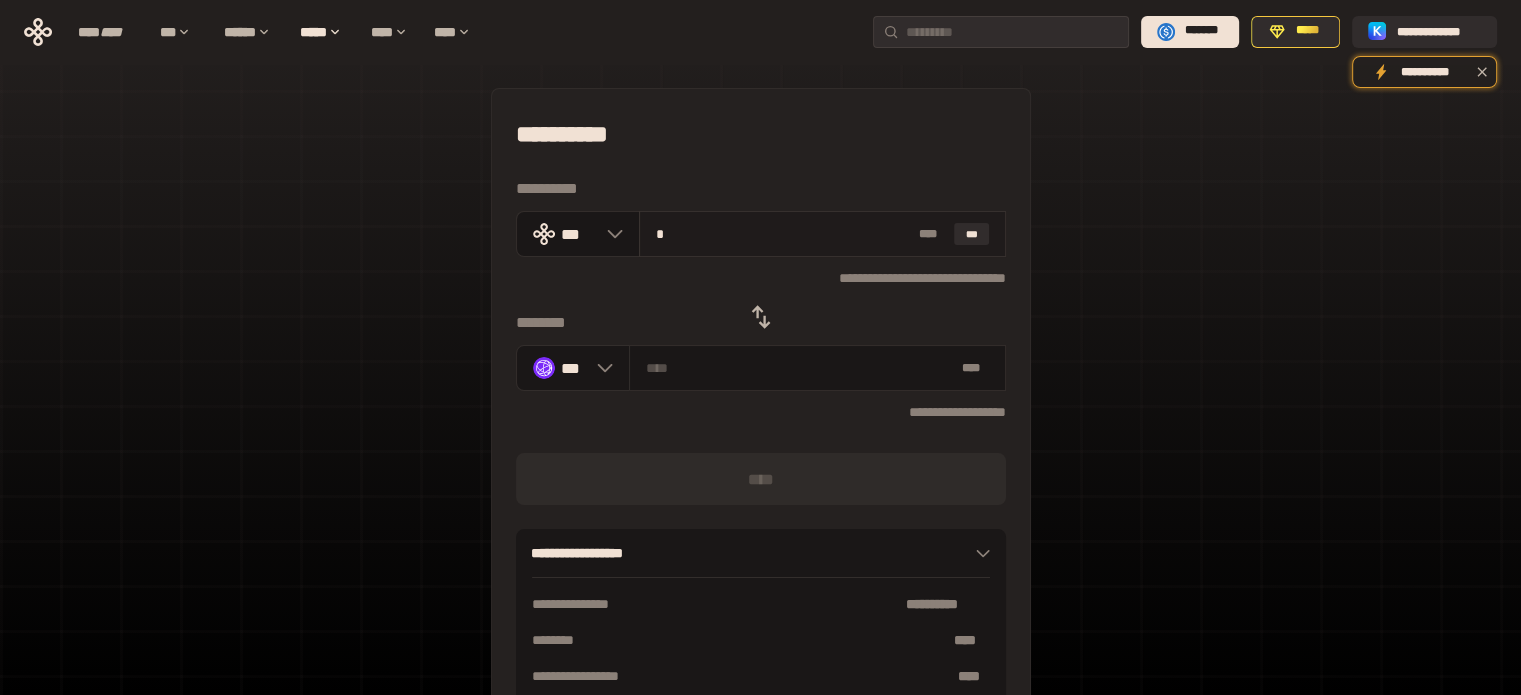 type on "********" 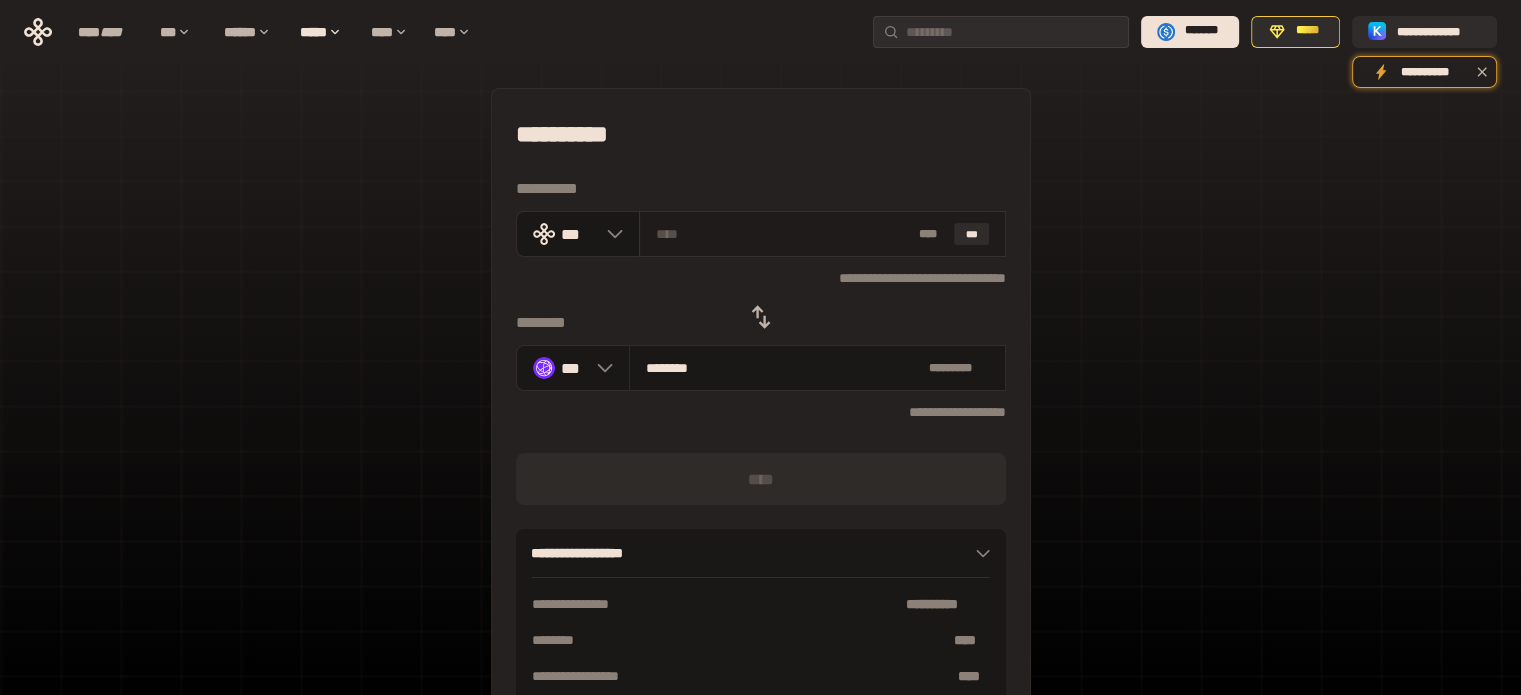 type on "*" 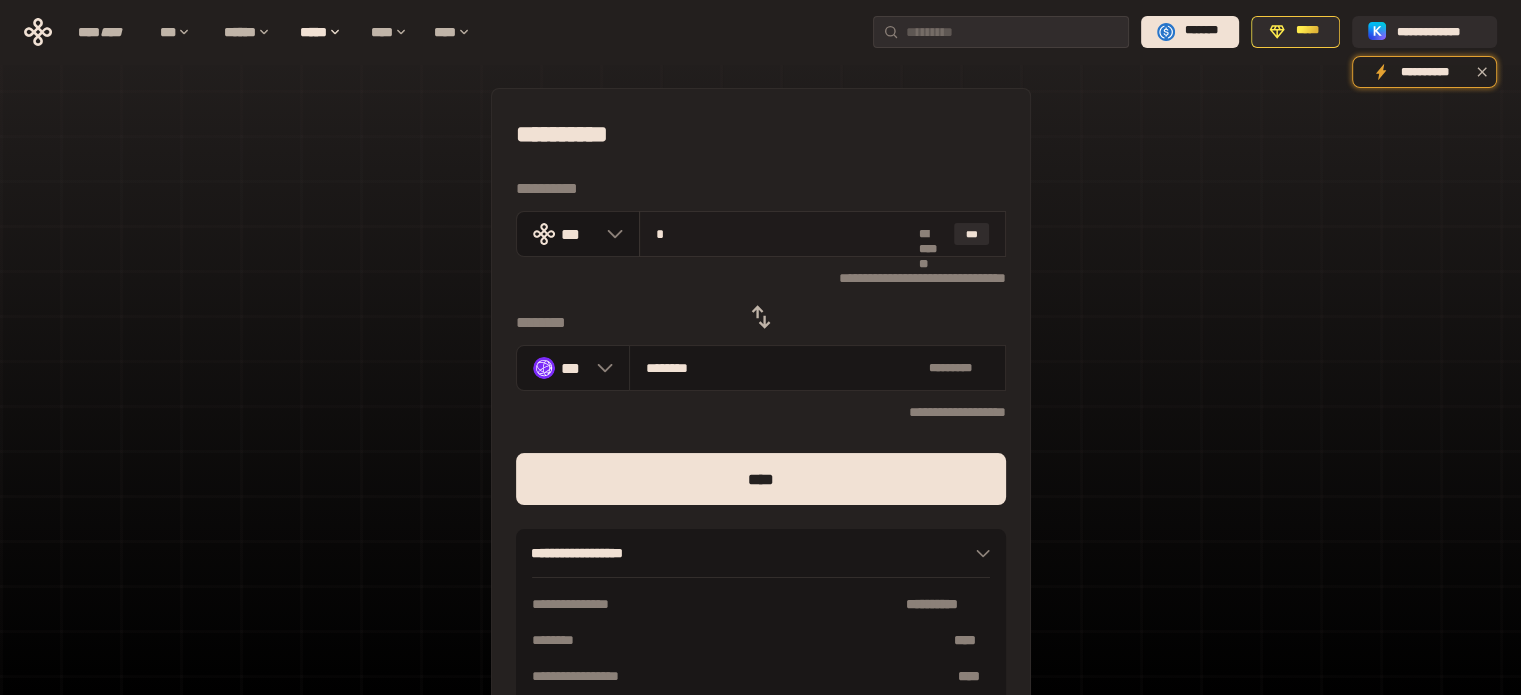 type on "********" 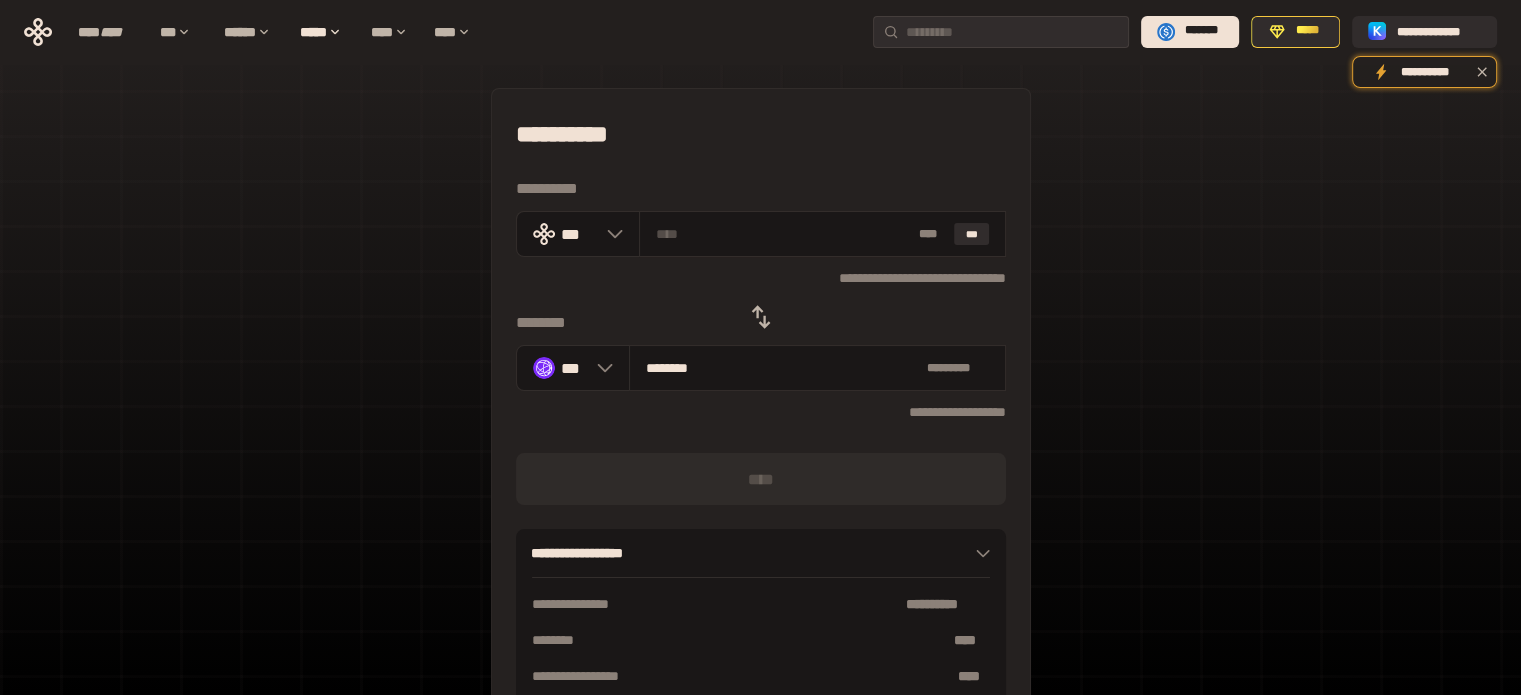type on "*" 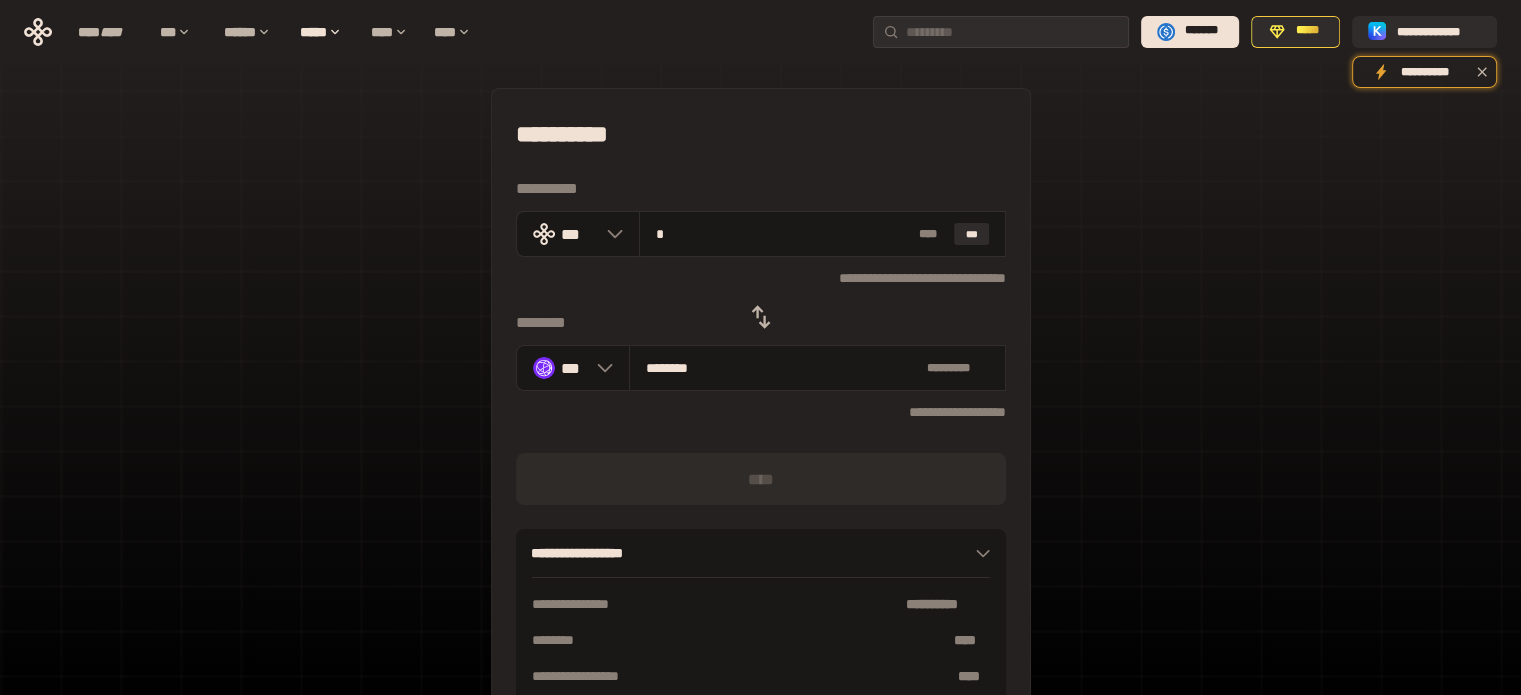 type on "********" 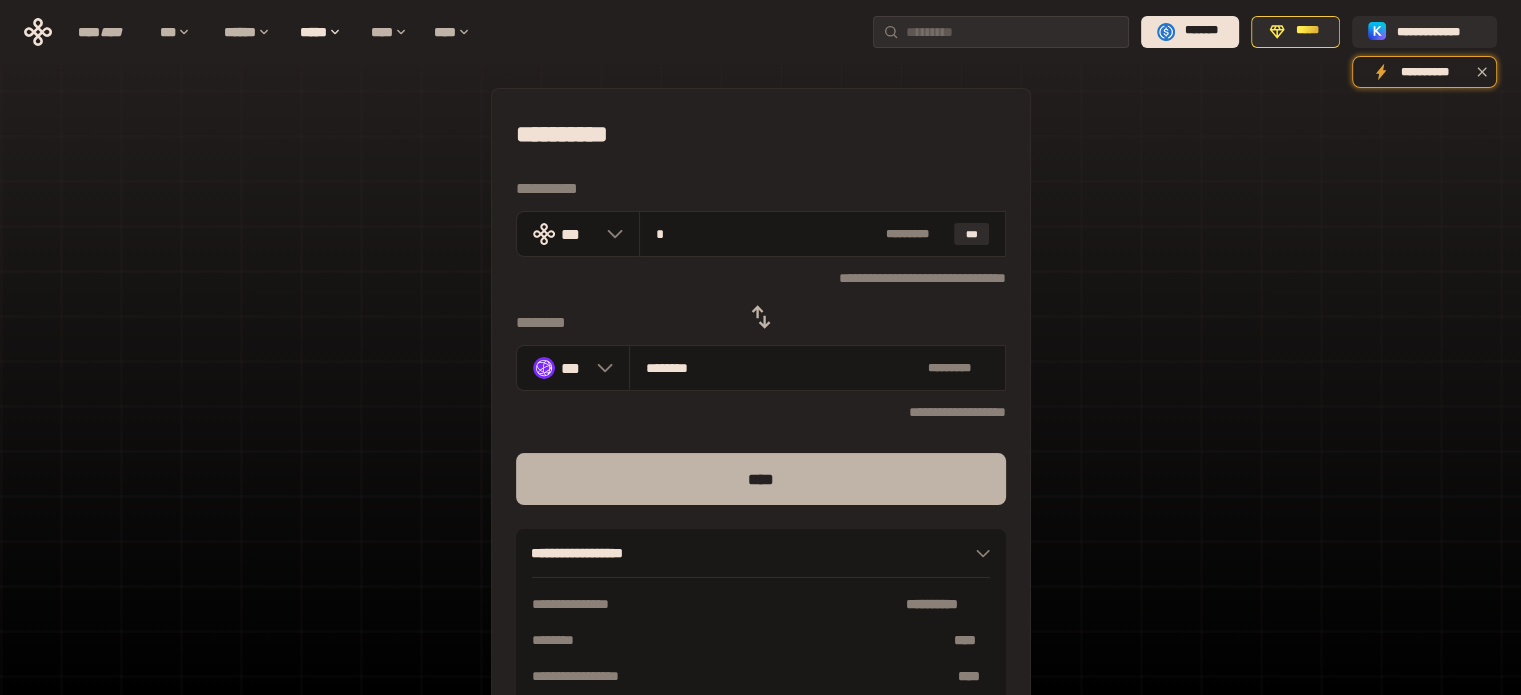 type on "*" 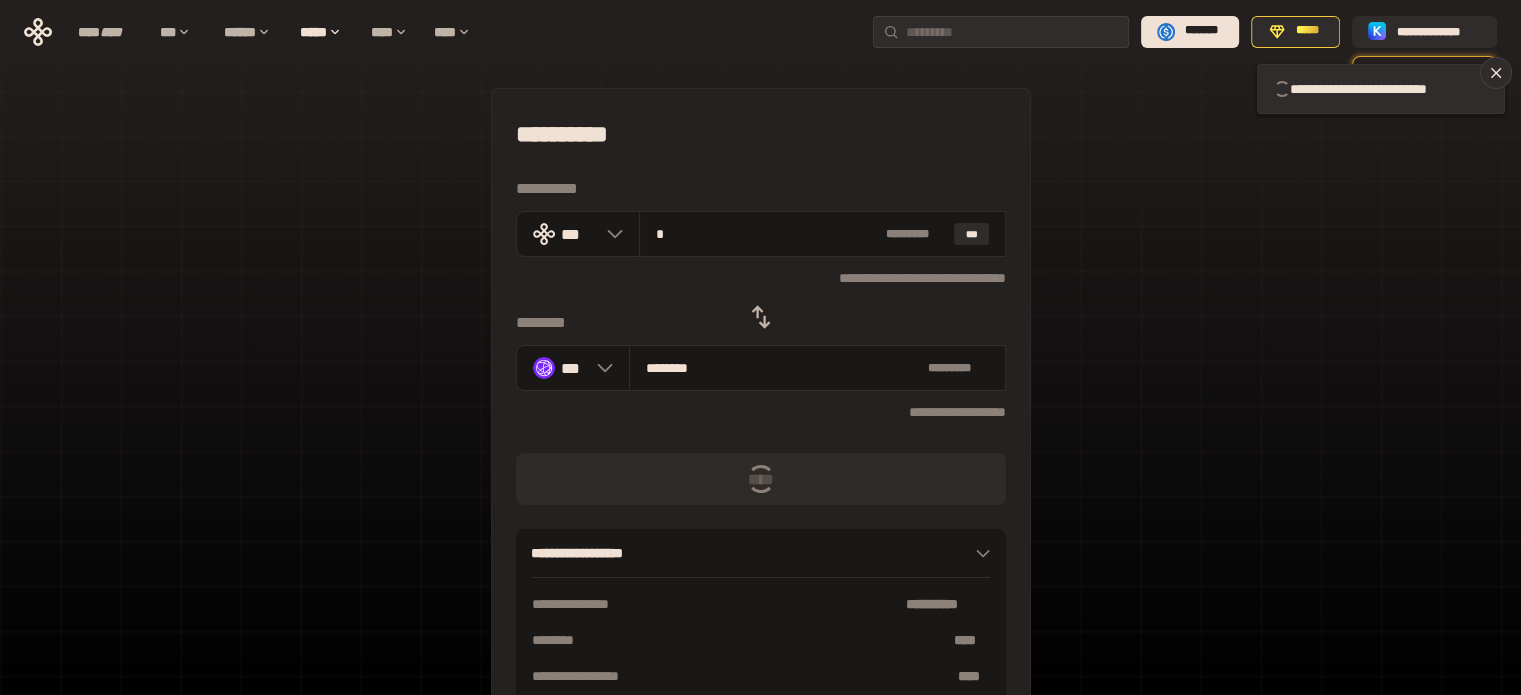 type 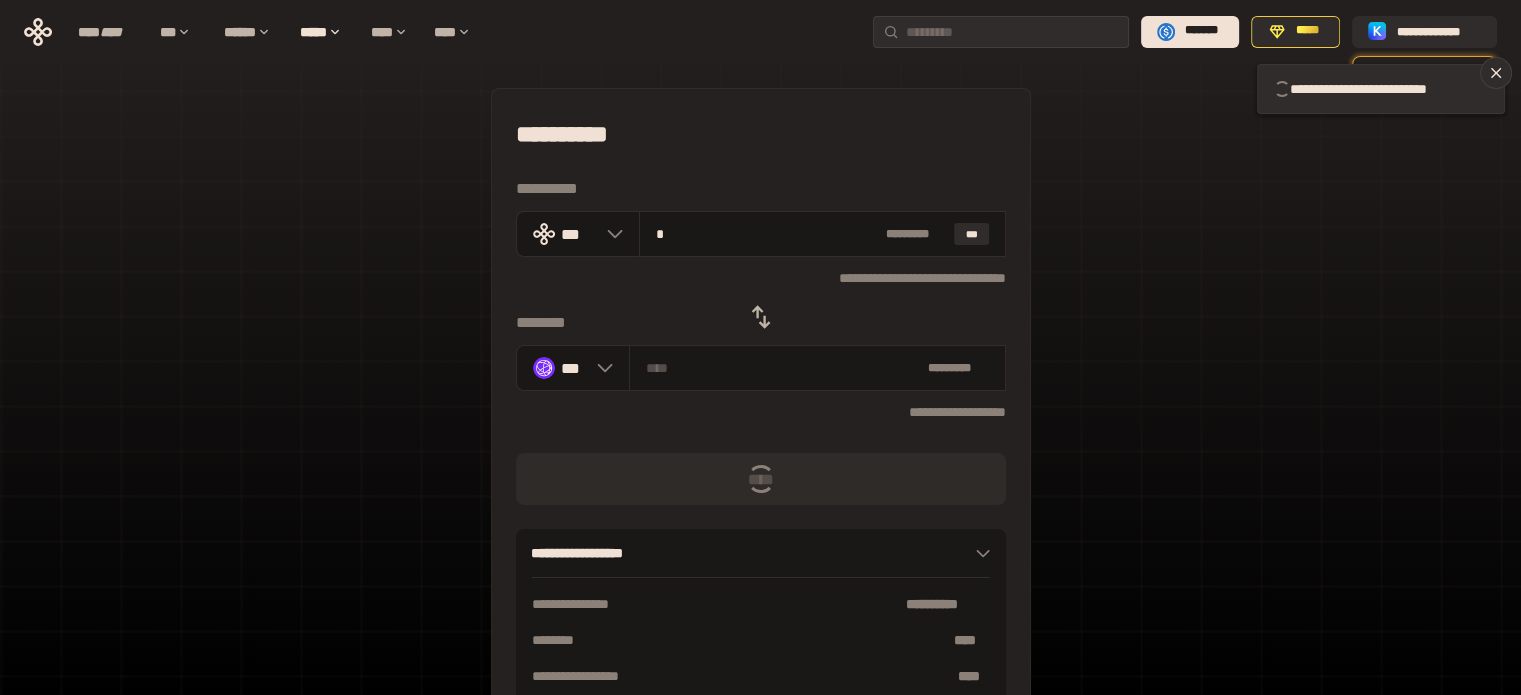 type 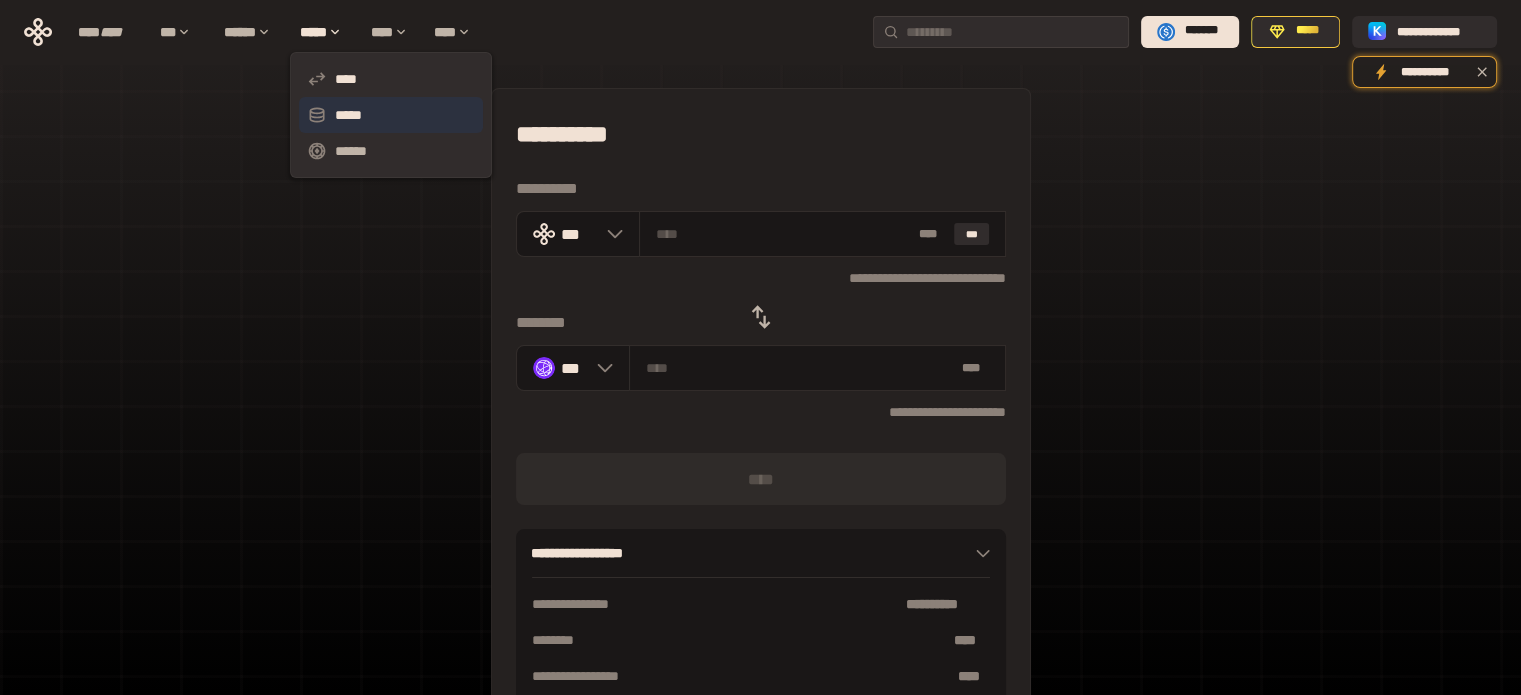 click on "*****" at bounding box center [391, 115] 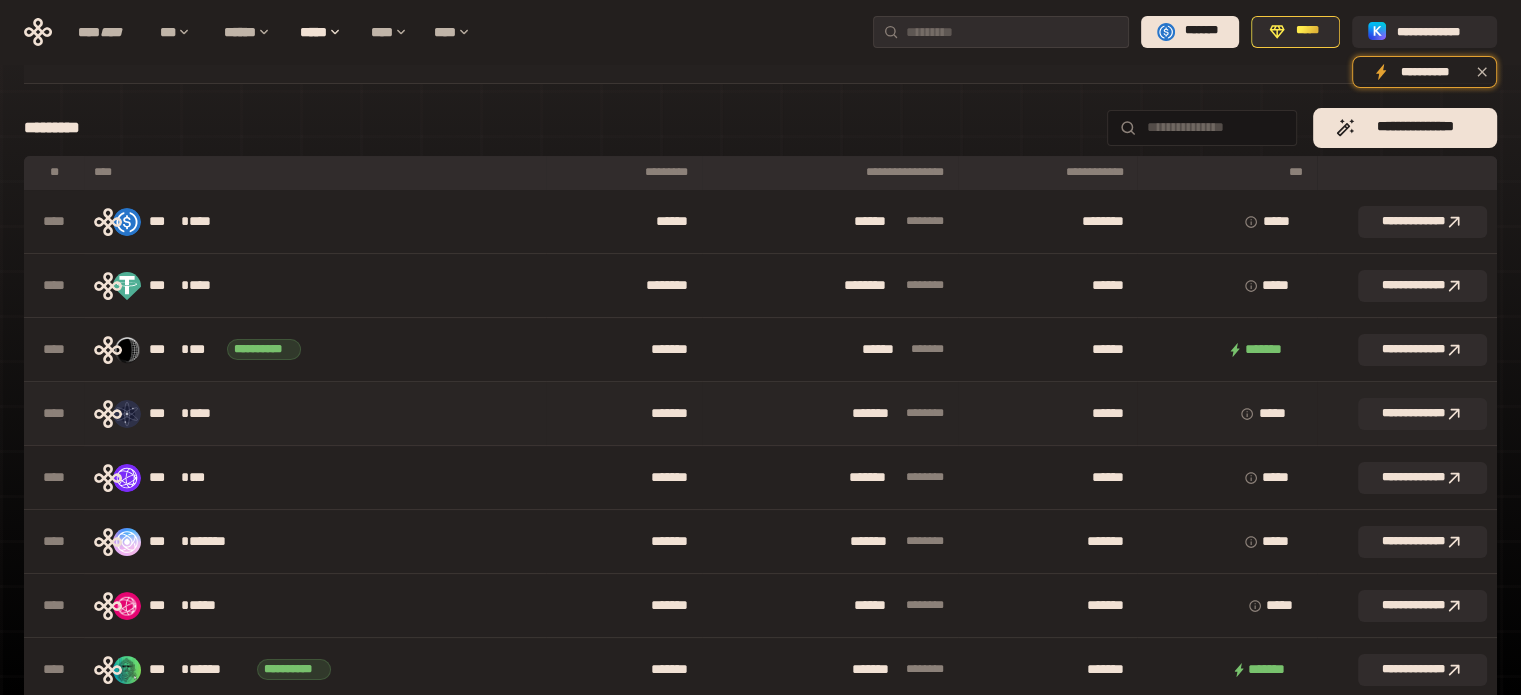 scroll, scrollTop: 200, scrollLeft: 0, axis: vertical 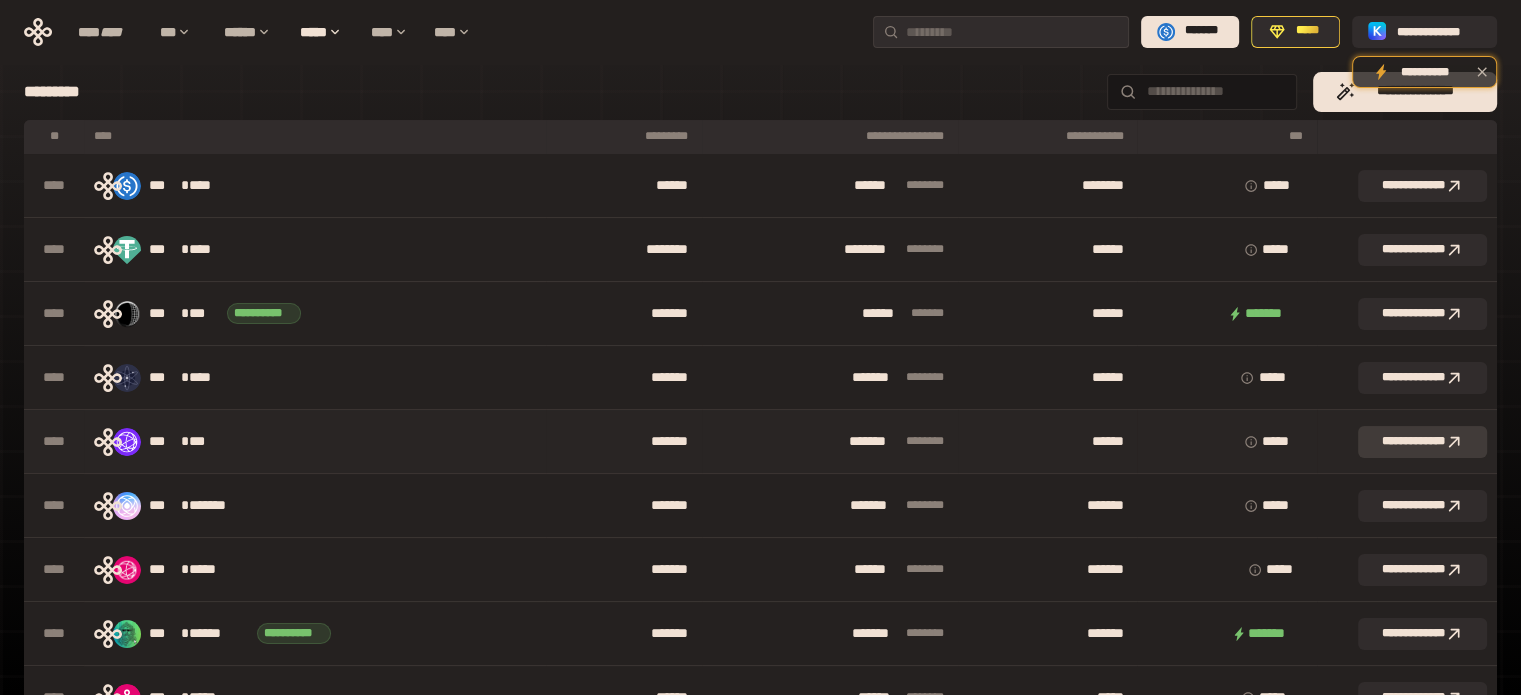 click on "**********" at bounding box center (1422, 442) 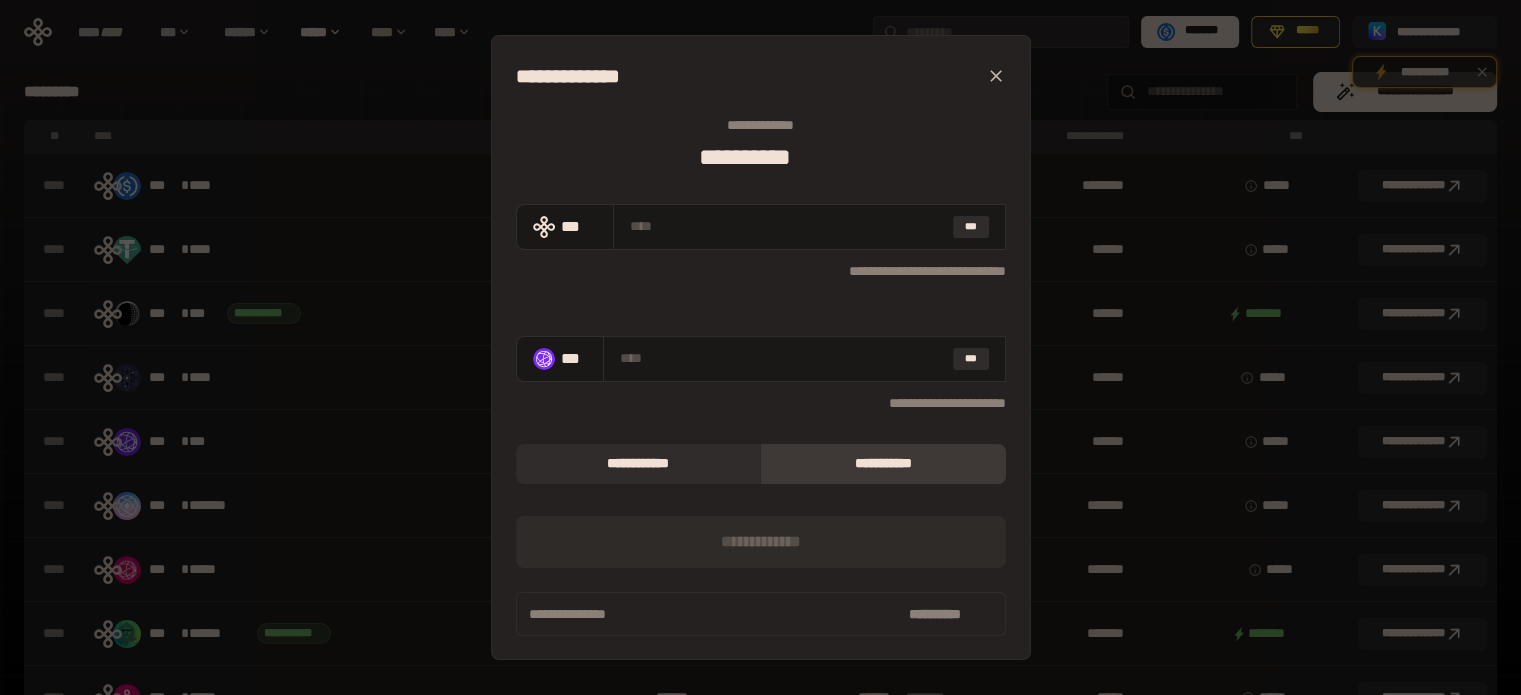 click at bounding box center [761, 324] 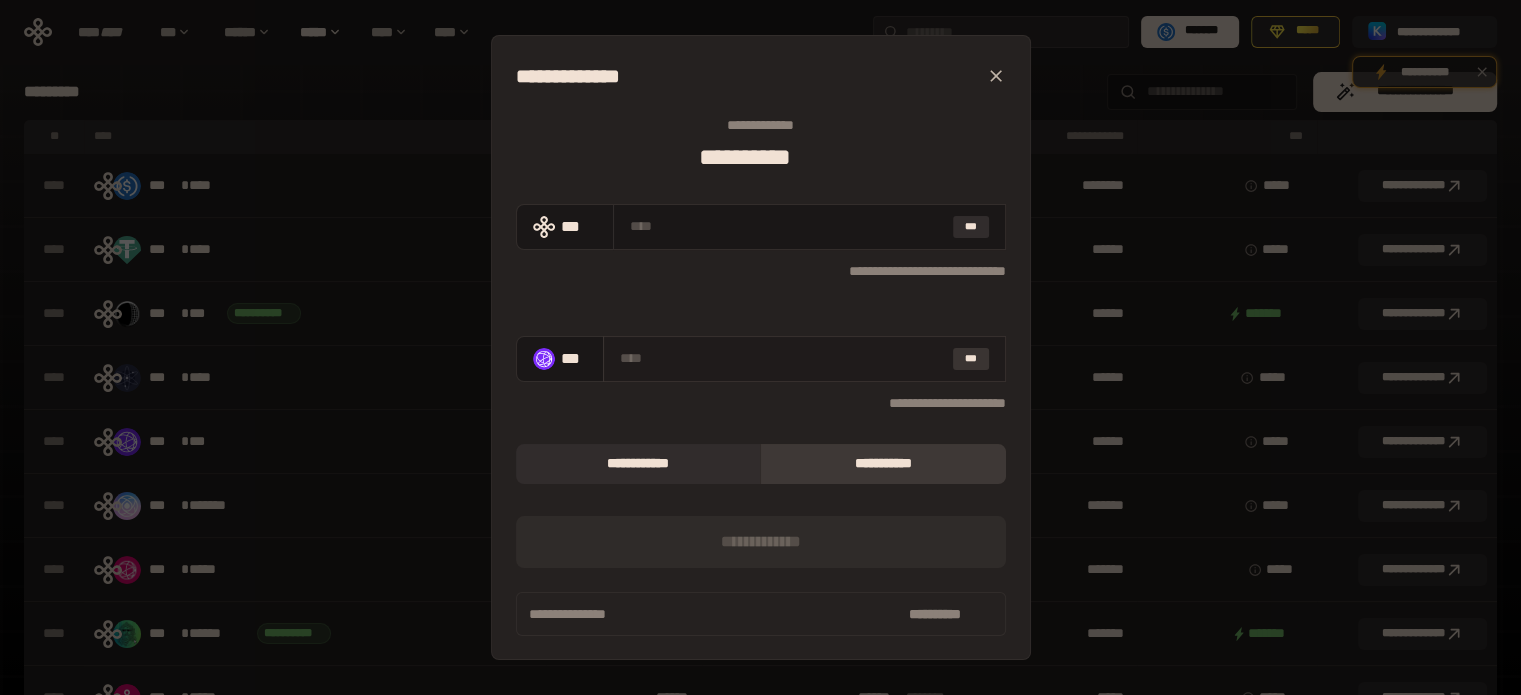 click on "***" at bounding box center (971, 359) 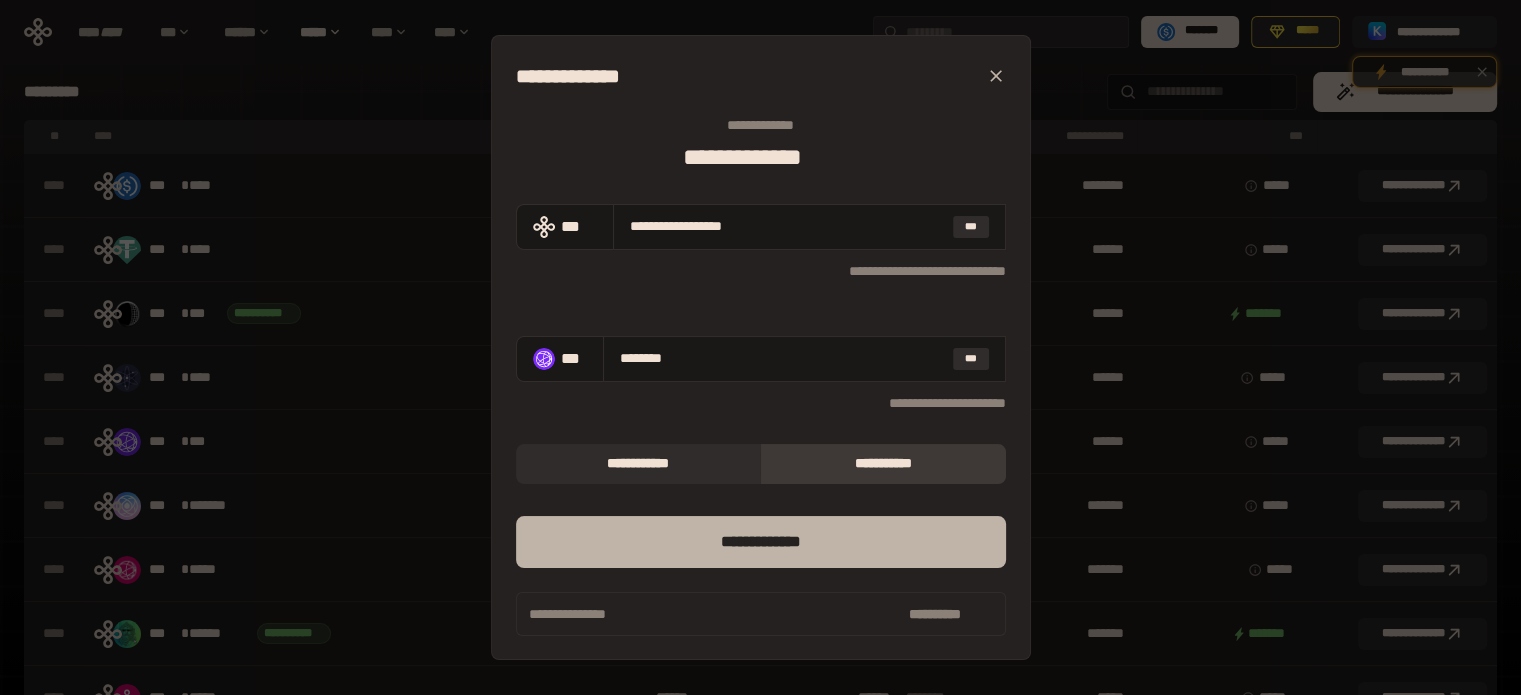 click on "*** *********" at bounding box center (761, 542) 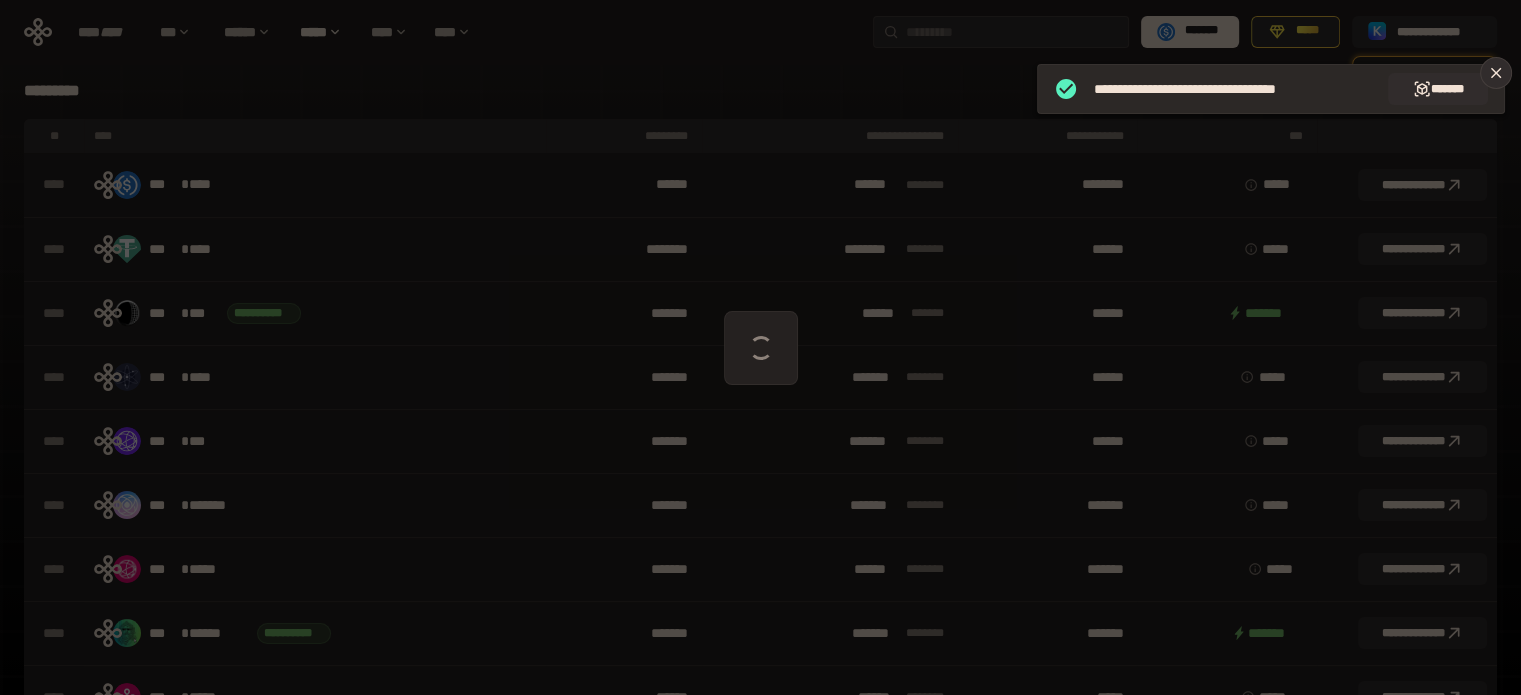 click 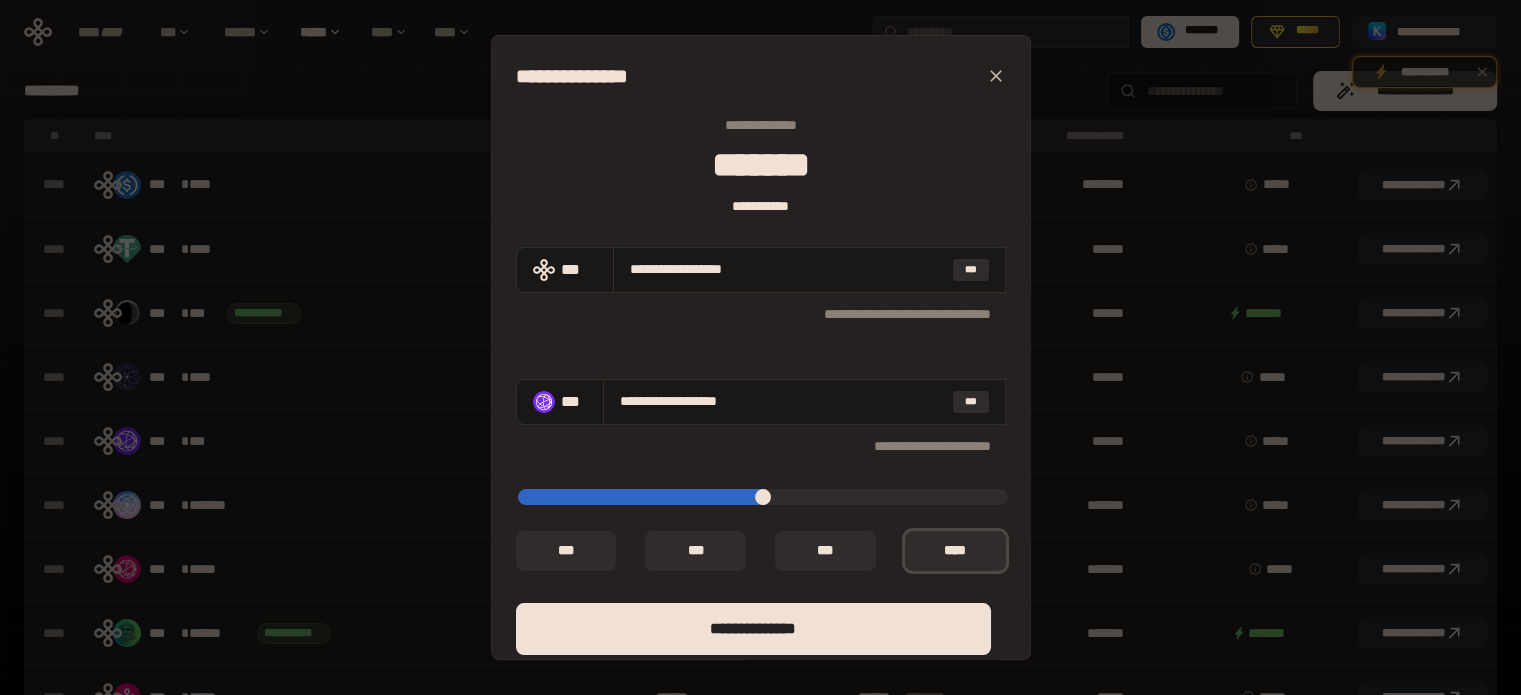 scroll, scrollTop: 116, scrollLeft: 0, axis: vertical 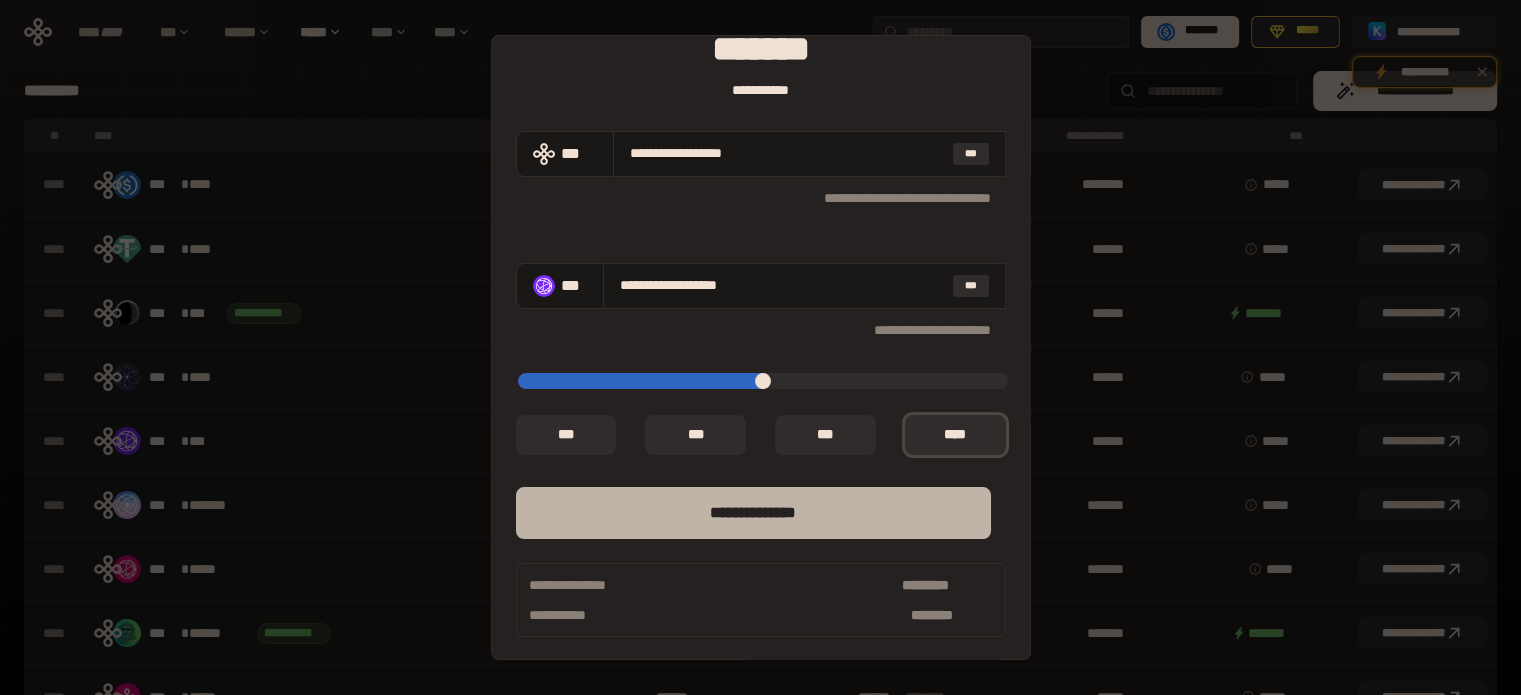 click on "**** *********" at bounding box center [753, 513] 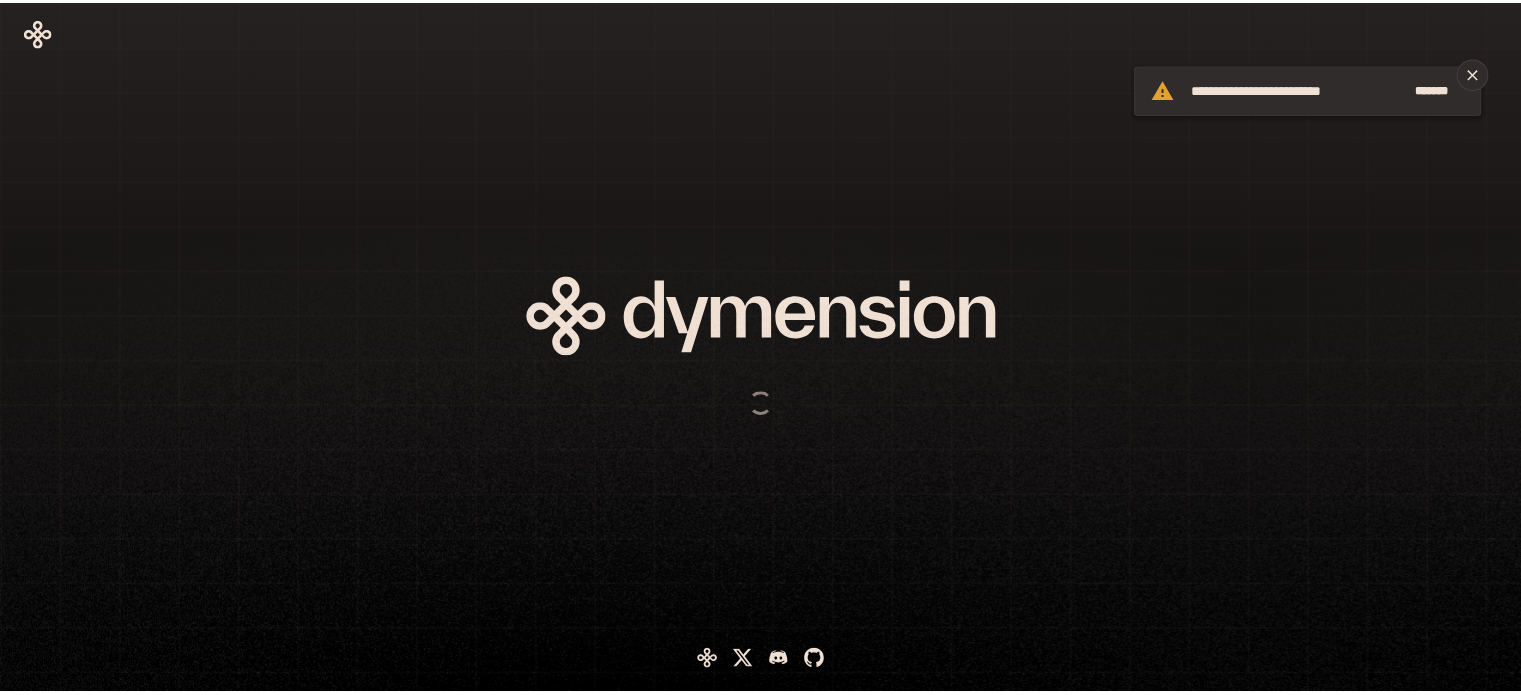 scroll, scrollTop: 0, scrollLeft: 0, axis: both 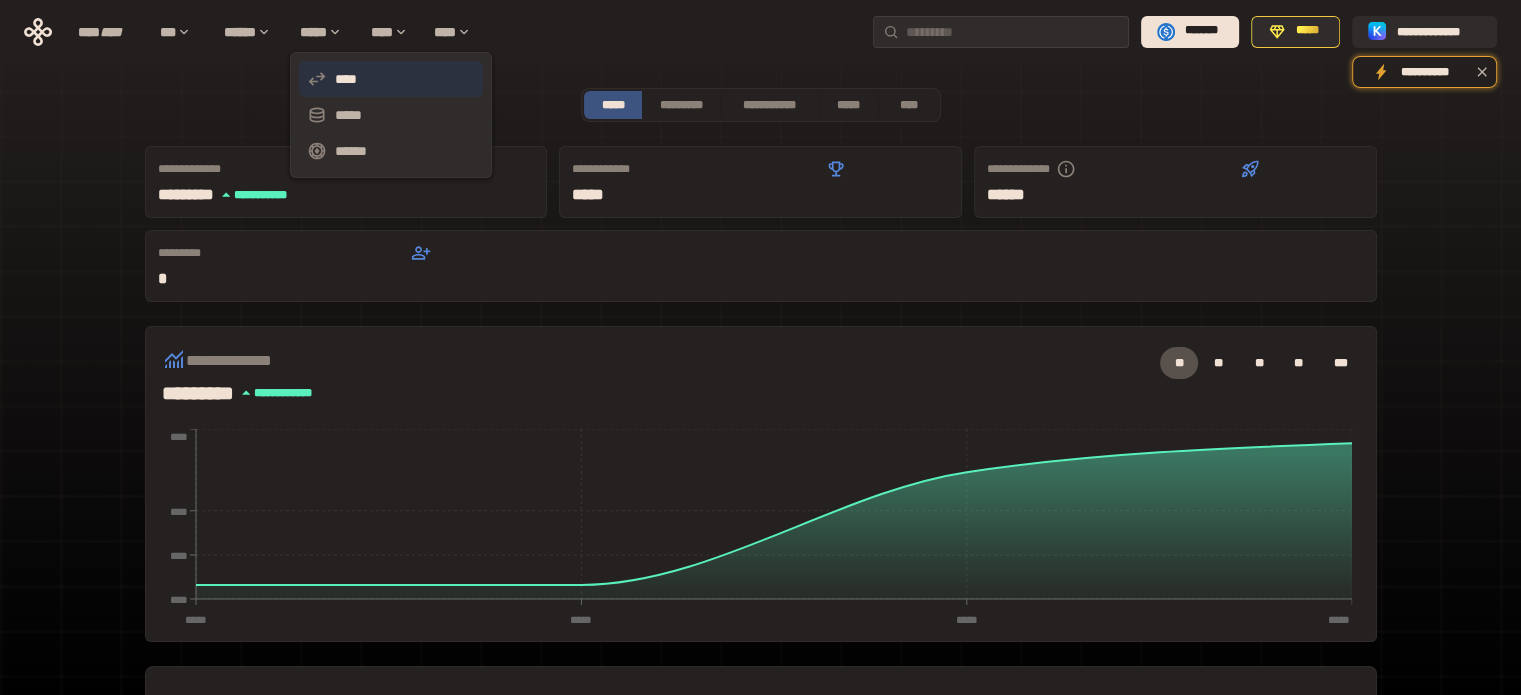 click on "****" at bounding box center (391, 79) 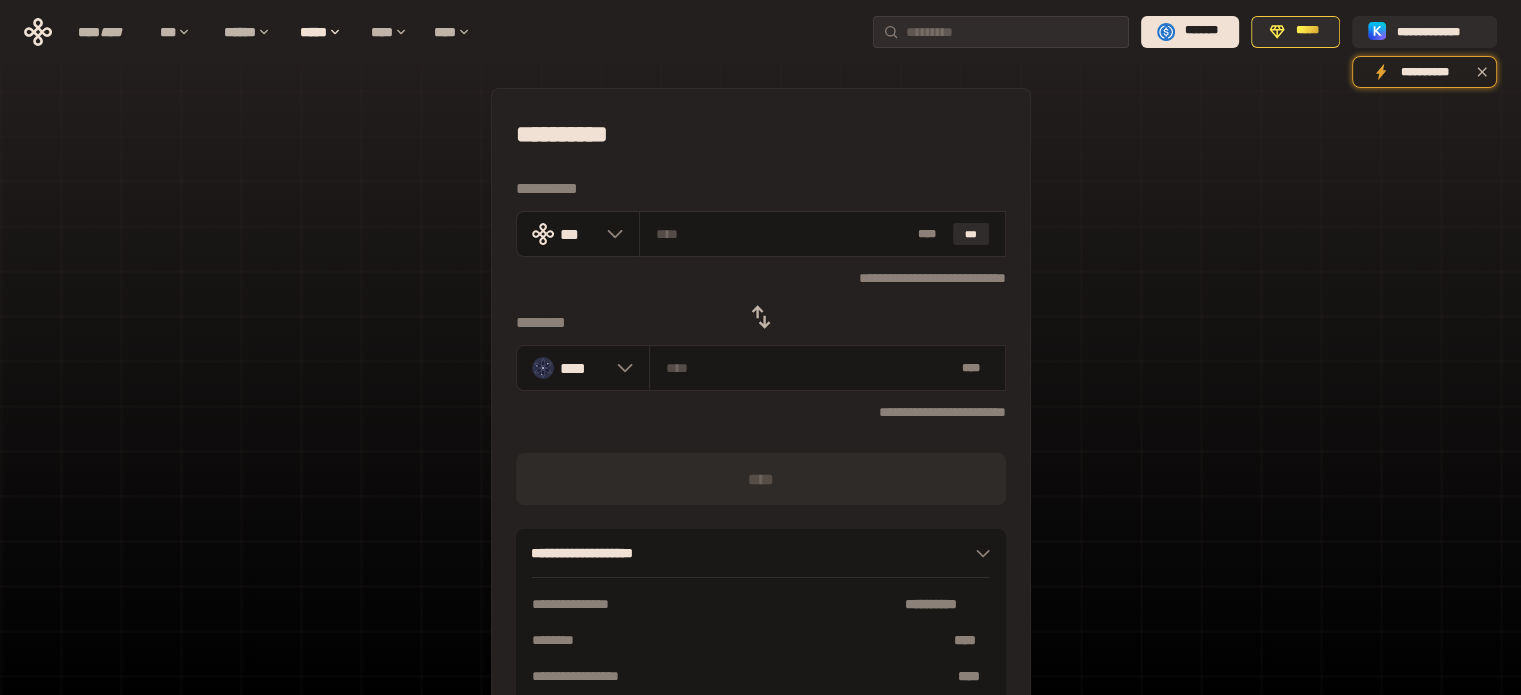 click 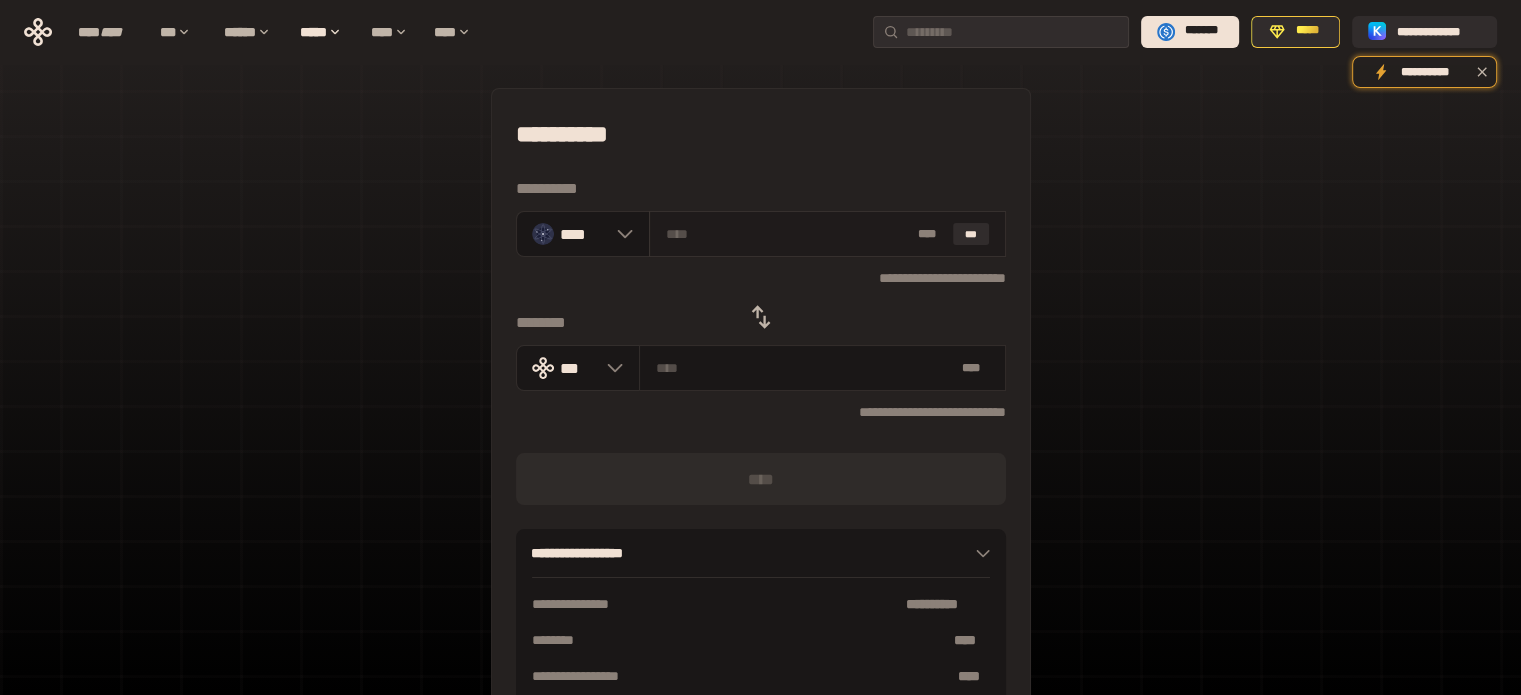 click on "* ** ***" at bounding box center [827, 234] 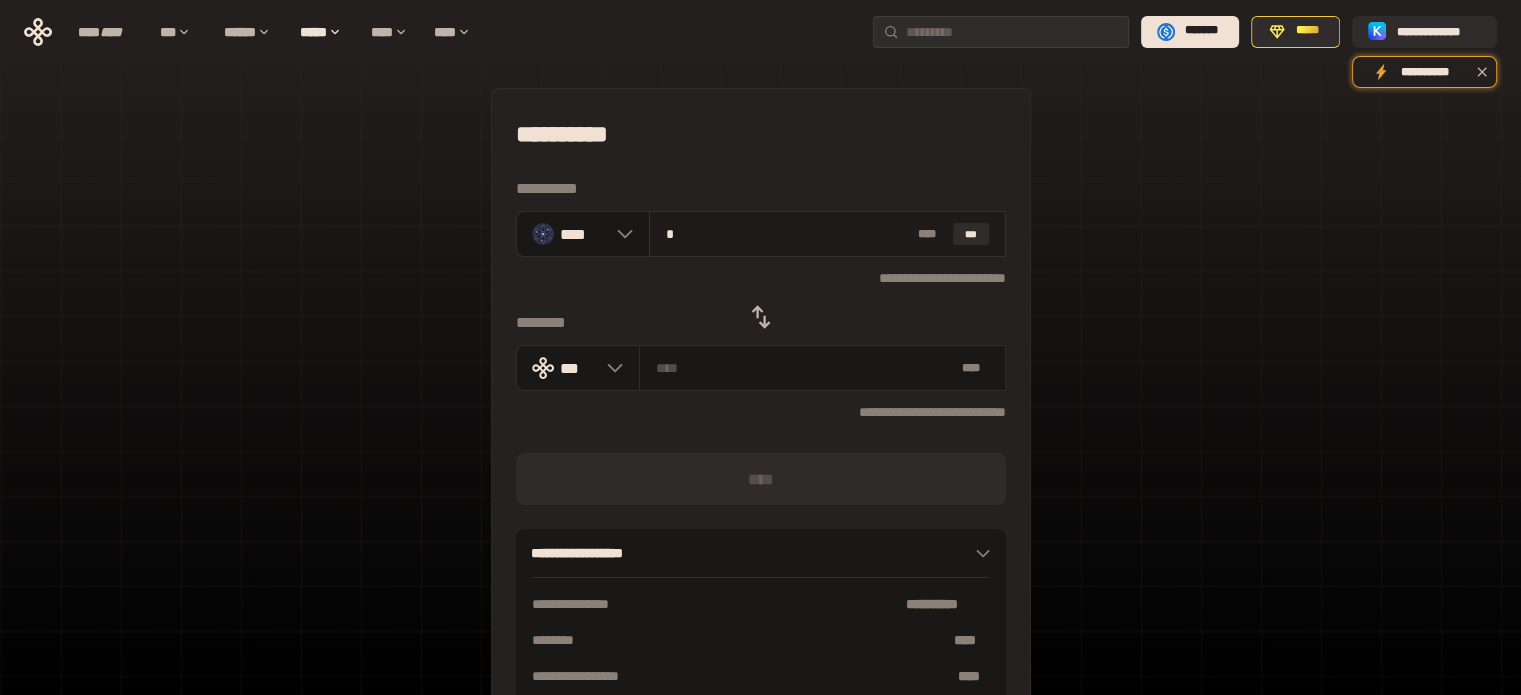 type on "**********" 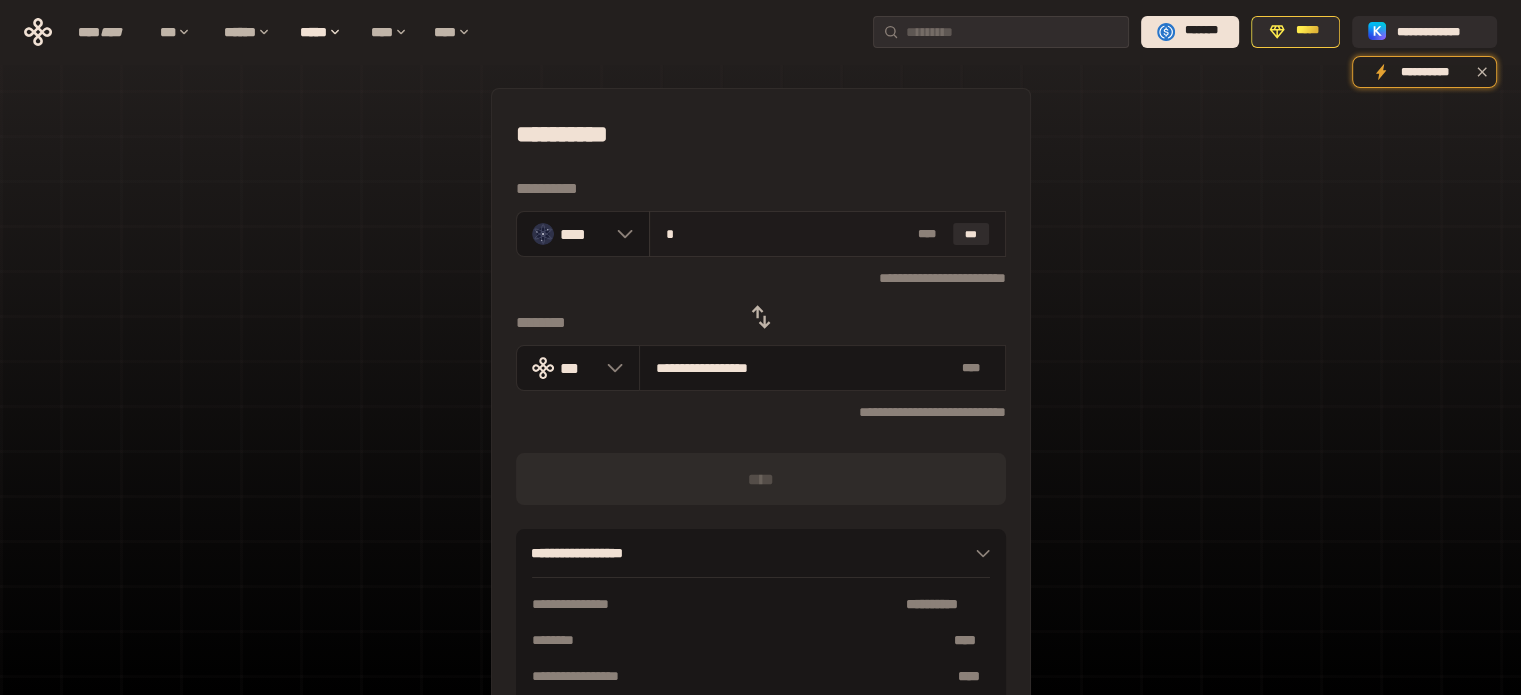 type on "**" 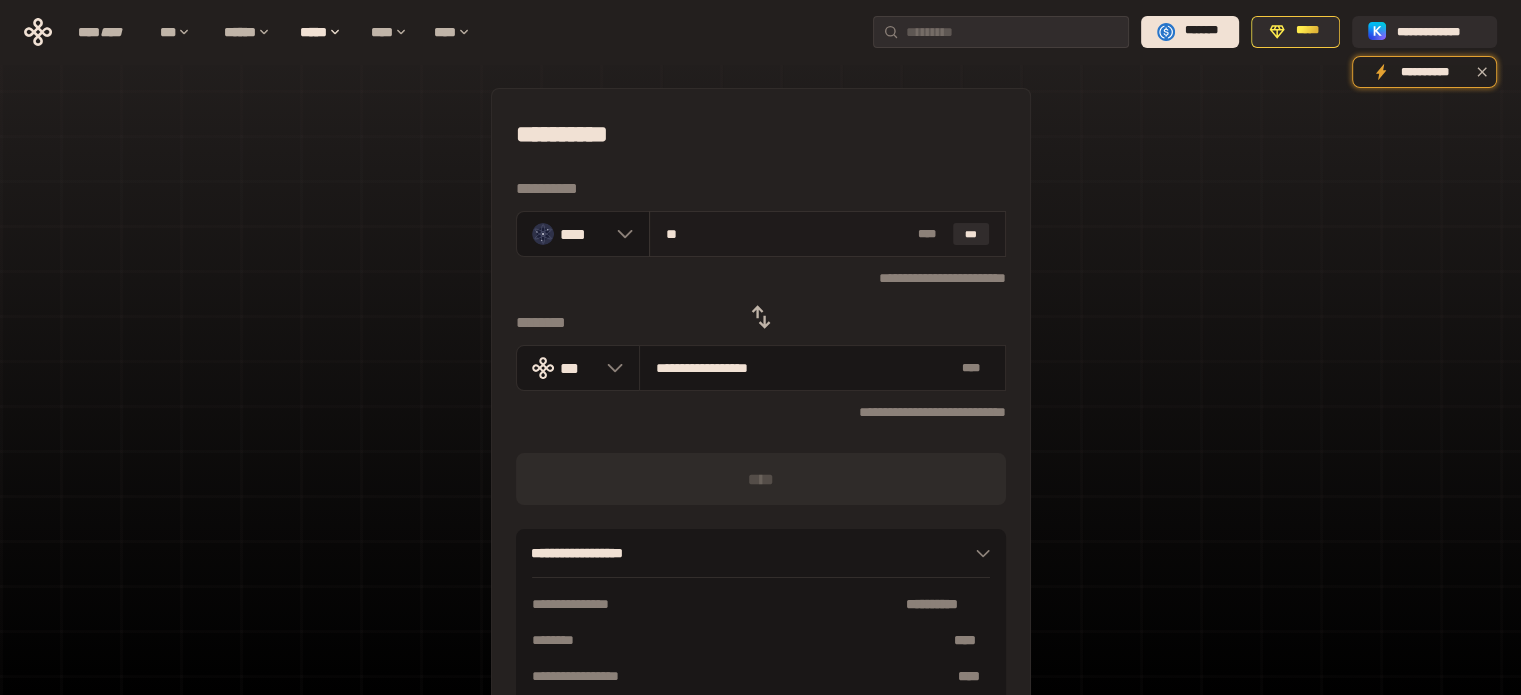 type on "**********" 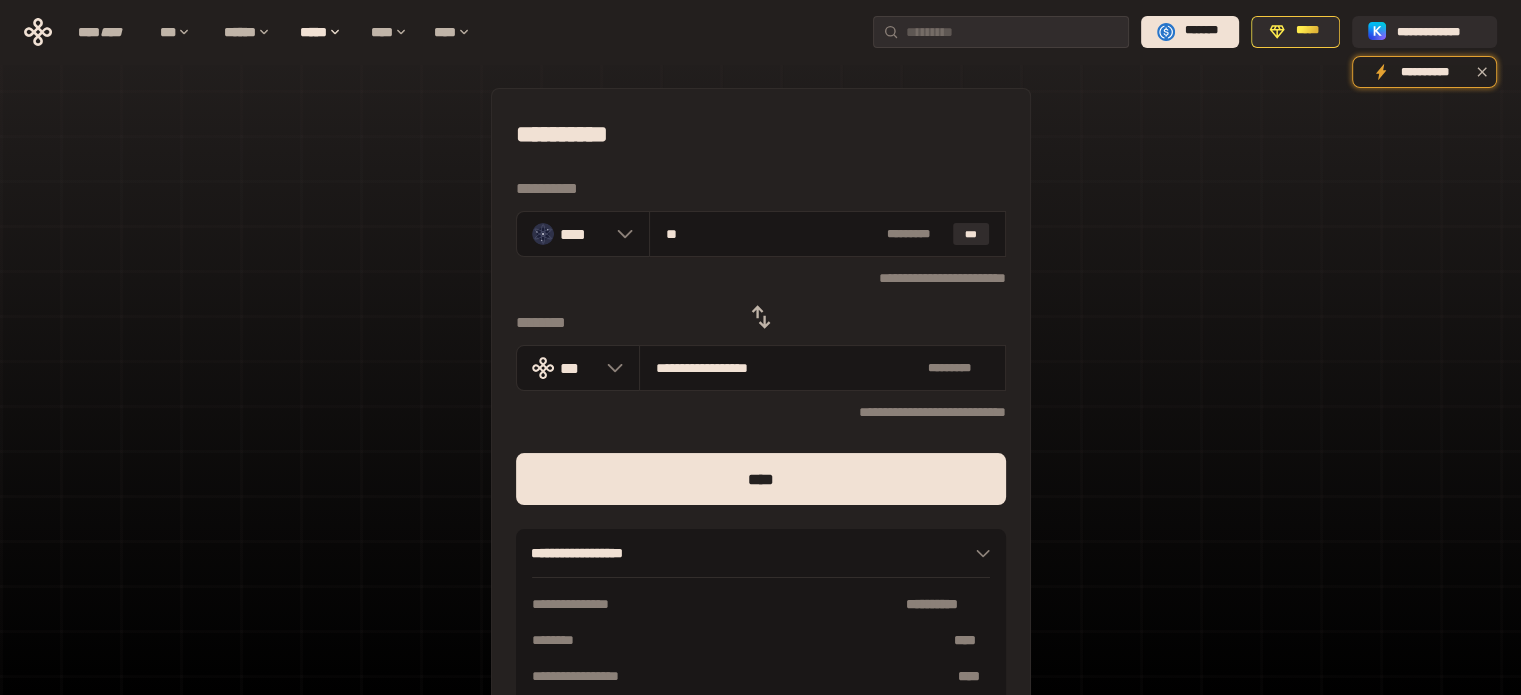 type on "**" 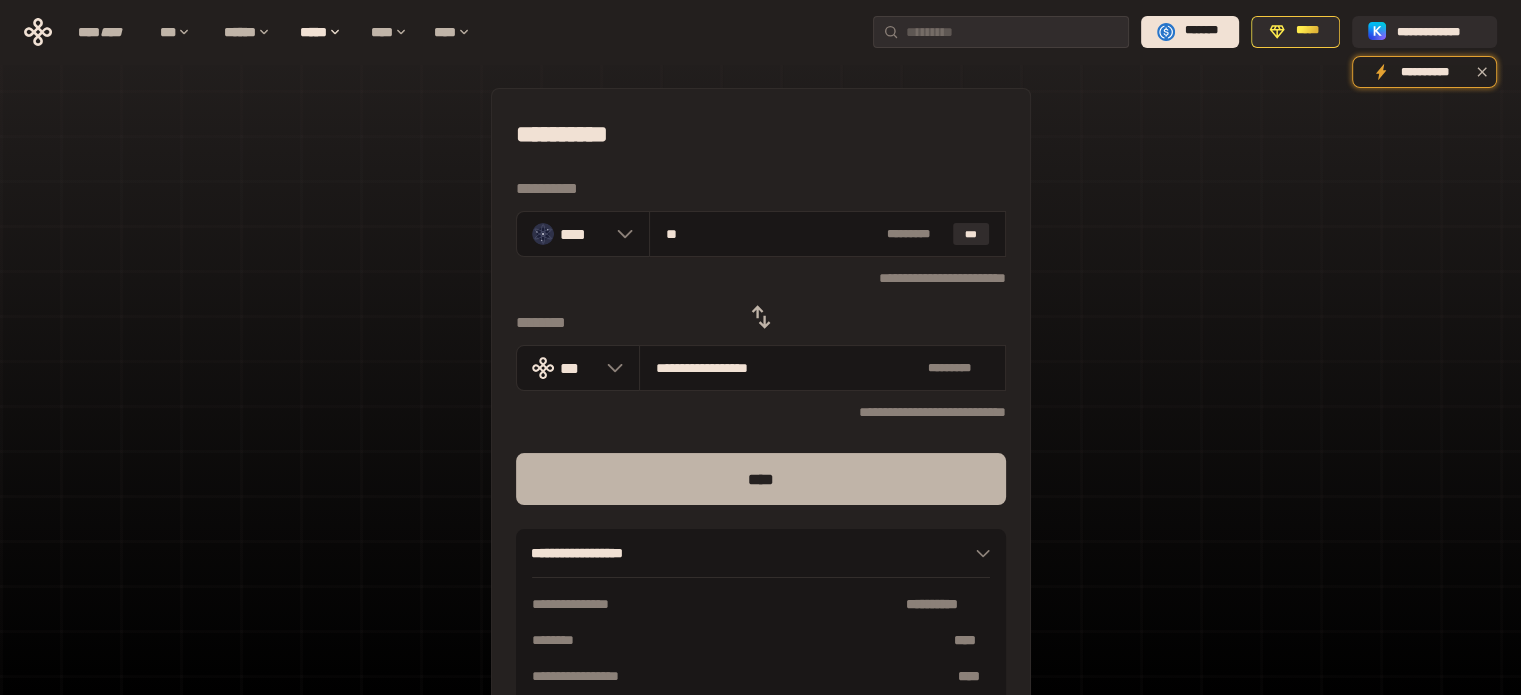 click on "****" at bounding box center (761, 479) 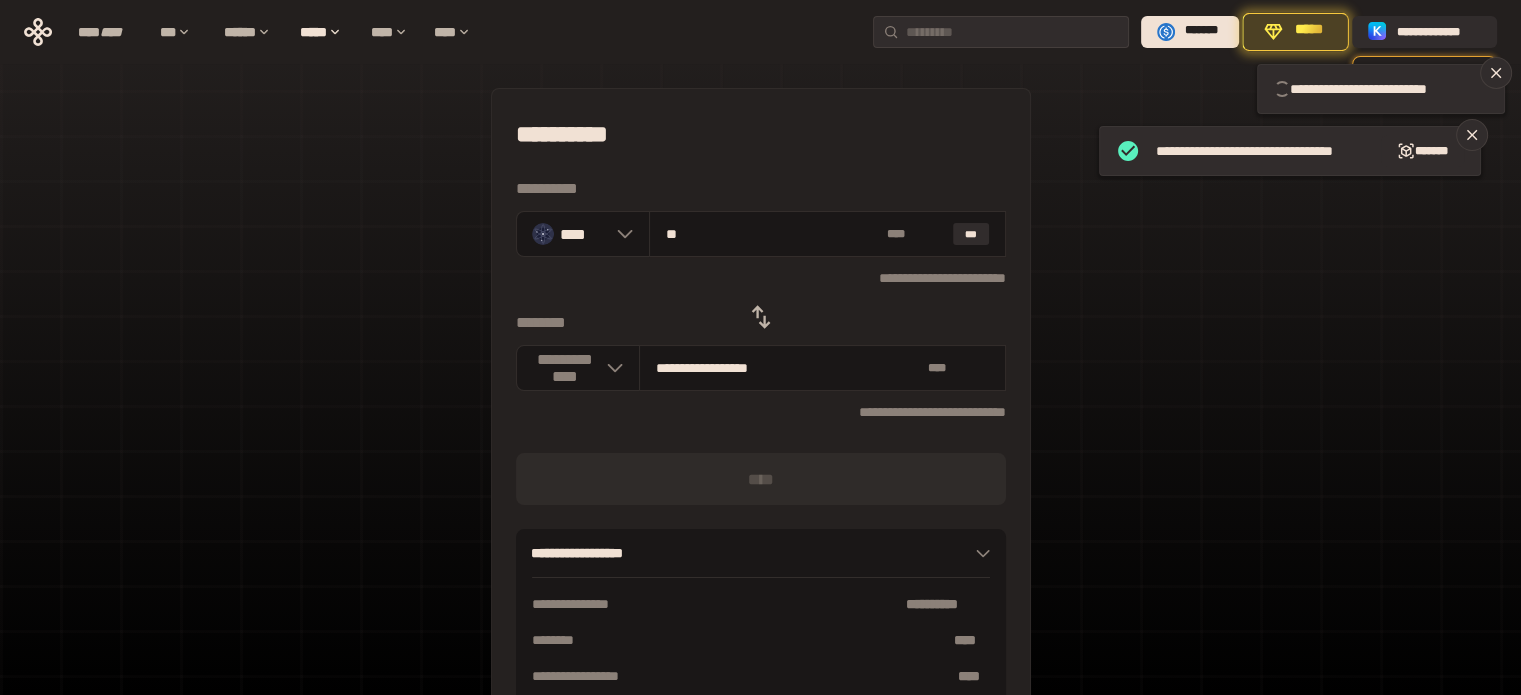 type 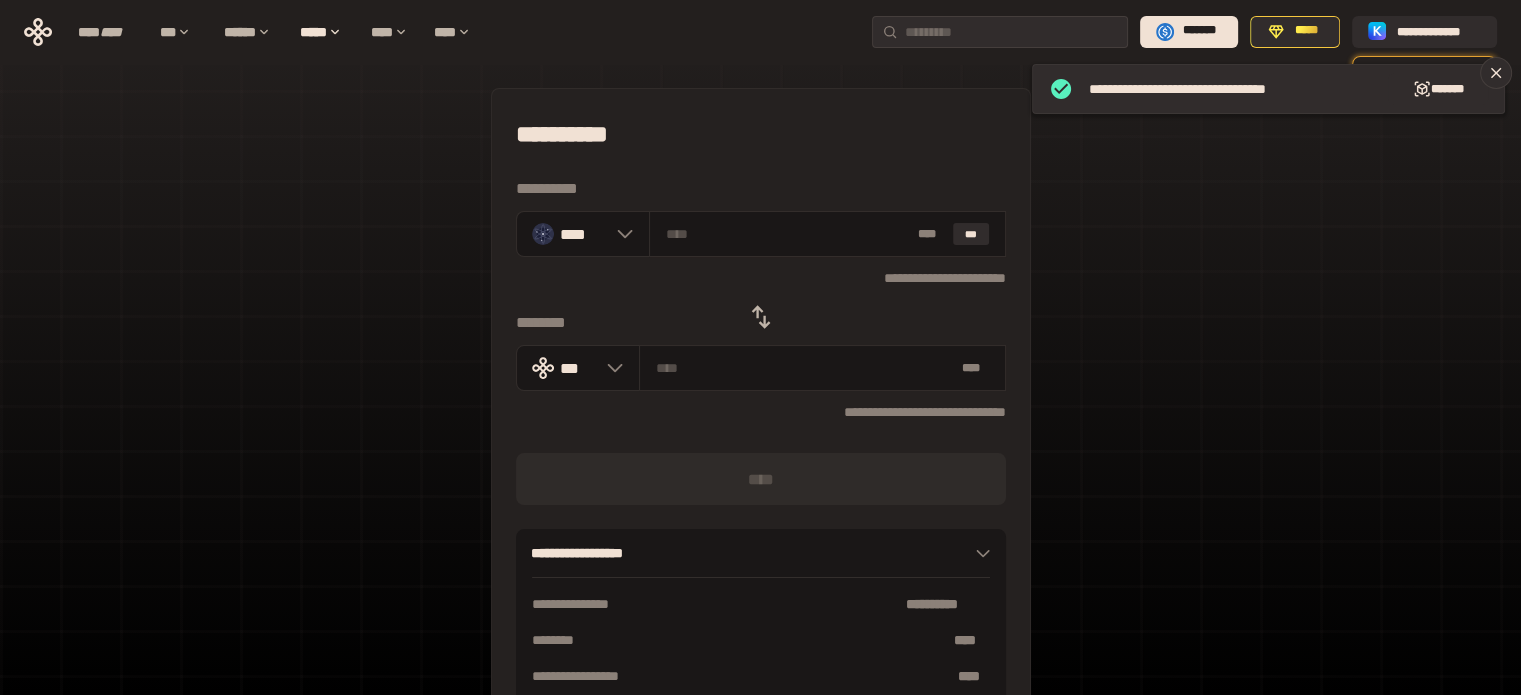 click at bounding box center [761, 317] 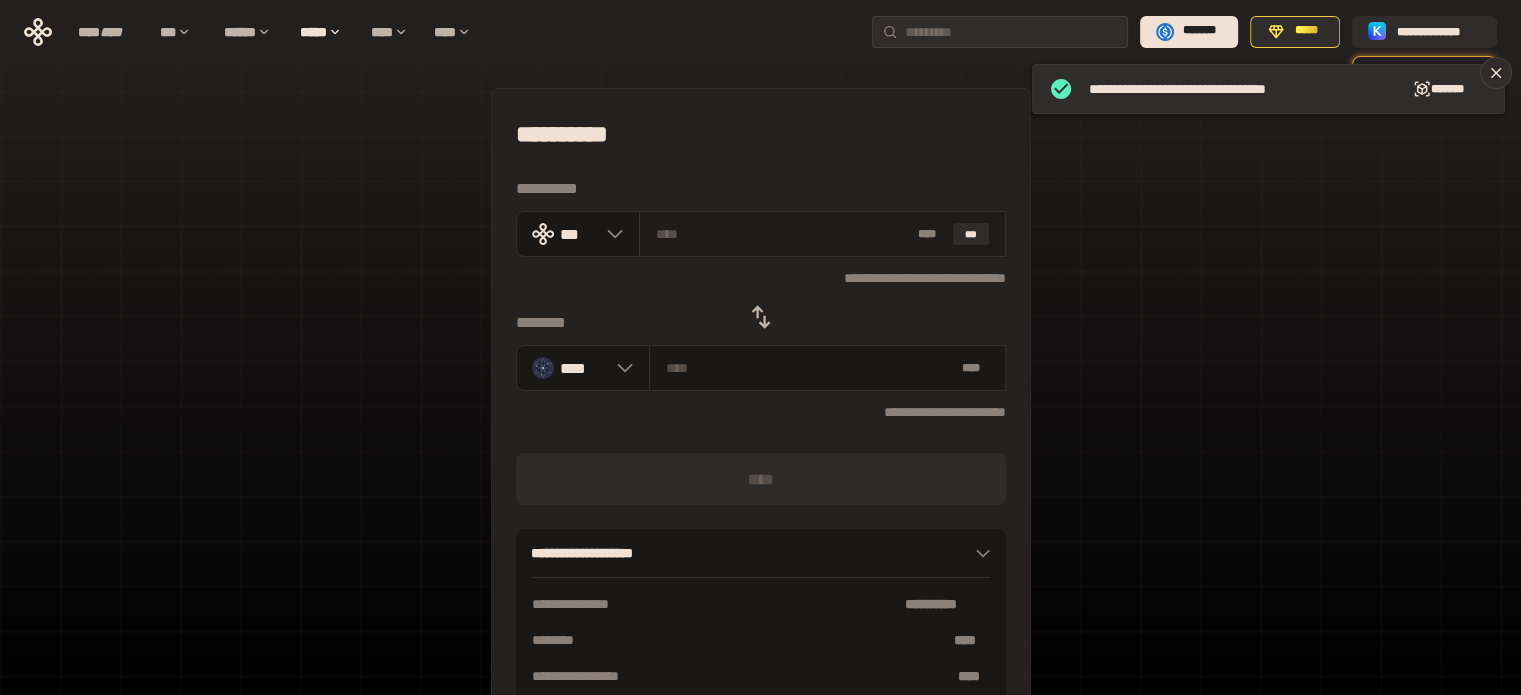 drag, startPoint x: 765, startPoint y: 255, endPoint x: 756, endPoint y: 231, distance: 25.632011 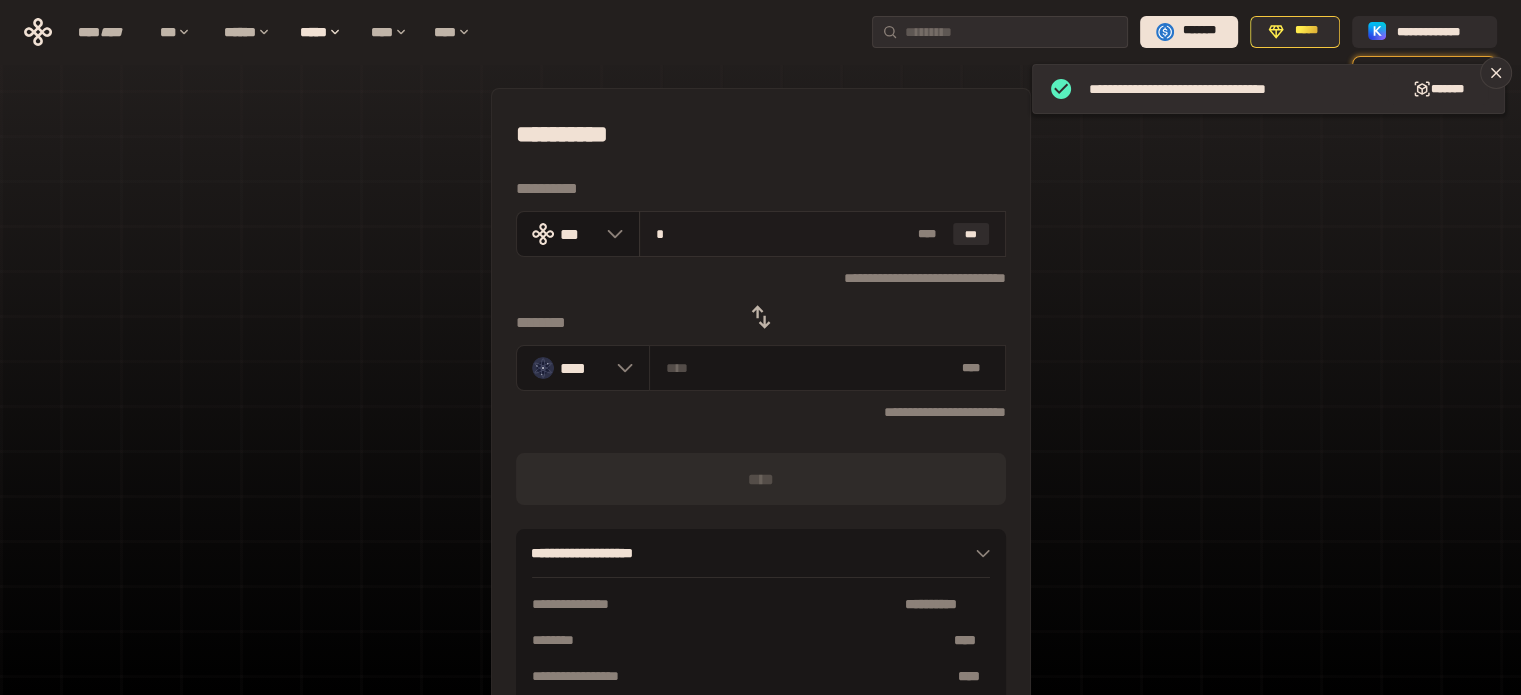 type on "********" 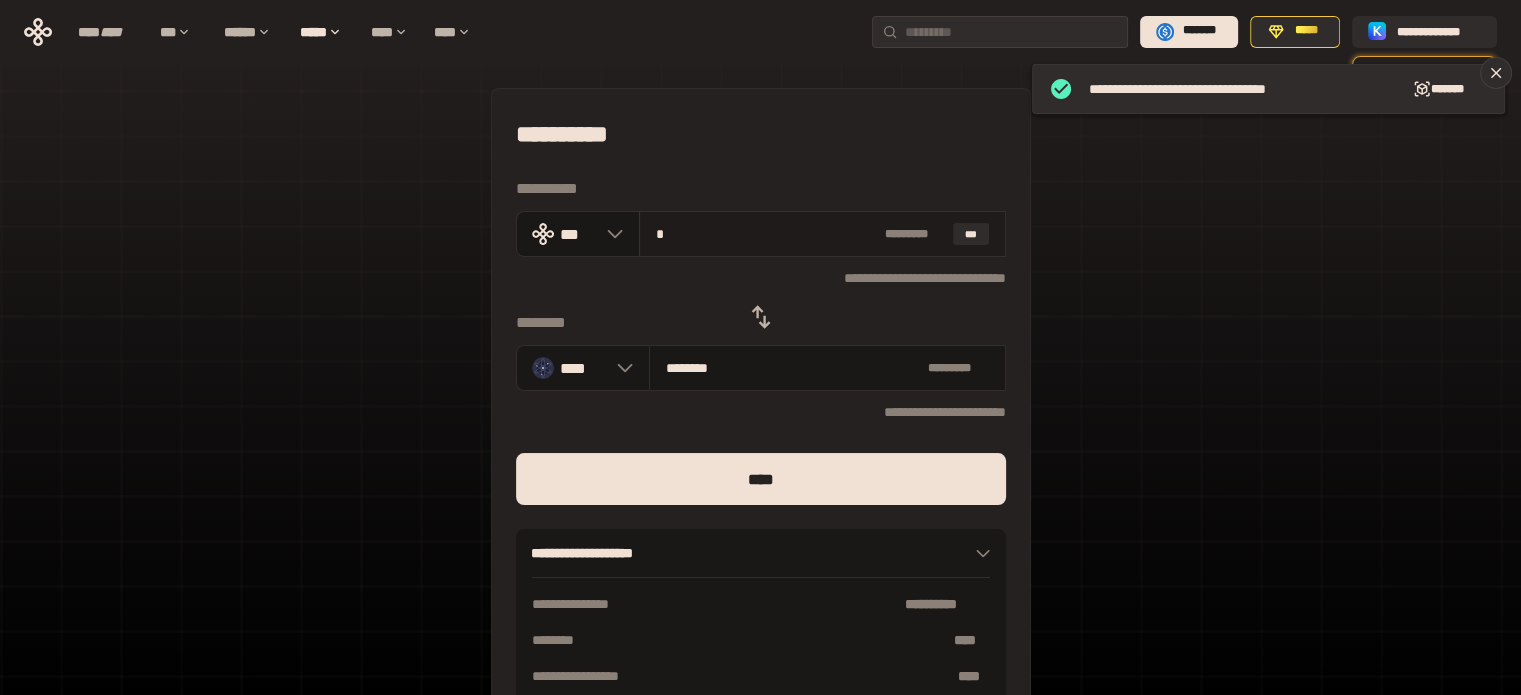 type on "**" 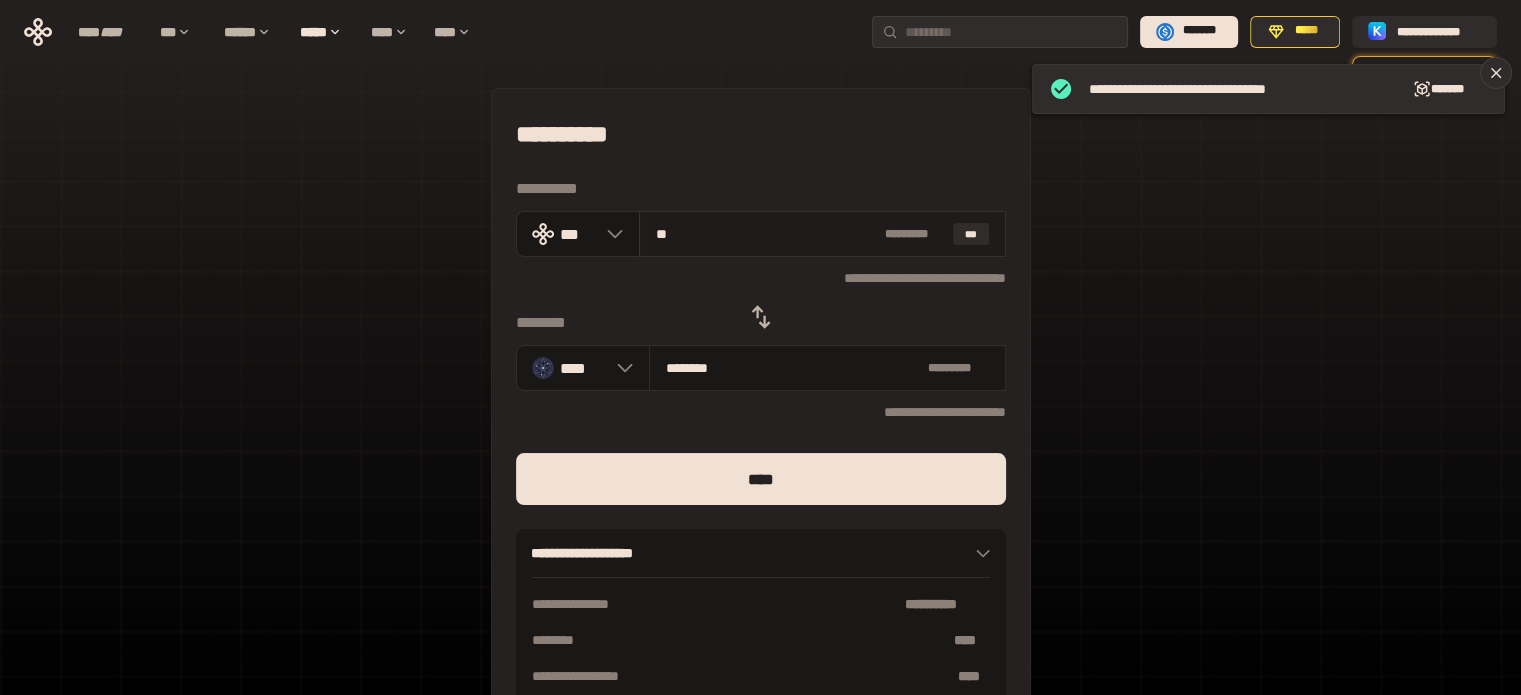 type on "********" 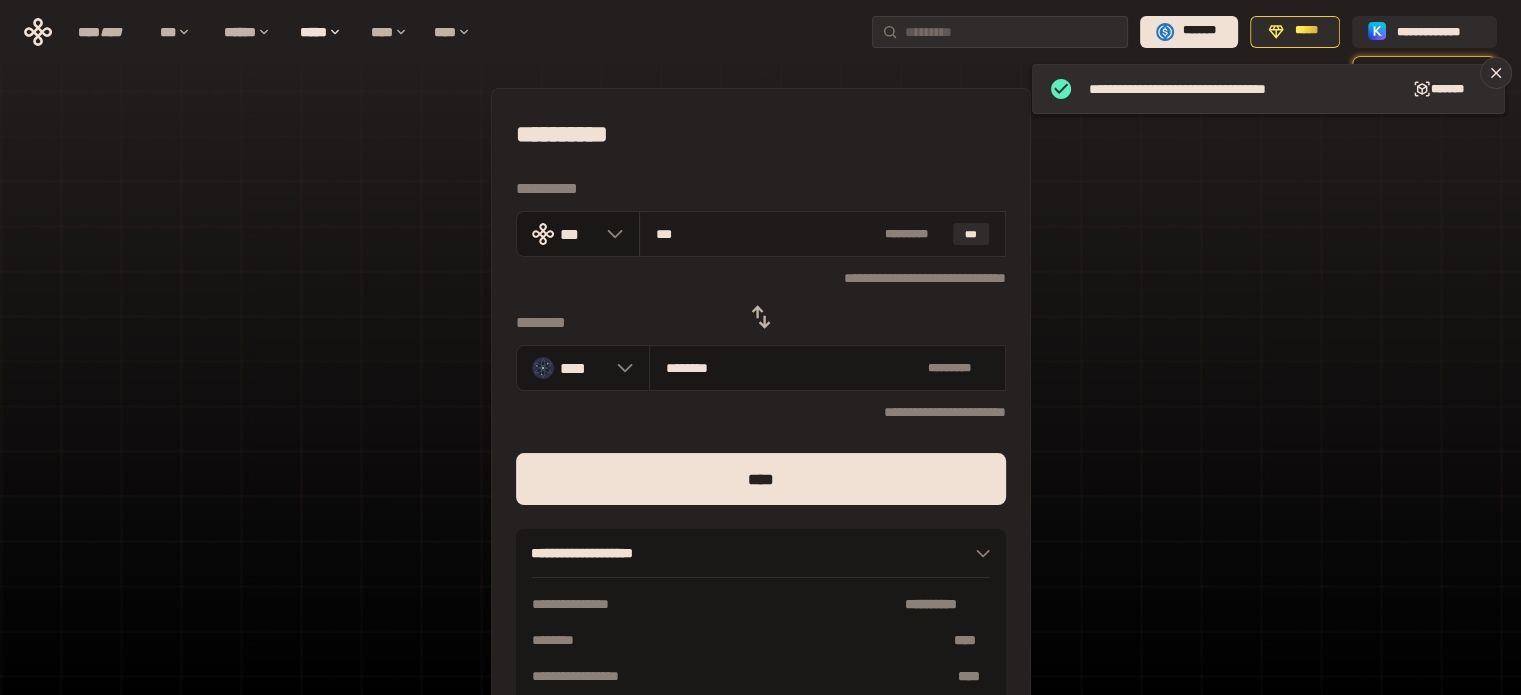 type on "********" 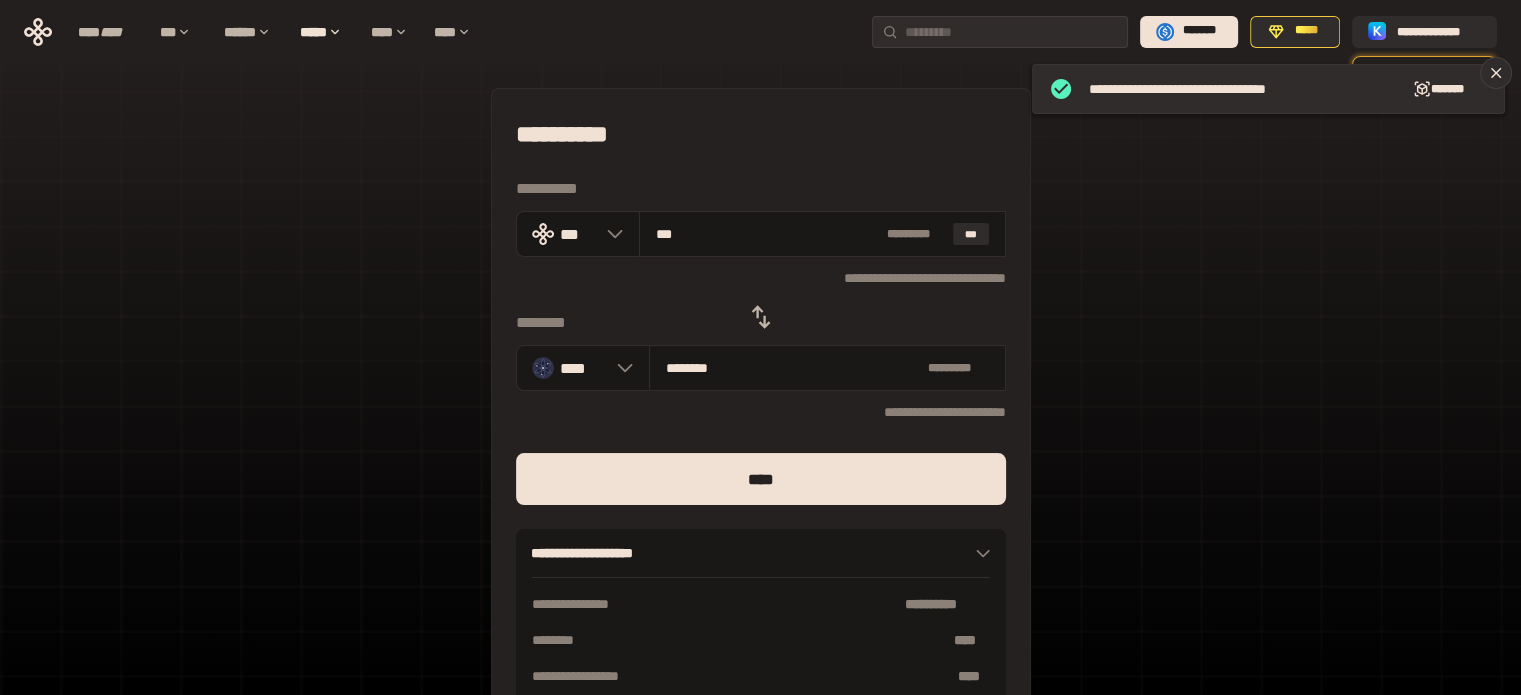 type on "***" 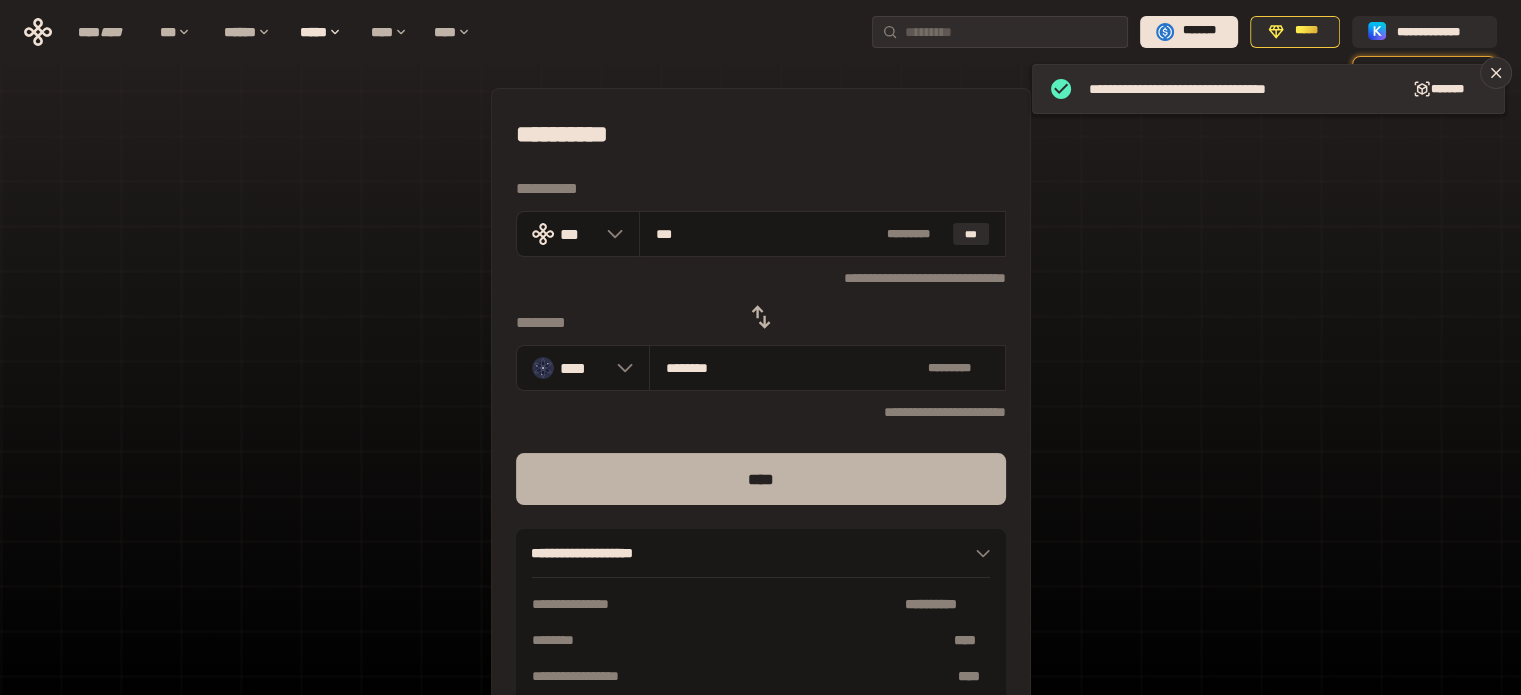 click on "****" at bounding box center (761, 479) 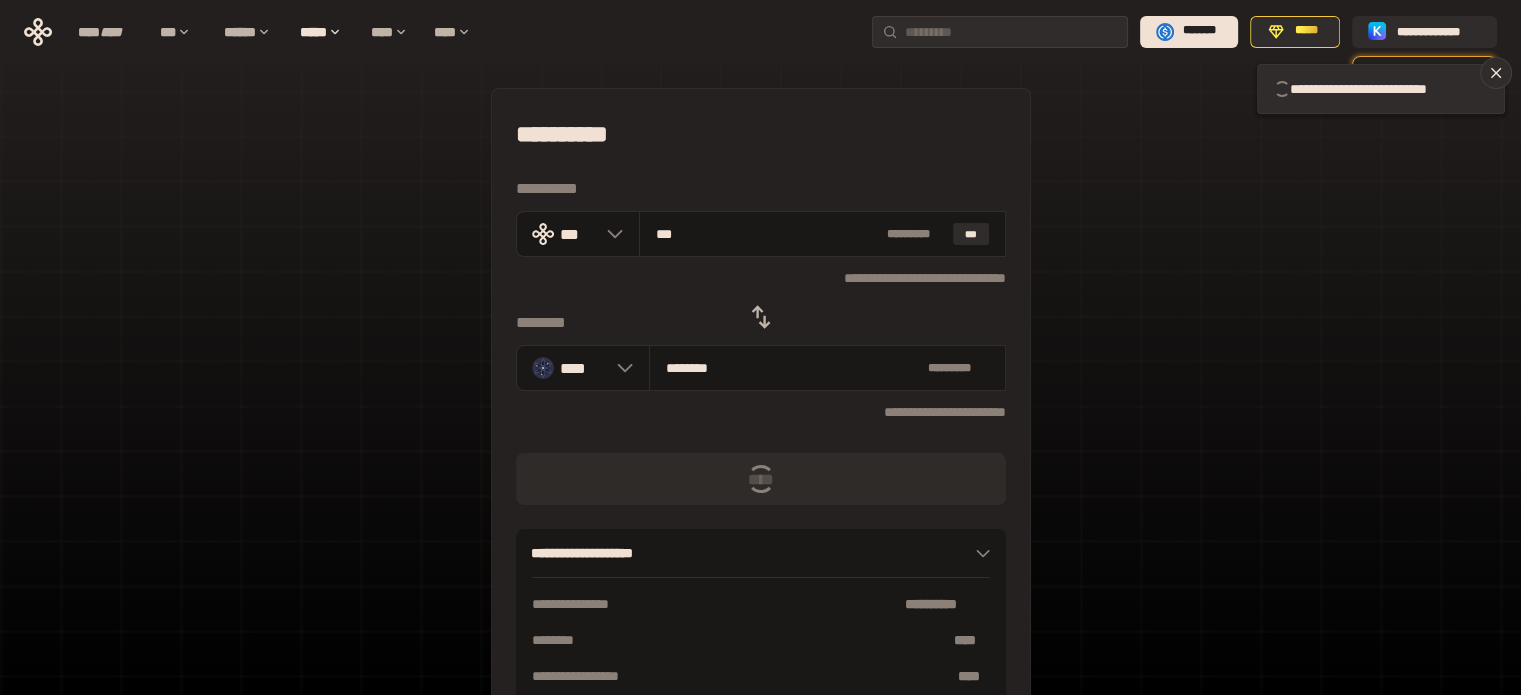 type 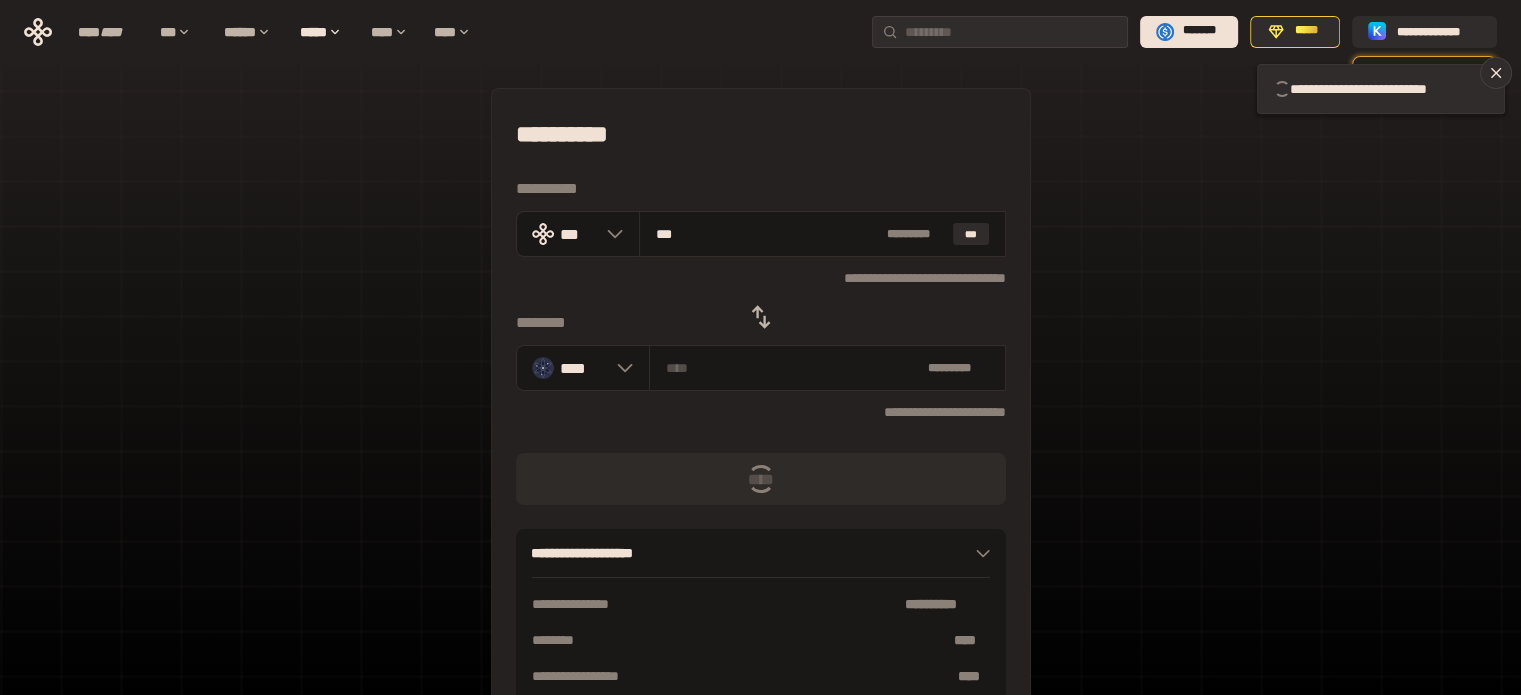 type 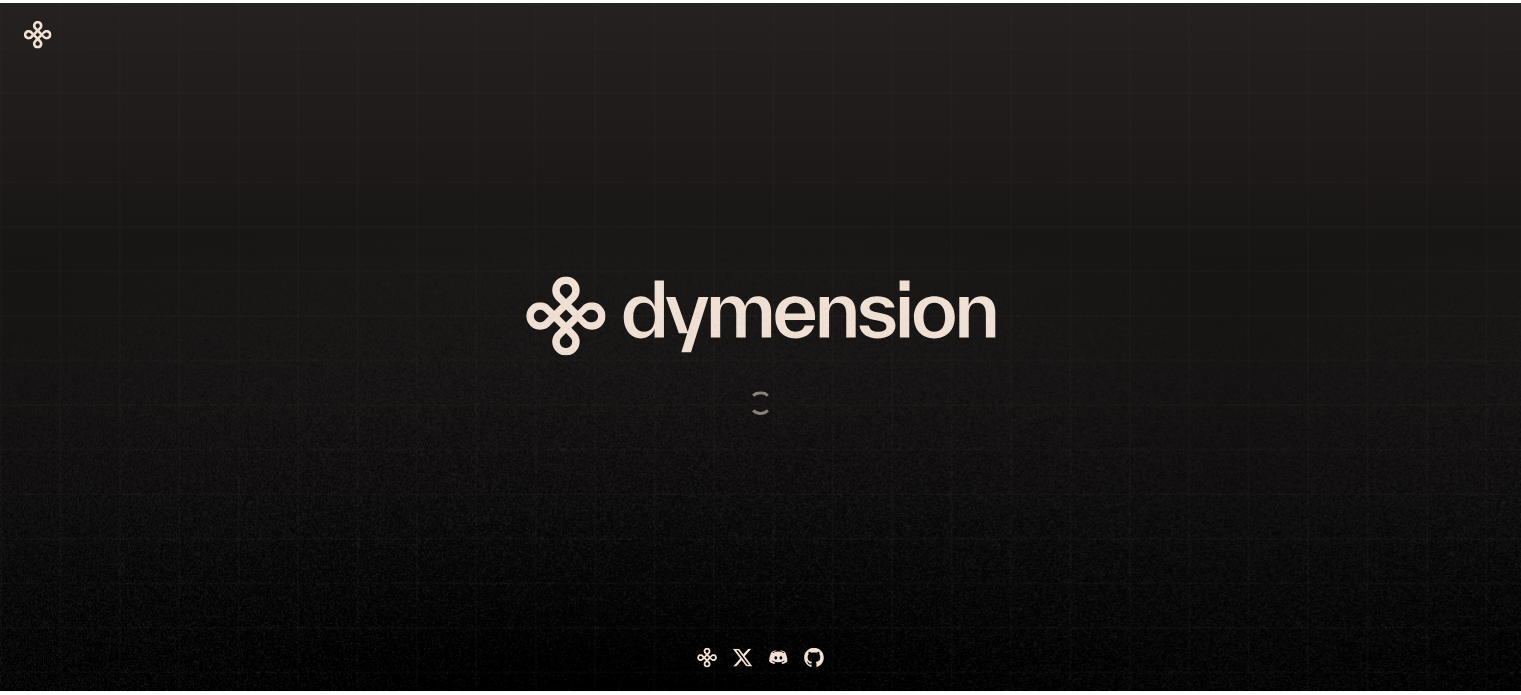 scroll, scrollTop: 0, scrollLeft: 0, axis: both 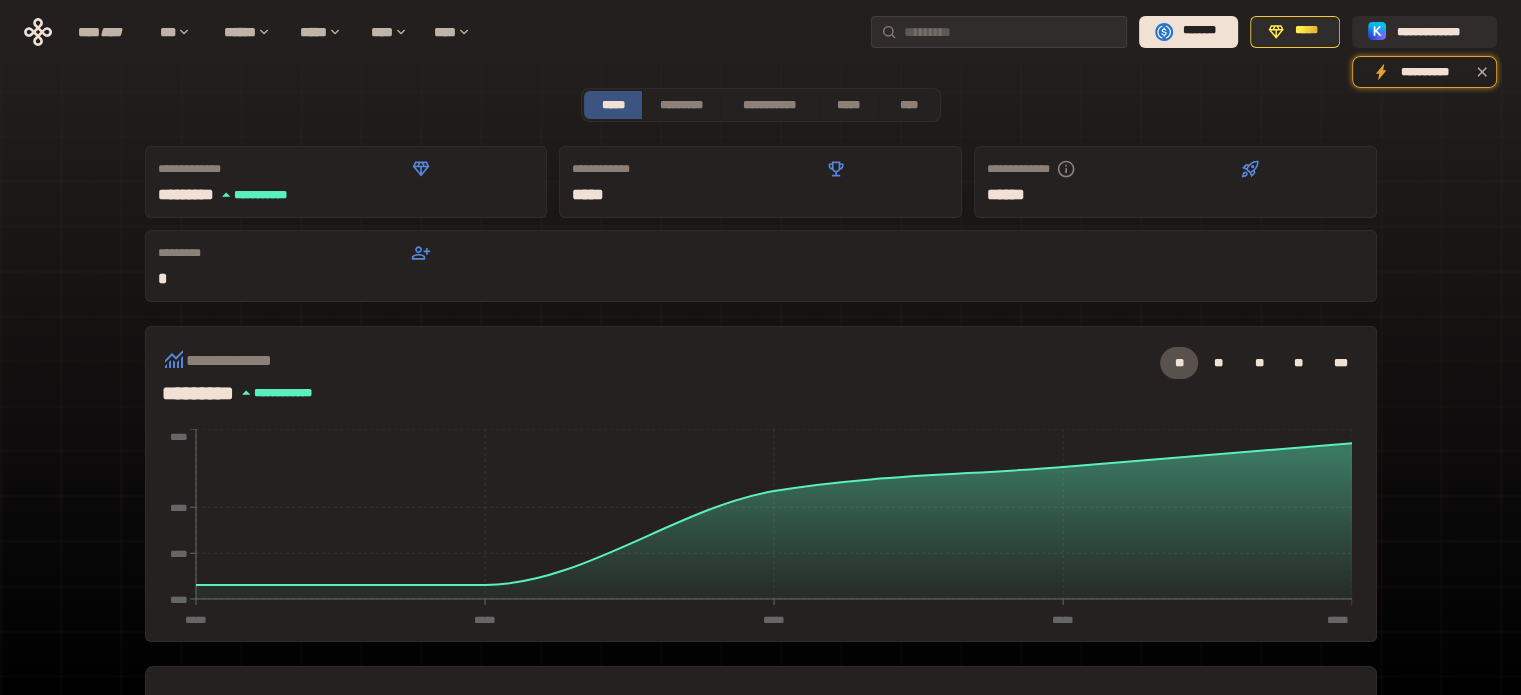 click on "**********" at bounding box center (761, 654) 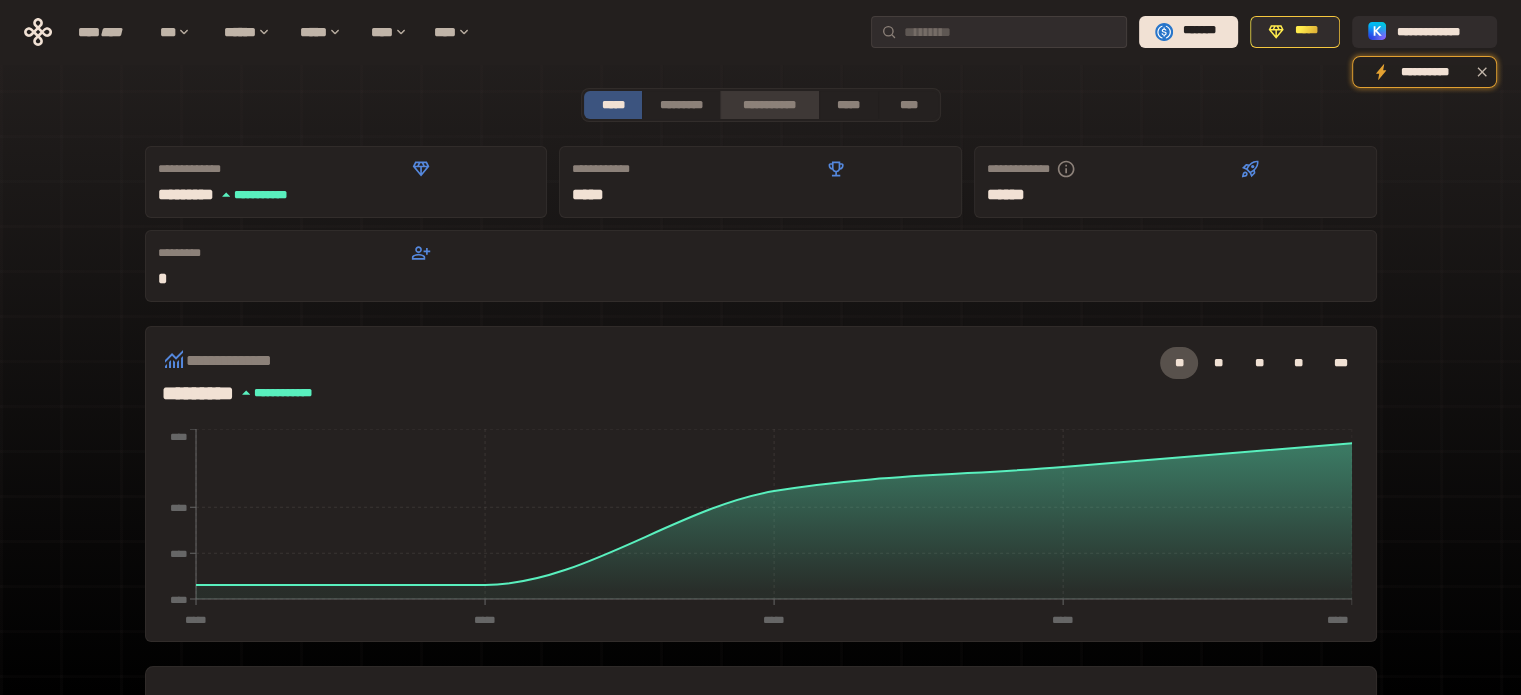 click on "**********" at bounding box center [769, 105] 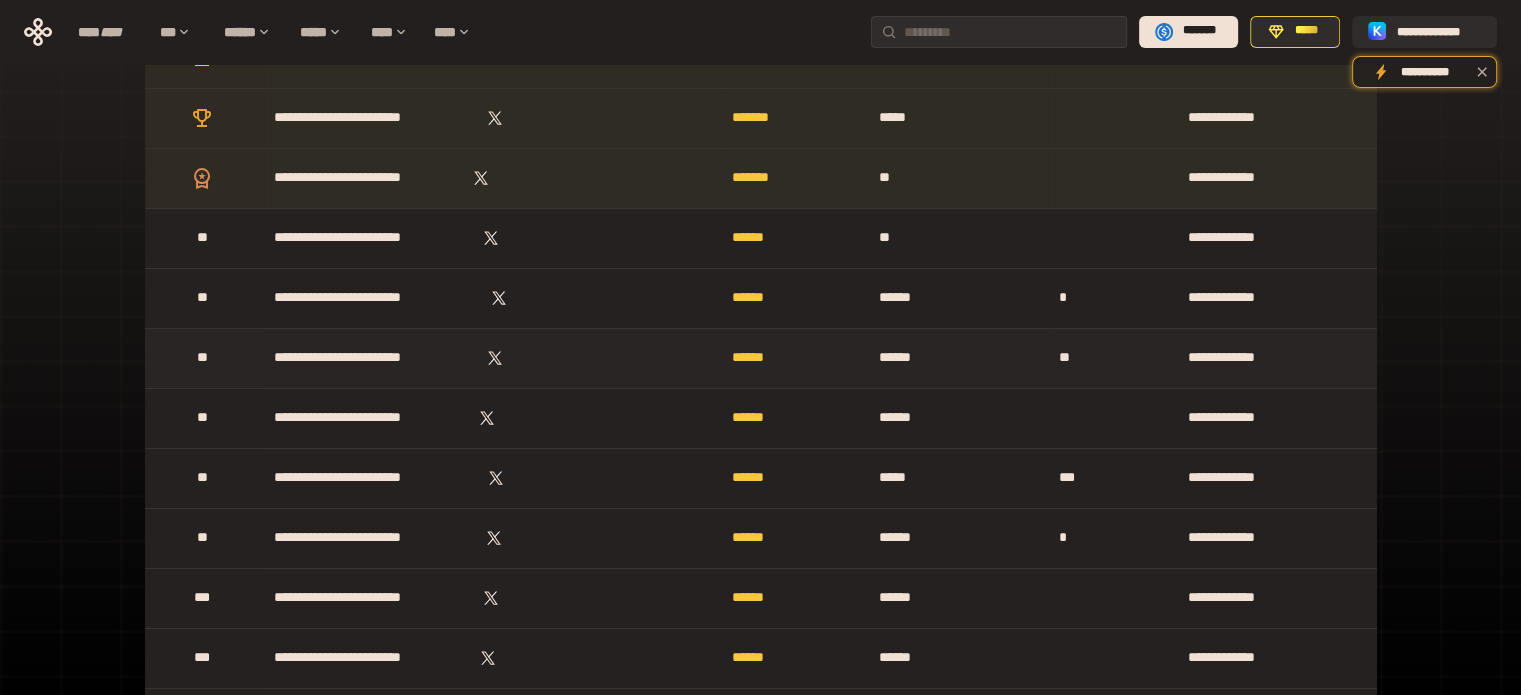 scroll, scrollTop: 0, scrollLeft: 0, axis: both 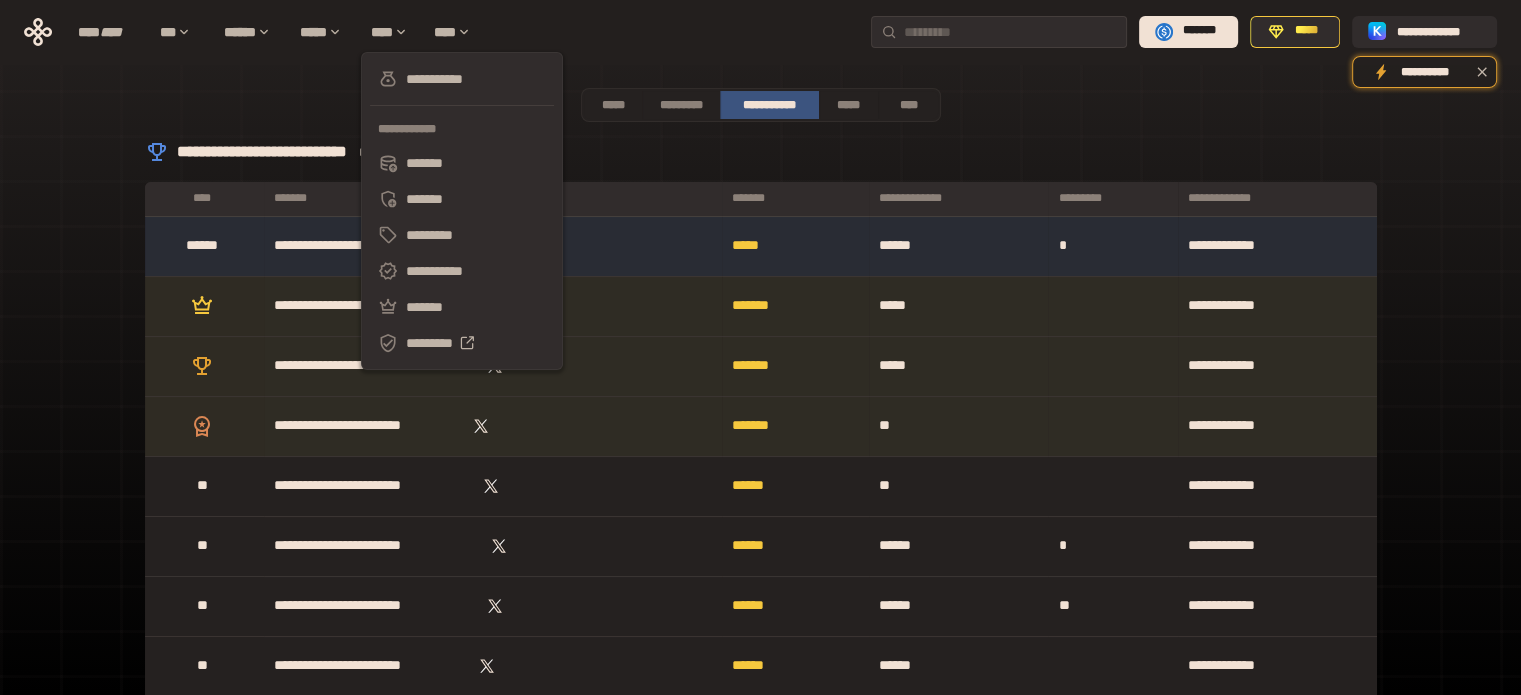 click on "**********" at bounding box center [761, 152] 